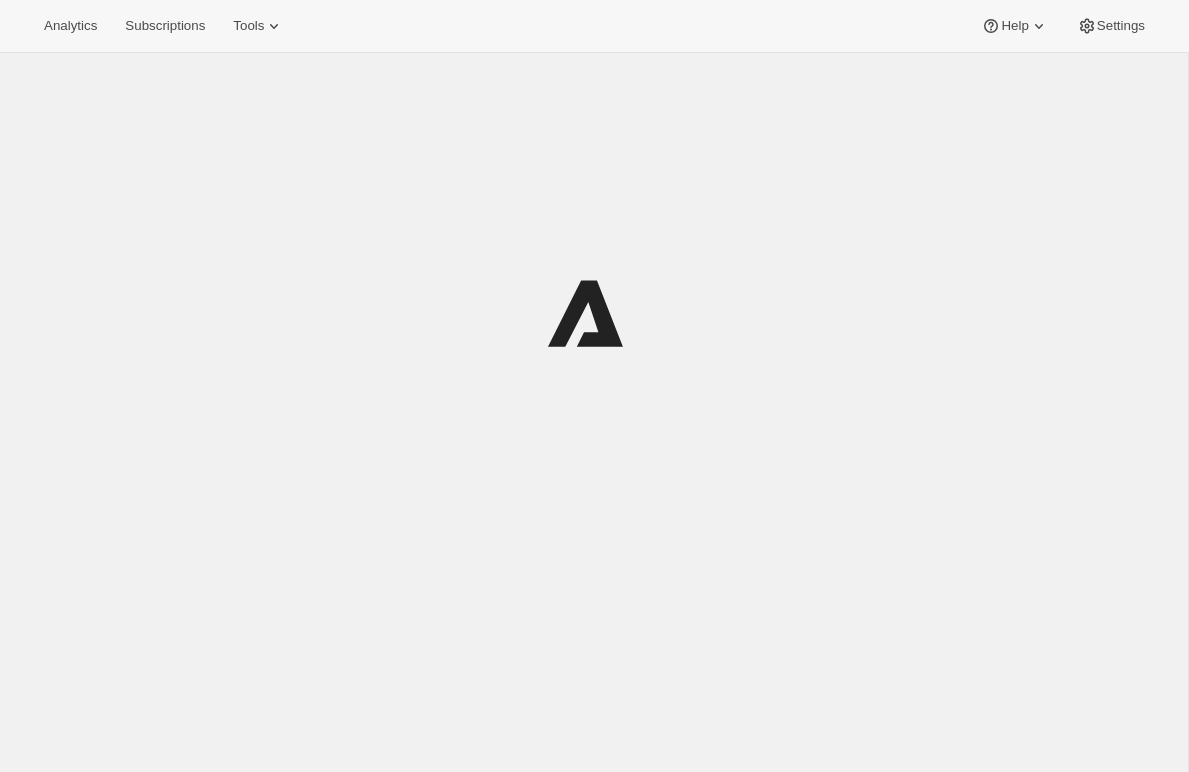 scroll, scrollTop: 0, scrollLeft: 0, axis: both 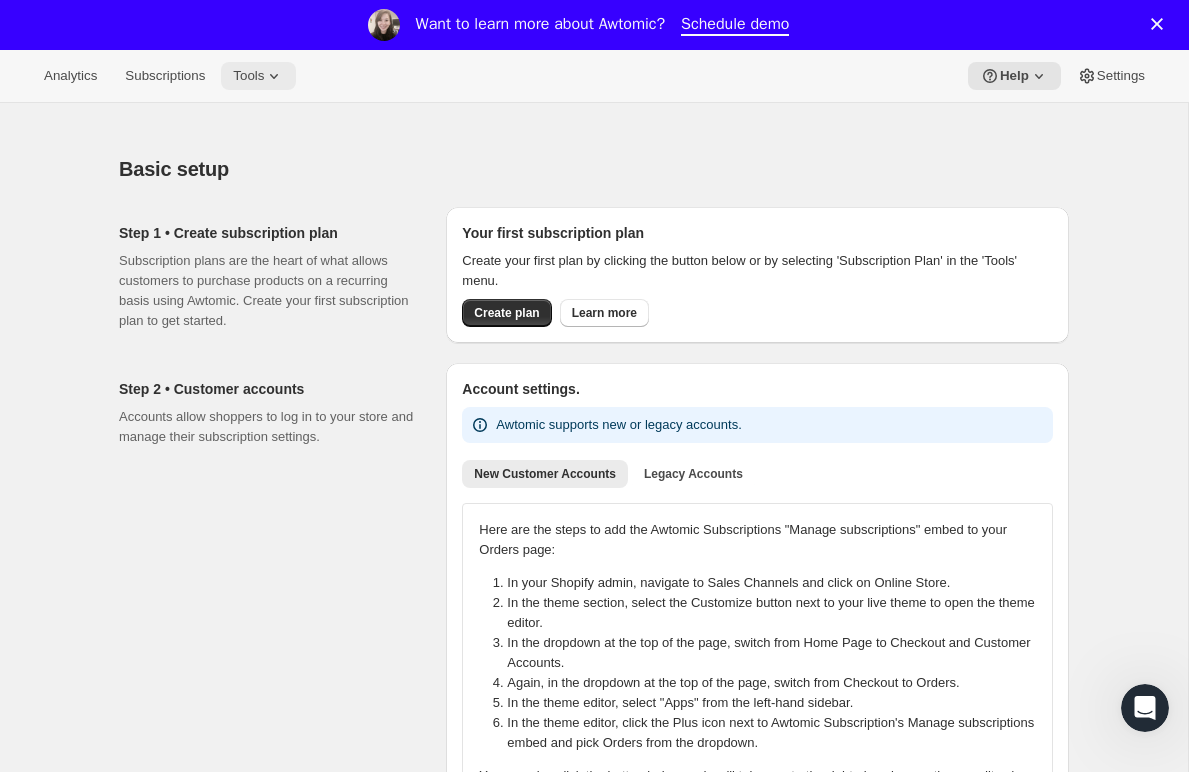 click on "Tools" at bounding box center [258, 76] 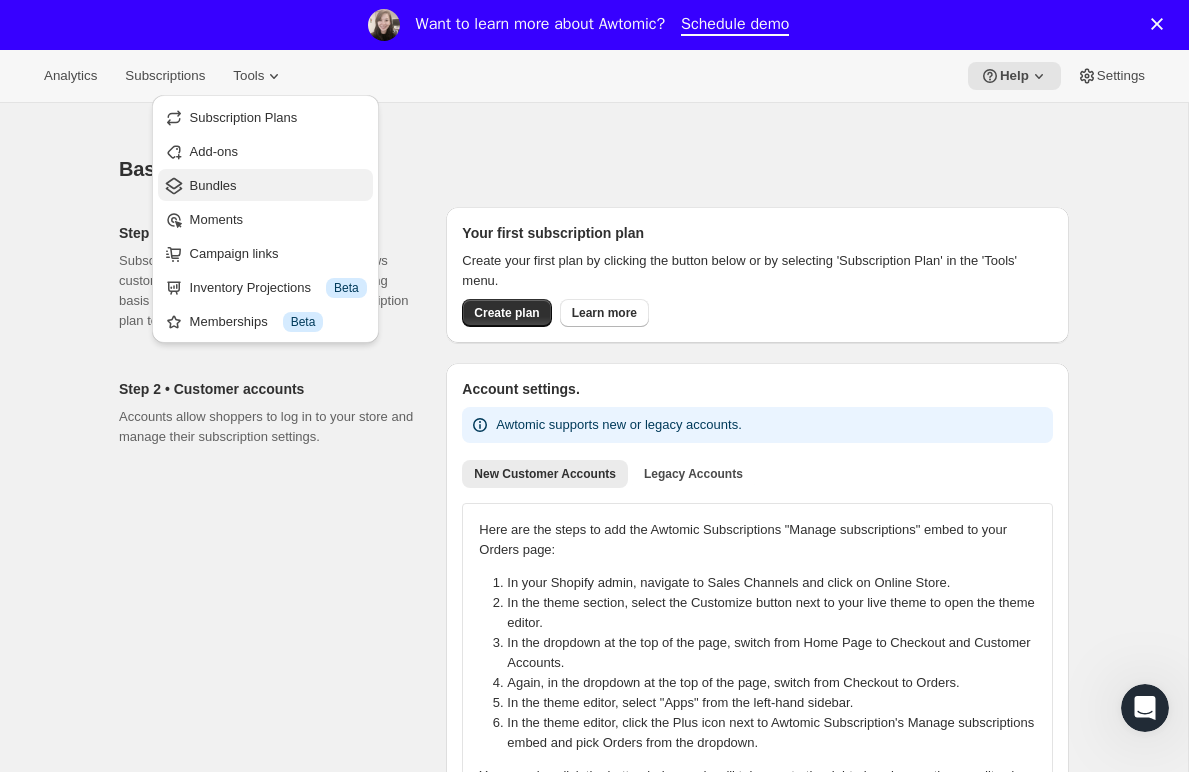 click on "Bundles" at bounding box center (213, 185) 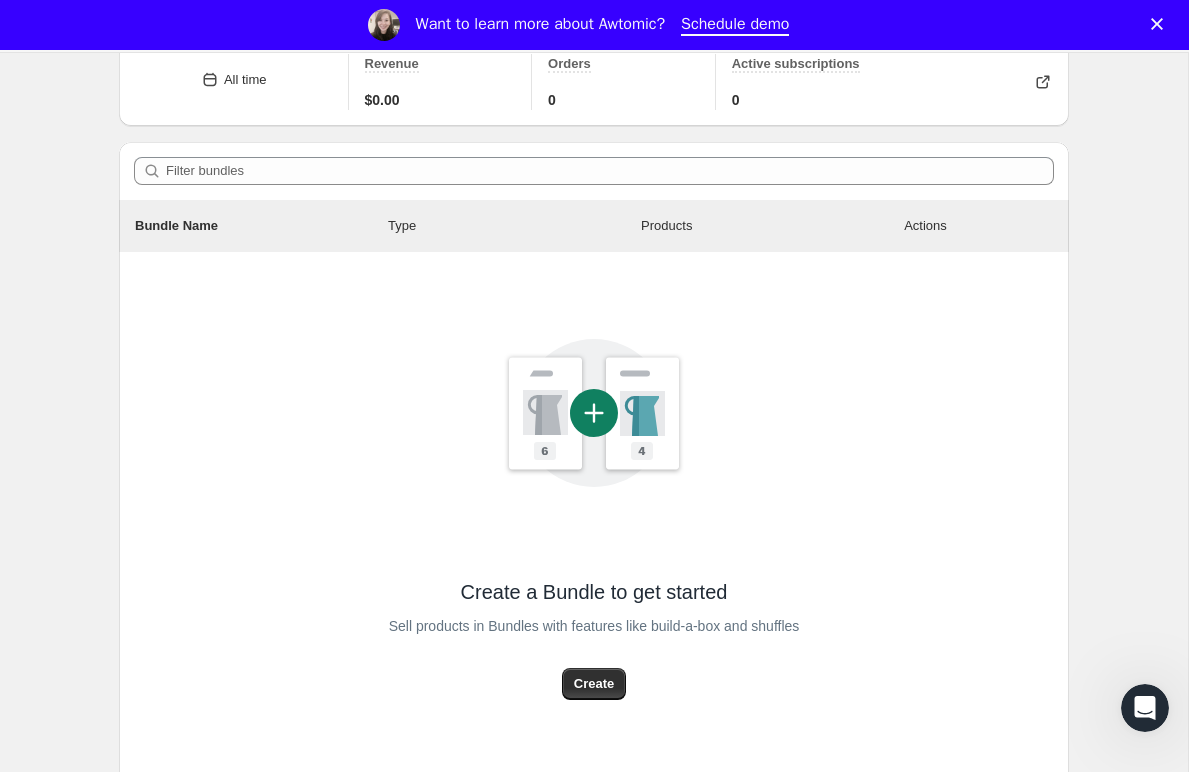 scroll, scrollTop: 261, scrollLeft: 0, axis: vertical 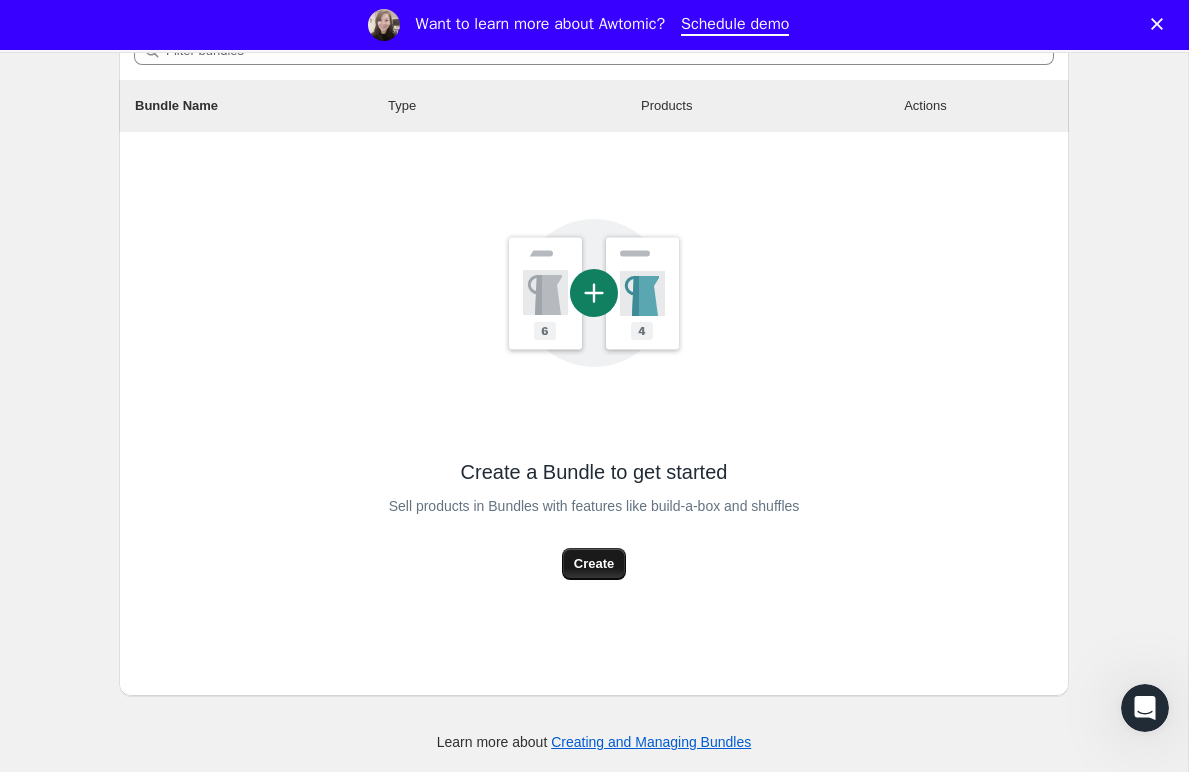 click on "Create" at bounding box center [594, 564] 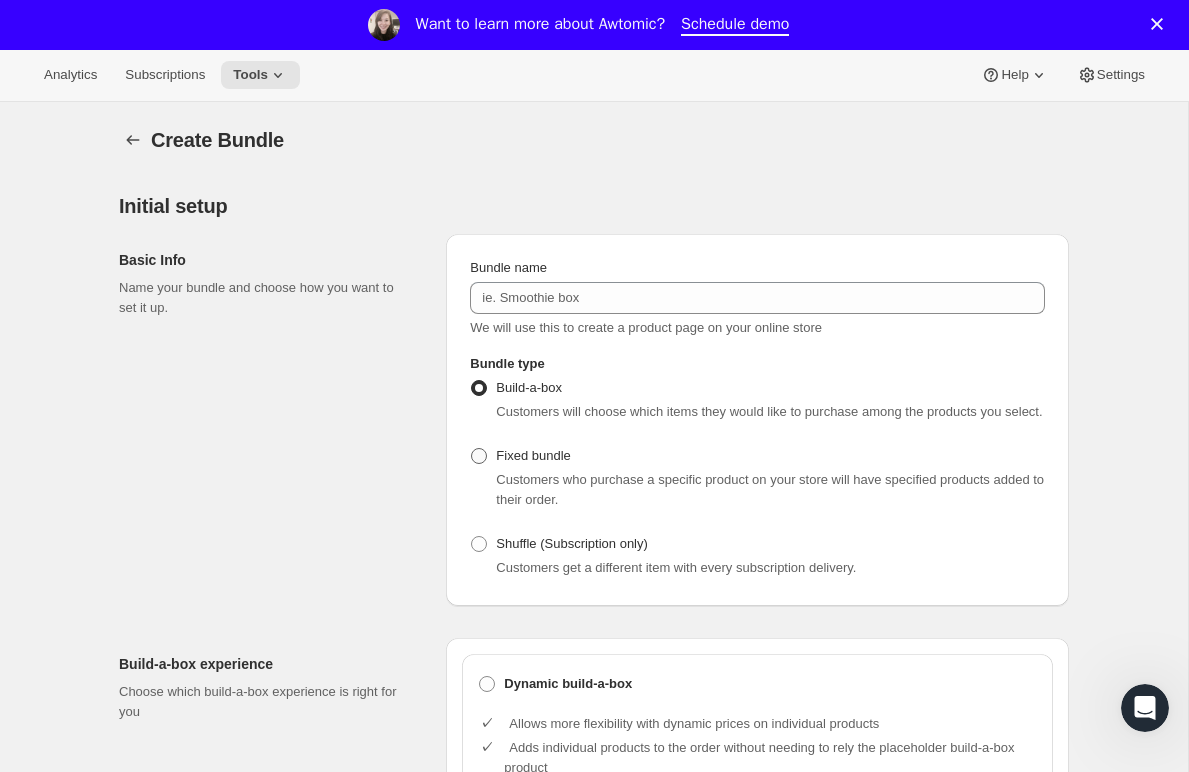 scroll, scrollTop: 0, scrollLeft: 0, axis: both 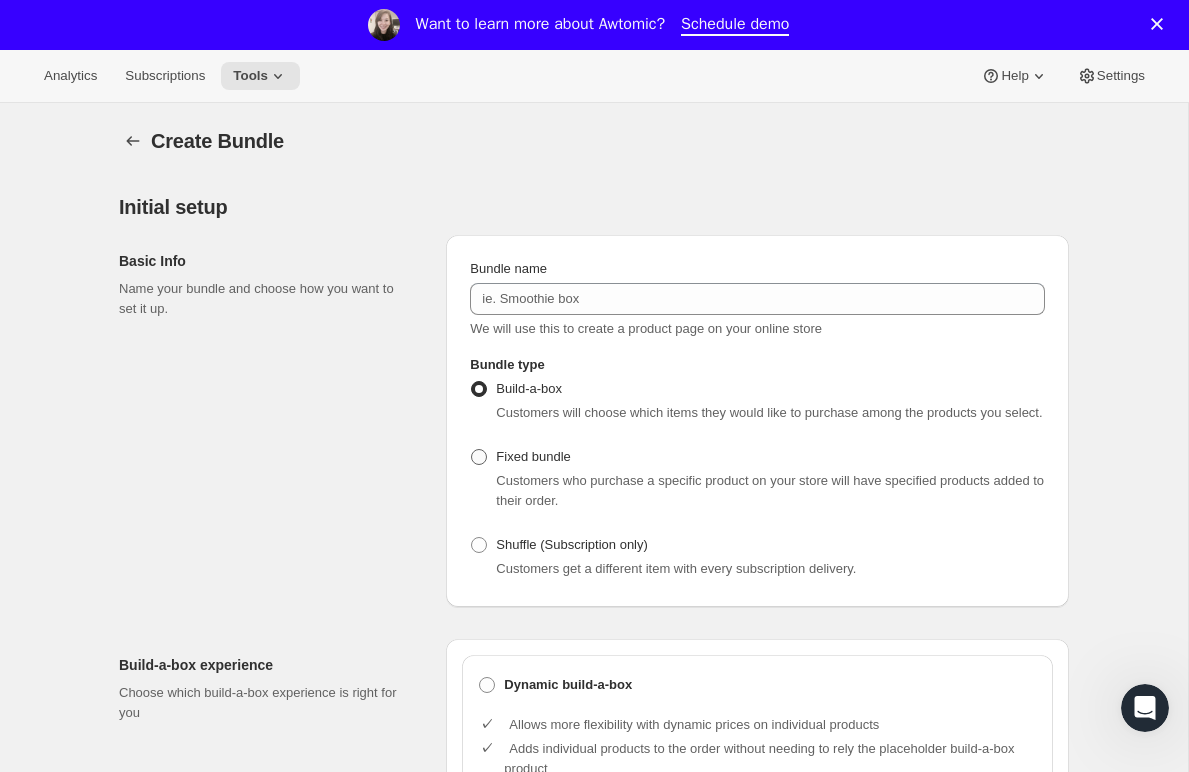 click on "Fixed bundle" at bounding box center (533, 456) 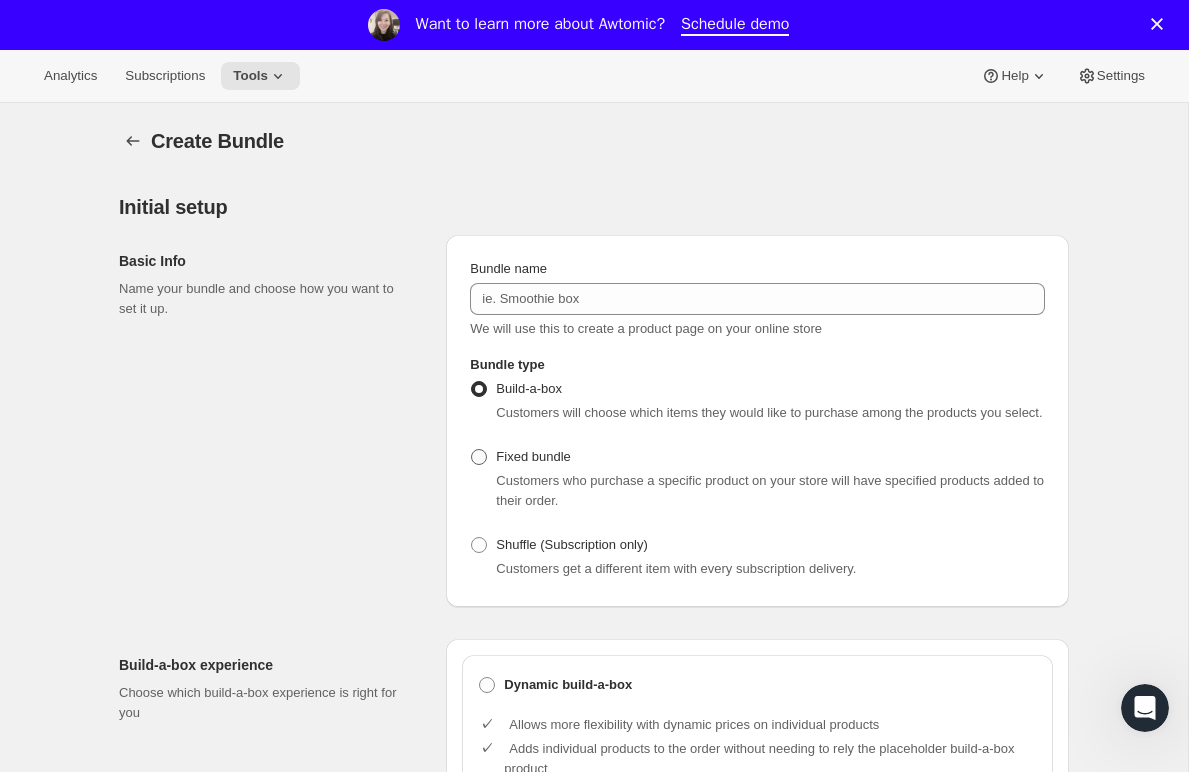 radio on "true" 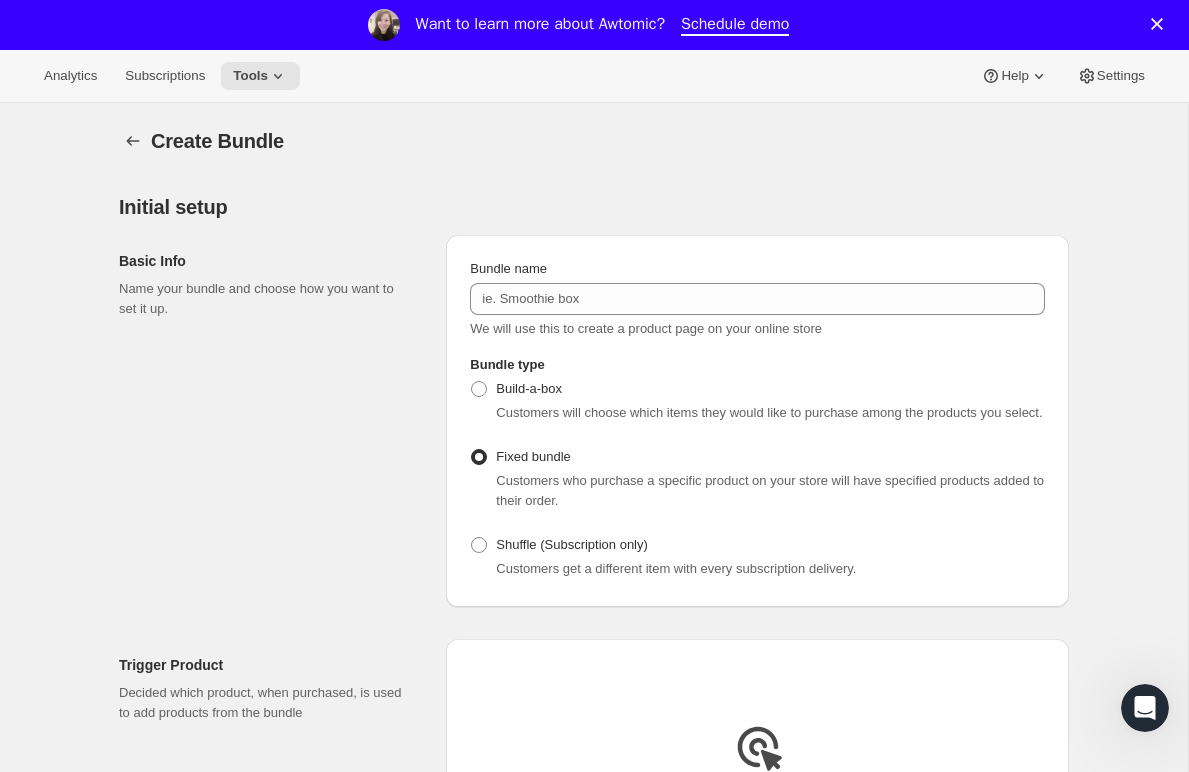 click on "Bundle name We will use this to create a product page on your online store" at bounding box center [757, 299] 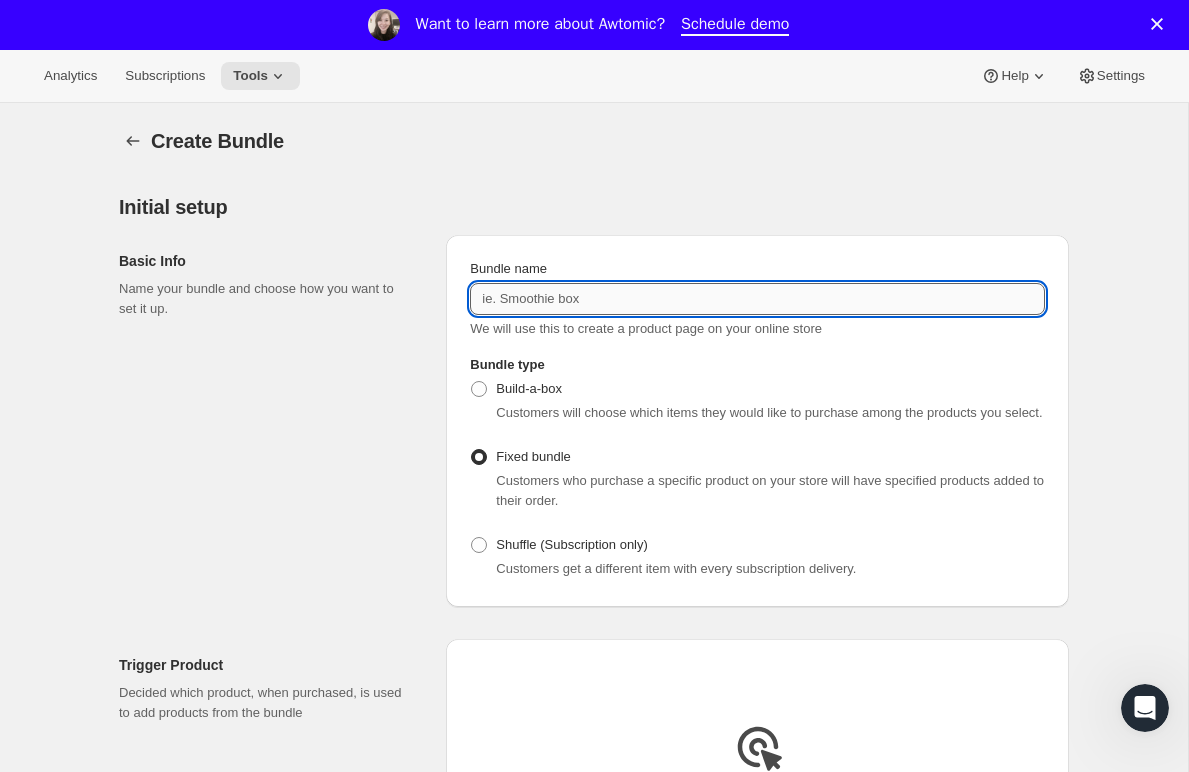 click on "Bundle name" at bounding box center (757, 299) 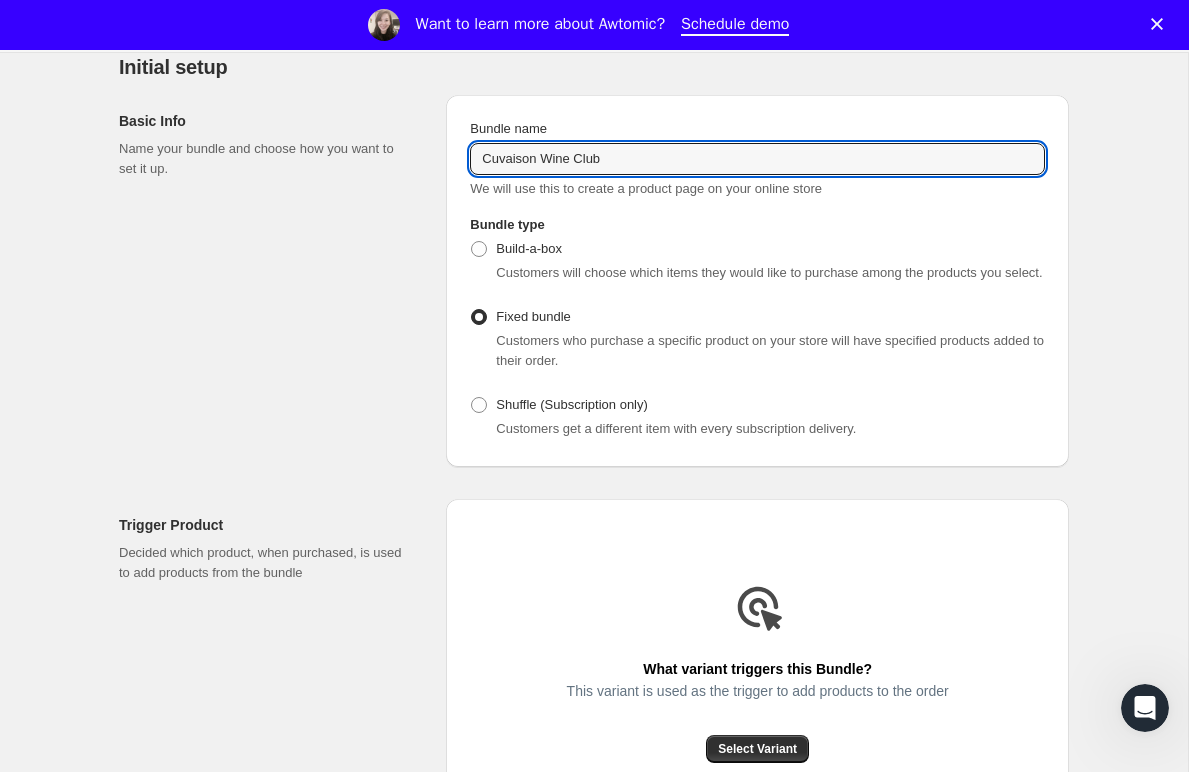 type on "Cuvaison Wine Club" 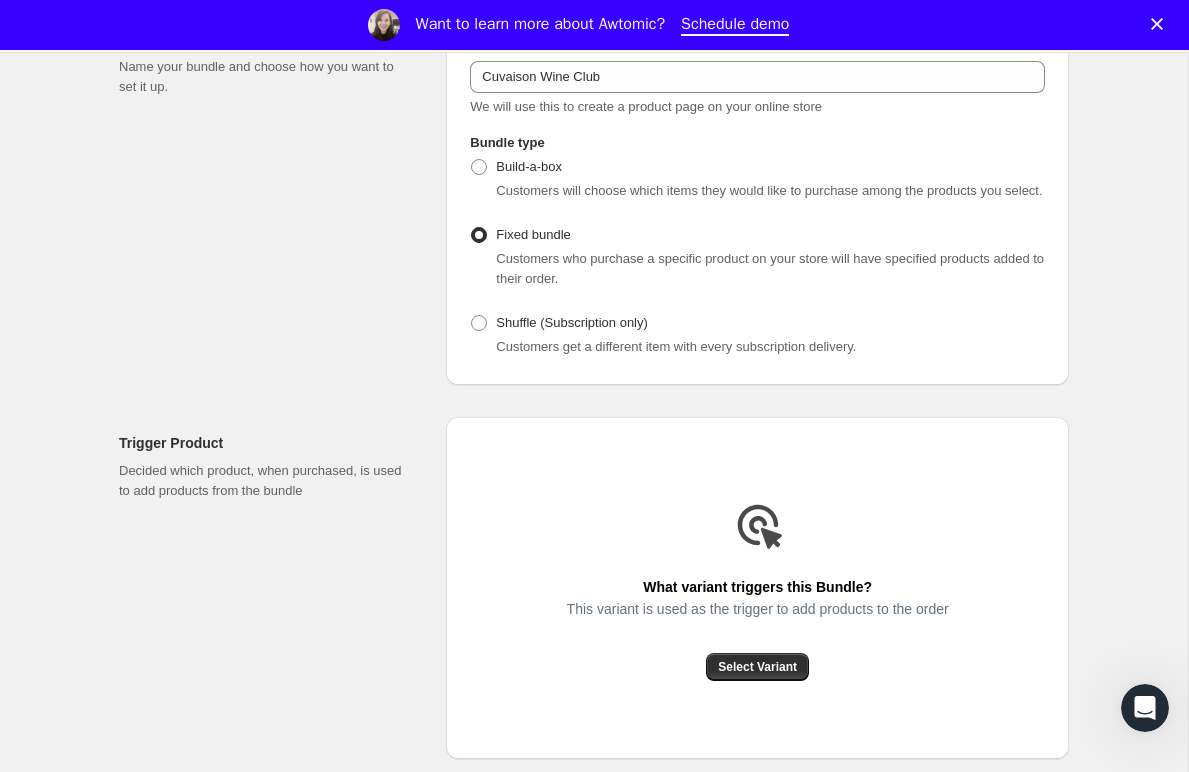 scroll, scrollTop: 0, scrollLeft: 0, axis: both 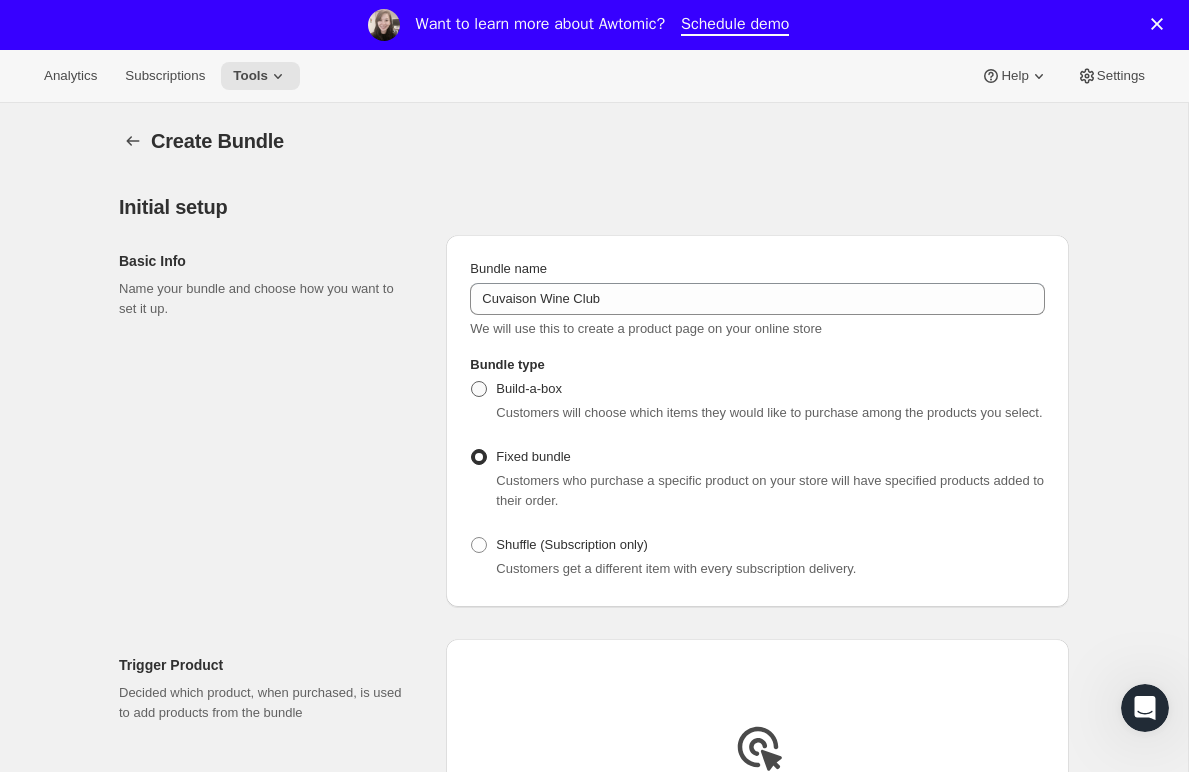 click on "Build-a-box" at bounding box center [529, 388] 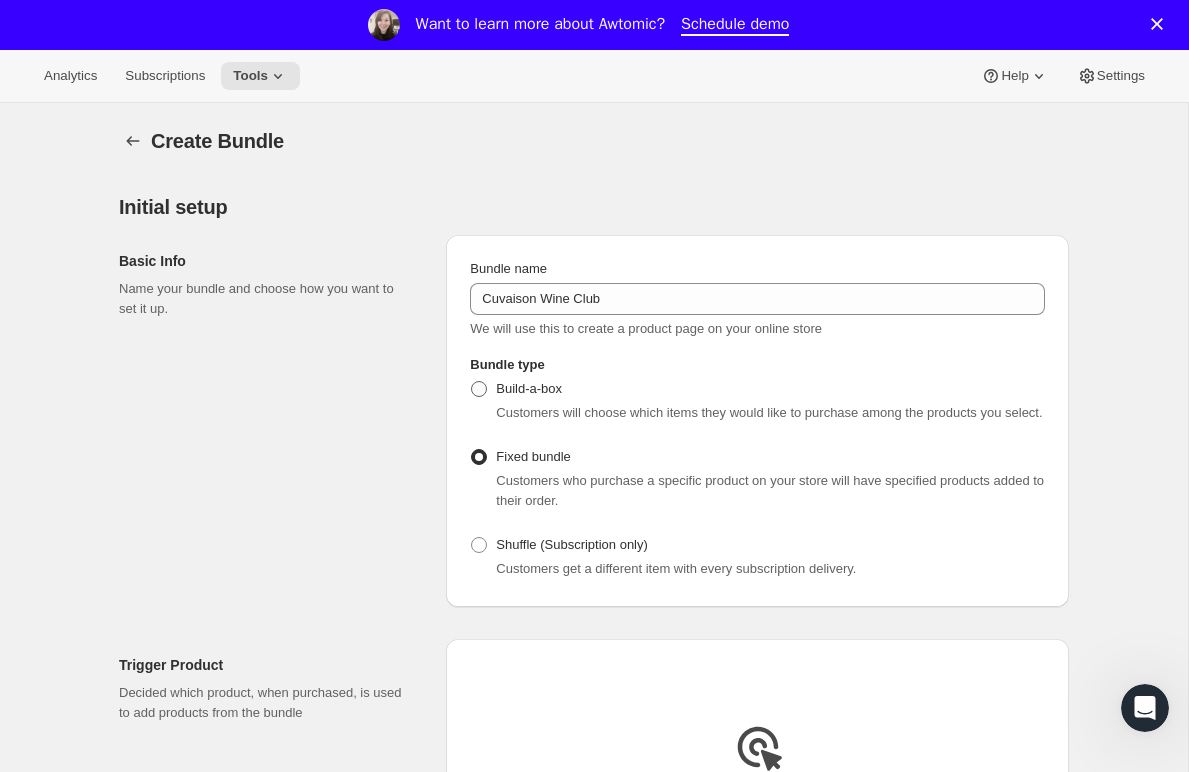 radio on "true" 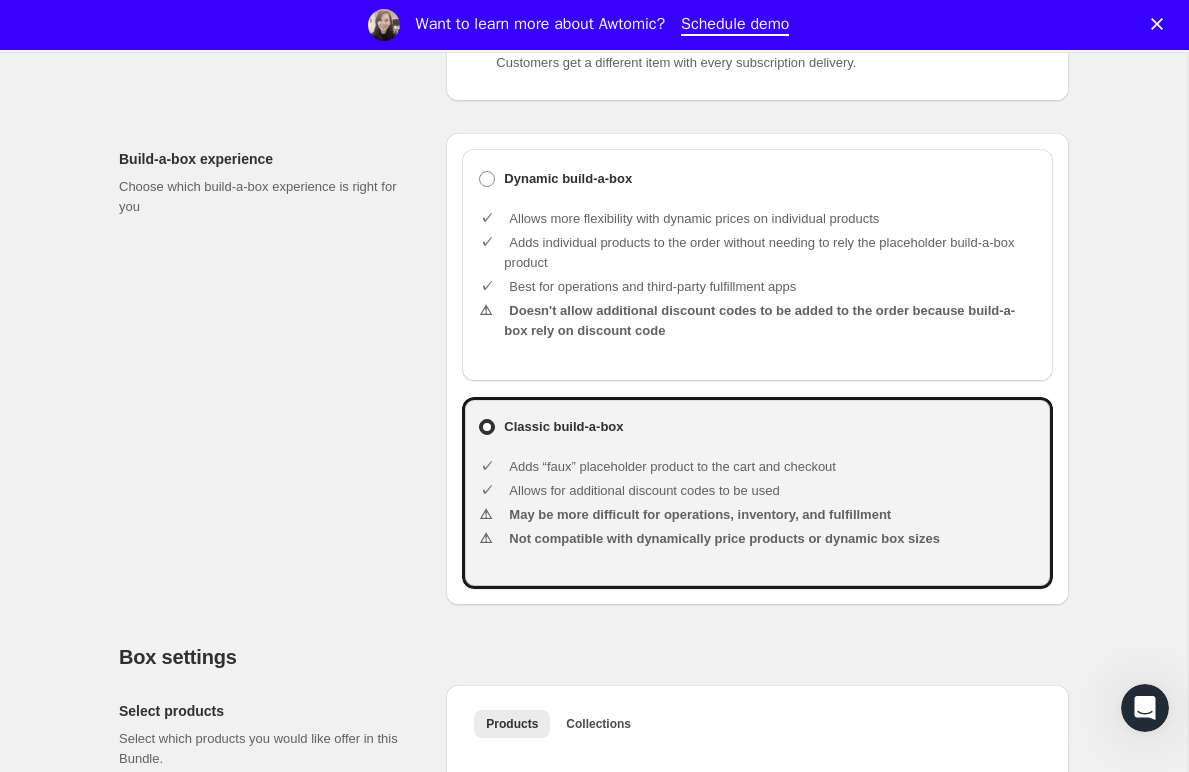 scroll, scrollTop: 520, scrollLeft: 0, axis: vertical 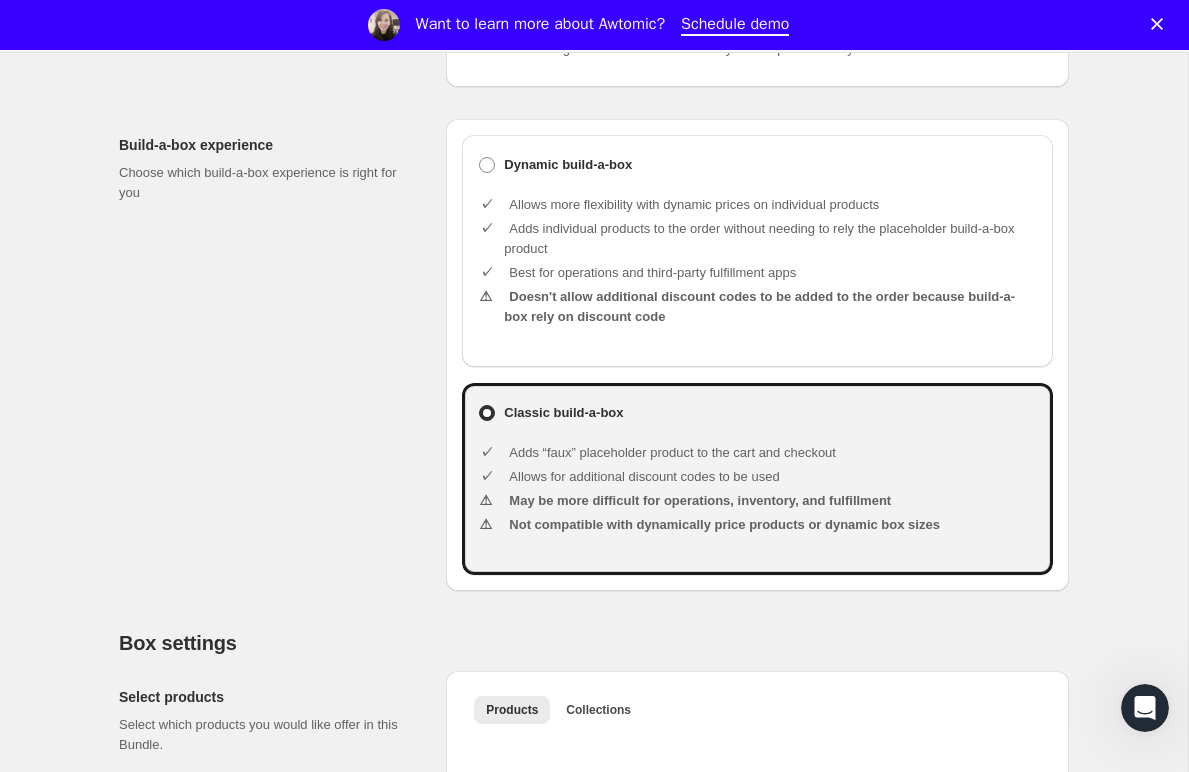 click on "Adds individual products to the order without needing to rely the placeholder build-a-box product" at bounding box center [770, 239] 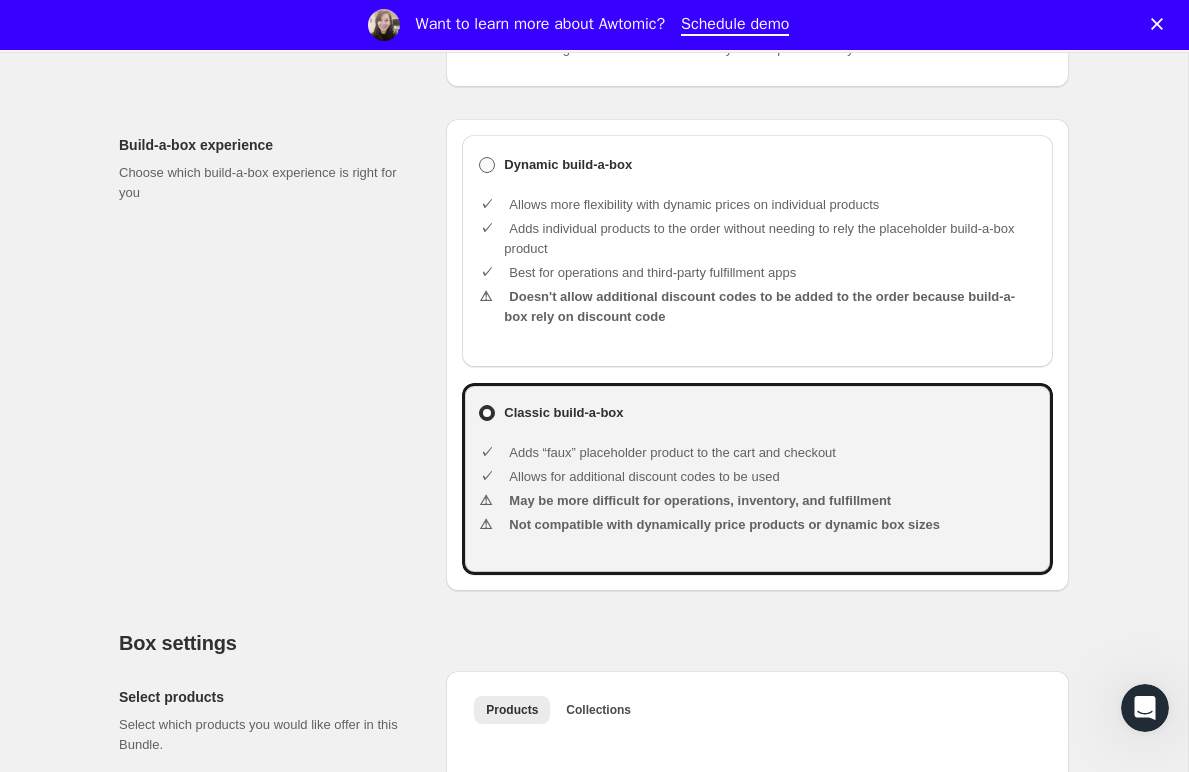 click on "Dynamic build-a-box" at bounding box center [568, 165] 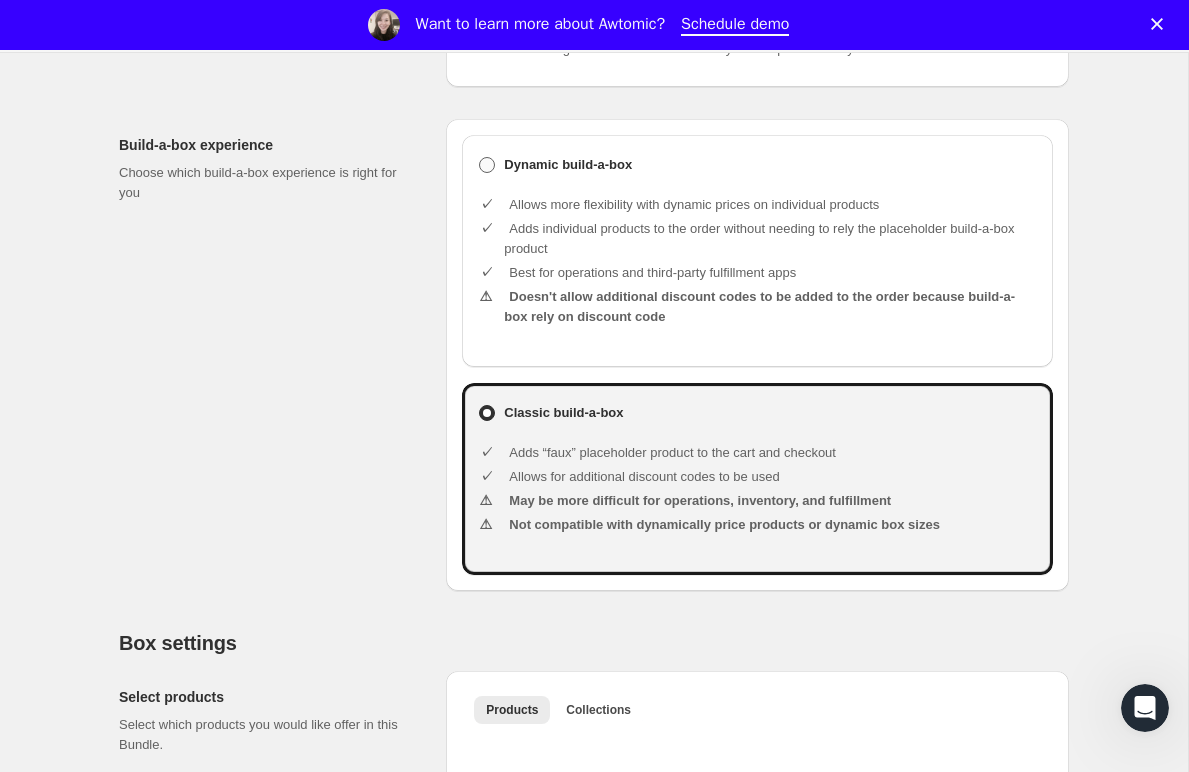 radio on "true" 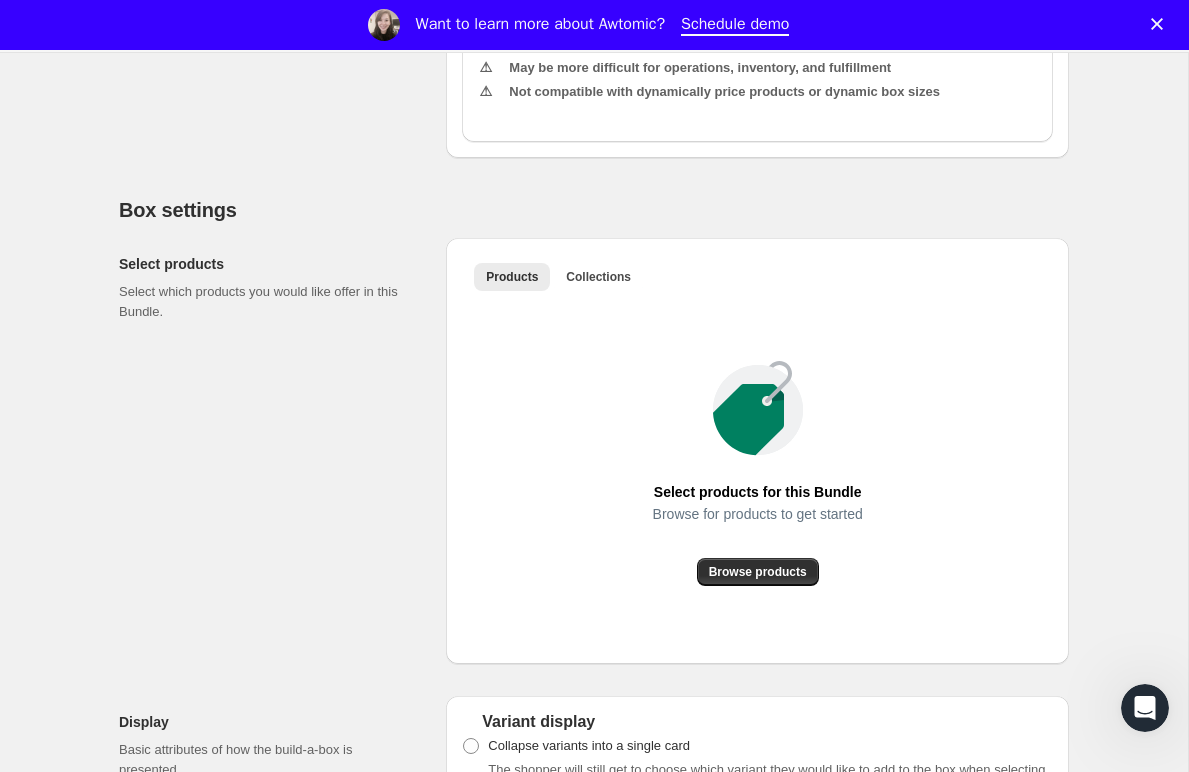 scroll, scrollTop: 960, scrollLeft: 0, axis: vertical 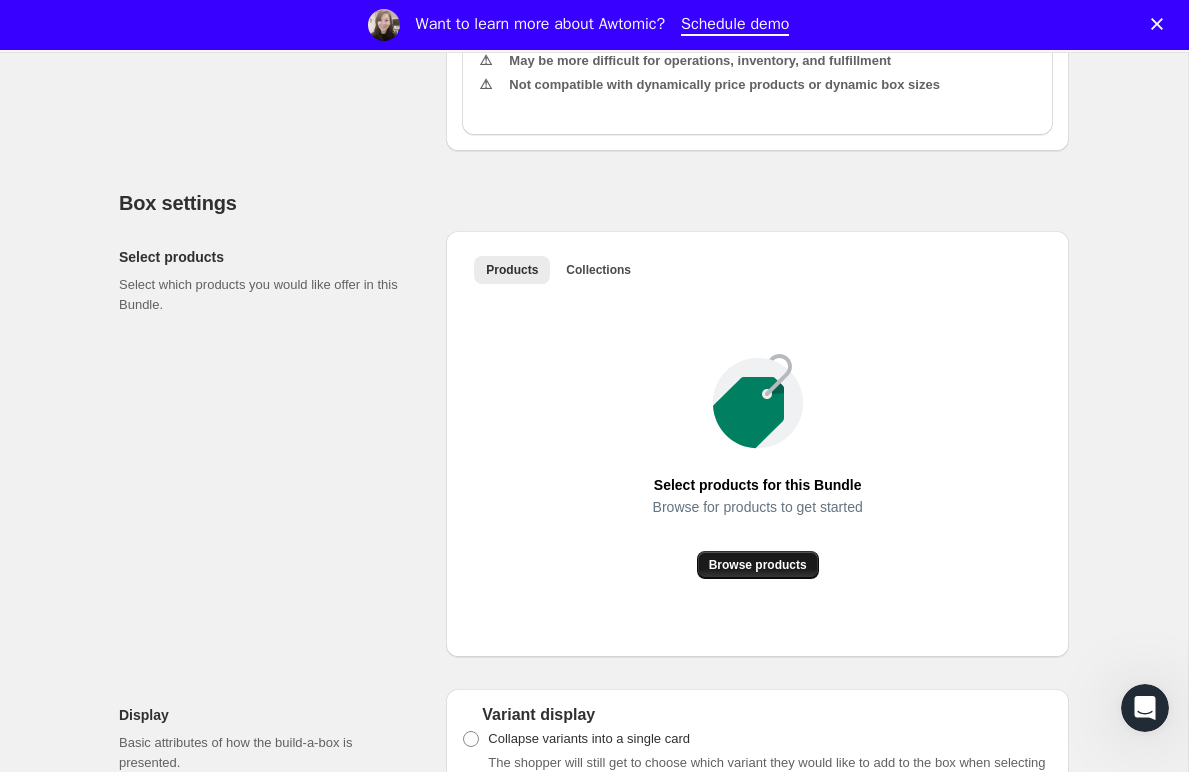 click on "Browse products" at bounding box center (758, 565) 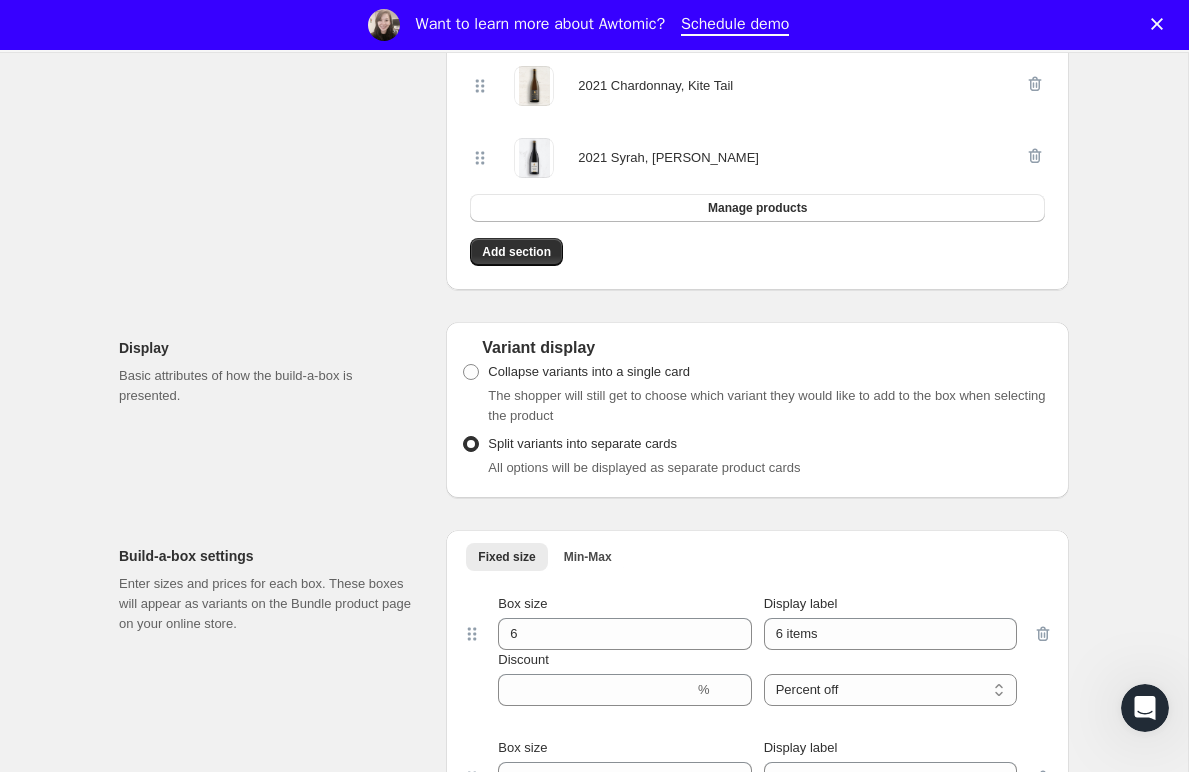 scroll, scrollTop: 1609, scrollLeft: 0, axis: vertical 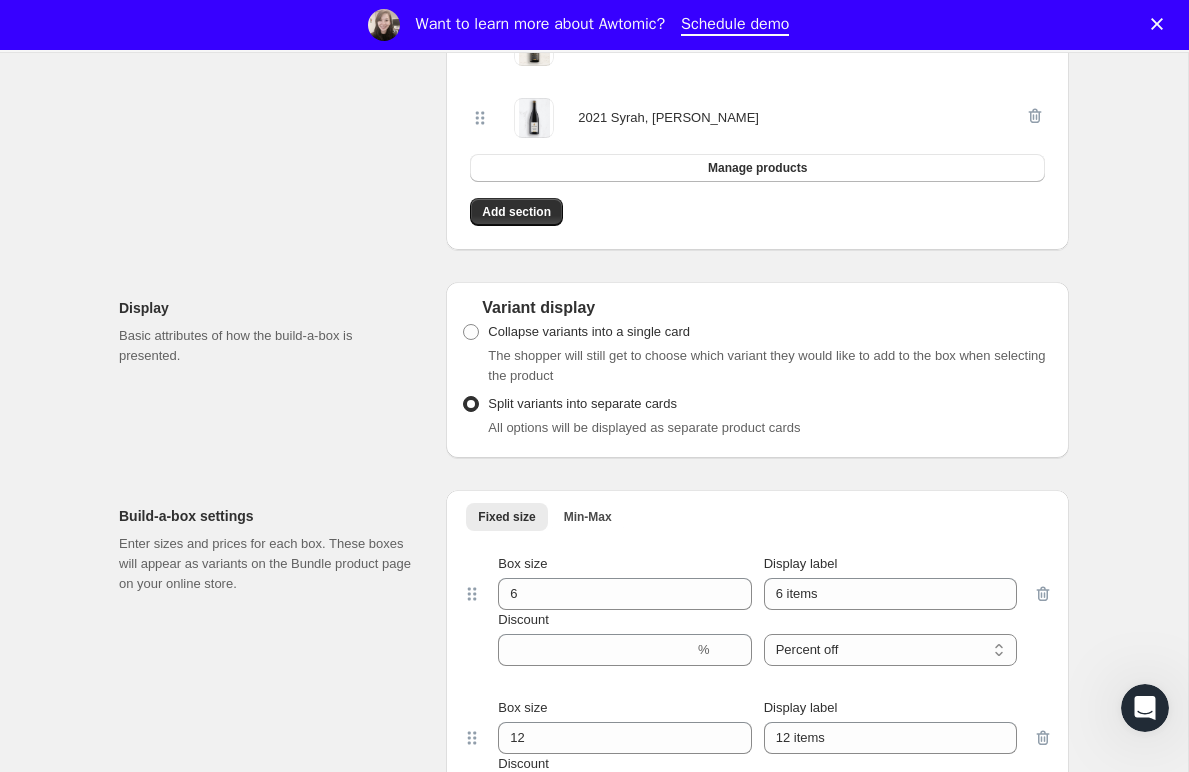 click on "The shopper will still get to choose which variant they would like to add to the box when selecting the product" at bounding box center (770, 366) 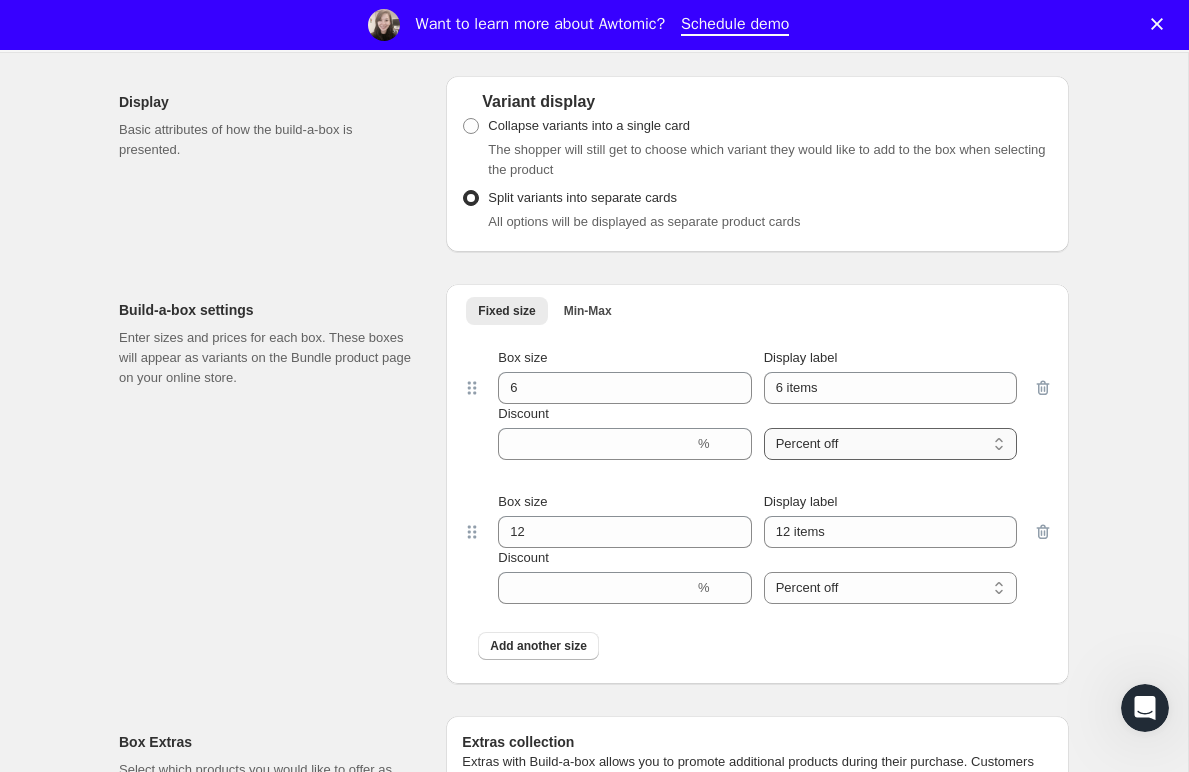 scroll, scrollTop: 1850, scrollLeft: 0, axis: vertical 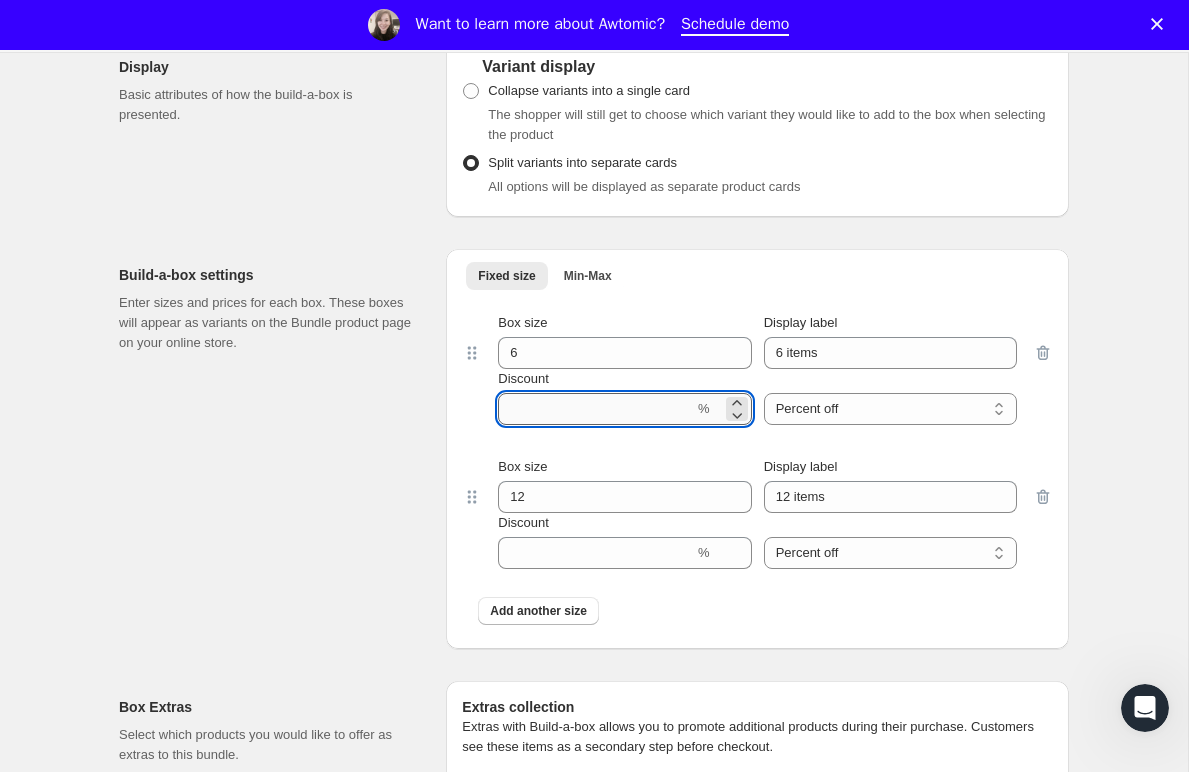 click on "Discount" at bounding box center (596, 409) 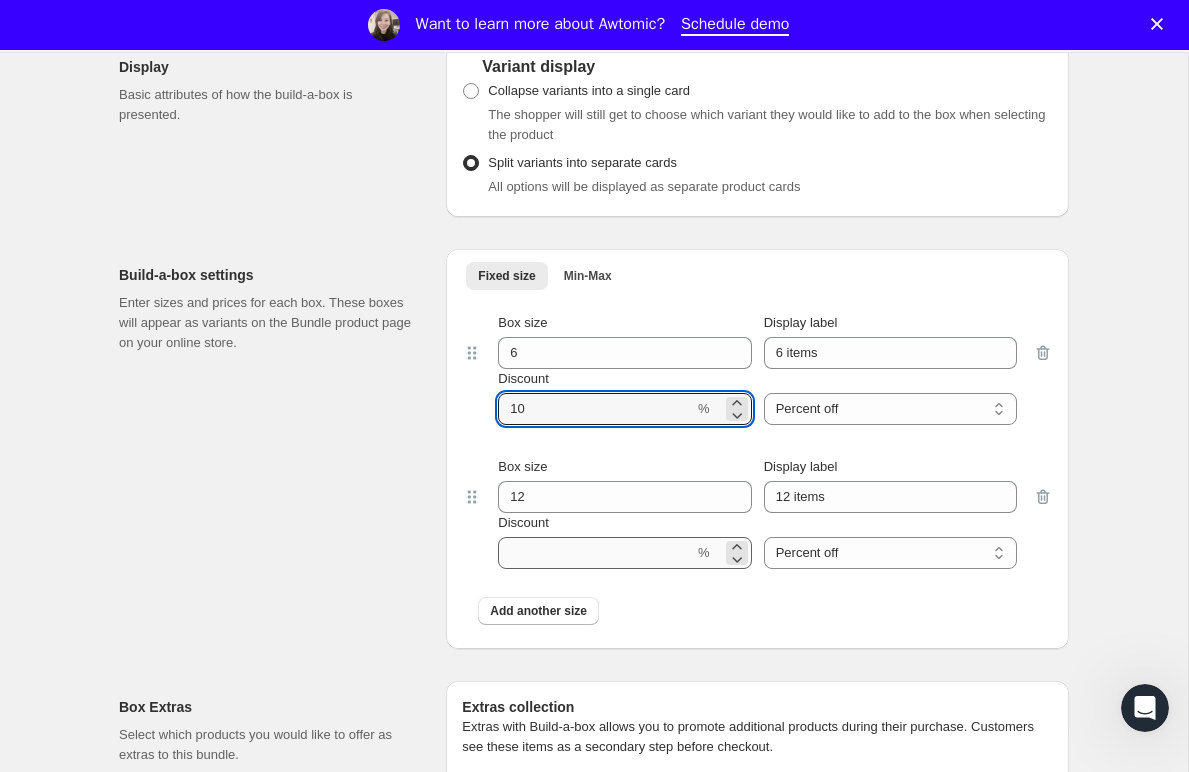 type on "10" 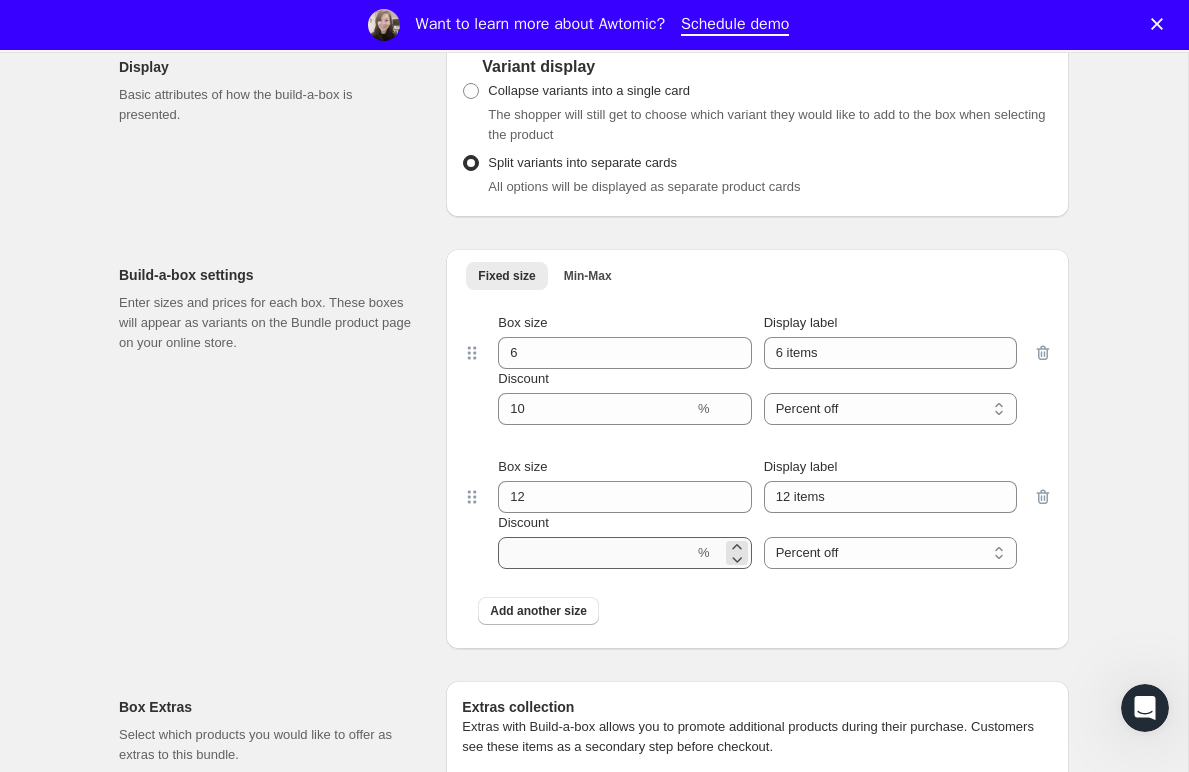click on "Discount %" at bounding box center (624, 541) 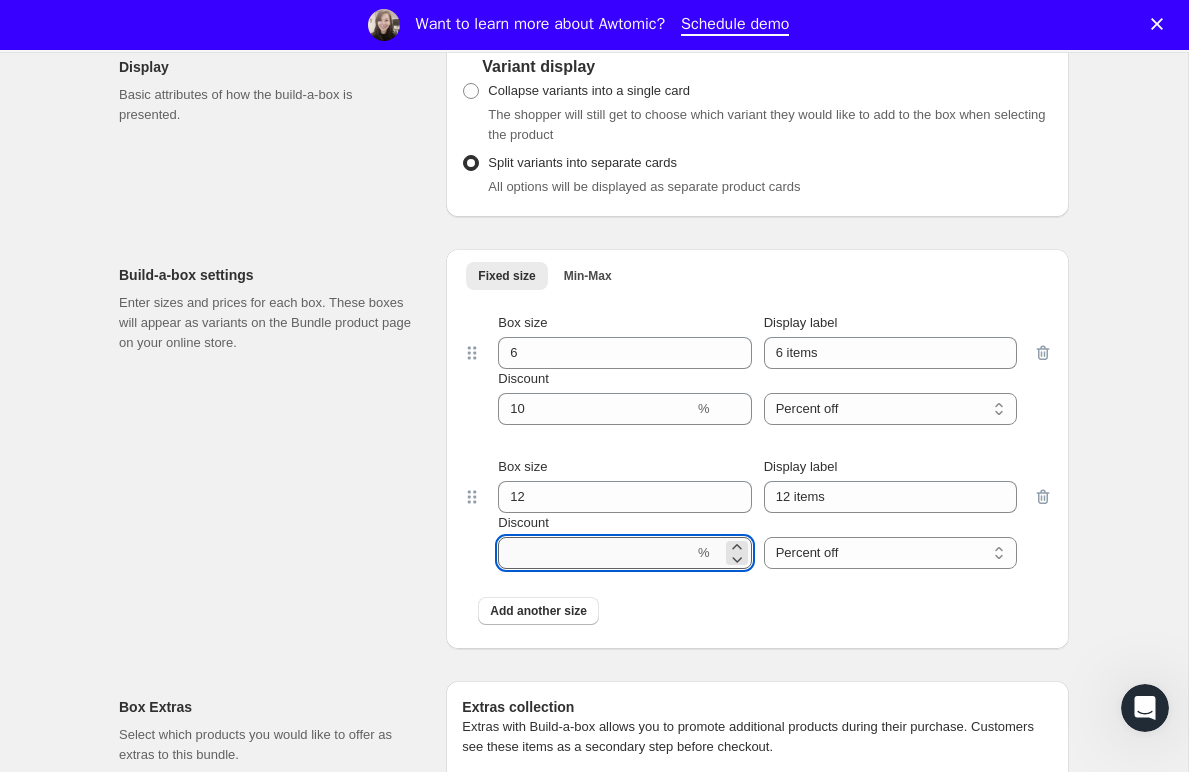 click on "Discount" at bounding box center (596, 553) 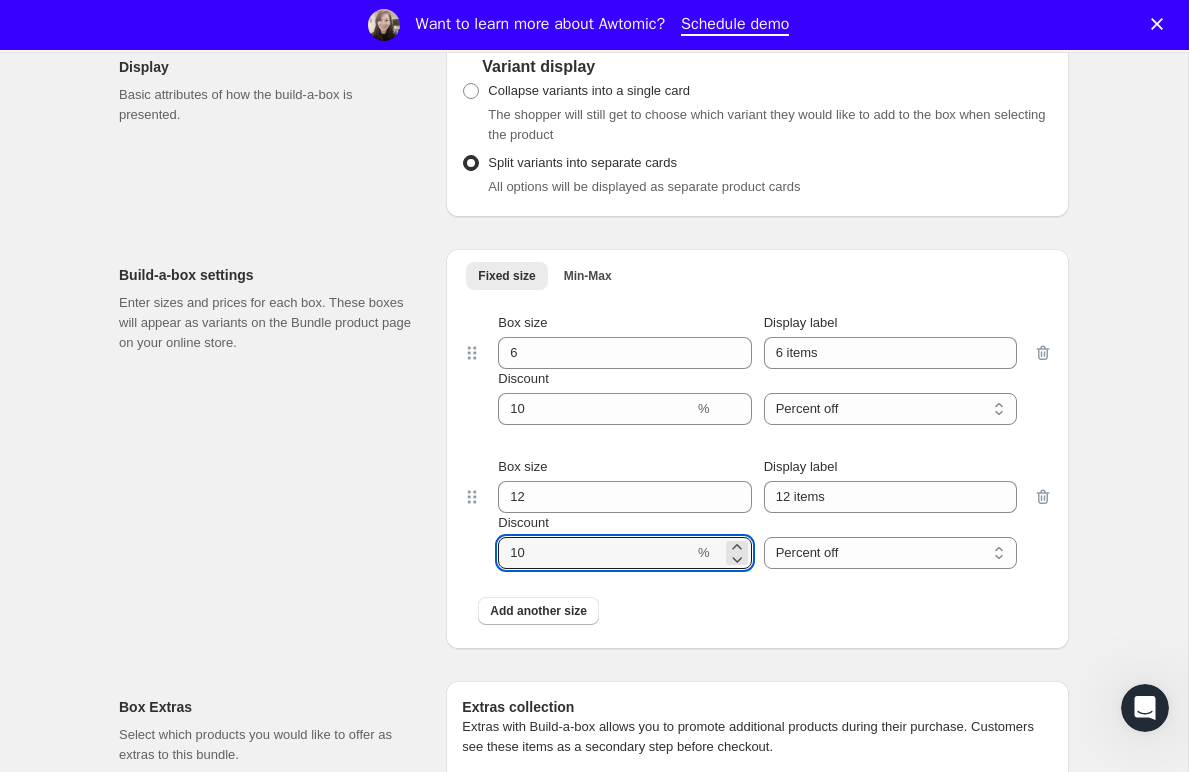type on "10" 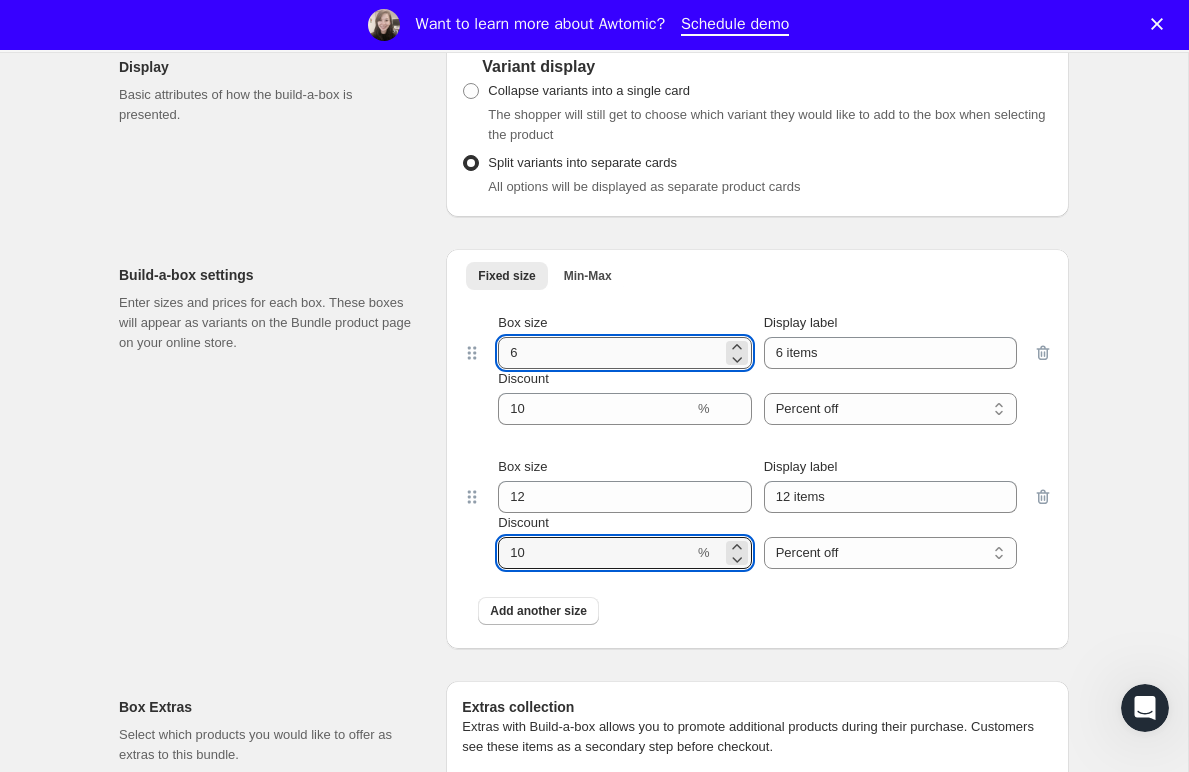 click on "6" at bounding box center [609, 353] 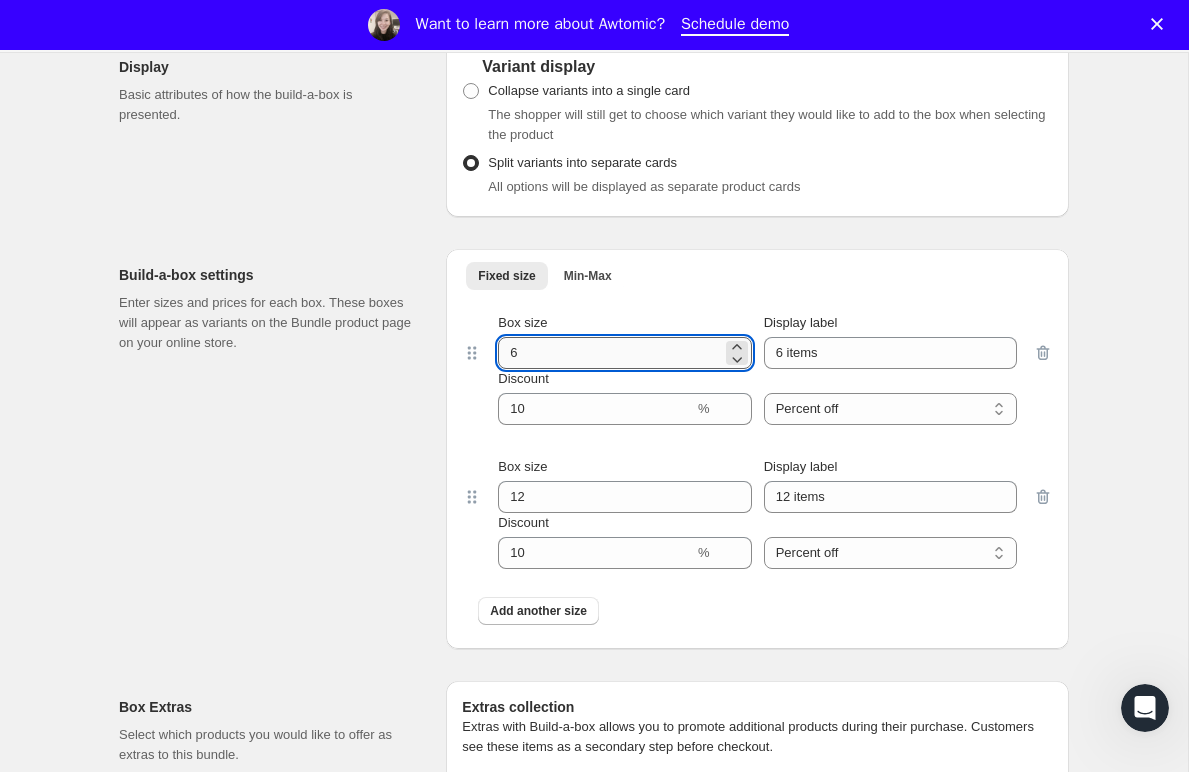 click on "6" at bounding box center [609, 353] 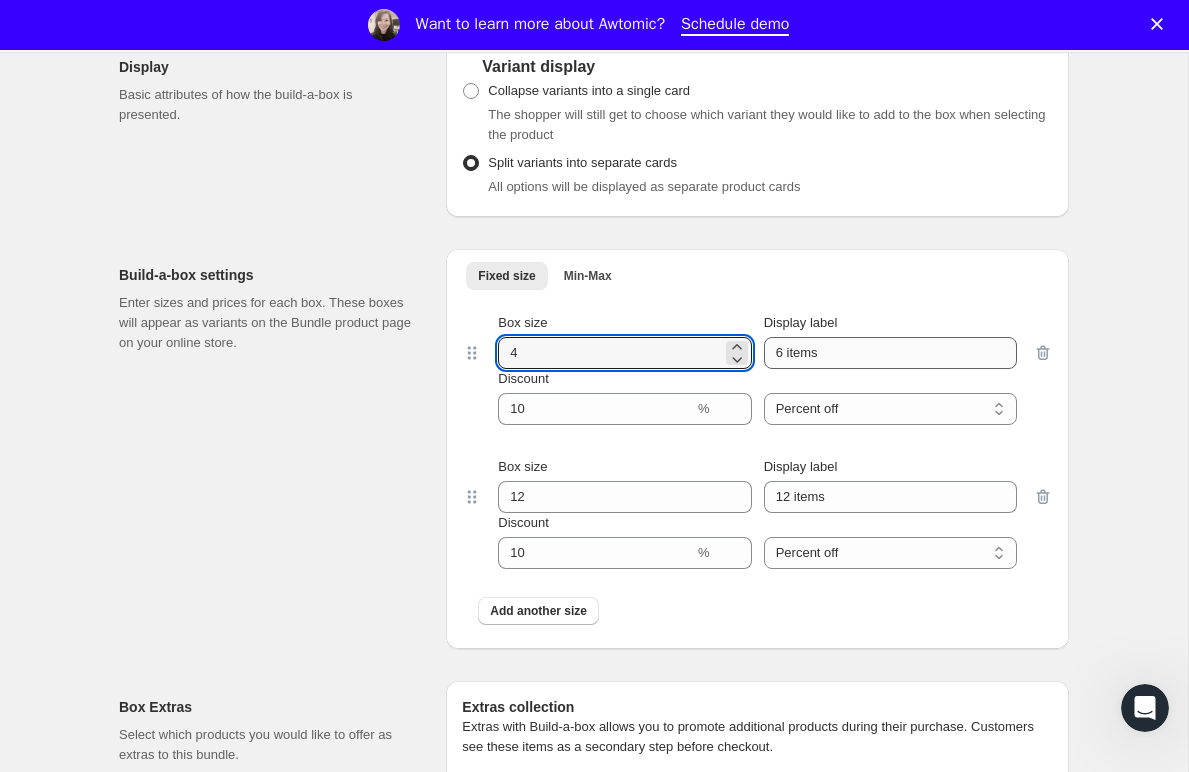 type on "4" 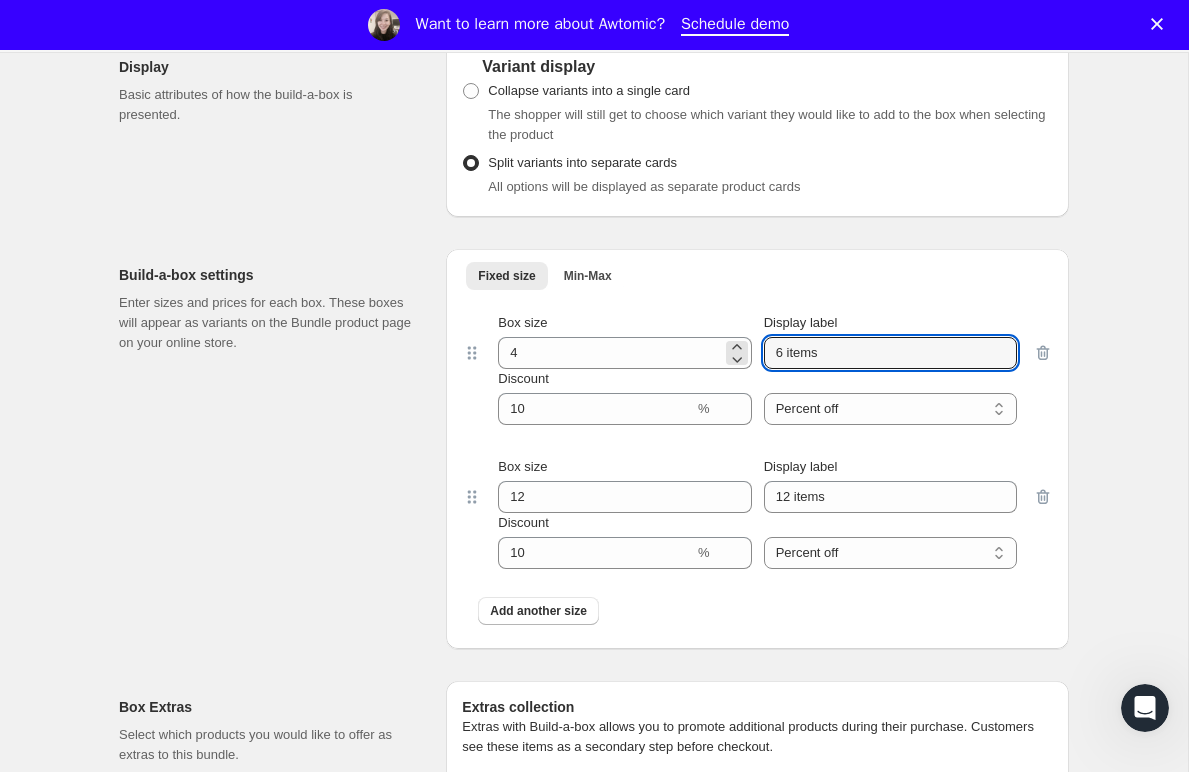 drag, startPoint x: 780, startPoint y: 377, endPoint x: 747, endPoint y: 388, distance: 34.785053 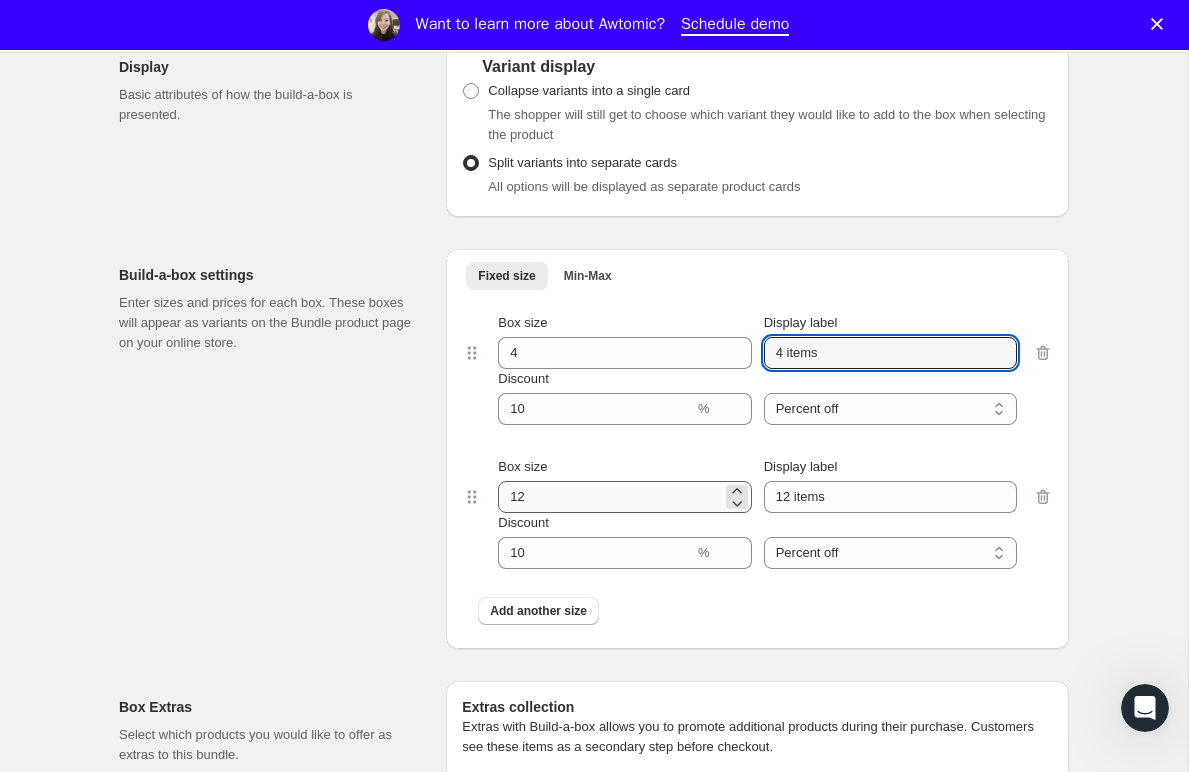 type on "4 items" 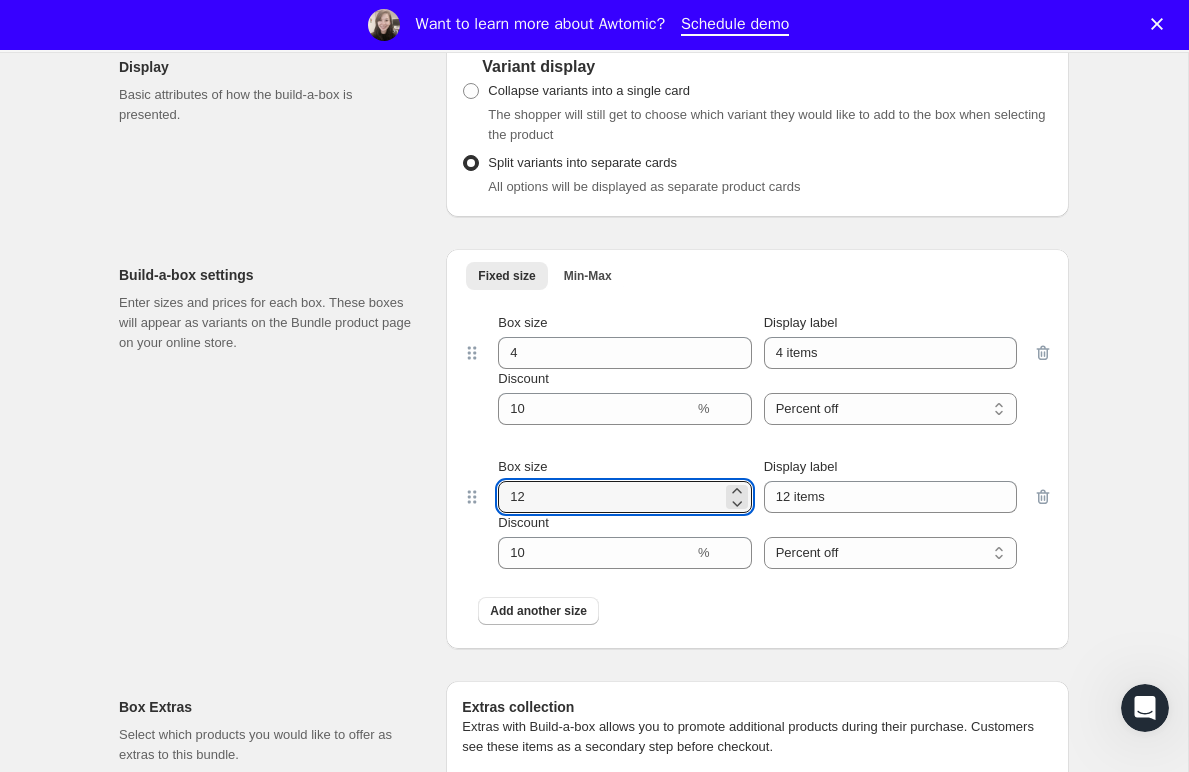 drag, startPoint x: 498, startPoint y: 510, endPoint x: 445, endPoint y: 505, distance: 53.235325 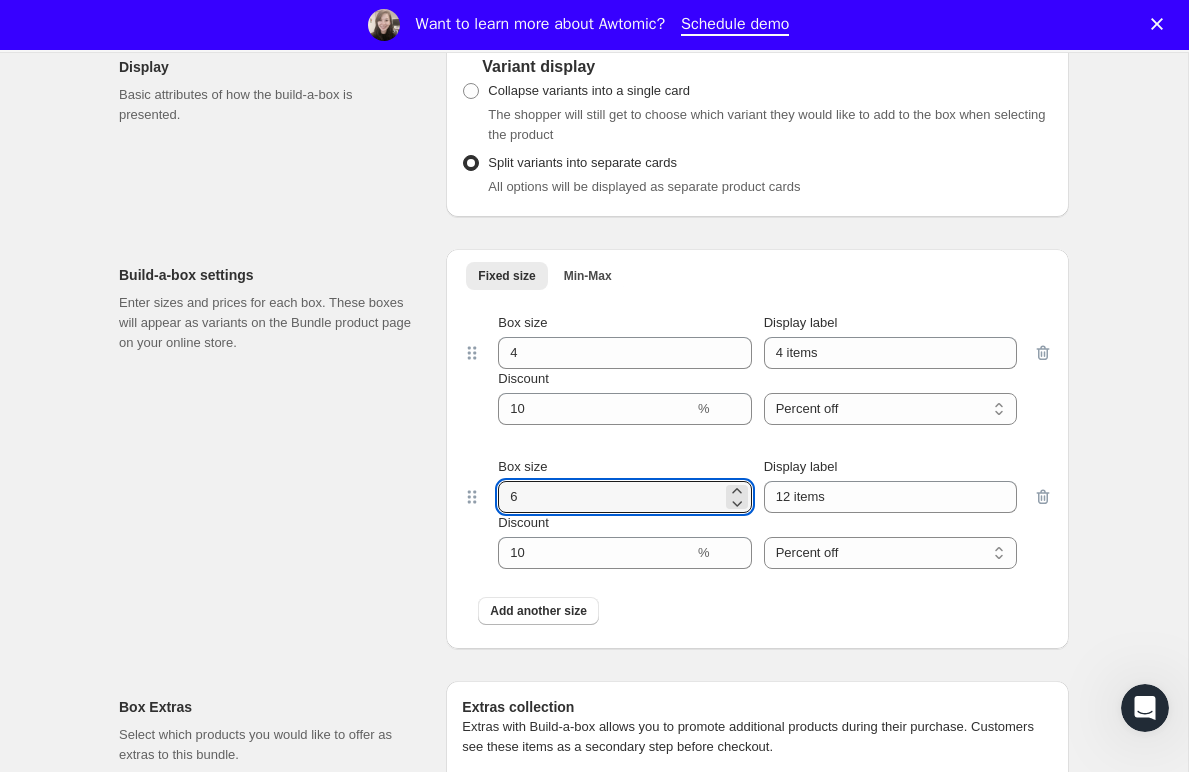 type on "6" 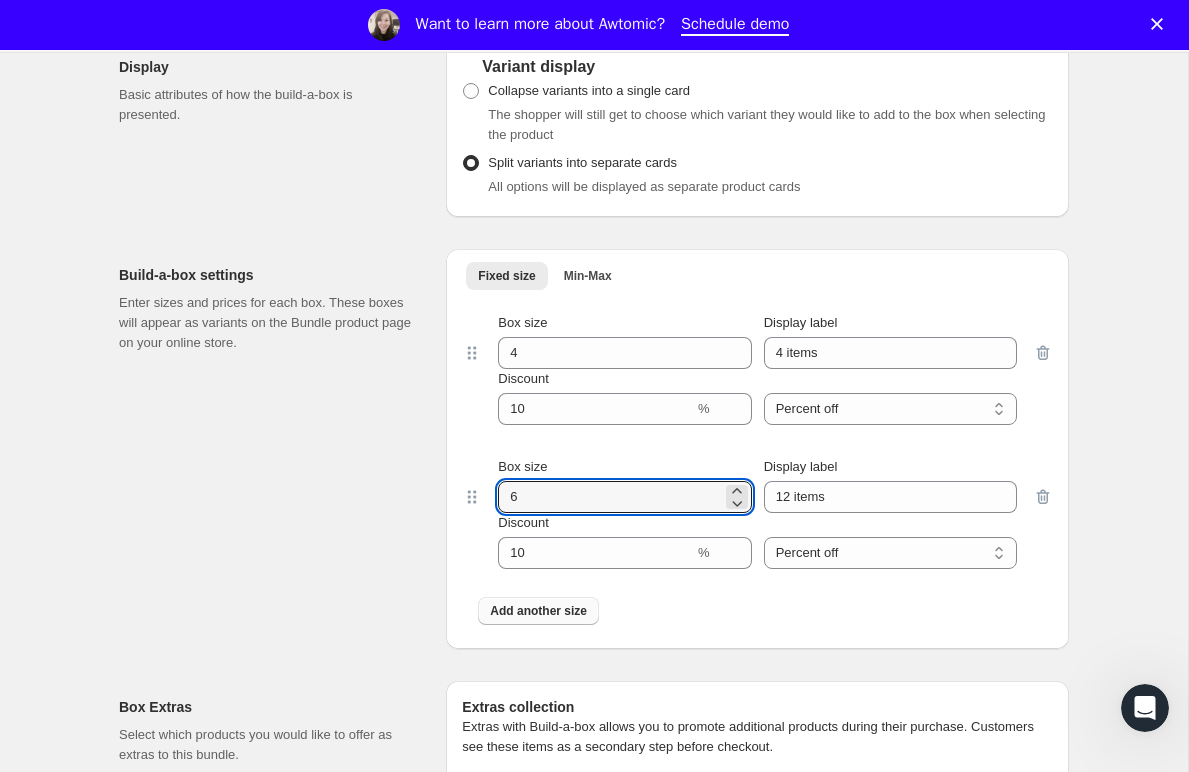 click on "Add another size" at bounding box center (538, 611) 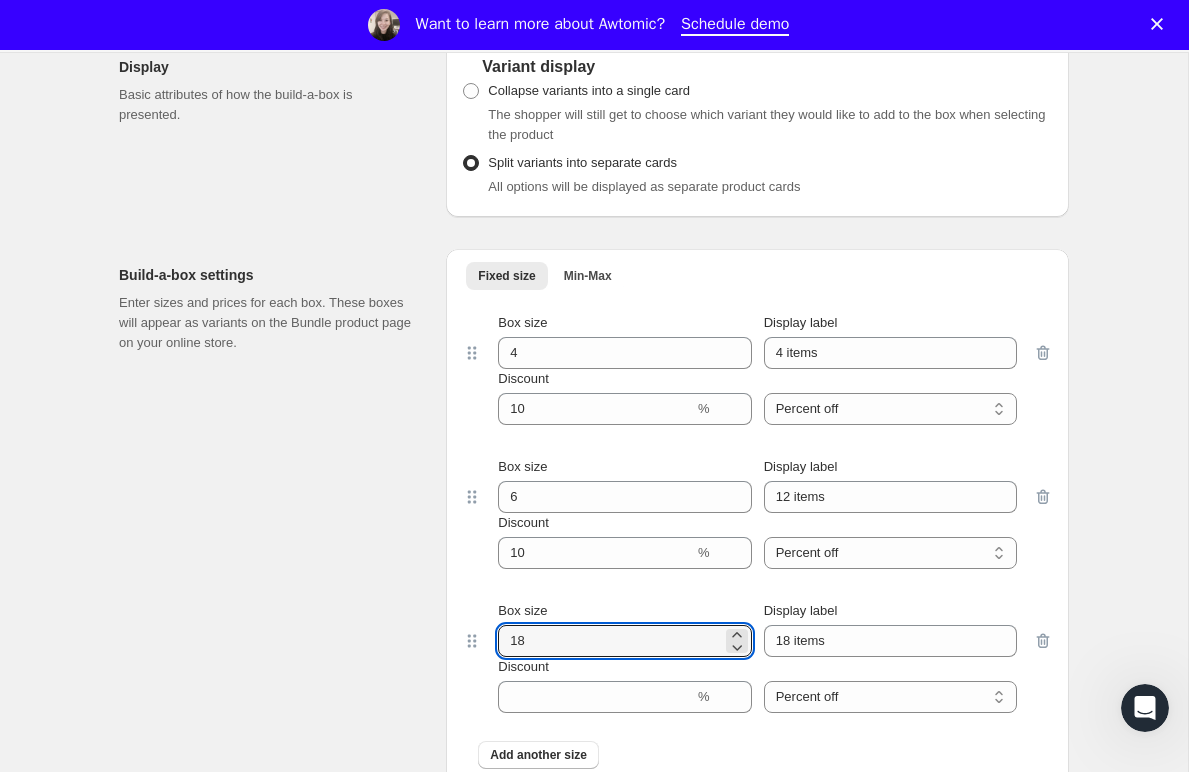 drag, startPoint x: 498, startPoint y: 657, endPoint x: 474, endPoint y: 655, distance: 24.083189 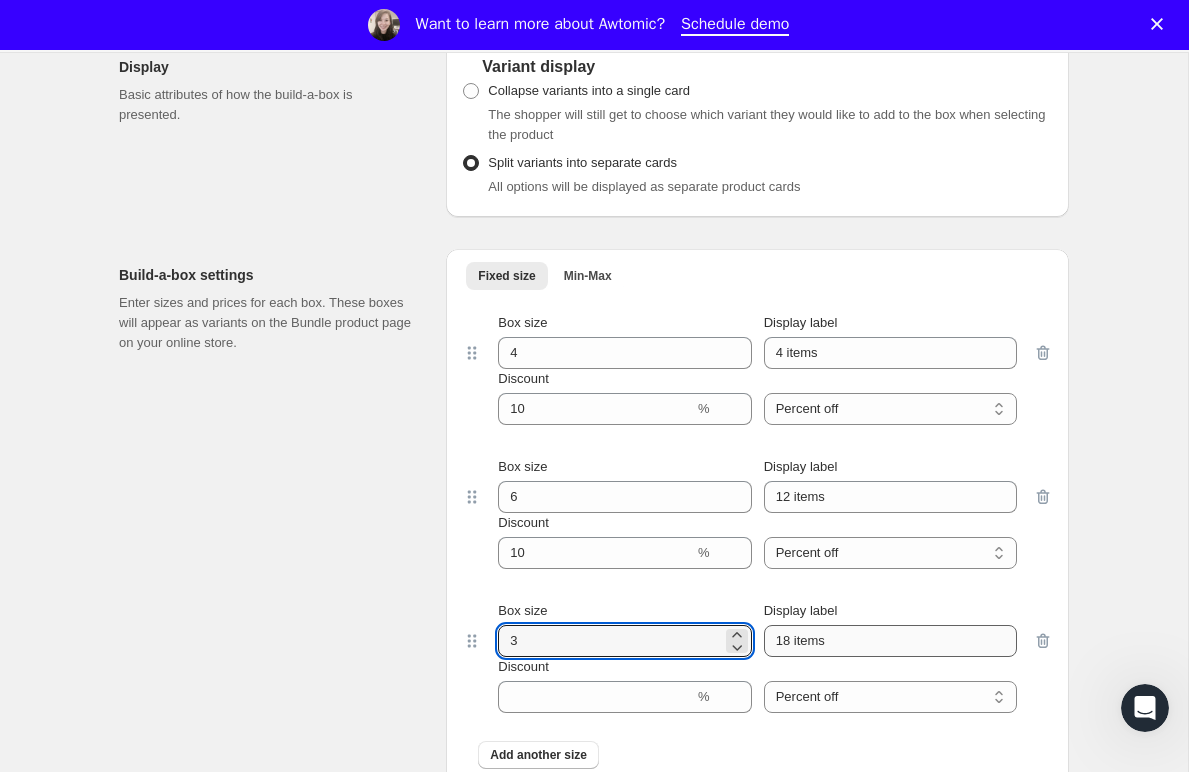 type on "3" 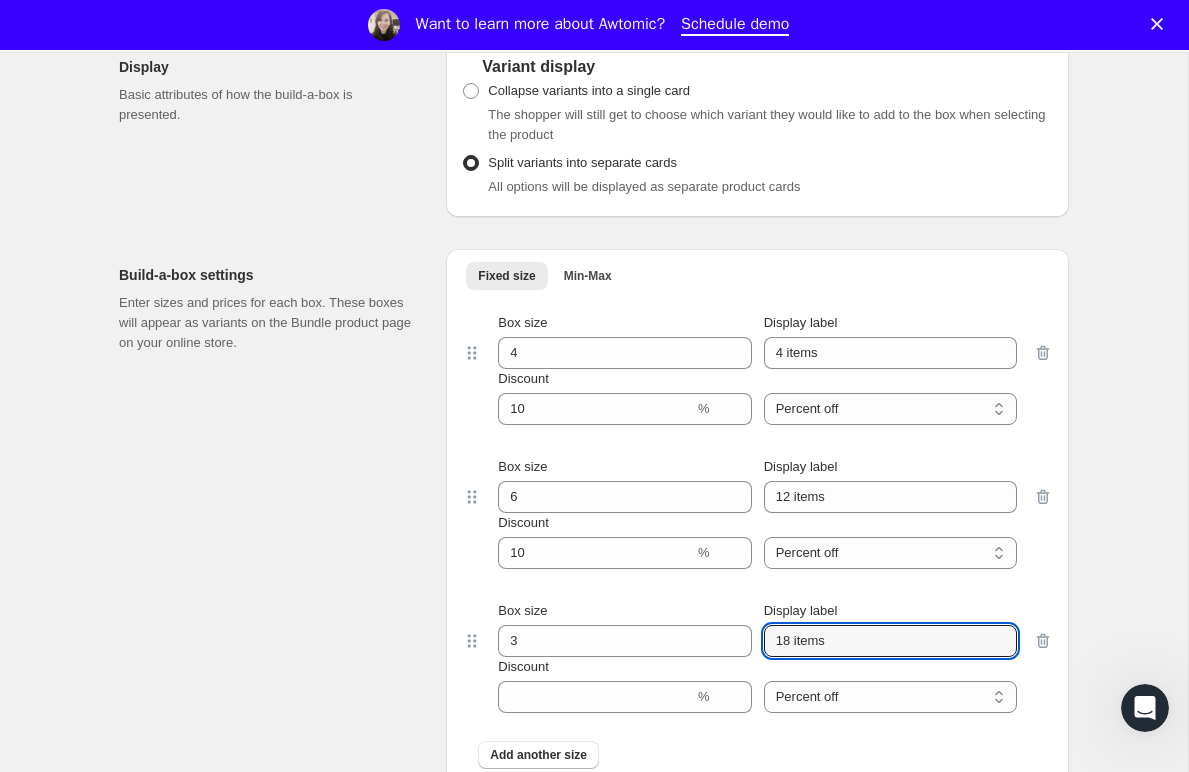 drag, startPoint x: 790, startPoint y: 659, endPoint x: 690, endPoint y: 680, distance: 102.18121 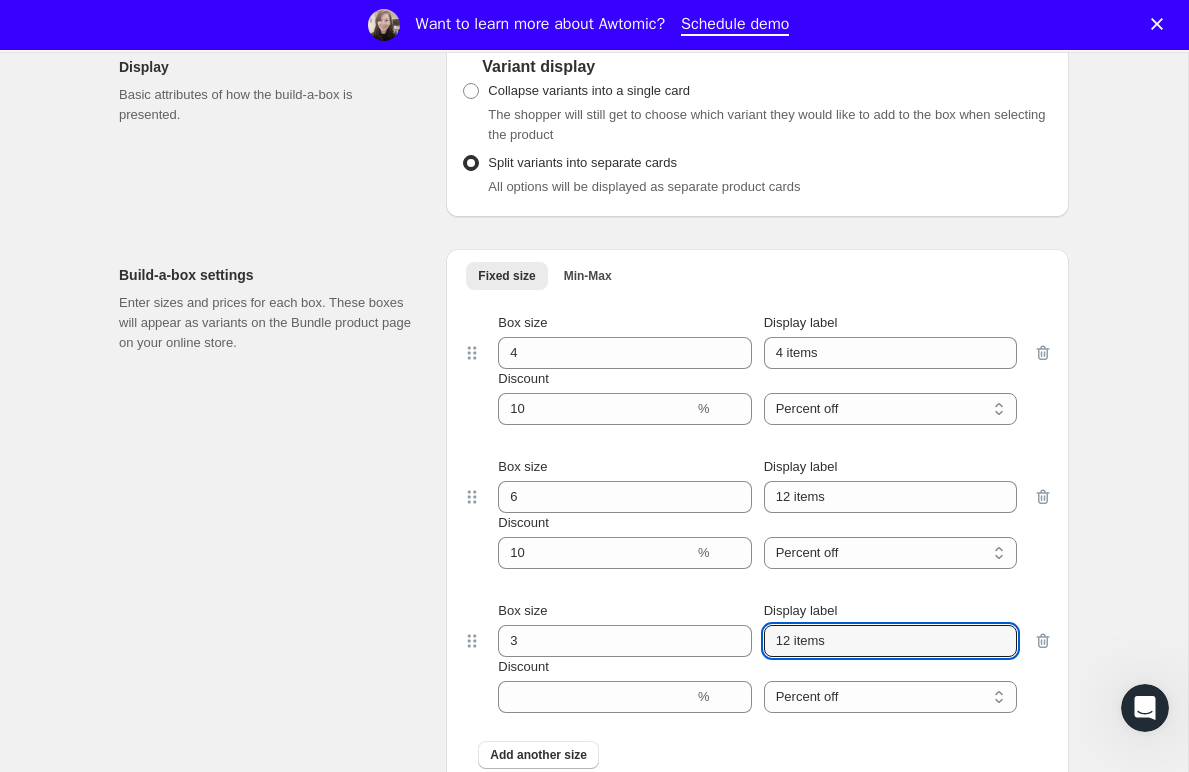type on "12 items" 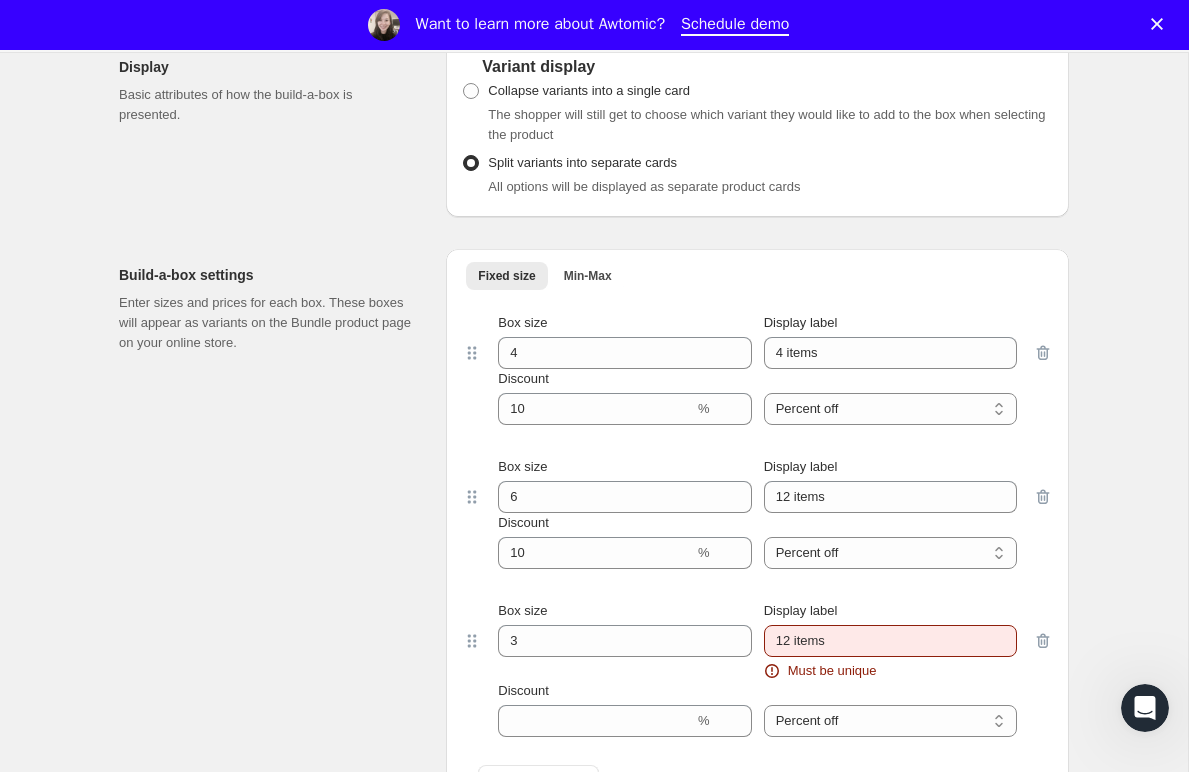 click on "Discount" at bounding box center (624, 691) 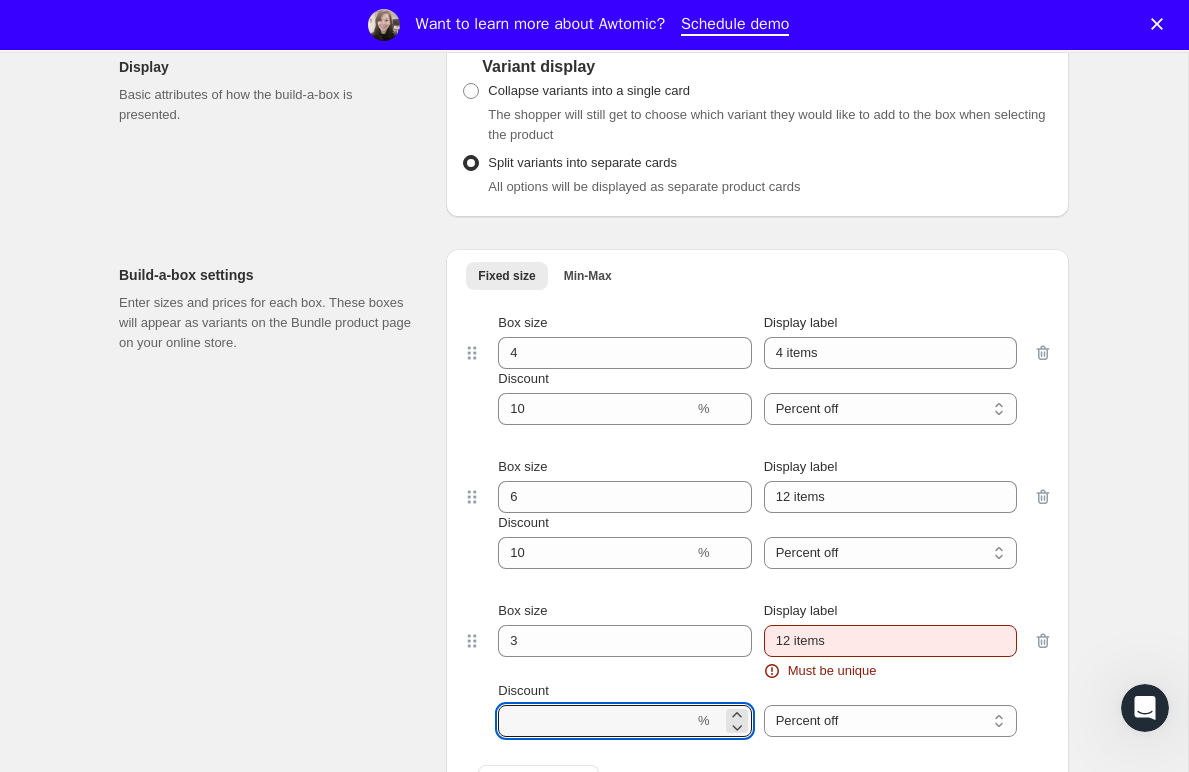 drag, startPoint x: 642, startPoint y: 728, endPoint x: 580, endPoint y: 679, distance: 79.025314 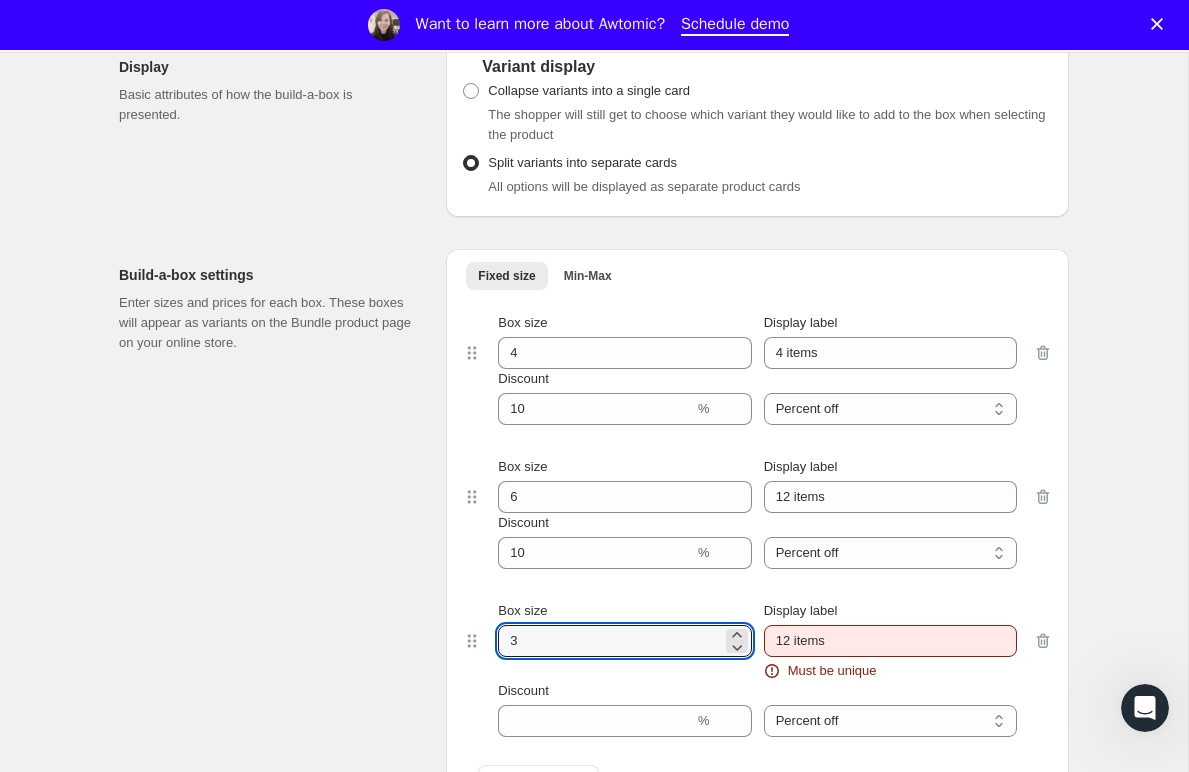 drag, startPoint x: 546, startPoint y: 656, endPoint x: 484, endPoint y: 656, distance: 62 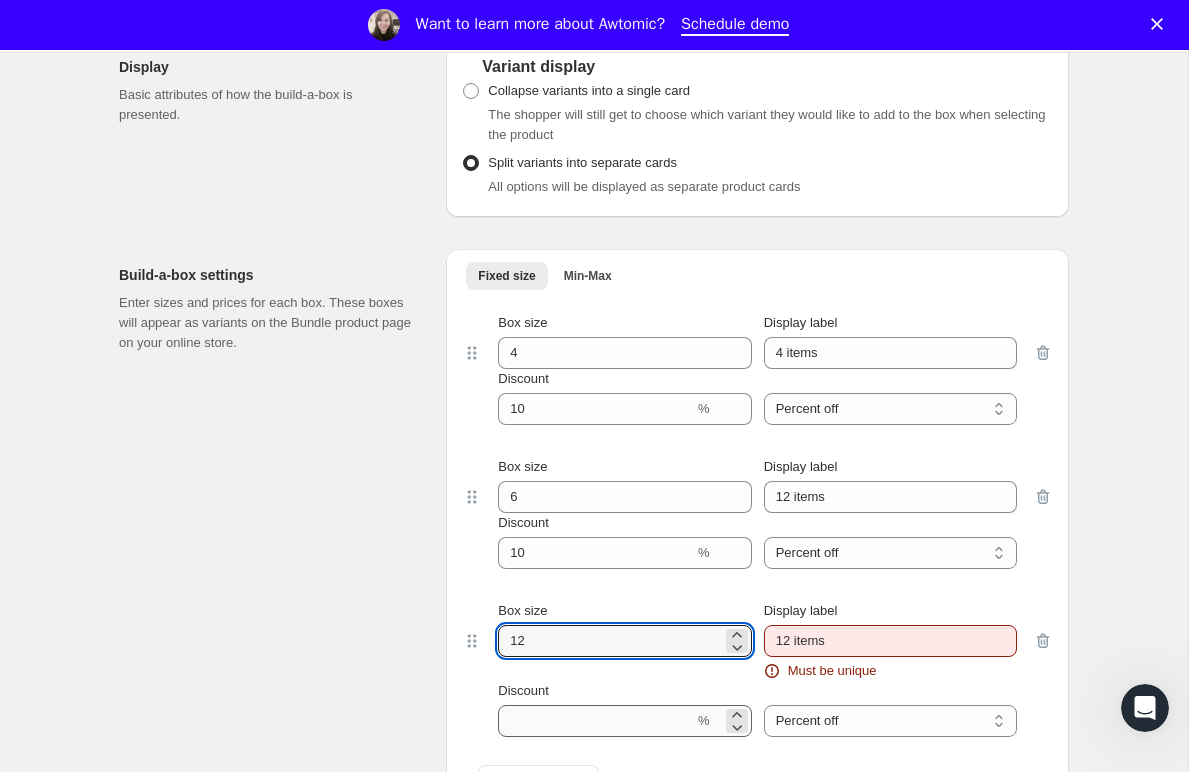 type on "12" 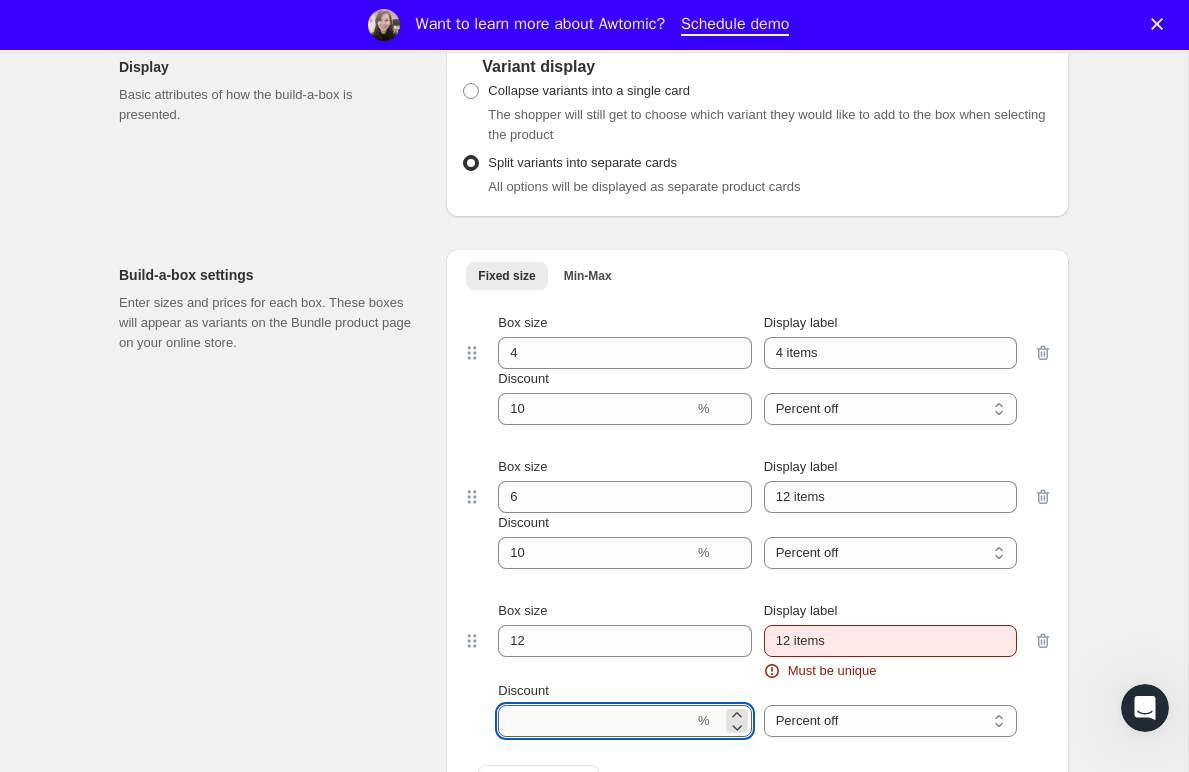 click on "Discount" at bounding box center [596, 721] 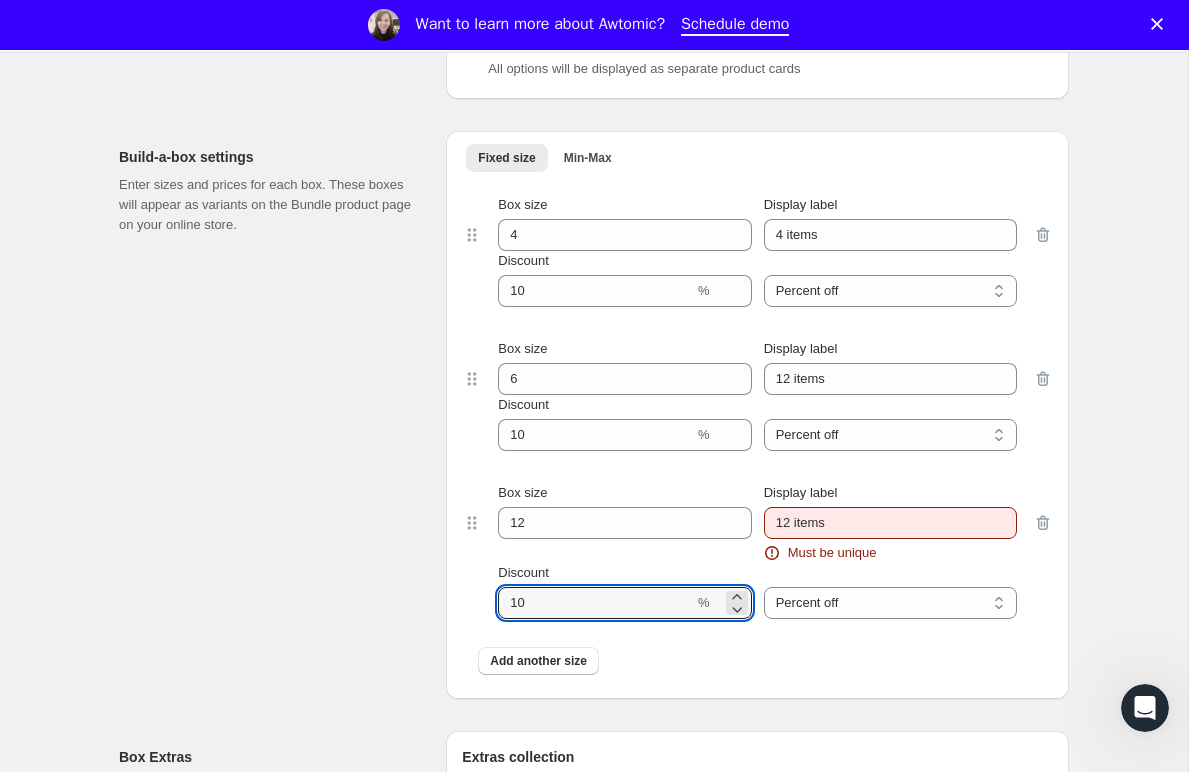 scroll, scrollTop: 2019, scrollLeft: 0, axis: vertical 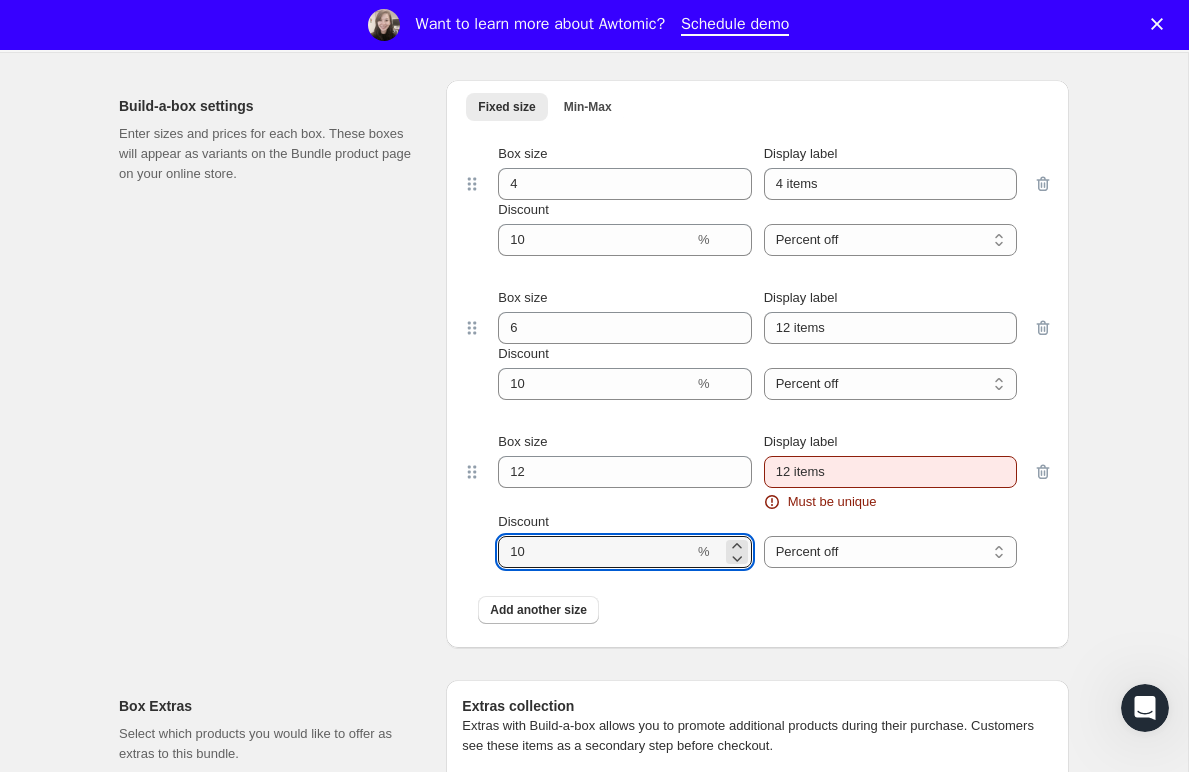 type on "10" 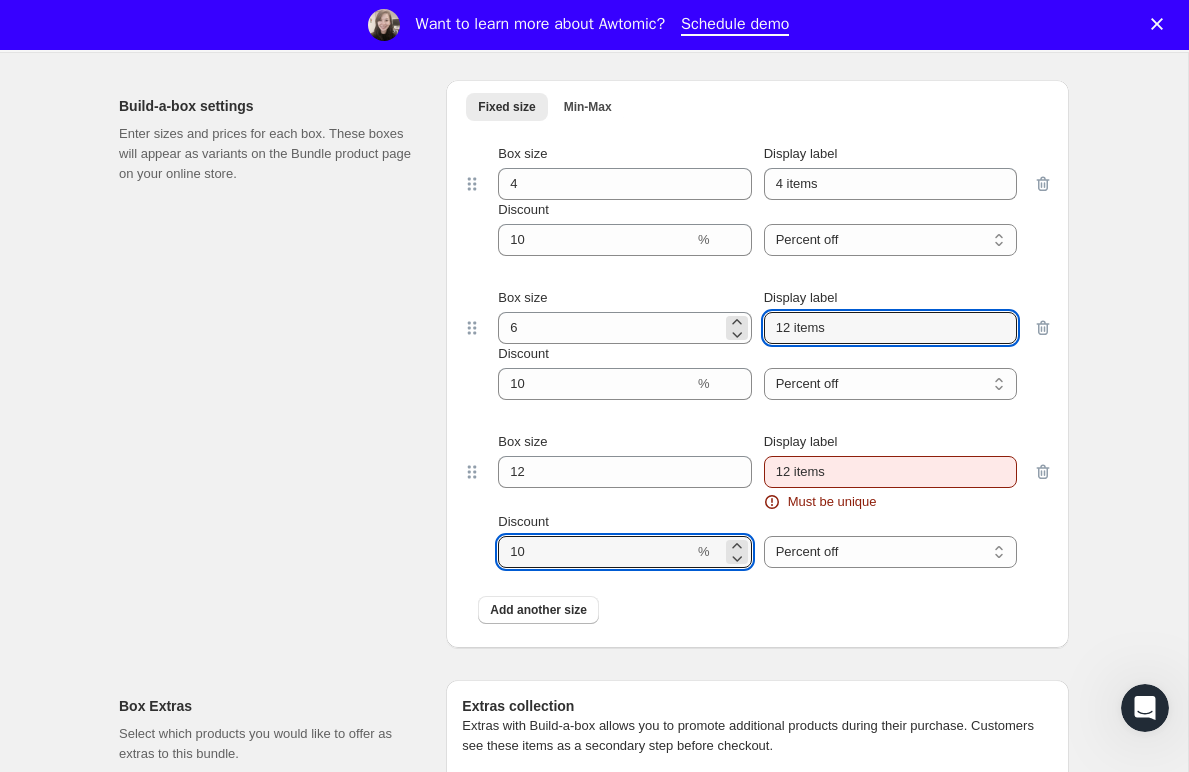 click on "Box size 6 Display label 12 items" at bounding box center [757, 316] 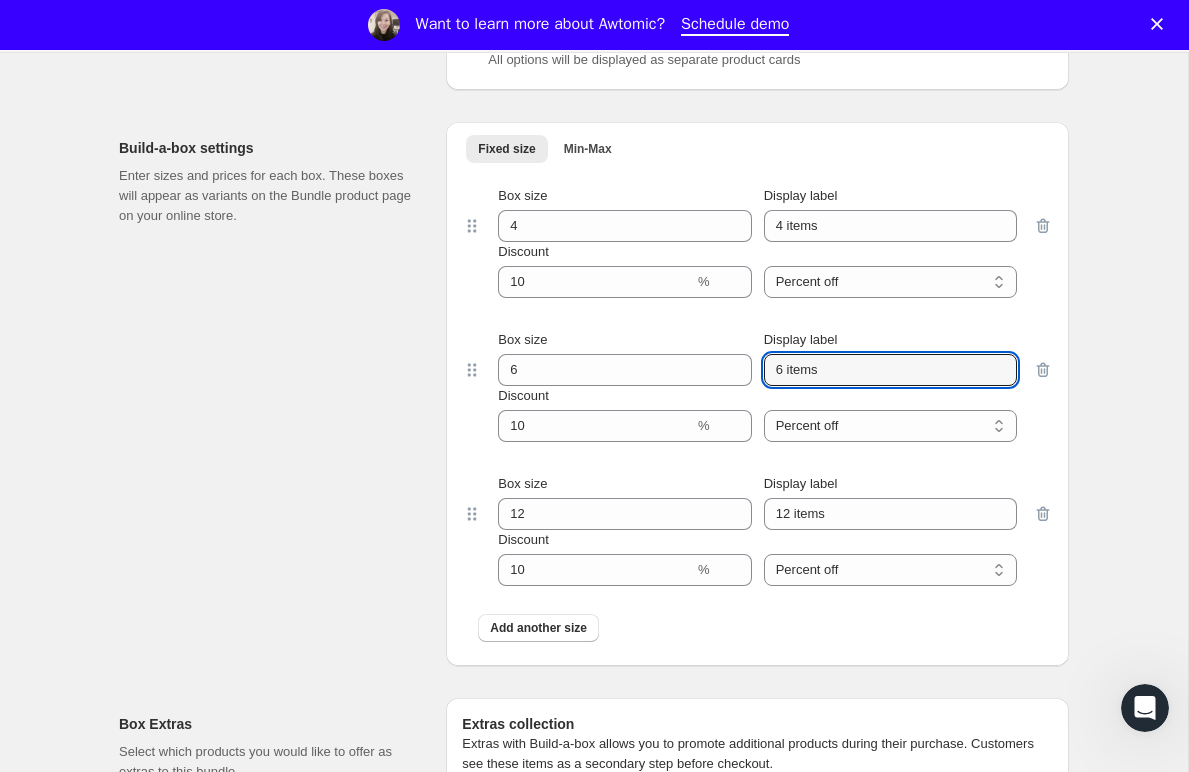 scroll, scrollTop: 2735, scrollLeft: 0, axis: vertical 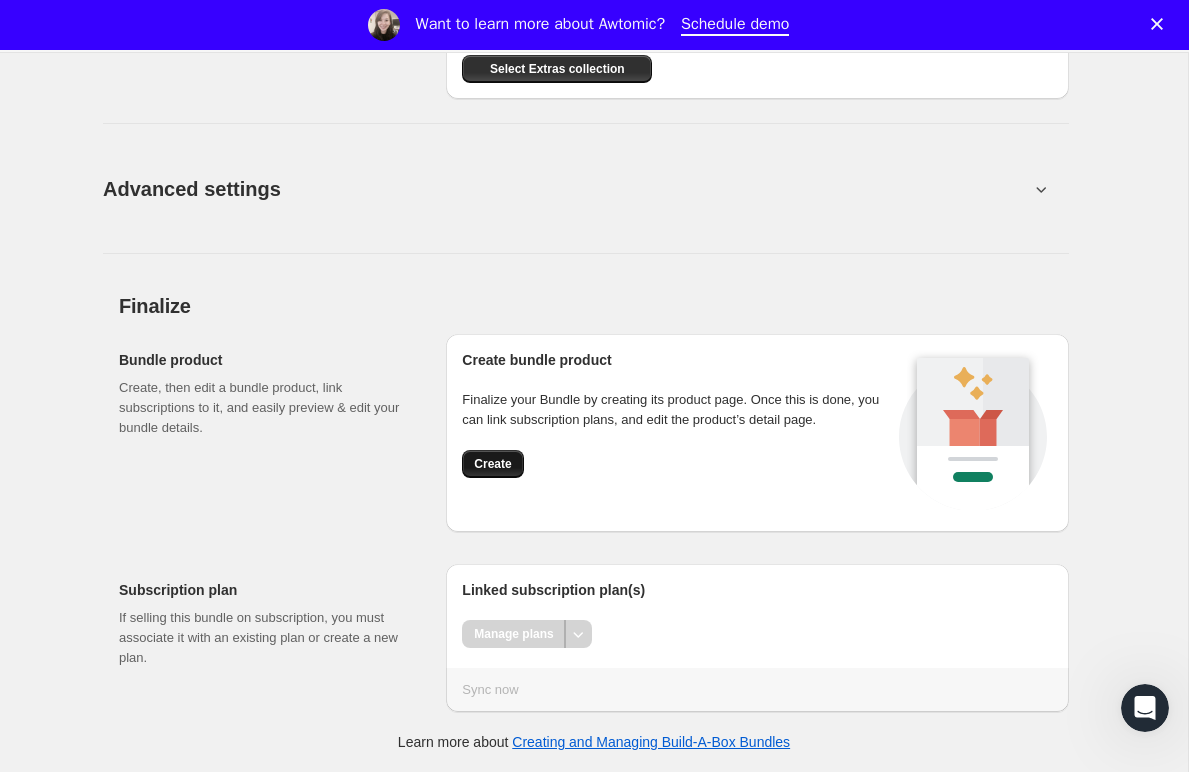 type on "6 items" 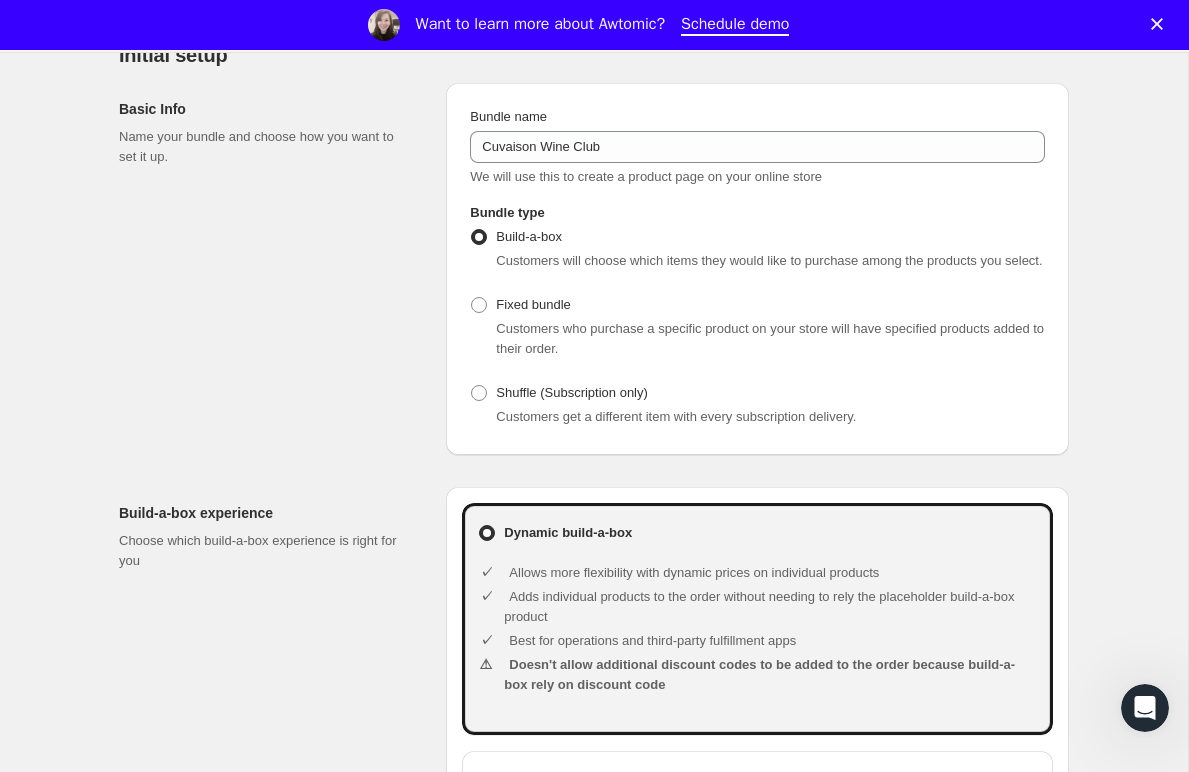 scroll, scrollTop: 0, scrollLeft: 0, axis: both 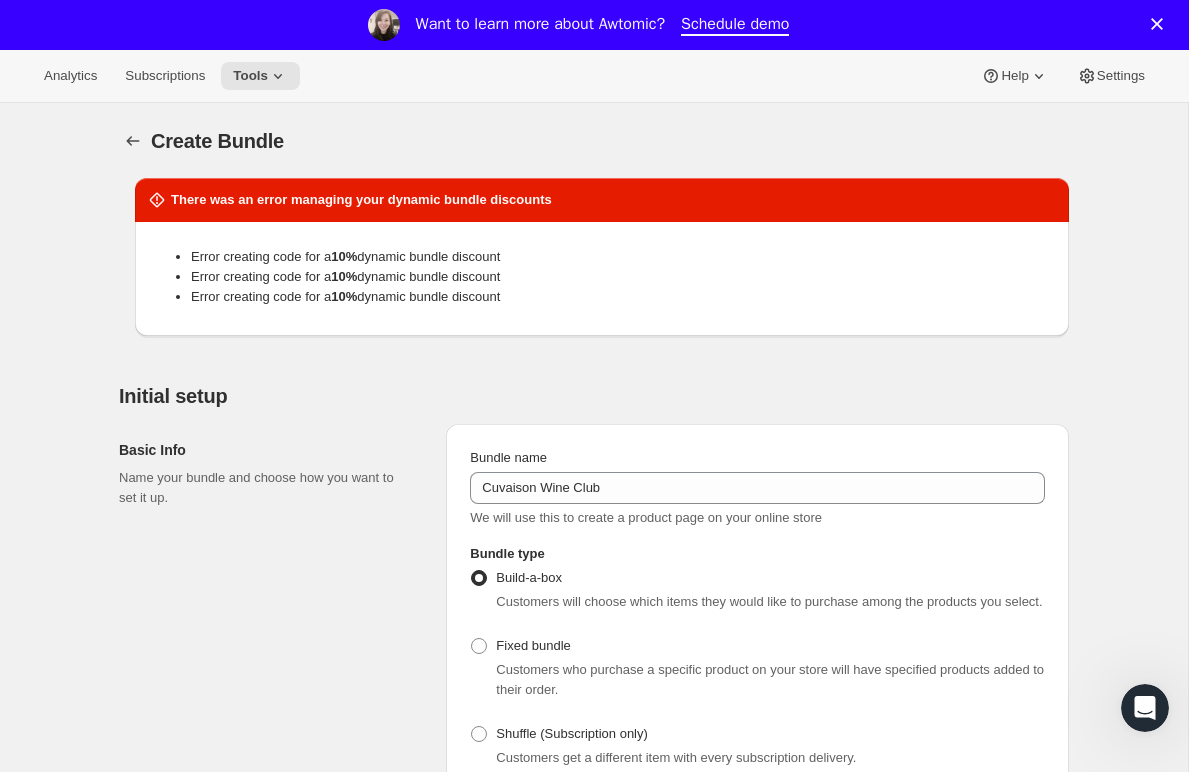 click on "Error creating code for a  10 %  dynamic bundle discount Error creating code for a  10 %  dynamic bundle discount Error creating code for a  10 %  dynamic bundle discount" at bounding box center [602, 277] 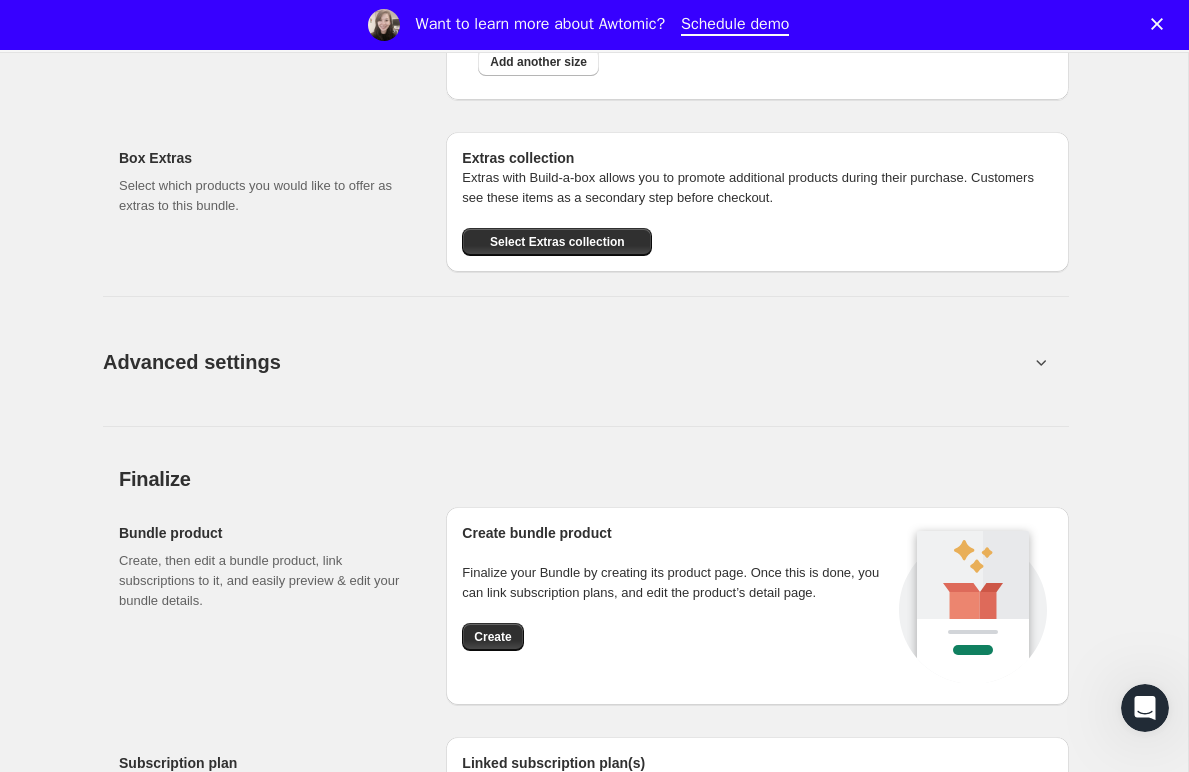 scroll, scrollTop: 2924, scrollLeft: 0, axis: vertical 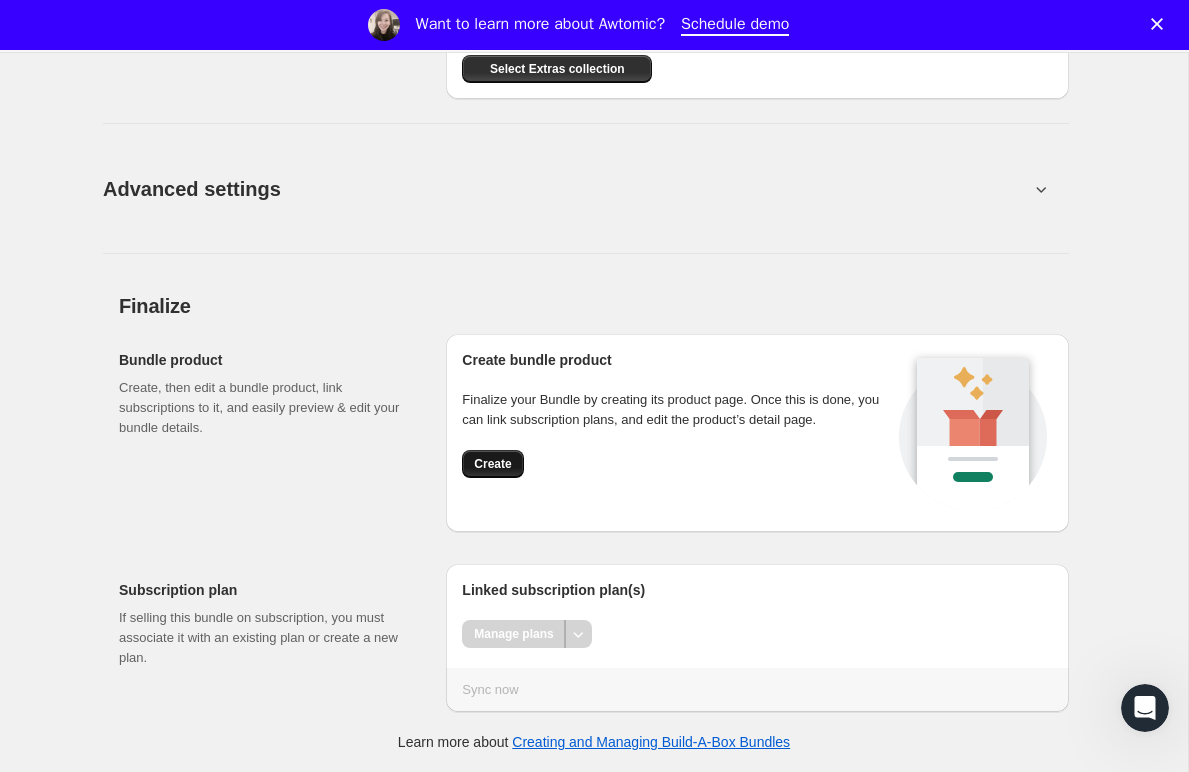 click on "Create" at bounding box center (492, 464) 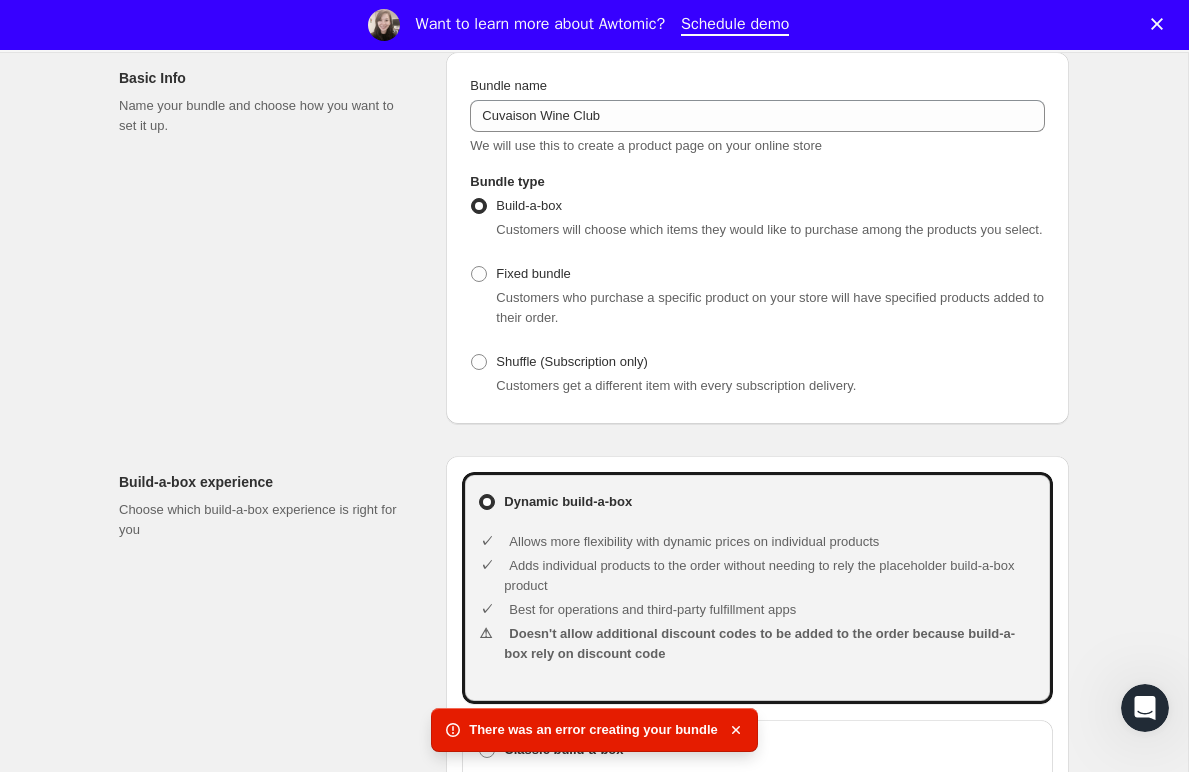scroll, scrollTop: 0, scrollLeft: 0, axis: both 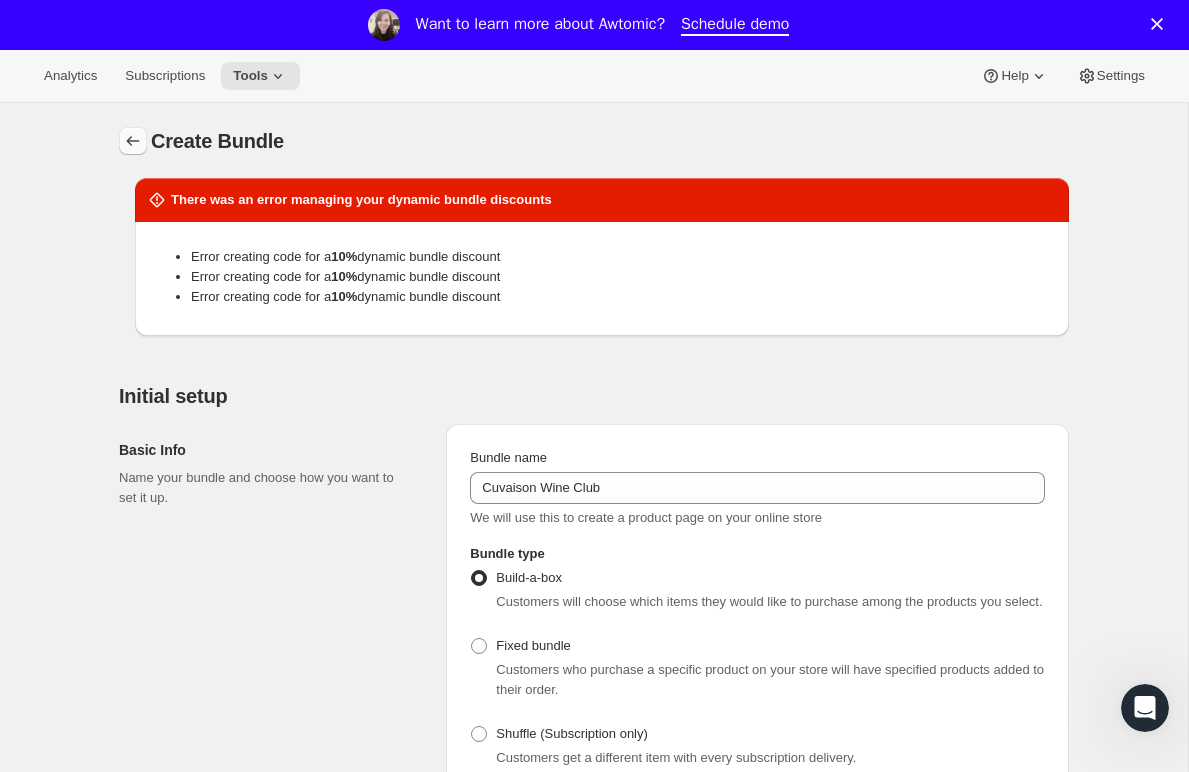 click at bounding box center (133, 141) 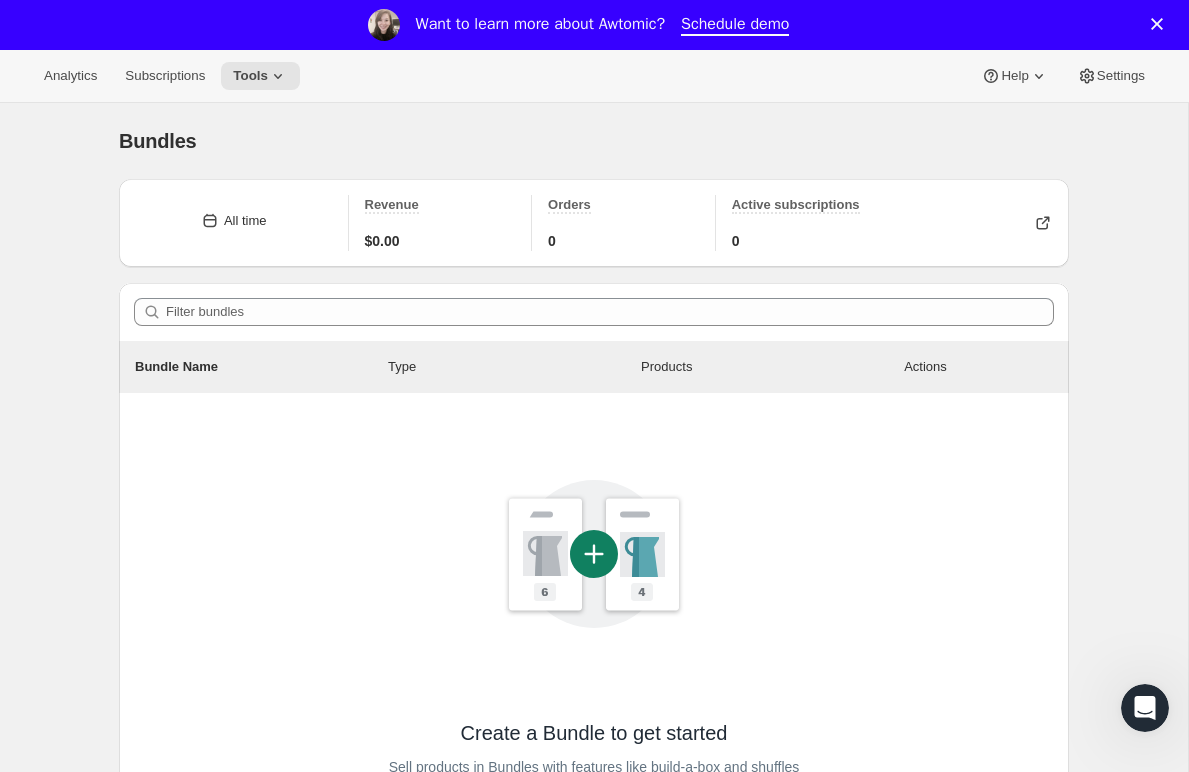 scroll, scrollTop: 261, scrollLeft: 0, axis: vertical 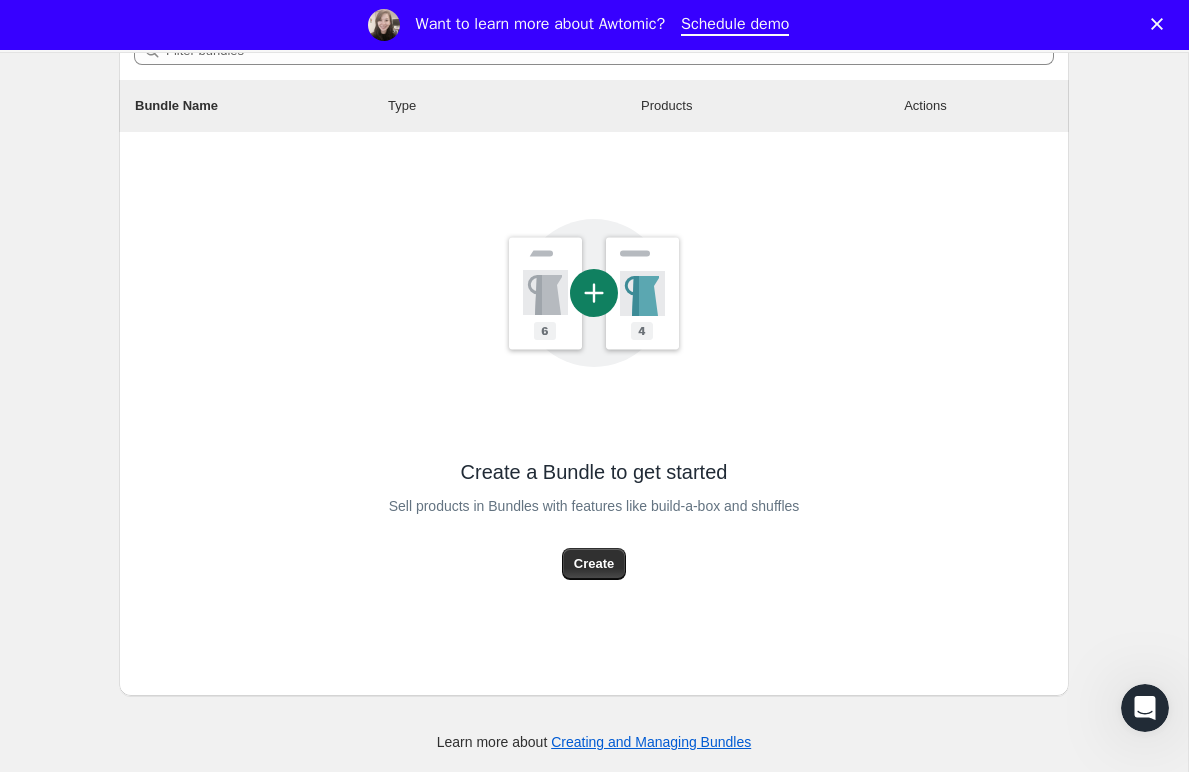 click on "Sell products in Bundles with features like build-a-box and shuffles" at bounding box center (594, 517) 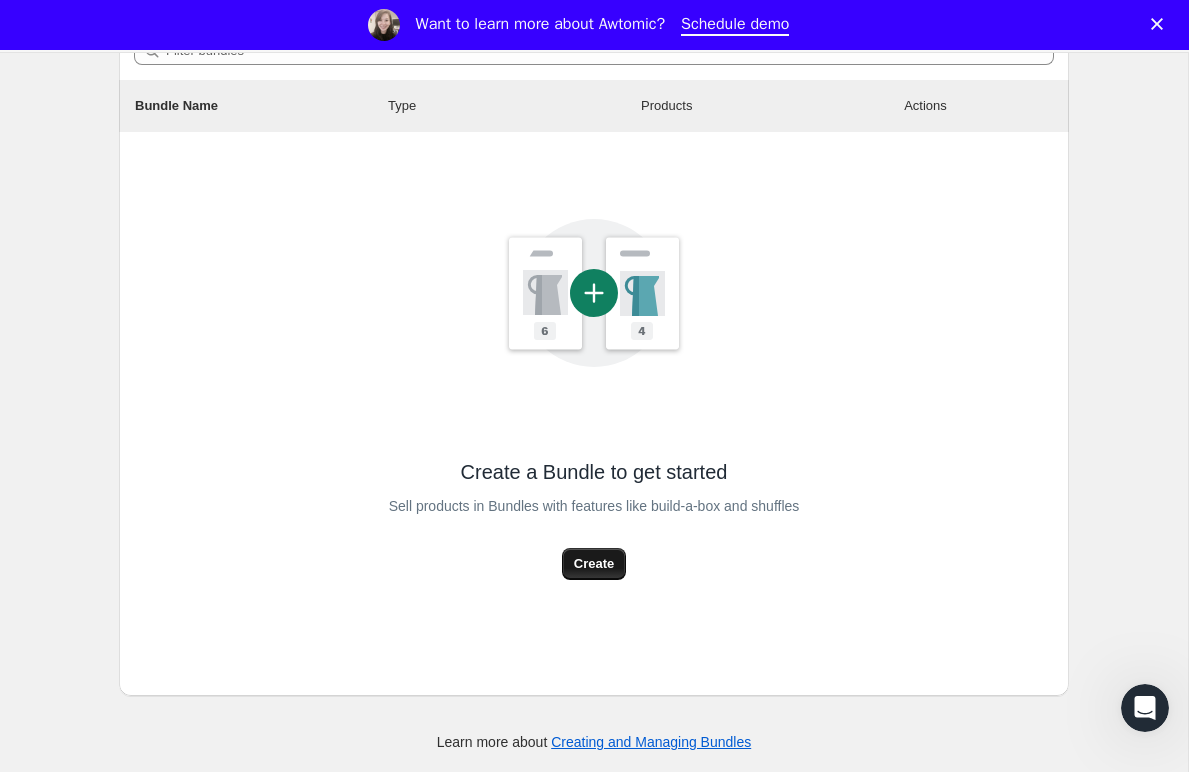 click on "Create" at bounding box center (594, 564) 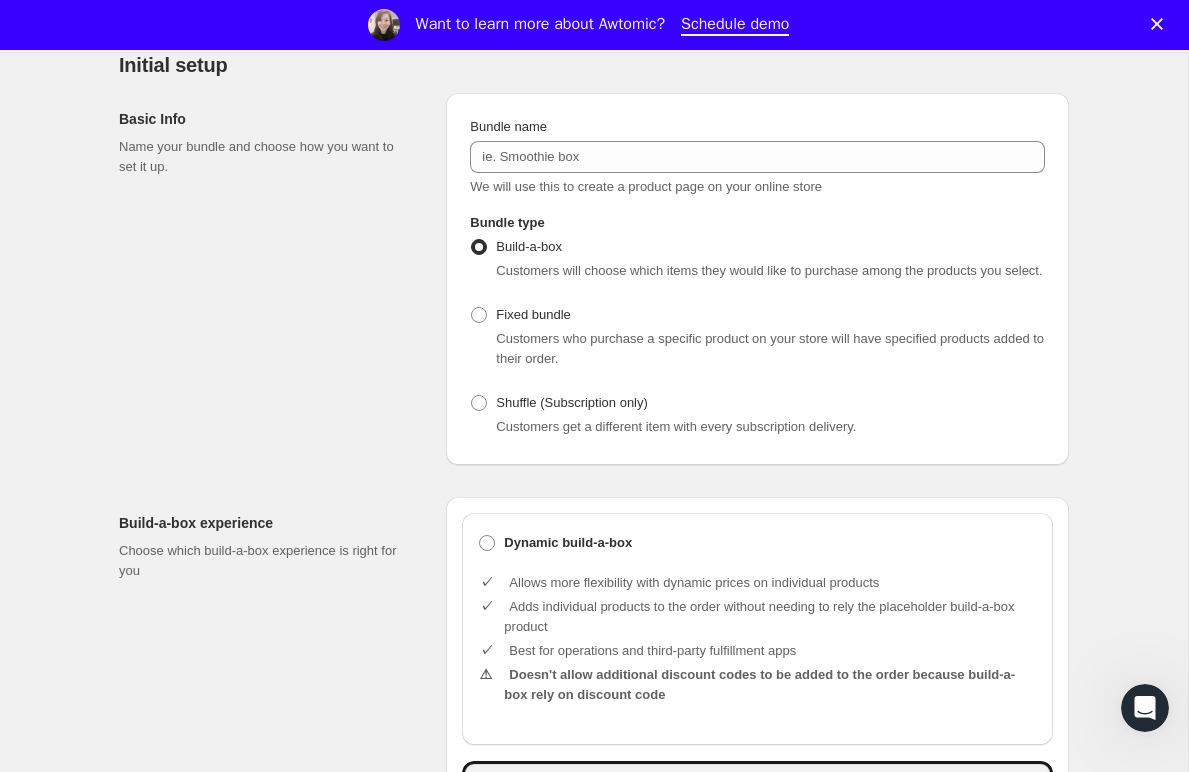 scroll, scrollTop: 136, scrollLeft: 0, axis: vertical 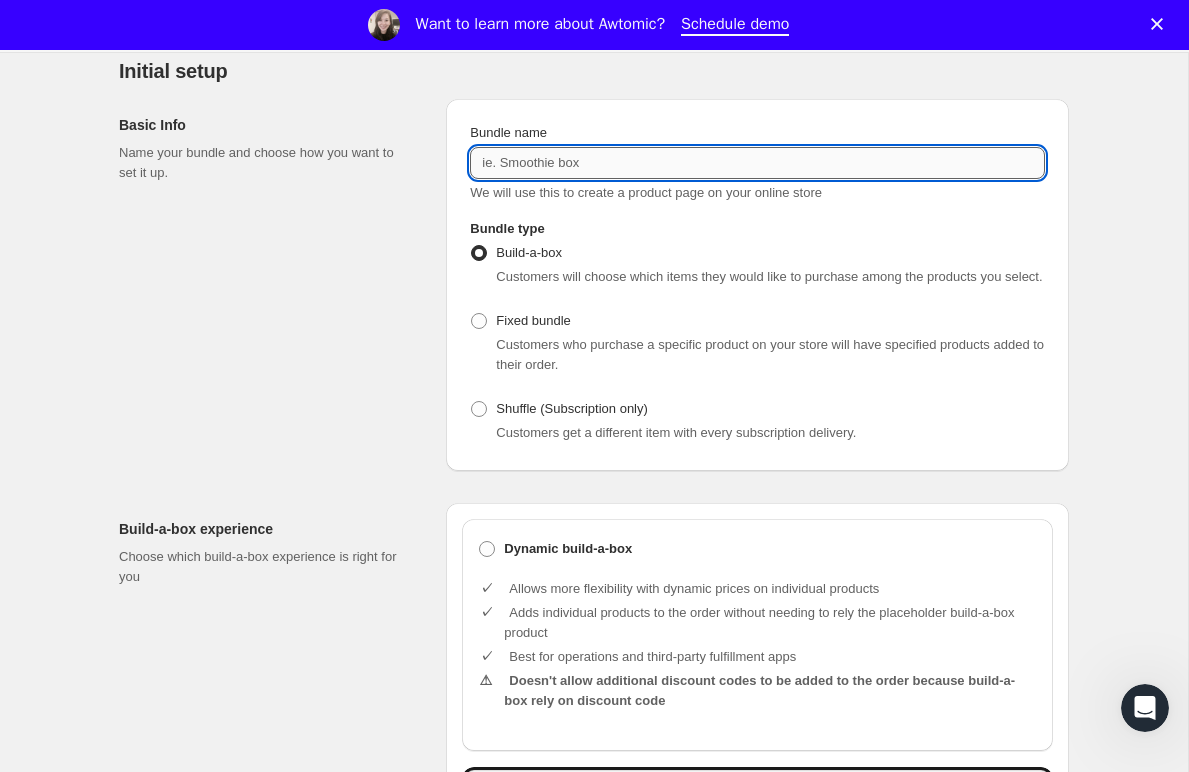 click on "Bundle name" at bounding box center [757, 163] 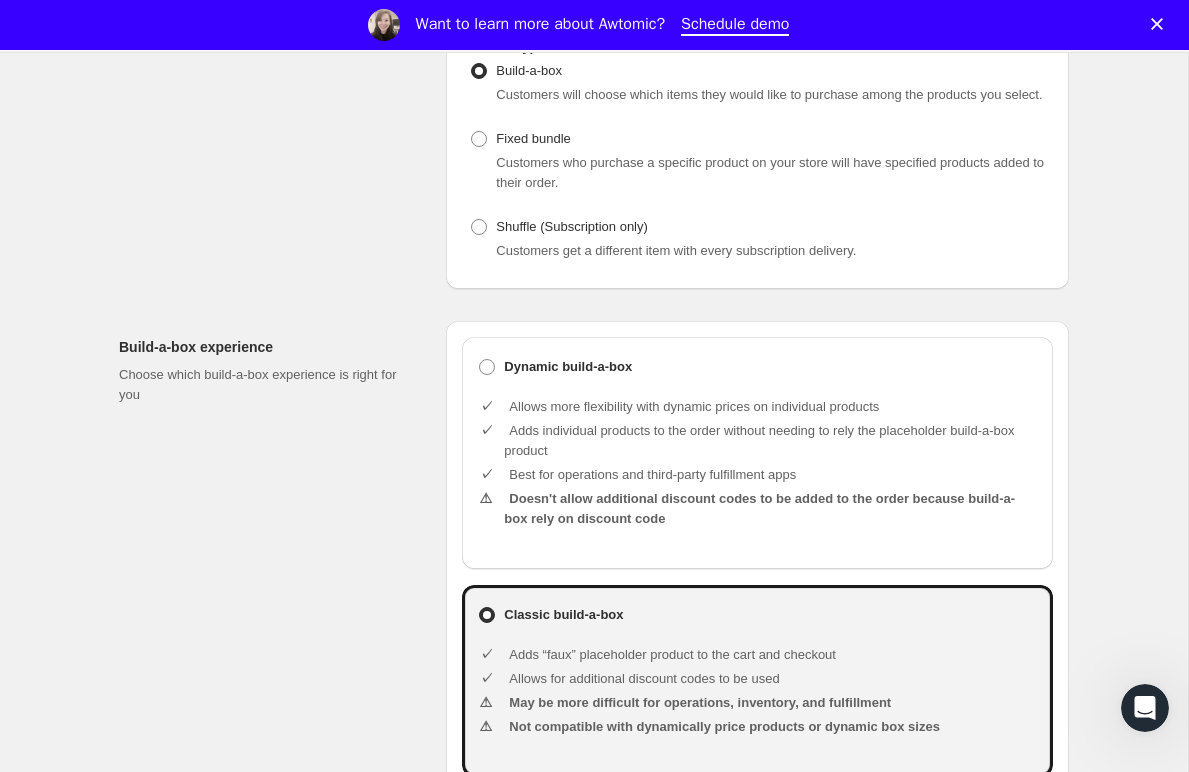 scroll, scrollTop: 469, scrollLeft: 0, axis: vertical 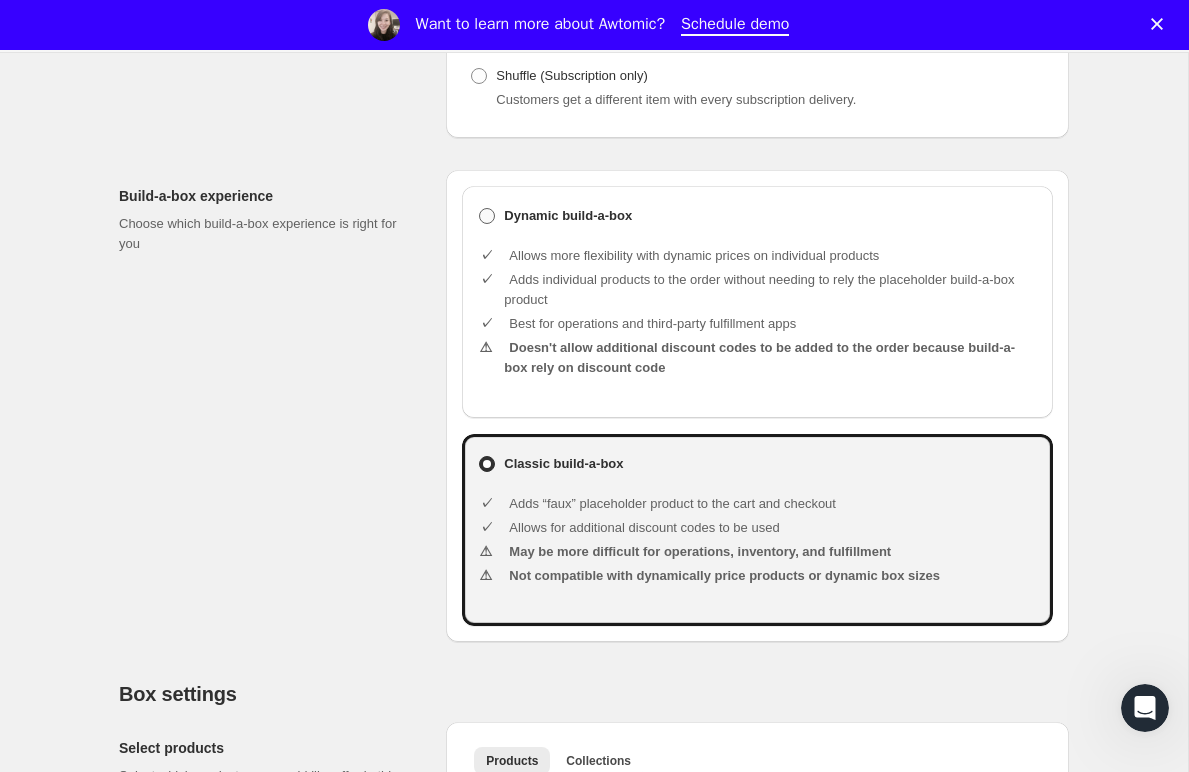 type on "Cuvaison Wine Club" 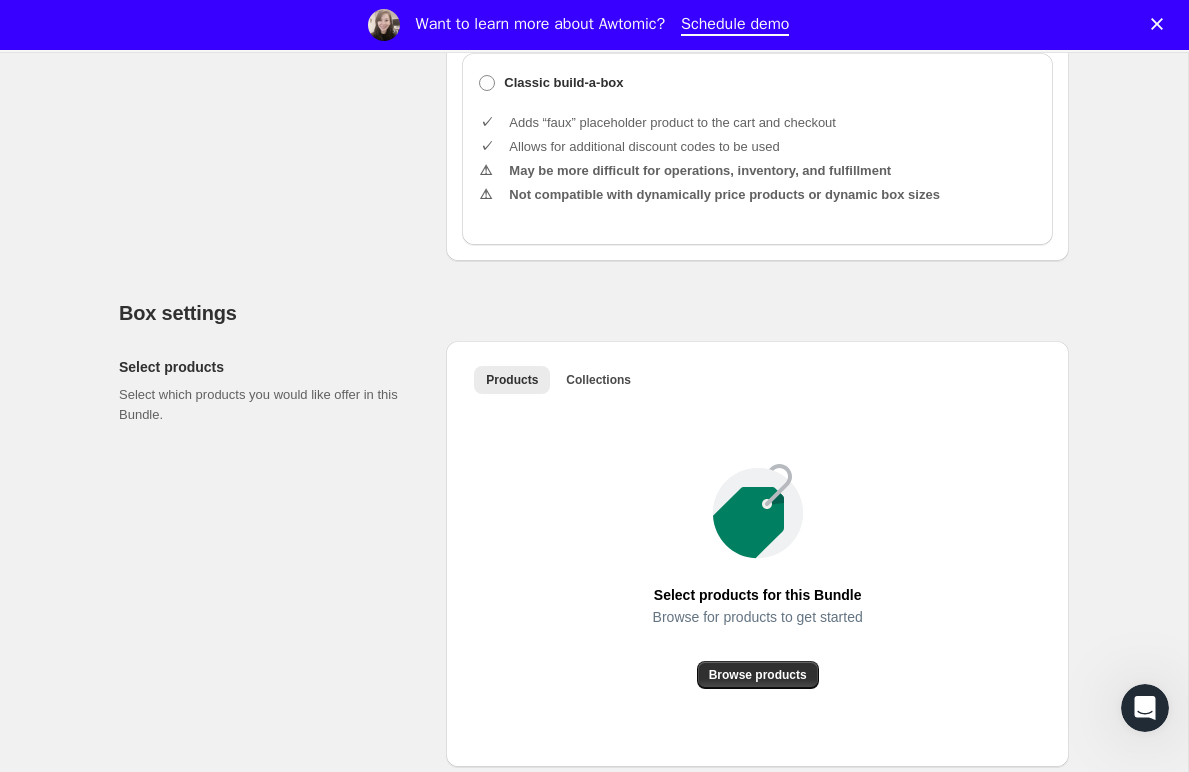 scroll, scrollTop: 858, scrollLeft: 0, axis: vertical 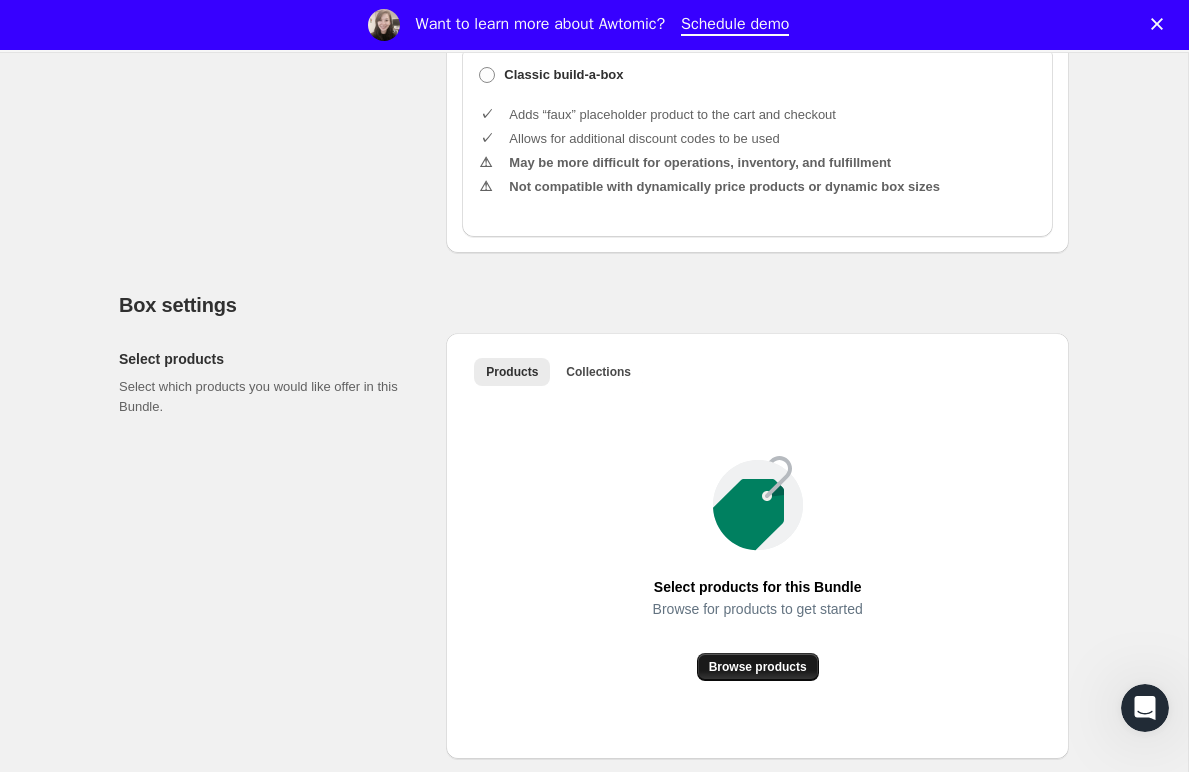 click on "Browse products" at bounding box center [758, 667] 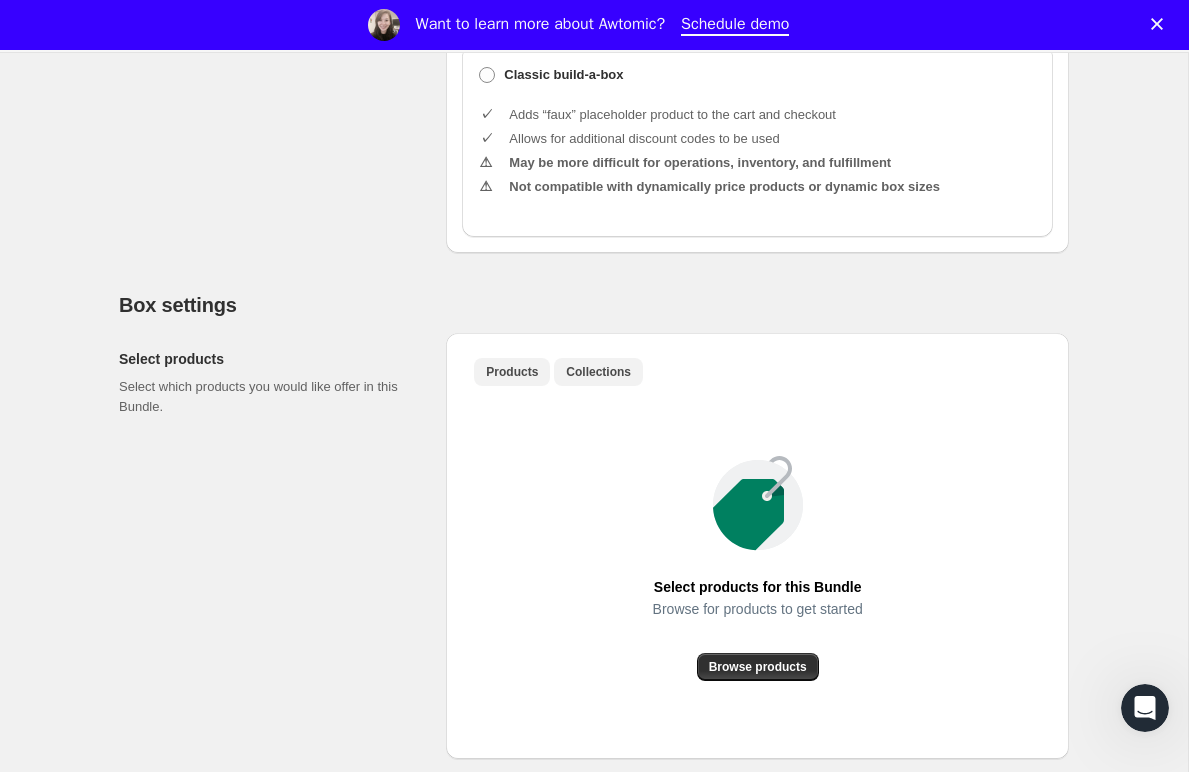click on "Collections" at bounding box center (598, 372) 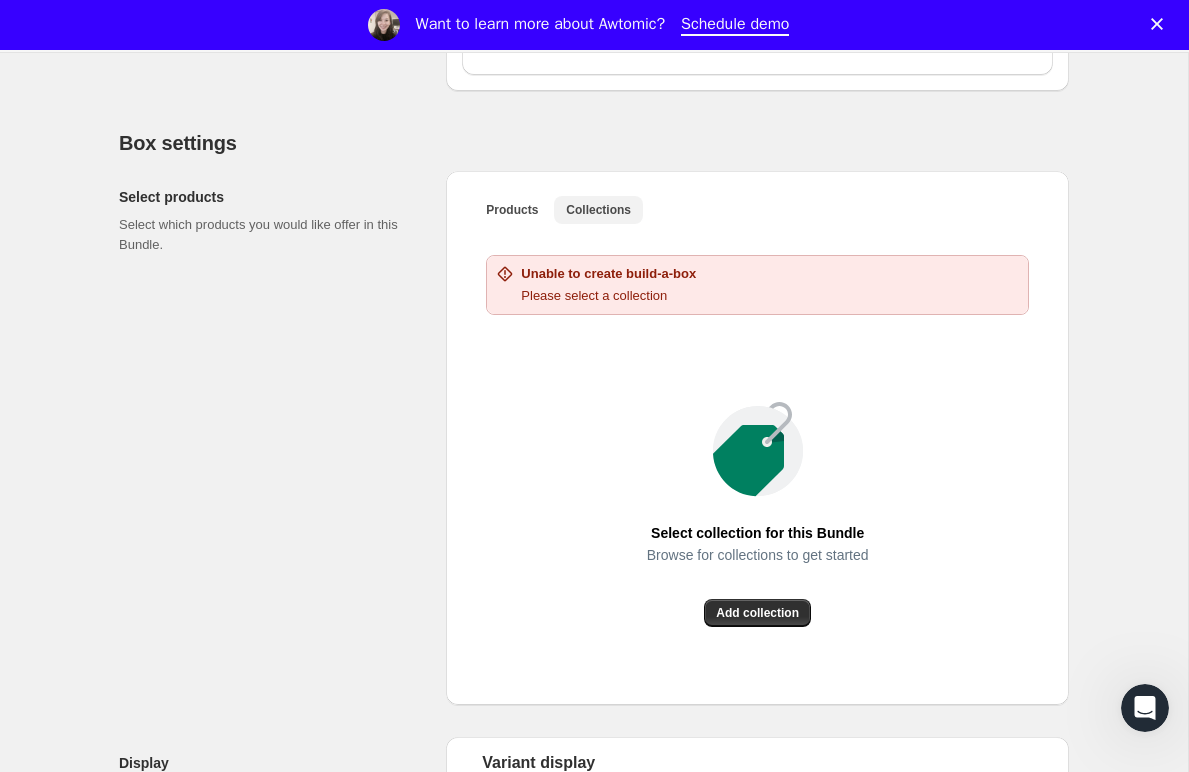 scroll, scrollTop: 1022, scrollLeft: 0, axis: vertical 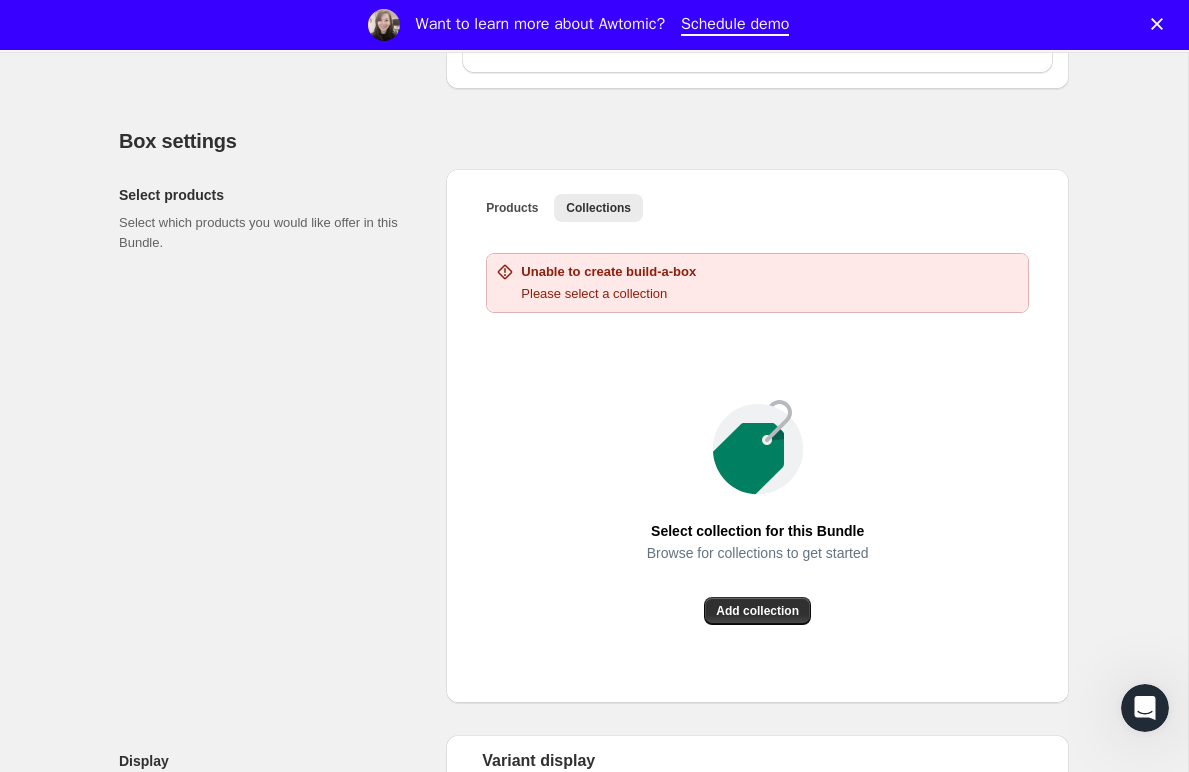 click on "Select collection for this Bundle Browse for collections to get started Add collection" at bounding box center (757, 512) 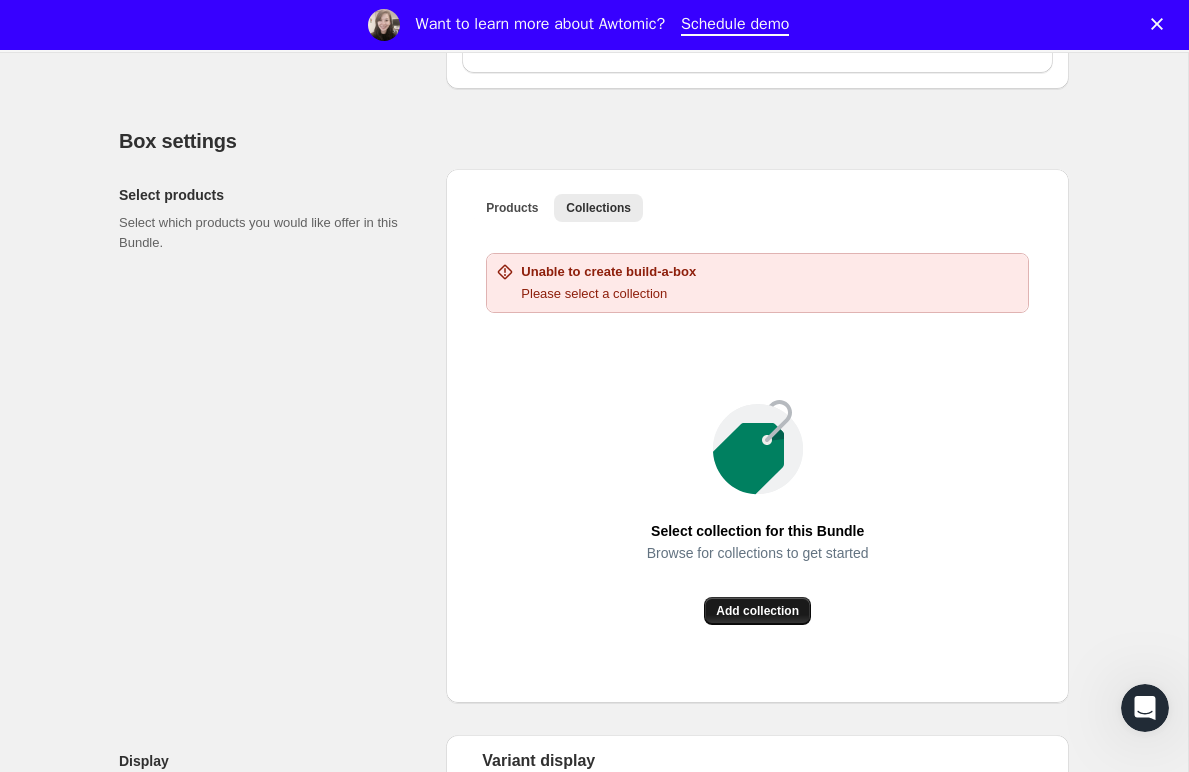 click on "Add collection" at bounding box center [757, 611] 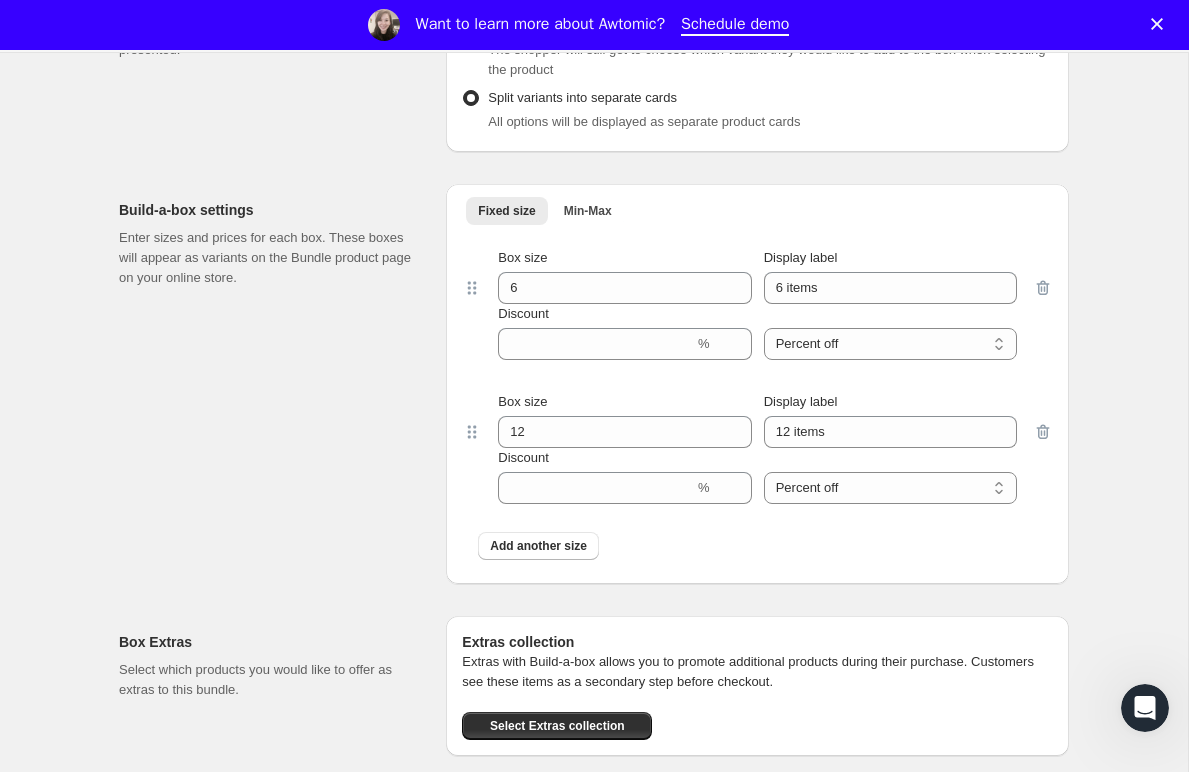 scroll, scrollTop: 1469, scrollLeft: 0, axis: vertical 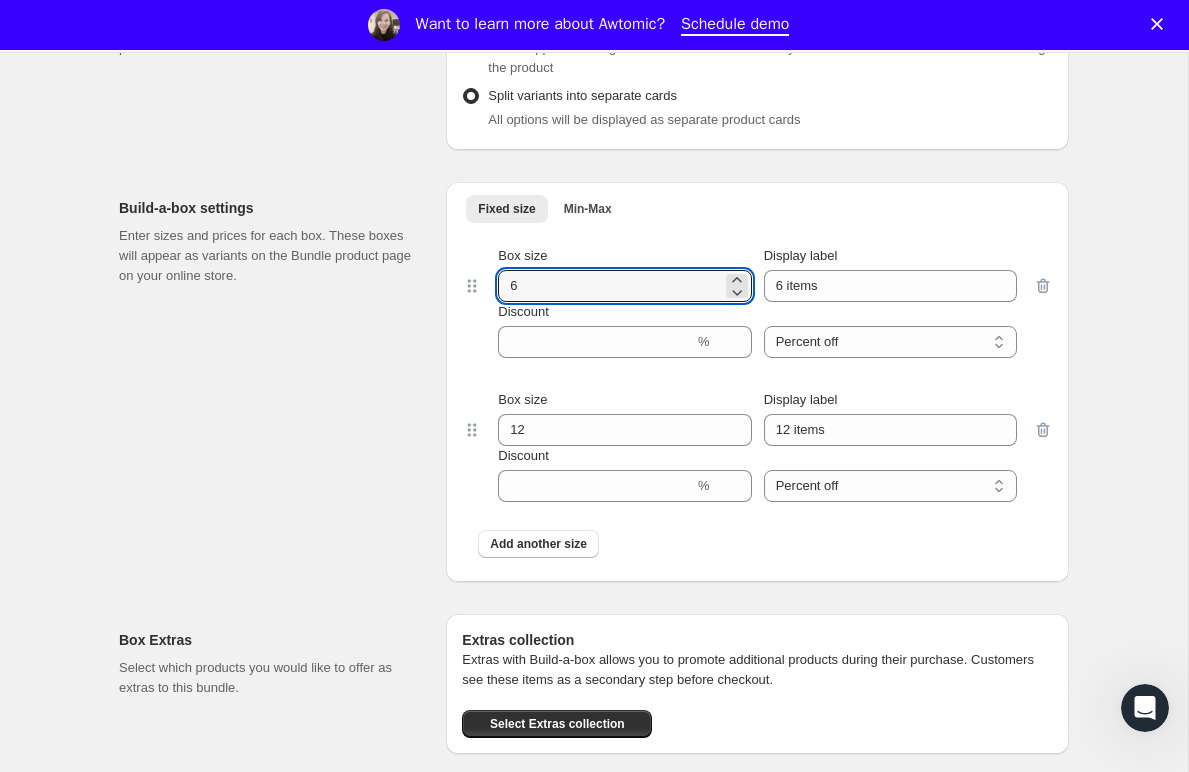 drag, startPoint x: 541, startPoint y: 305, endPoint x: 471, endPoint y: 304, distance: 70.00714 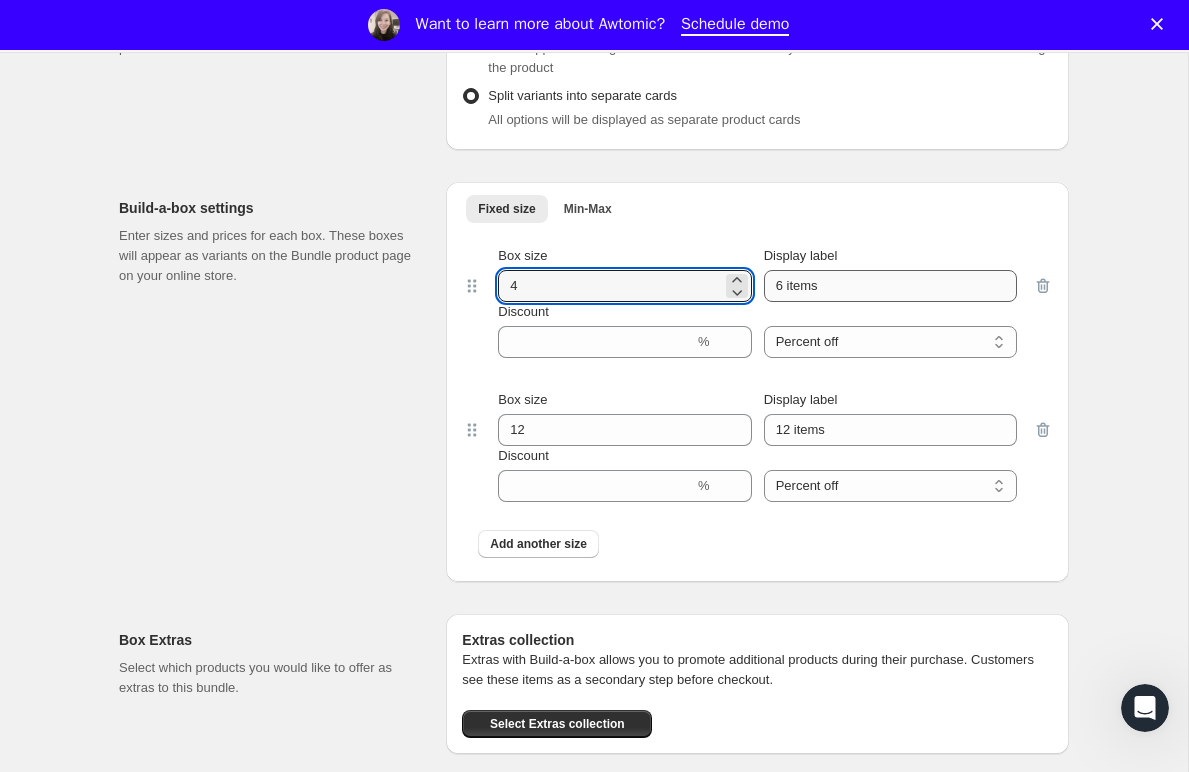 type on "4" 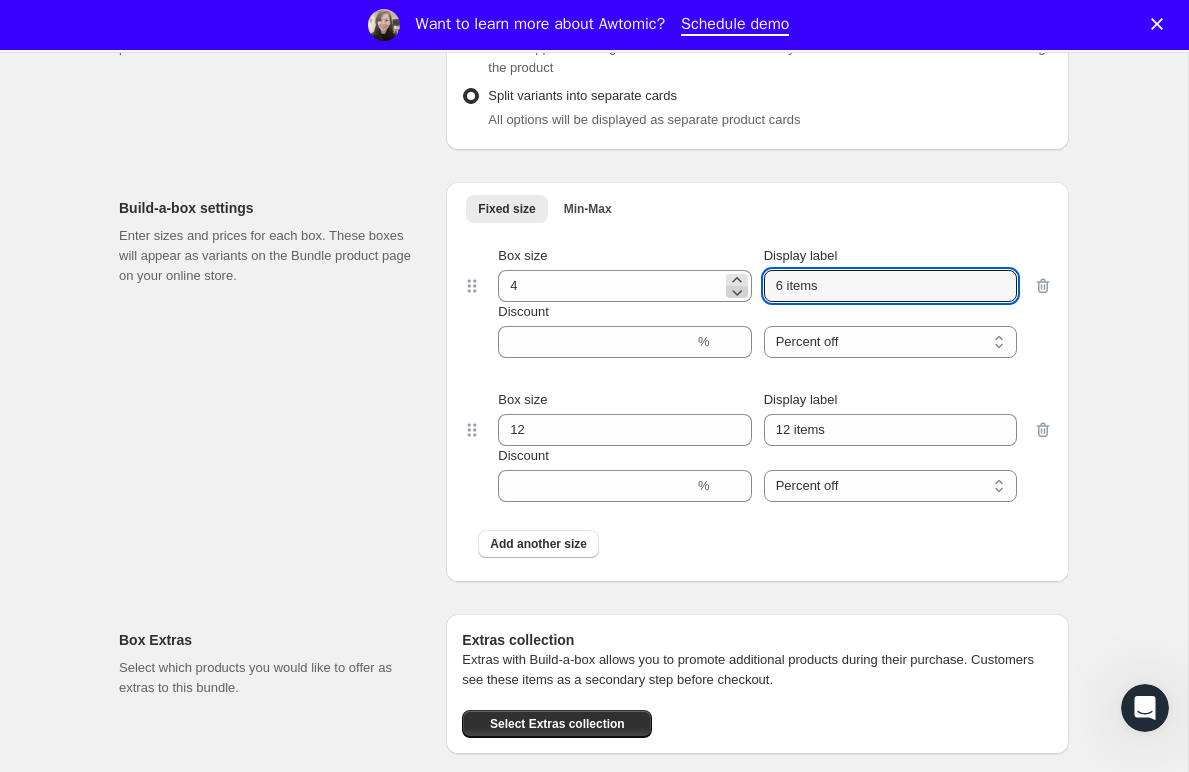 drag, startPoint x: 780, startPoint y: 302, endPoint x: 746, endPoint y: 306, distance: 34.234486 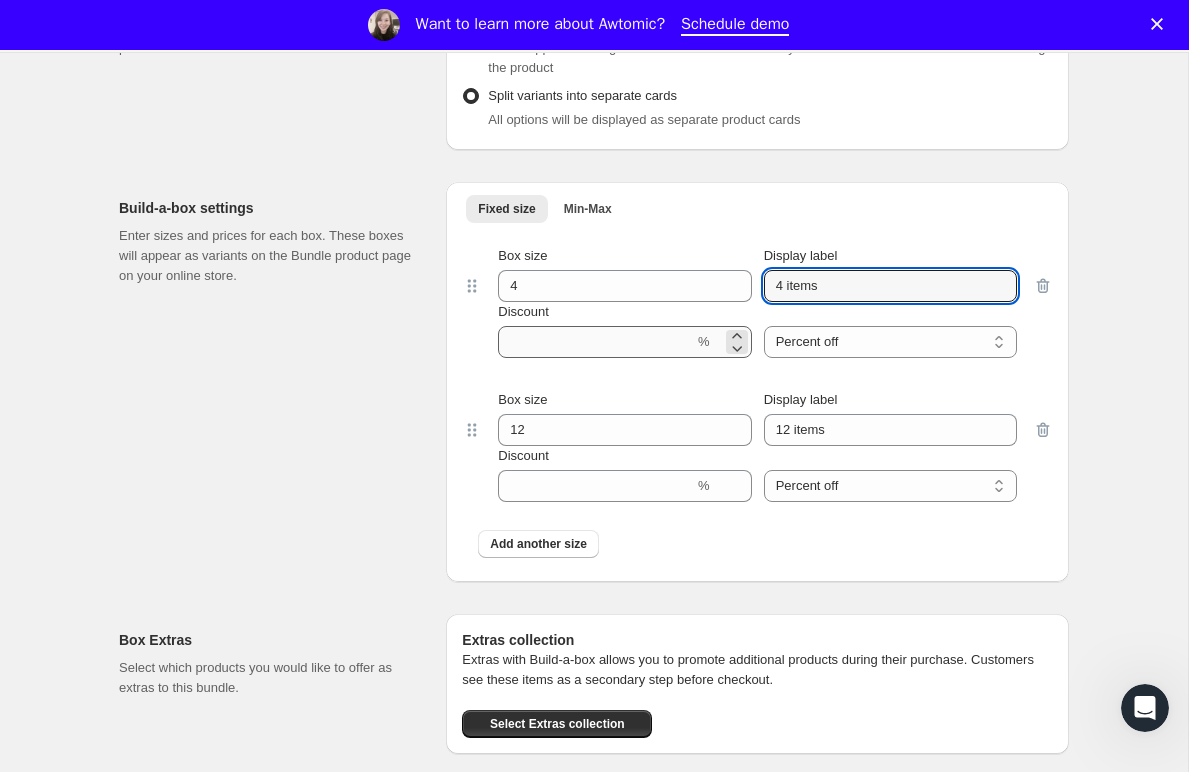 type on "4 items" 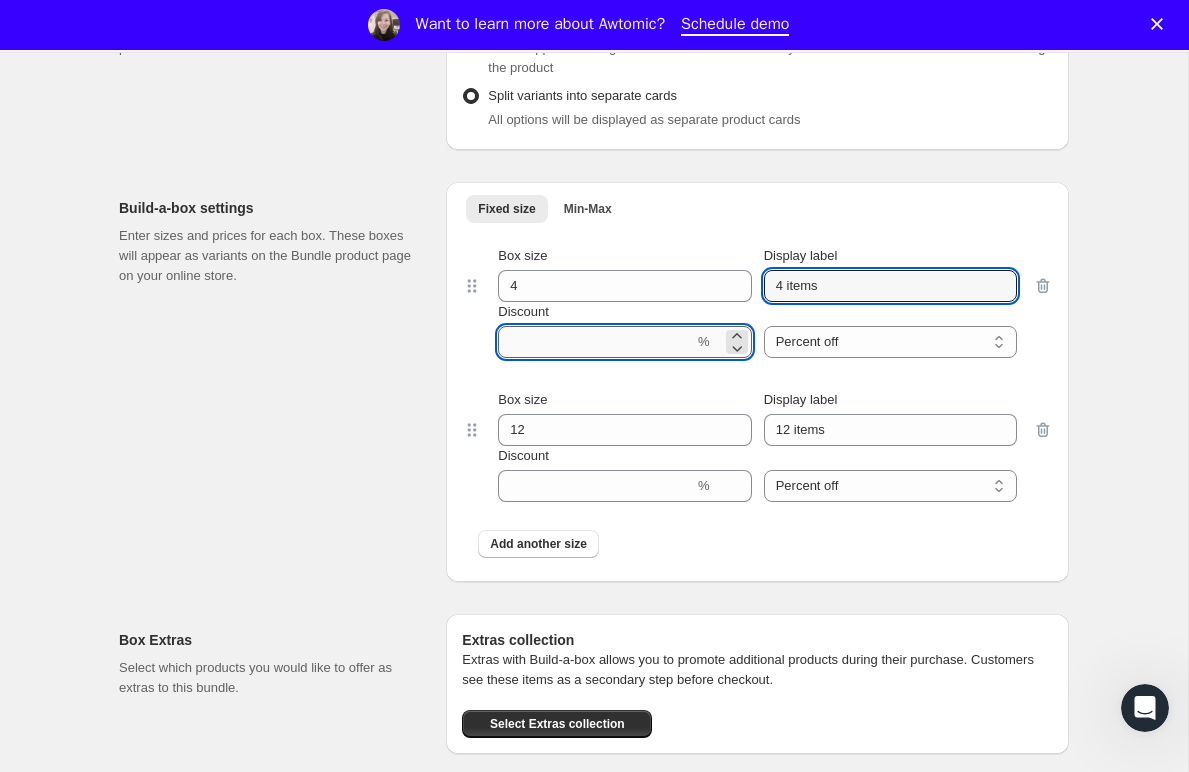 click on "Discount" at bounding box center (596, 342) 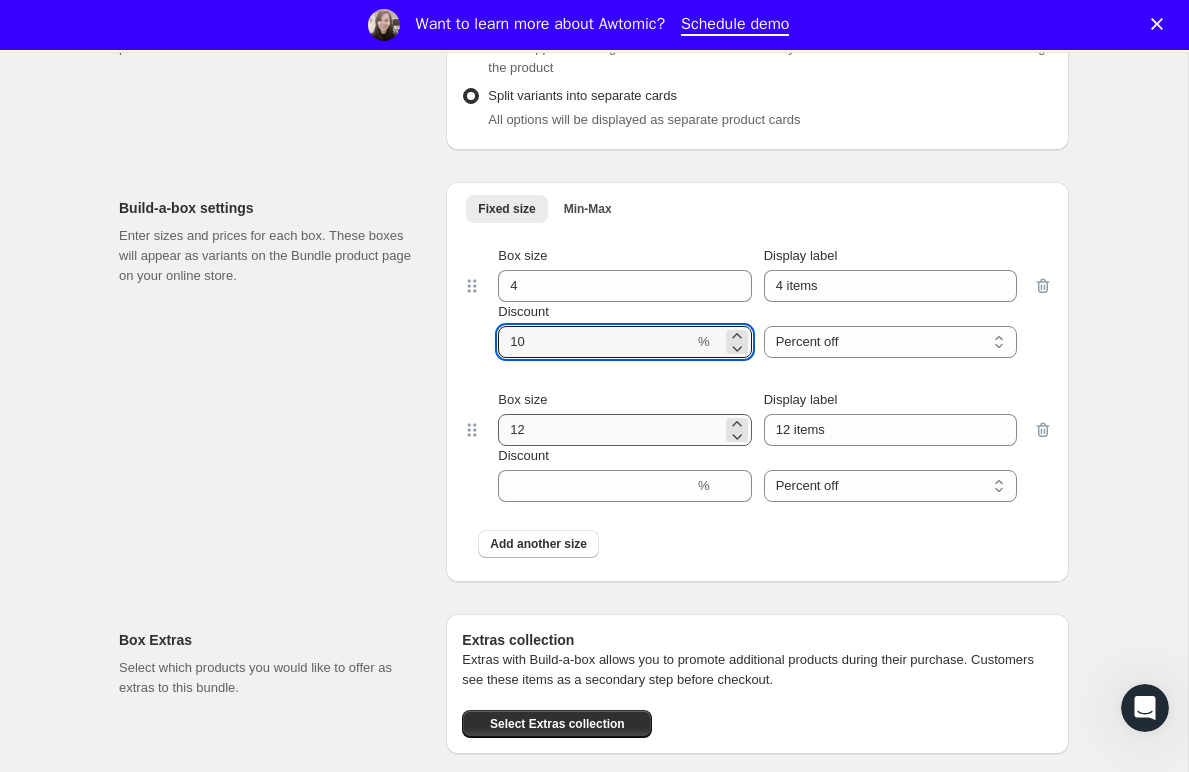 type on "10" 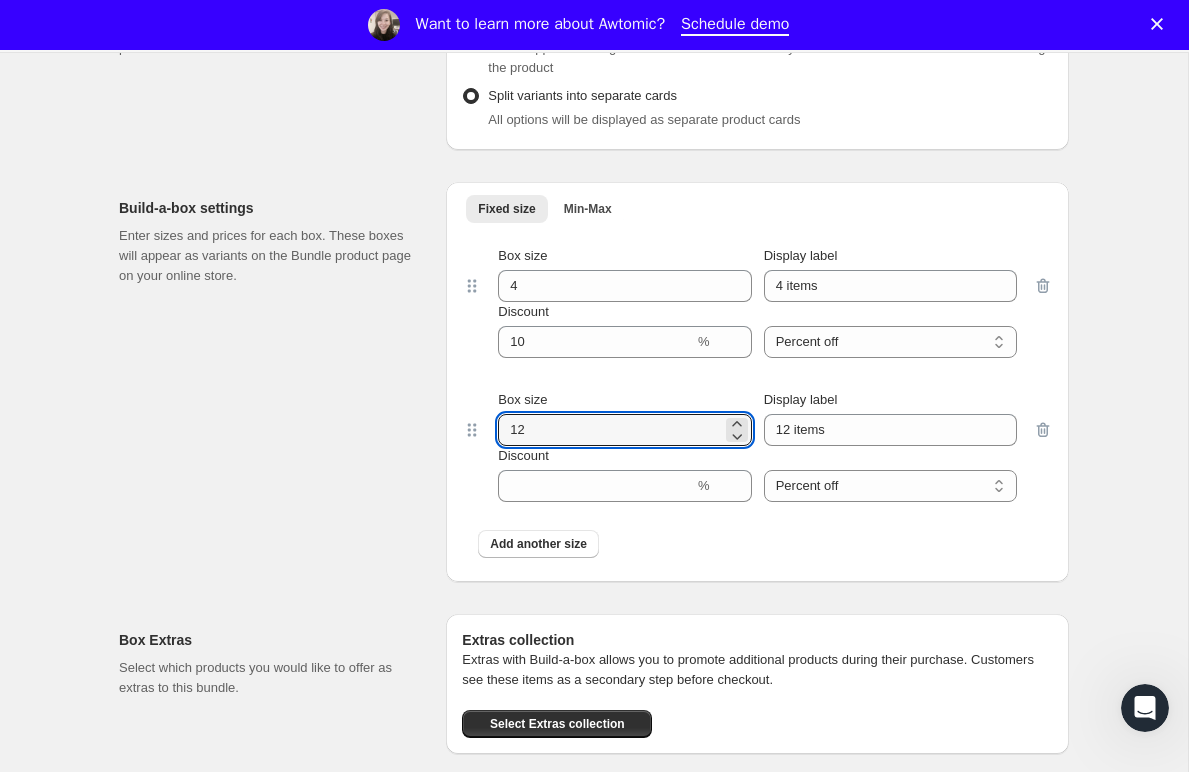 drag, startPoint x: 614, startPoint y: 457, endPoint x: 468, endPoint y: 446, distance: 146.4138 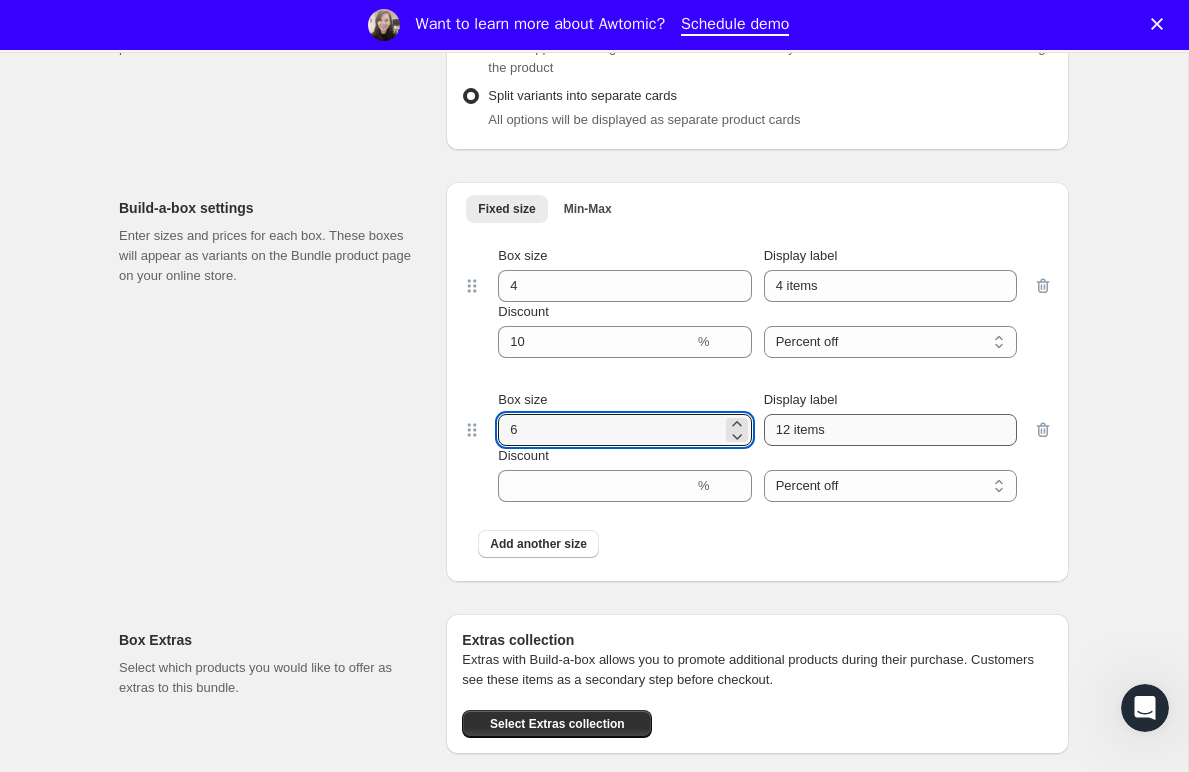 type on "6" 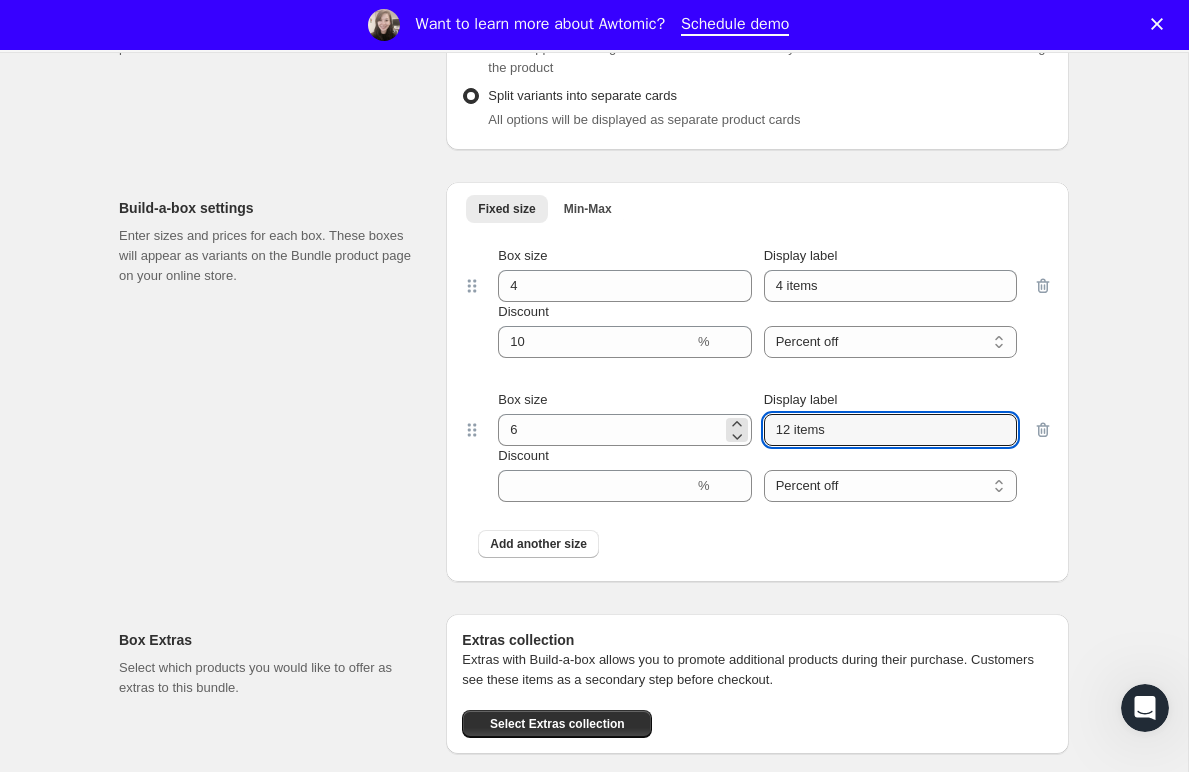 drag, startPoint x: 793, startPoint y: 450, endPoint x: 750, endPoint y: 447, distance: 43.104523 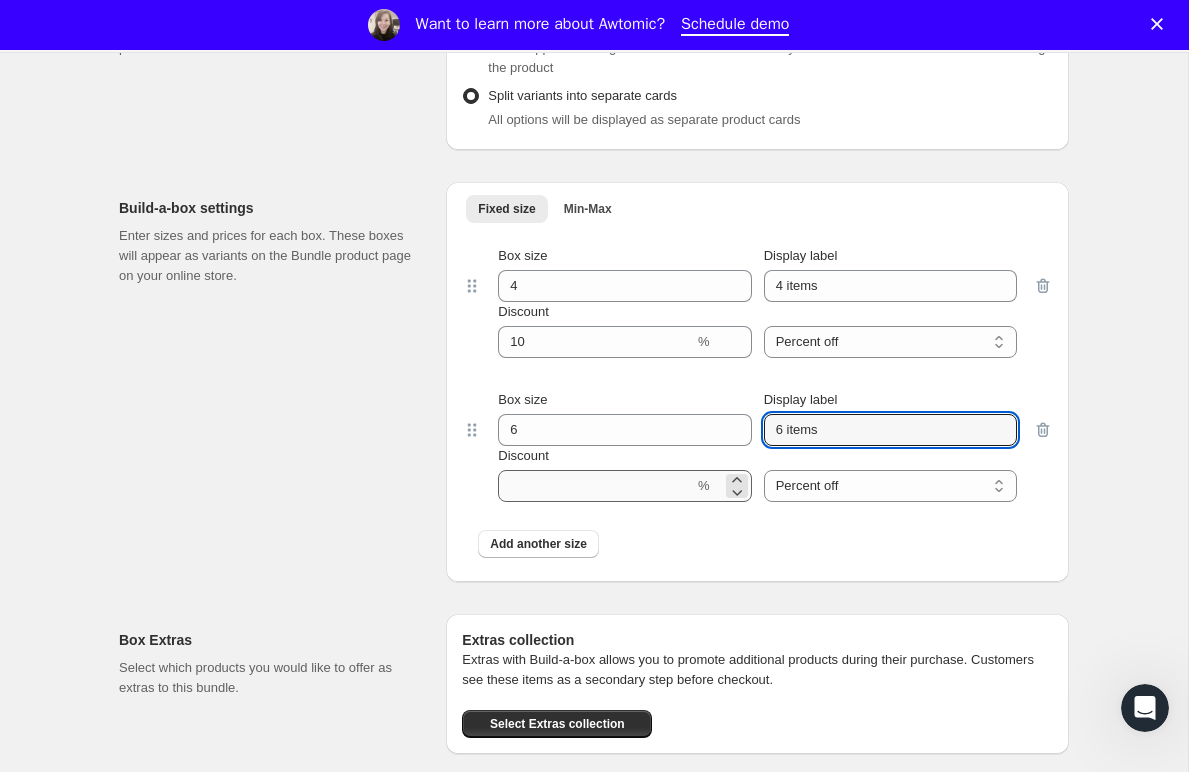 type on "6 items" 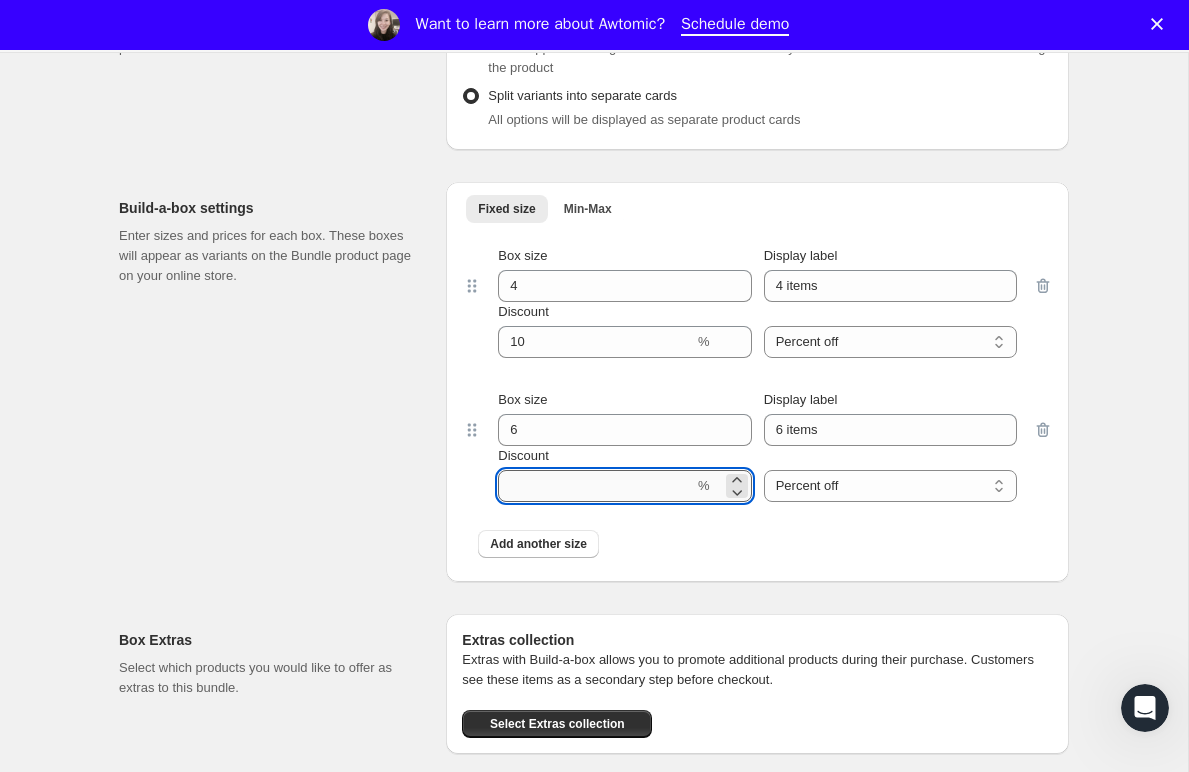 click on "Discount" at bounding box center [596, 486] 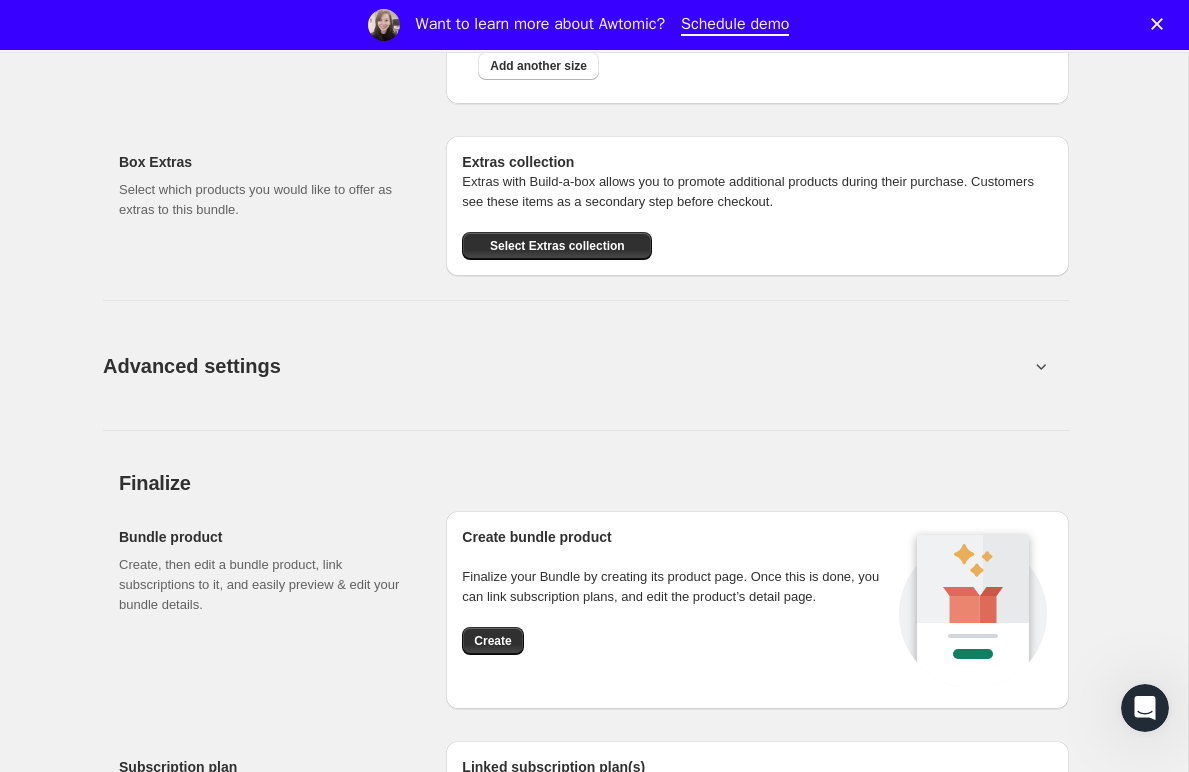 scroll, scrollTop: 2104, scrollLeft: 0, axis: vertical 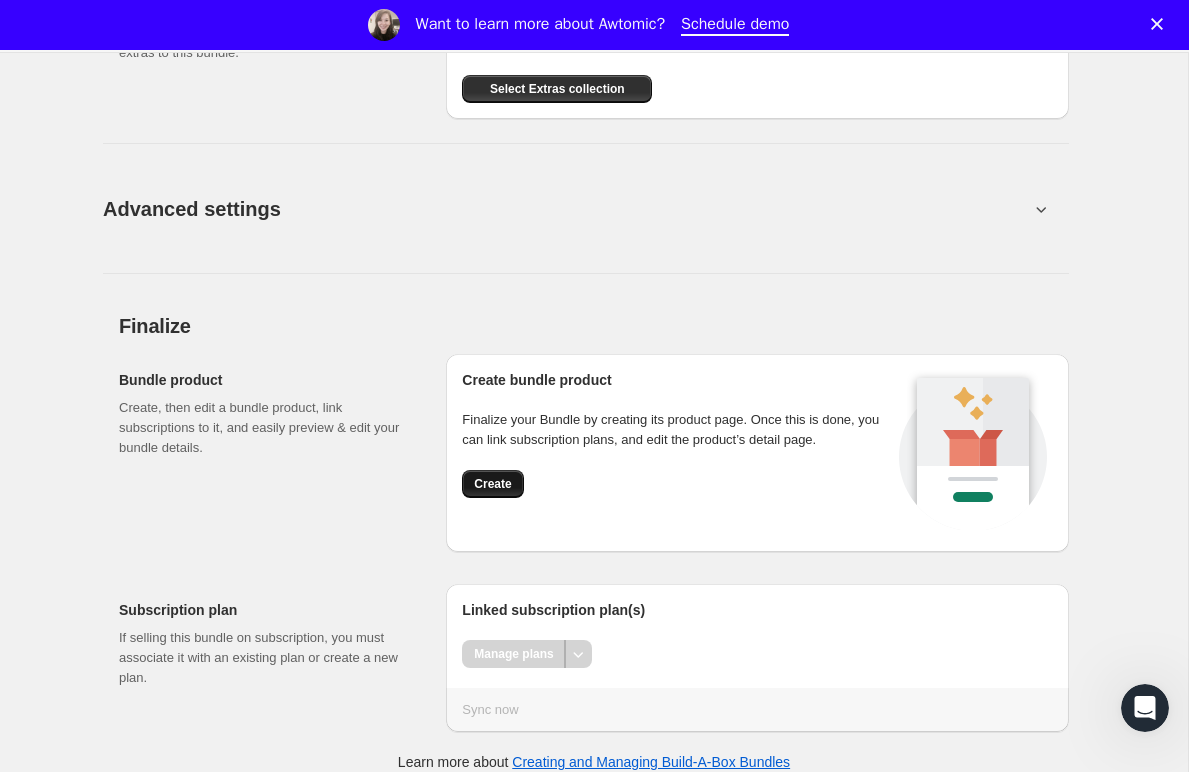 type on "10" 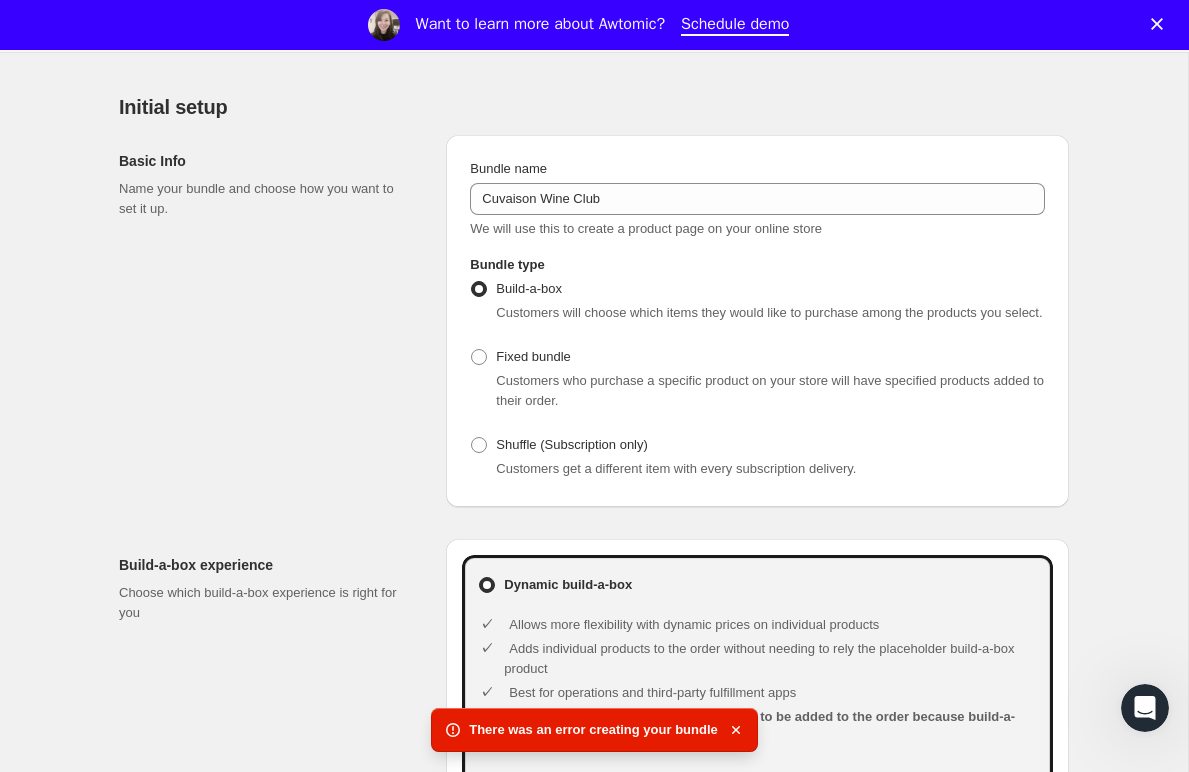scroll, scrollTop: 0, scrollLeft: 0, axis: both 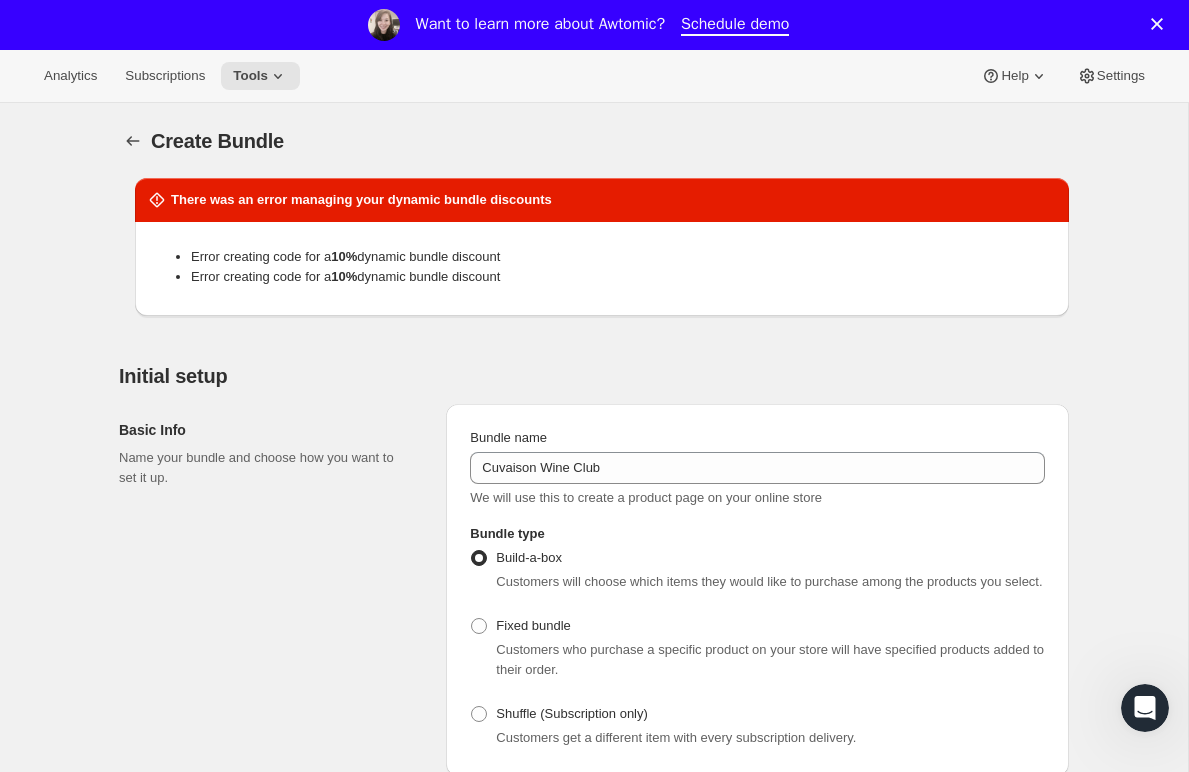 click on "Error creating code for a  10 %  dynamic bundle discount" at bounding box center (622, 257) 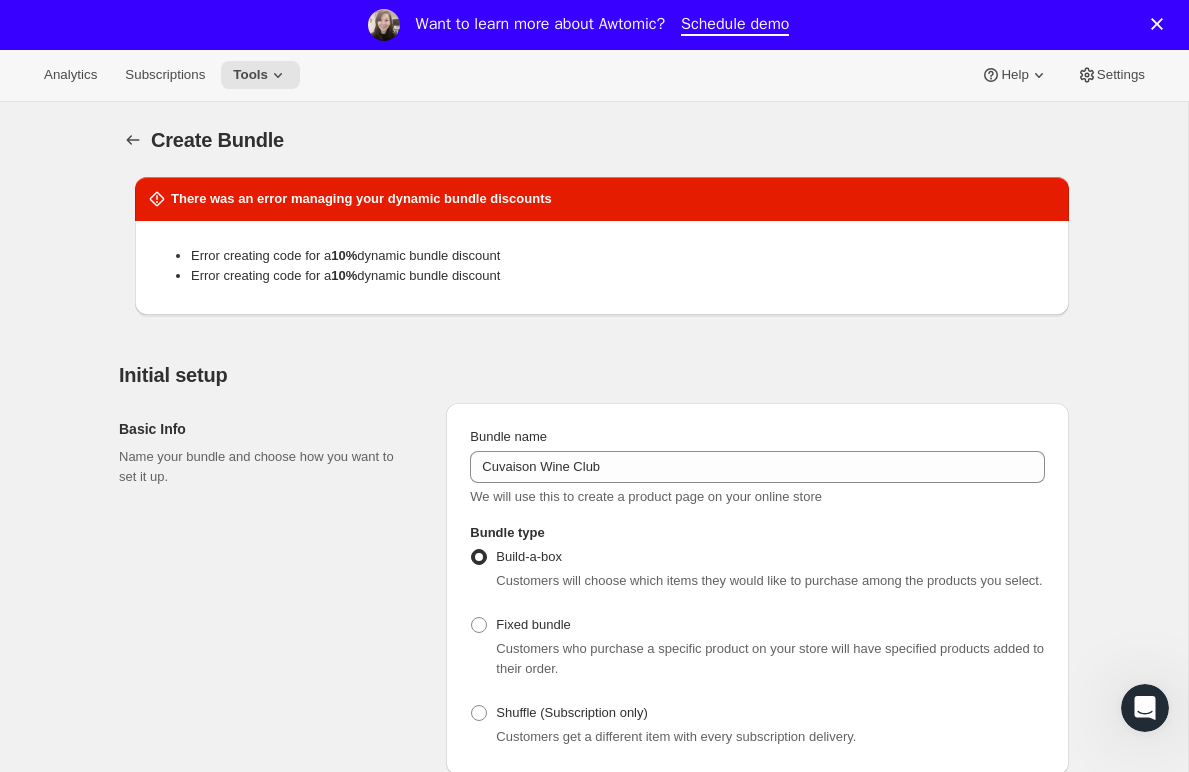 scroll, scrollTop: 0, scrollLeft: 0, axis: both 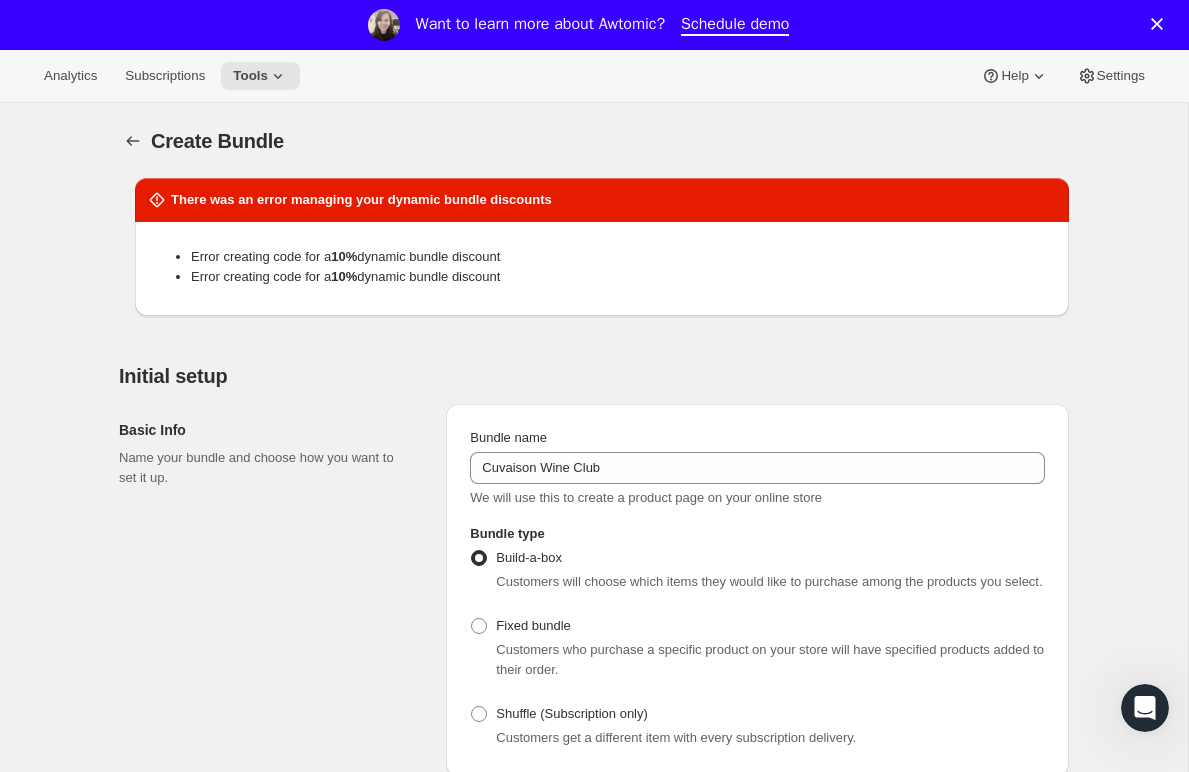 drag, startPoint x: 434, startPoint y: 229, endPoint x: 462, endPoint y: 252, distance: 36.23534 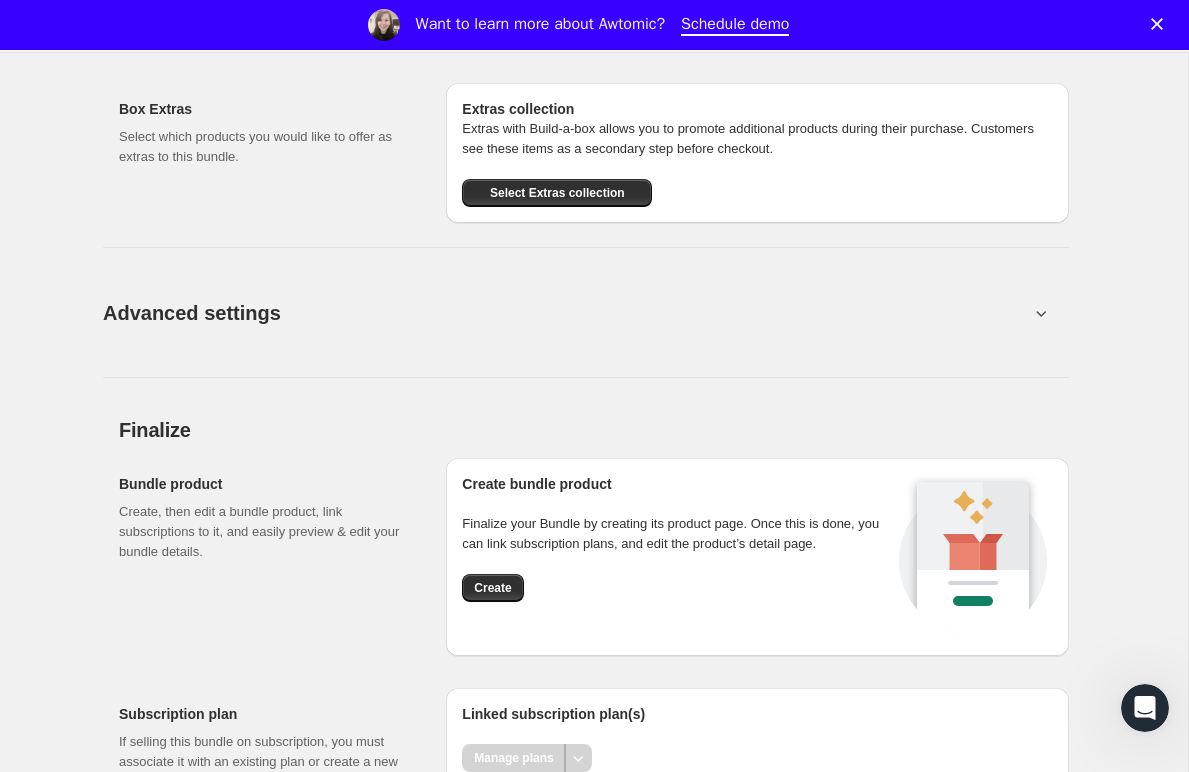 scroll, scrollTop: 2202, scrollLeft: 0, axis: vertical 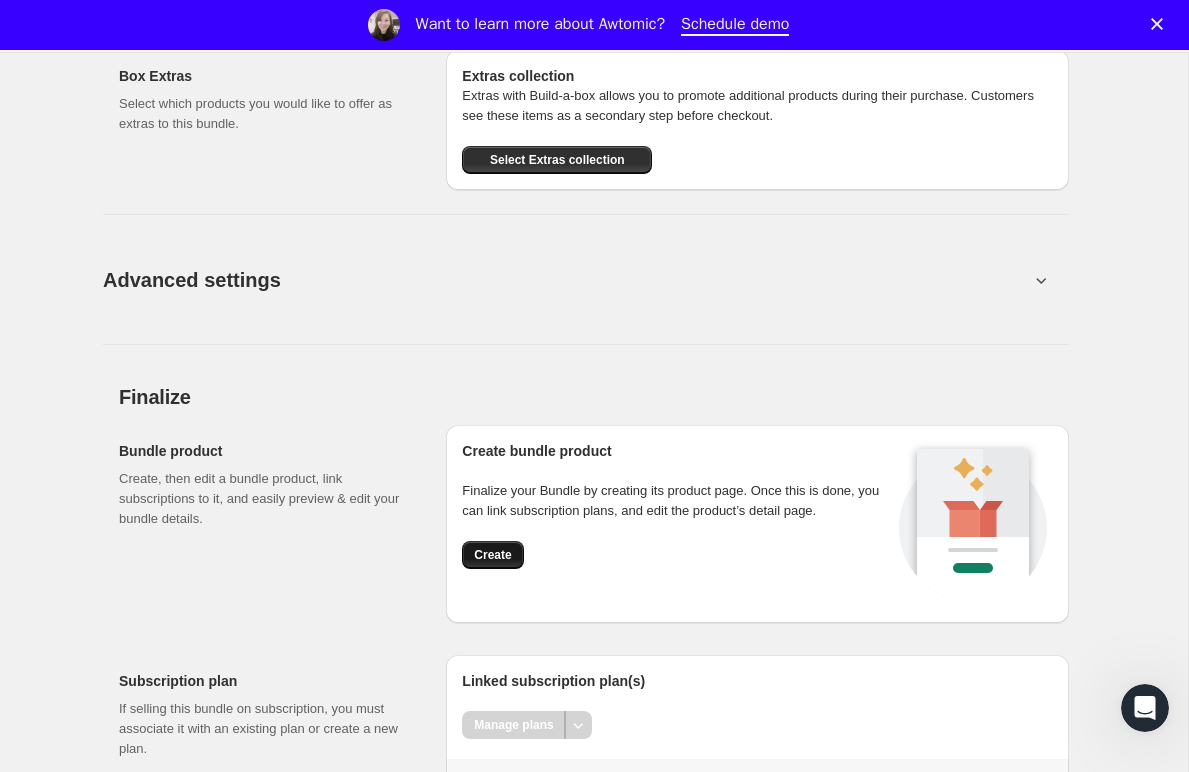 click on "Create" at bounding box center (492, 555) 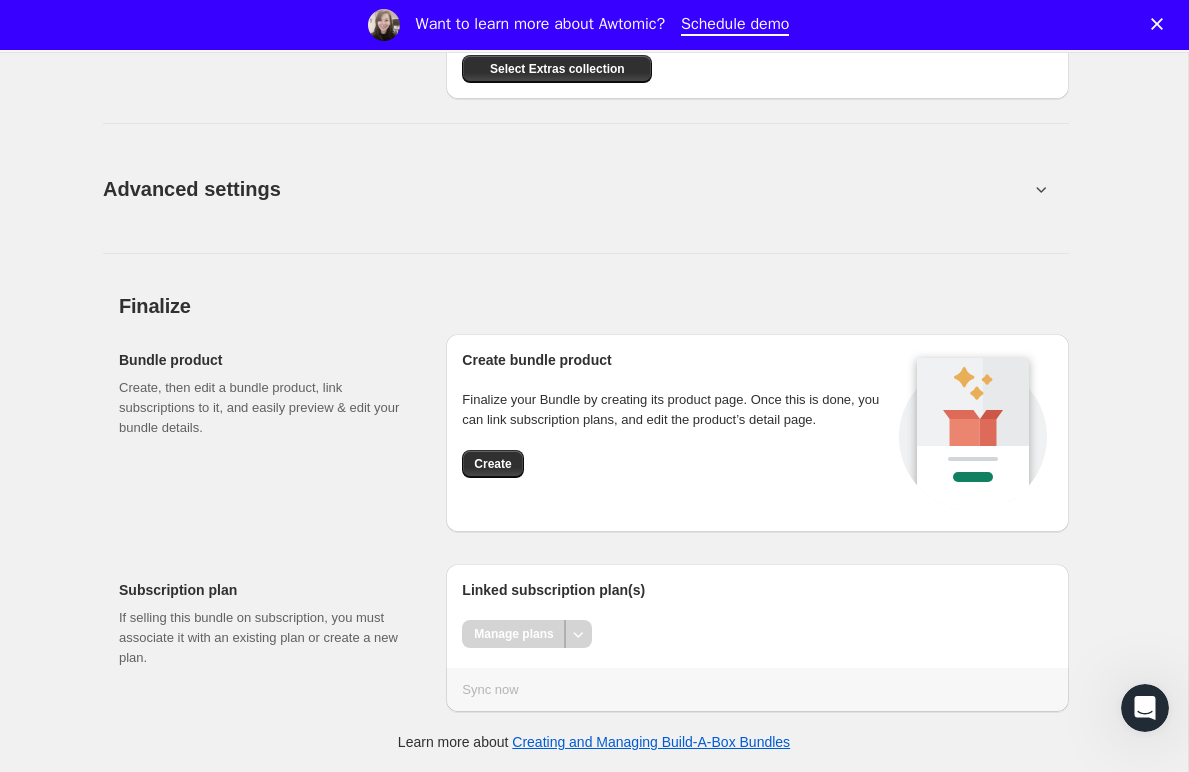 scroll, scrollTop: 2296, scrollLeft: 0, axis: vertical 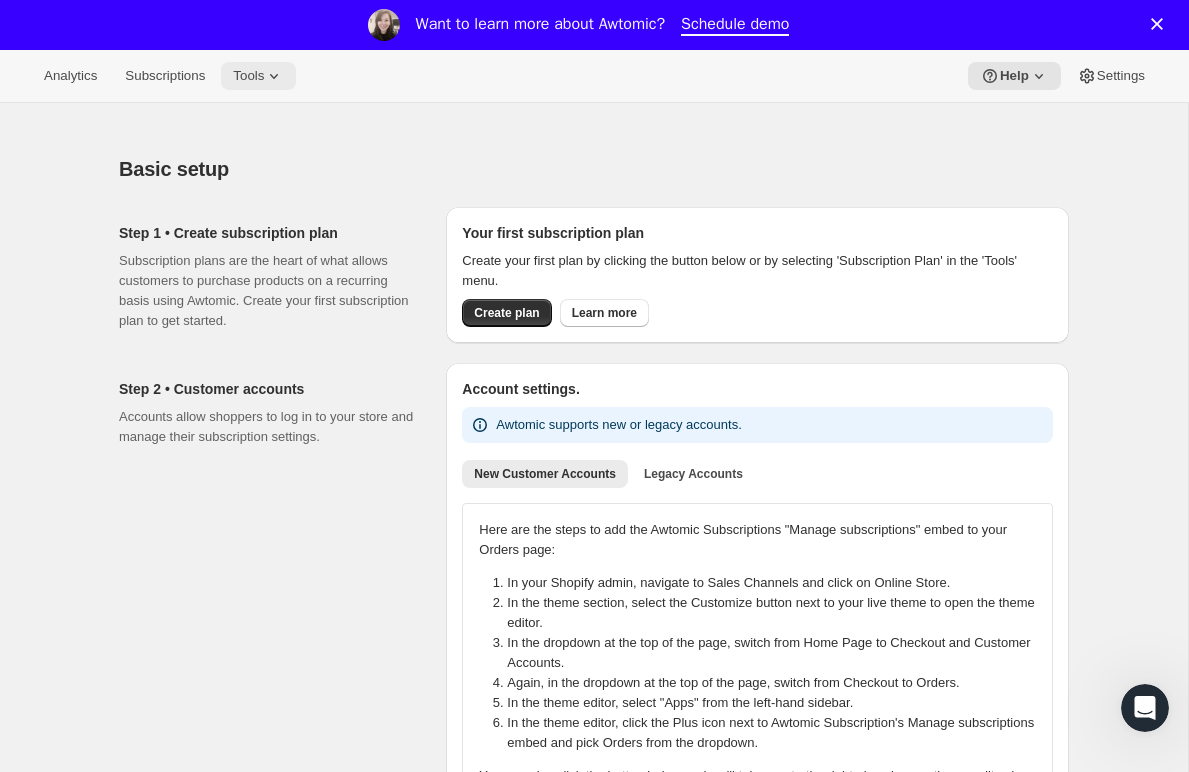 click on "Tools" at bounding box center (248, 76) 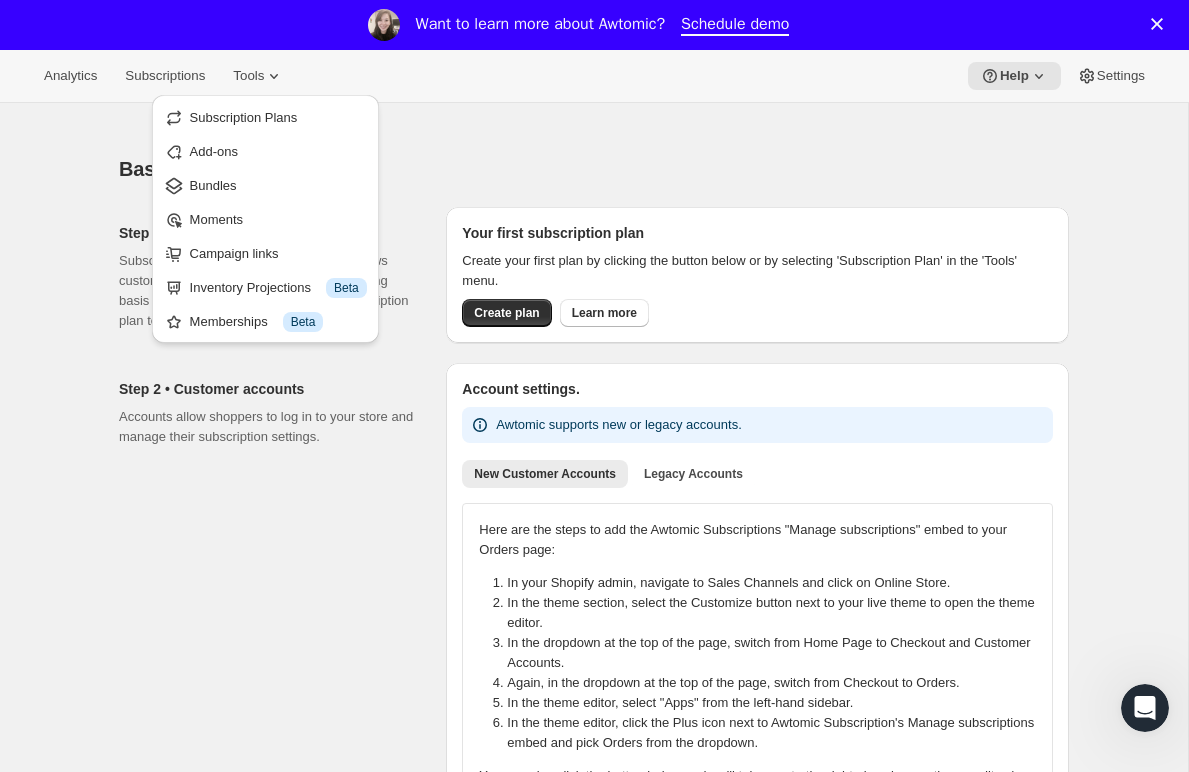 click on "Basic setup" at bounding box center [594, 169] 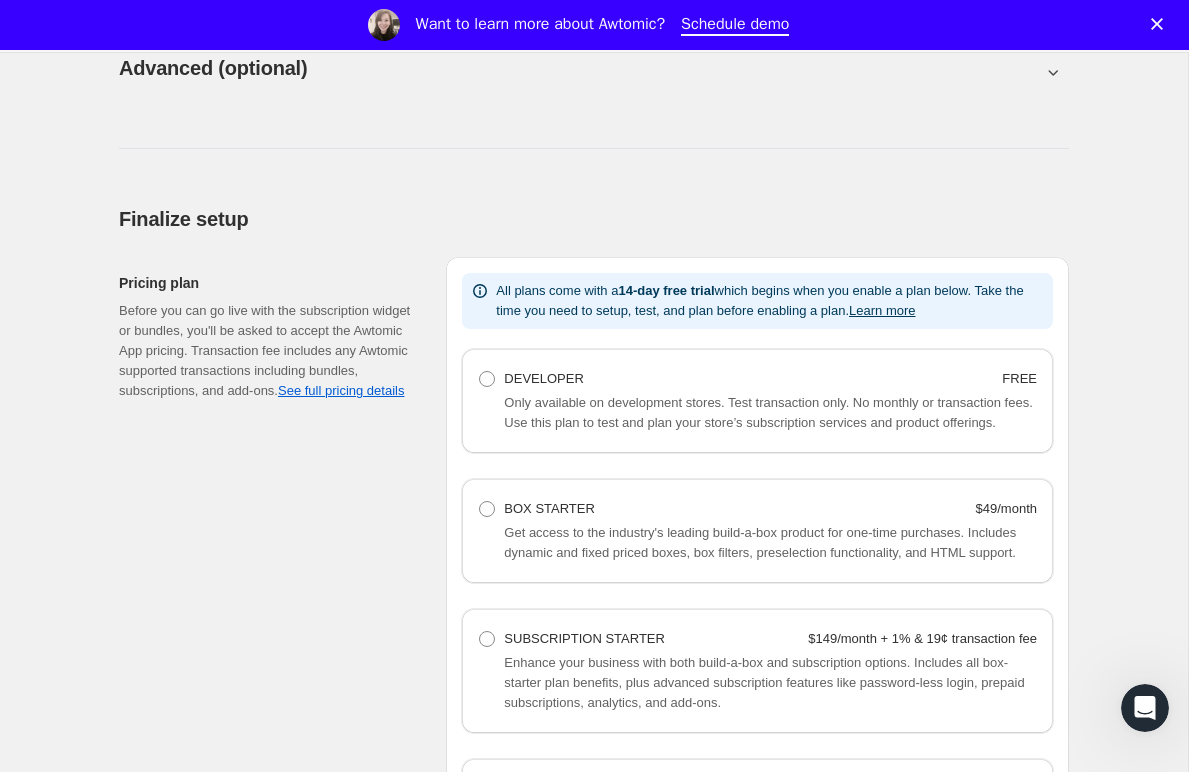 scroll, scrollTop: 1131, scrollLeft: 0, axis: vertical 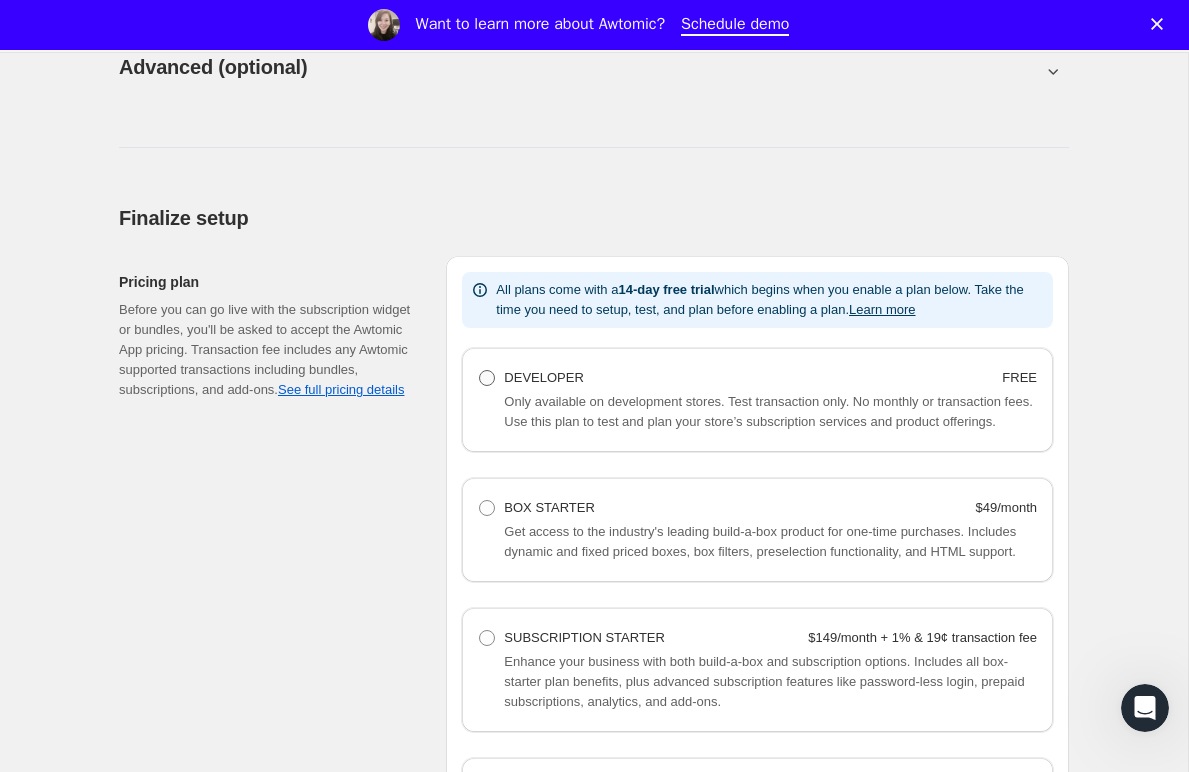 click on "DEVELOPER" at bounding box center [543, 377] 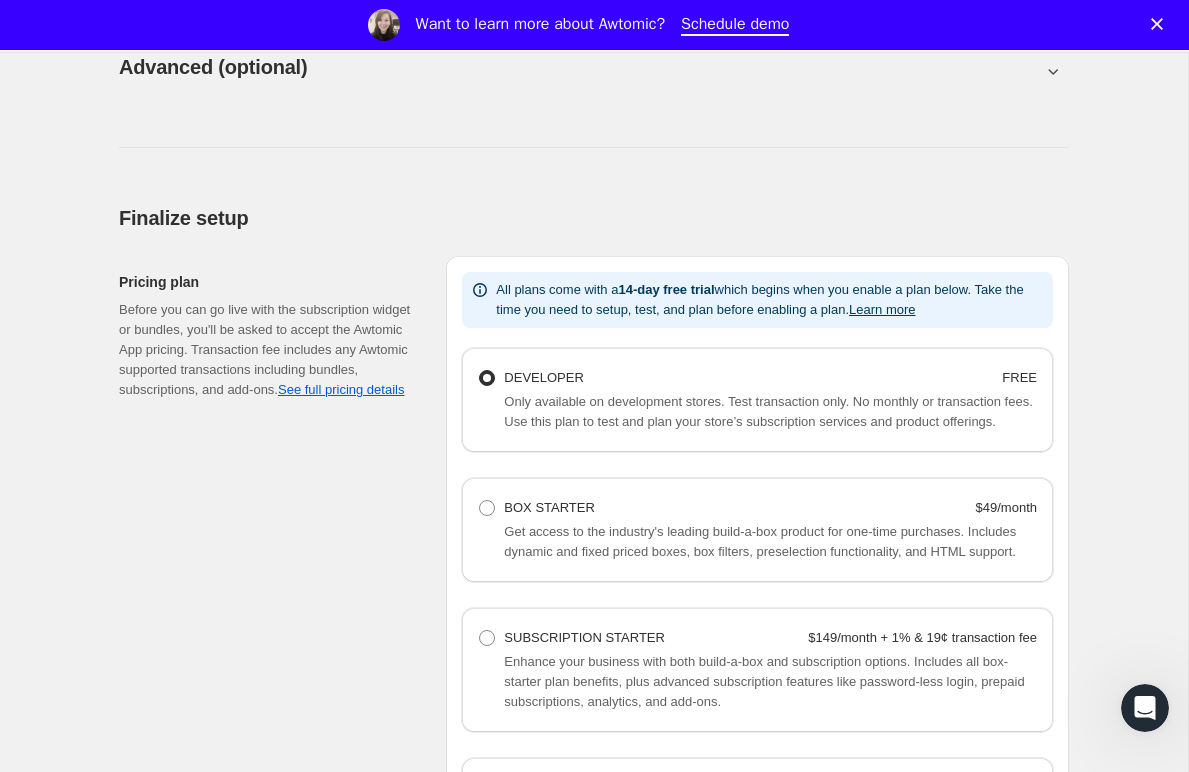 radio on "true" 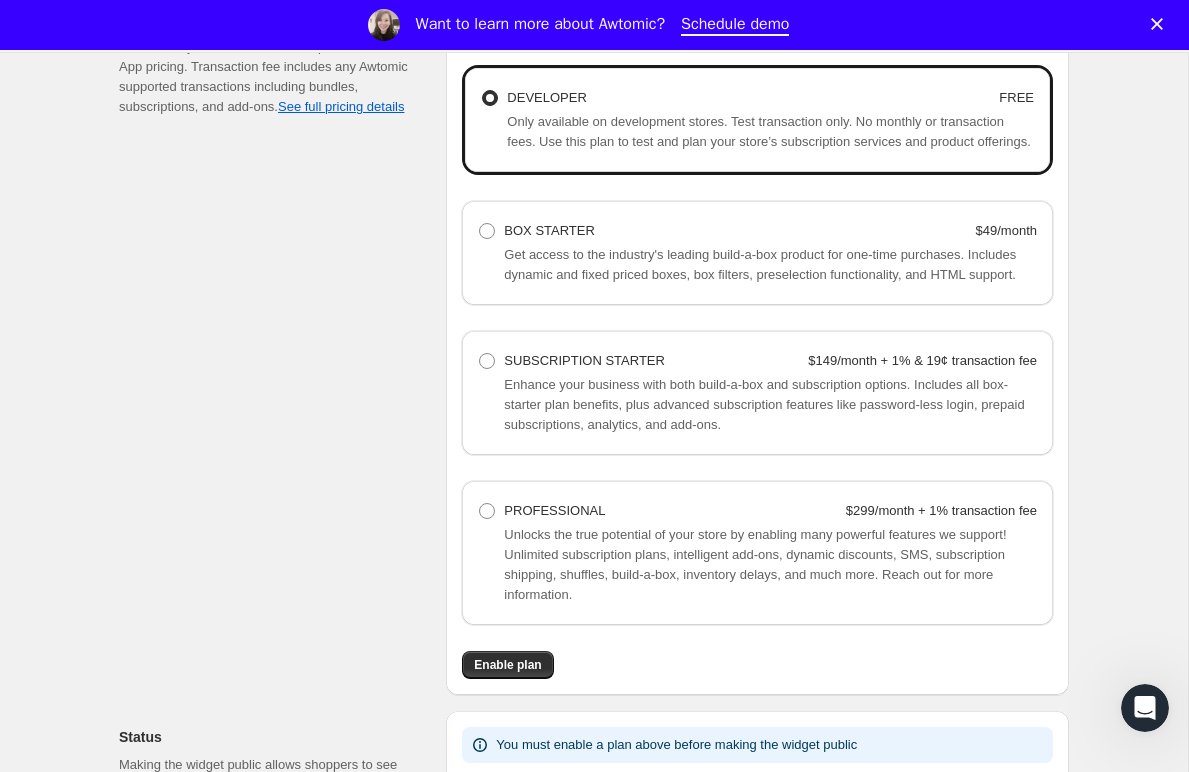 scroll, scrollTop: 1679, scrollLeft: 0, axis: vertical 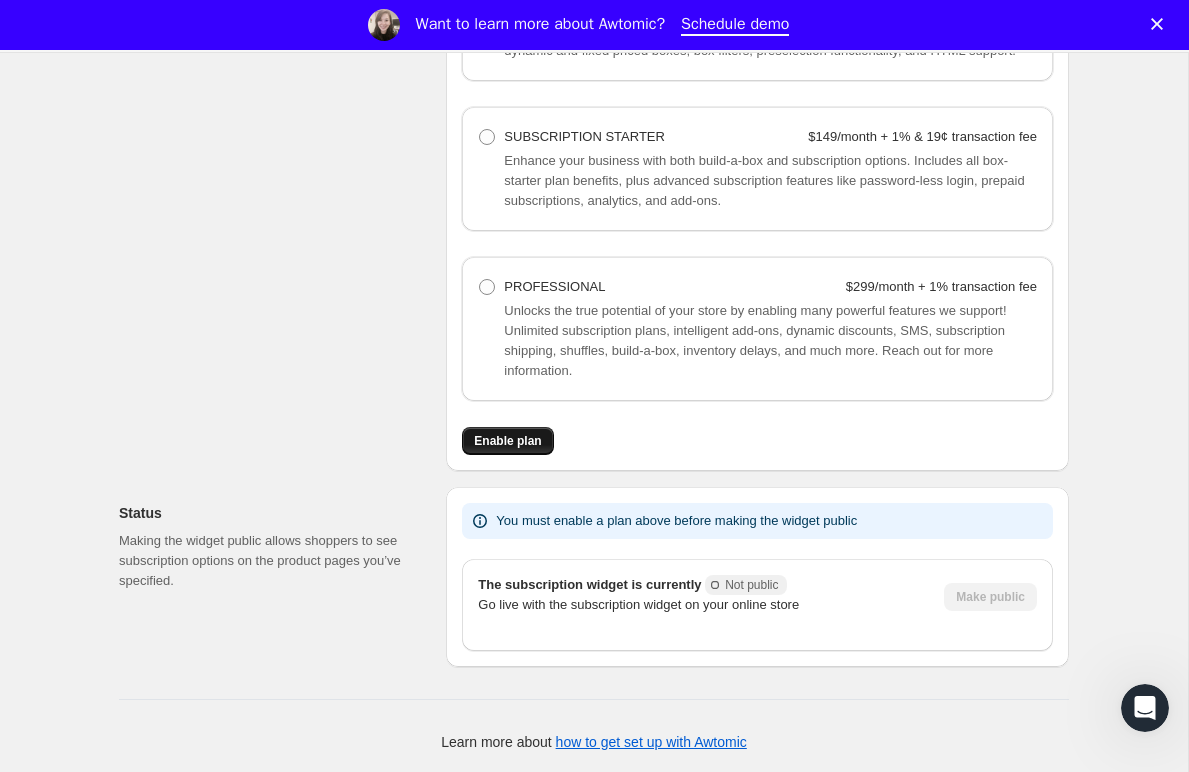 click on "Enable plan" at bounding box center (507, 441) 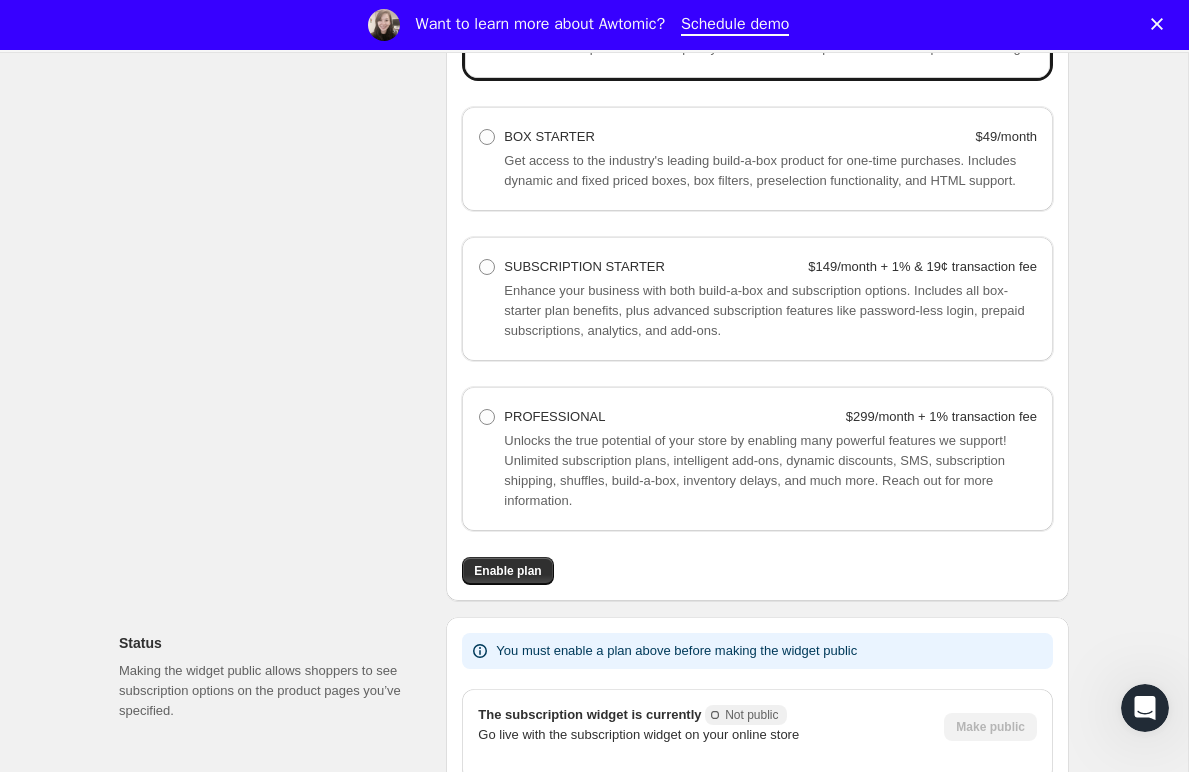 scroll, scrollTop: 1495, scrollLeft: 0, axis: vertical 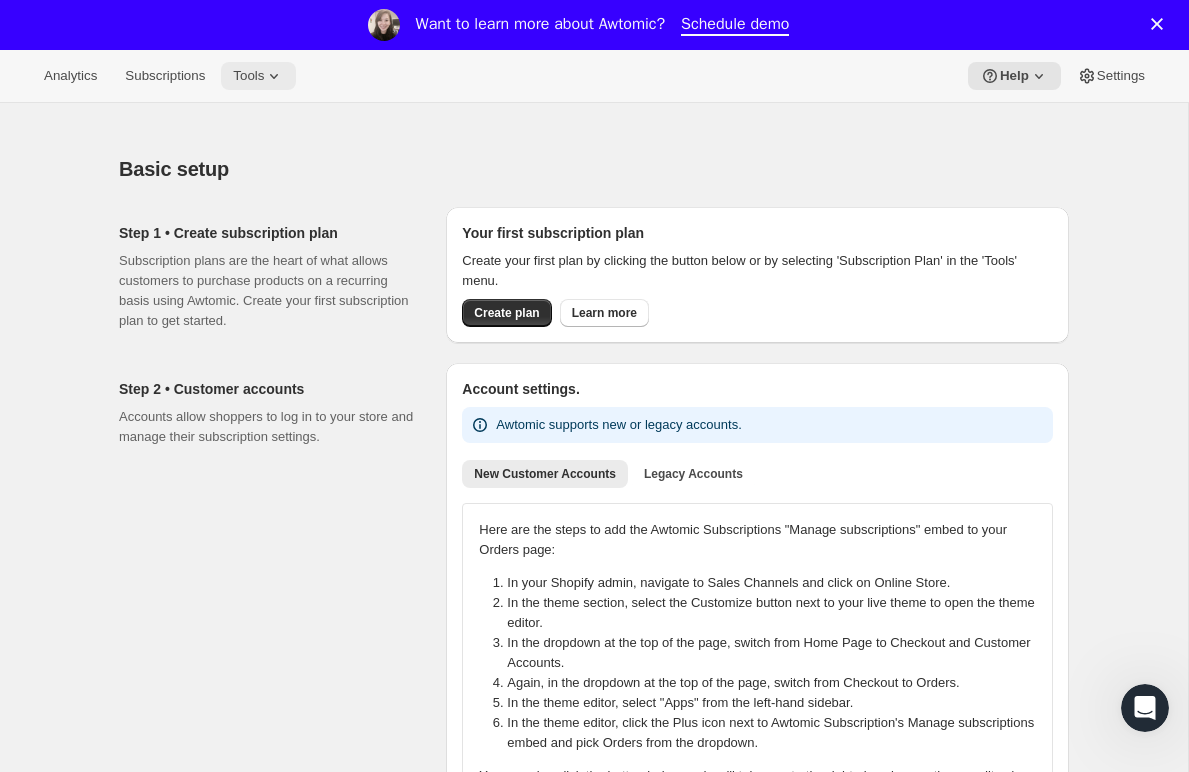 click on "Tools" at bounding box center [258, 76] 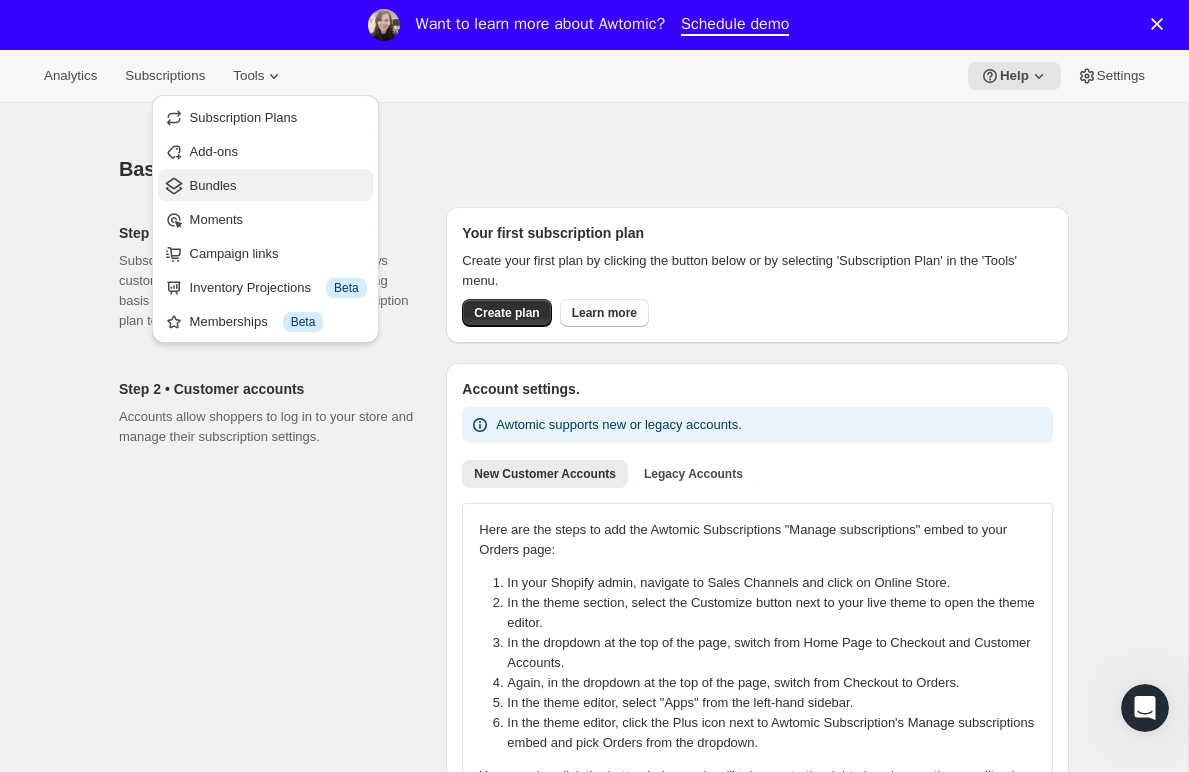 click on "Bundles" at bounding box center [278, 186] 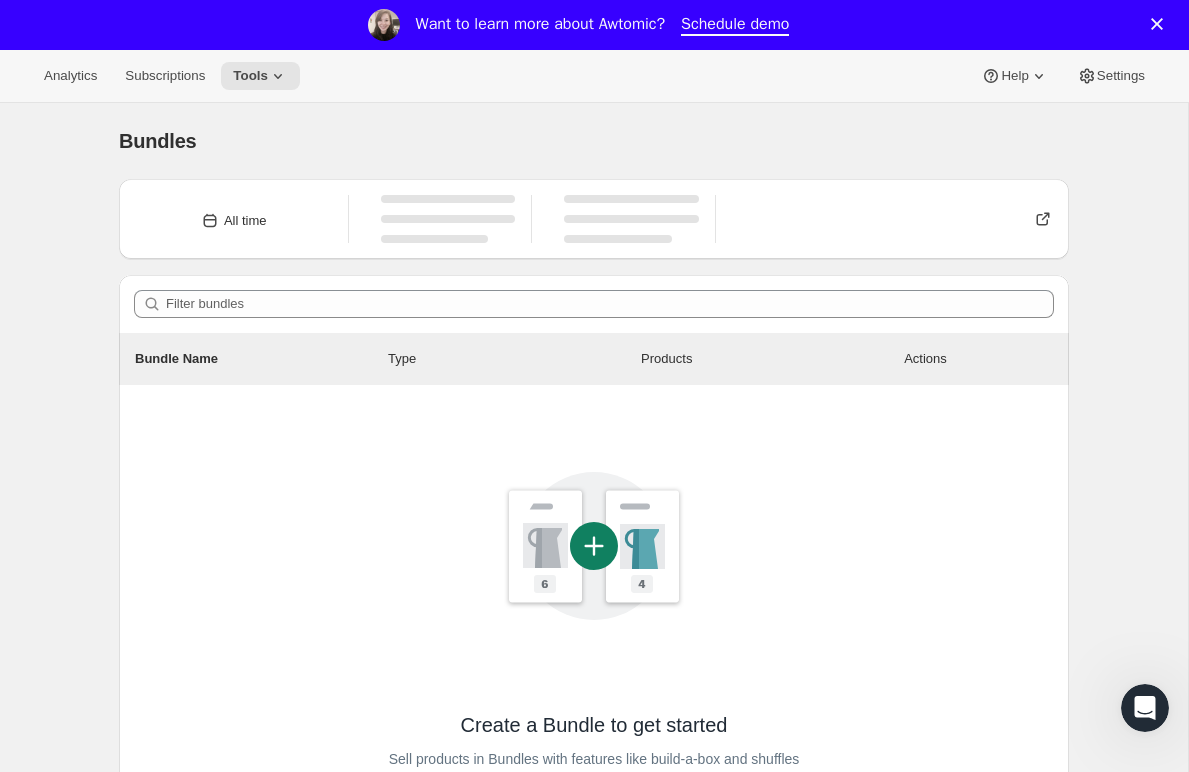 click at bounding box center [594, 546] 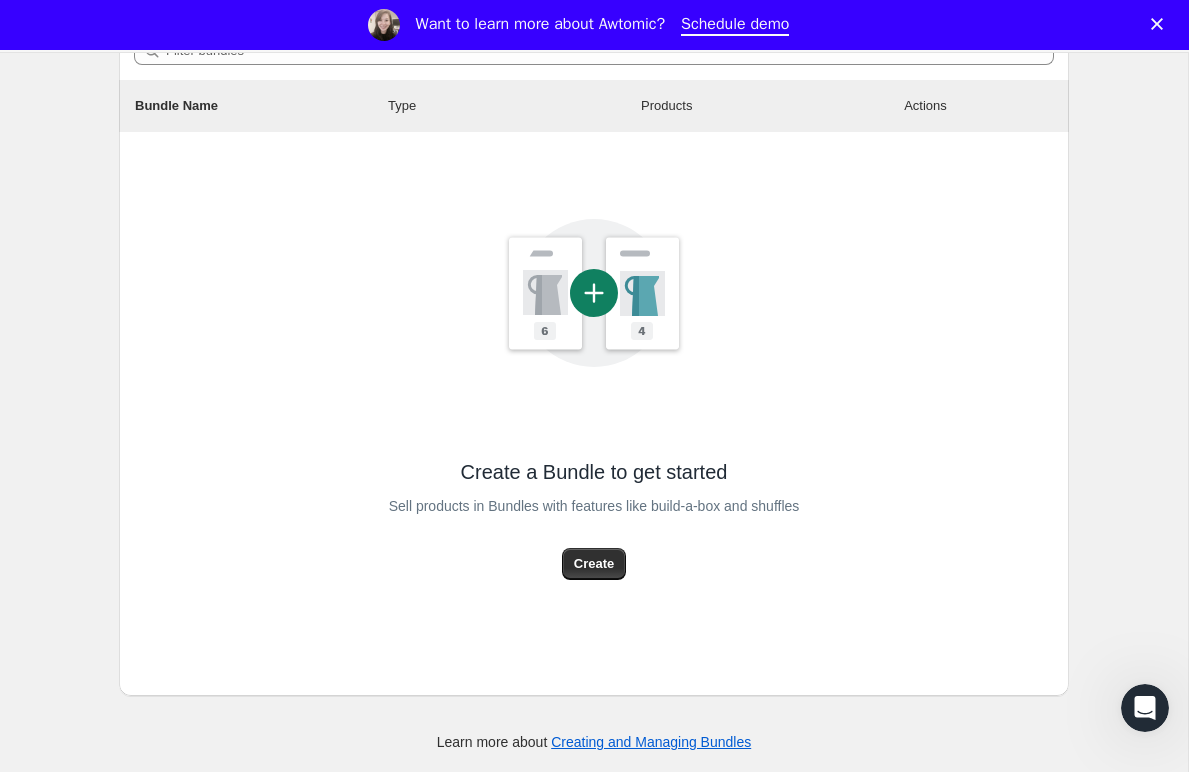 drag, startPoint x: 573, startPoint y: 591, endPoint x: 573, endPoint y: 580, distance: 11 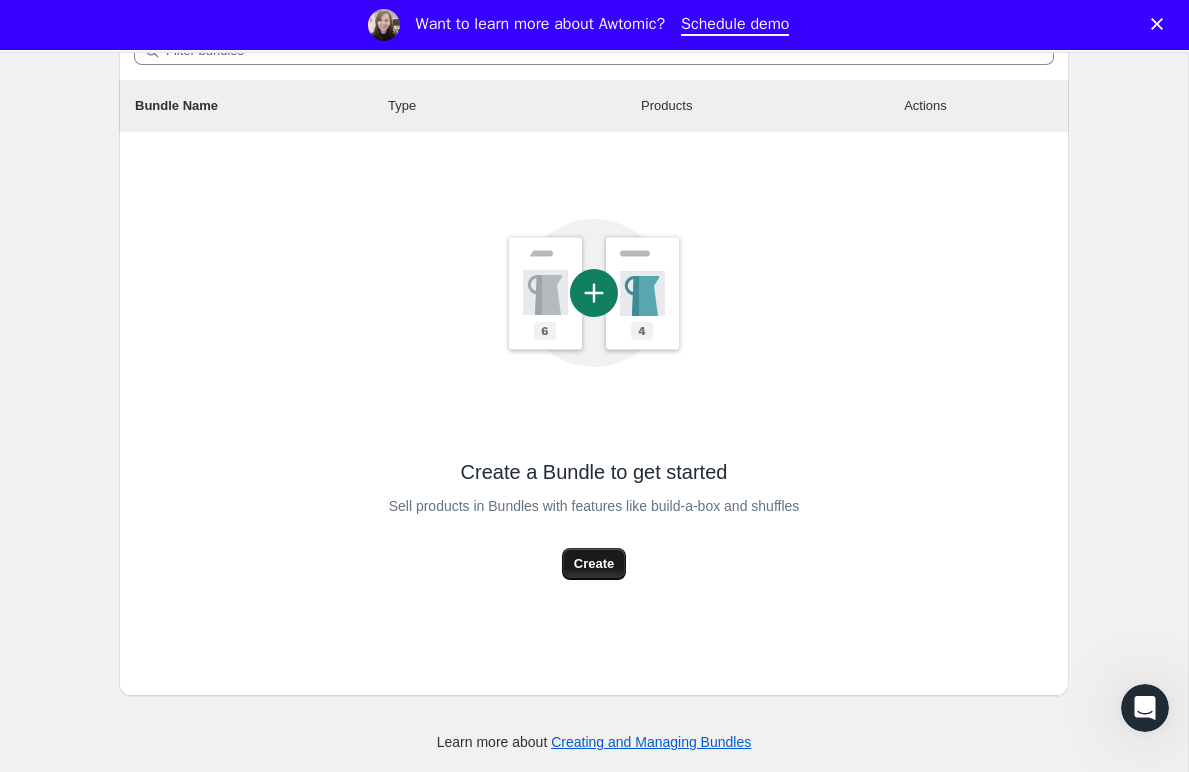 click on "Create" at bounding box center [594, 564] 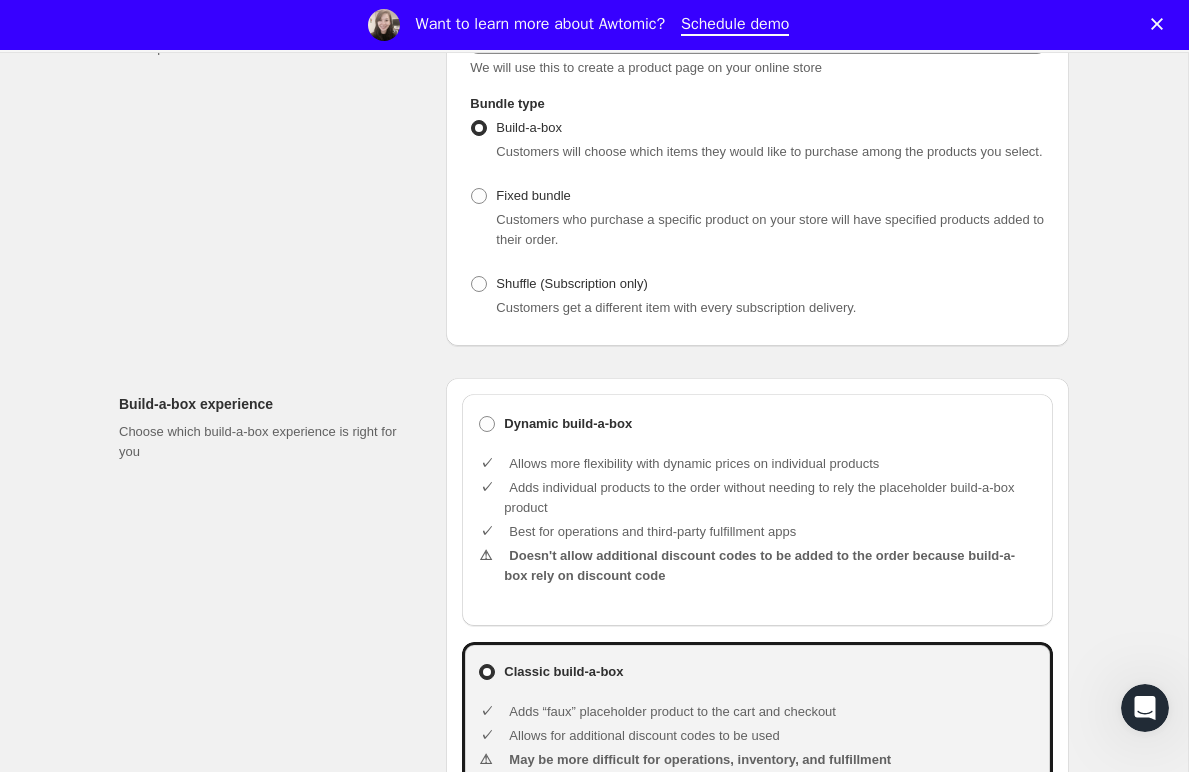 scroll, scrollTop: 0, scrollLeft: 0, axis: both 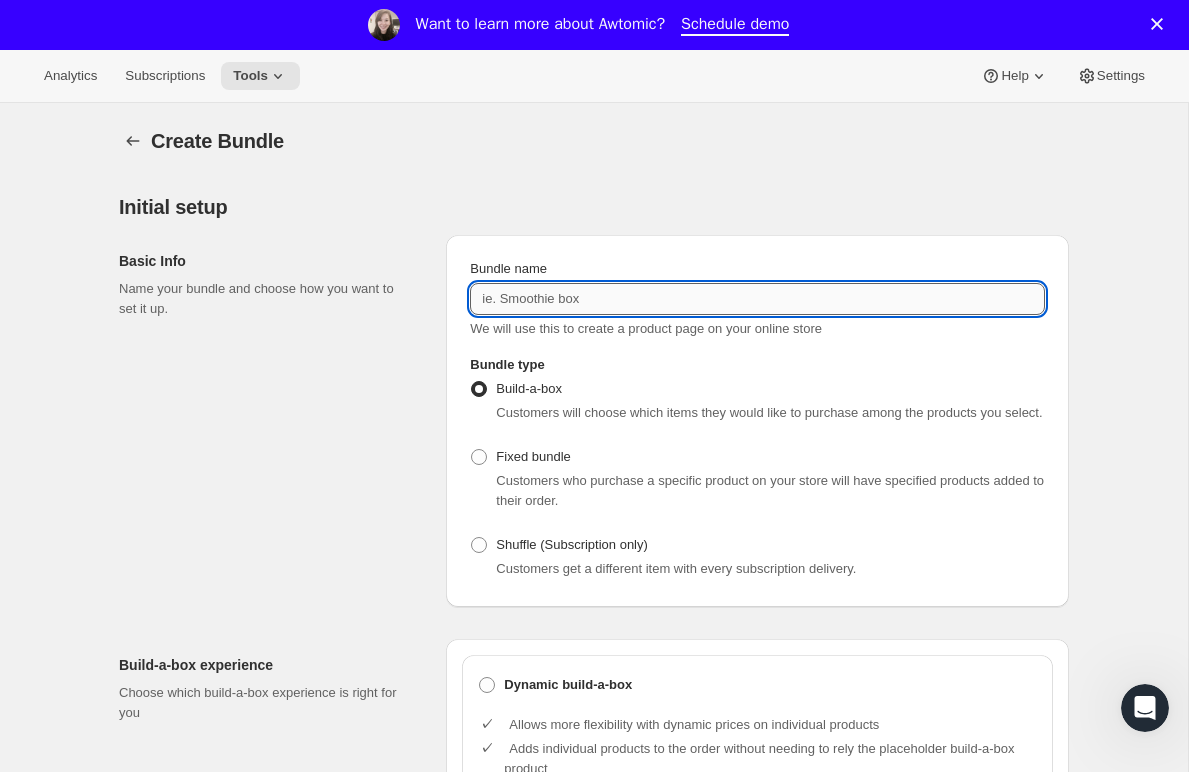 click on "Bundle name" at bounding box center [757, 299] 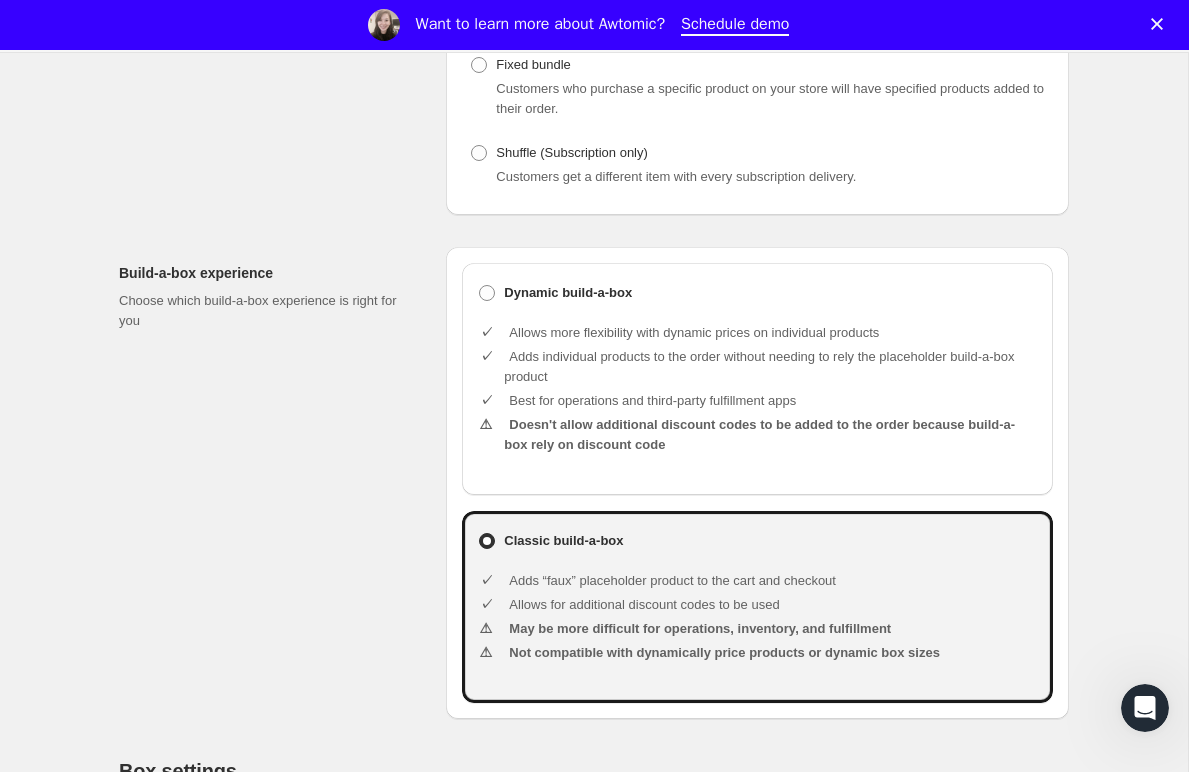 scroll, scrollTop: 394, scrollLeft: 0, axis: vertical 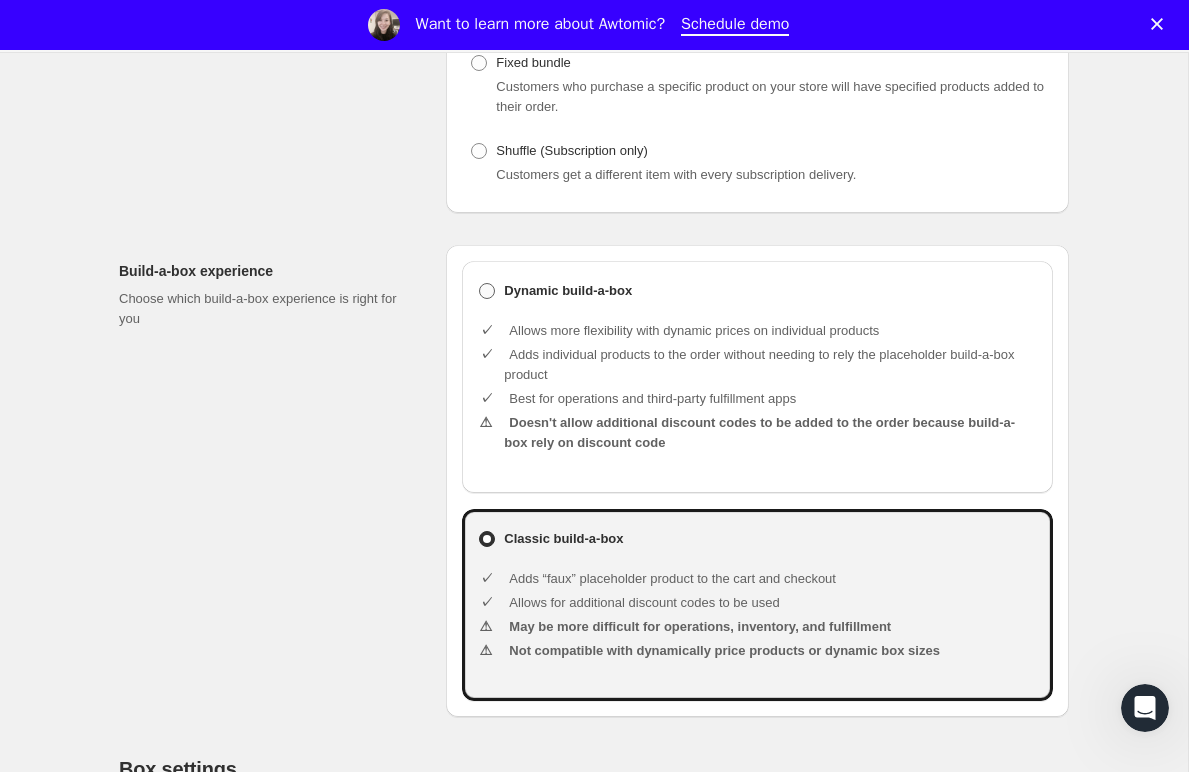 type on "Cuvaison Wine Club" 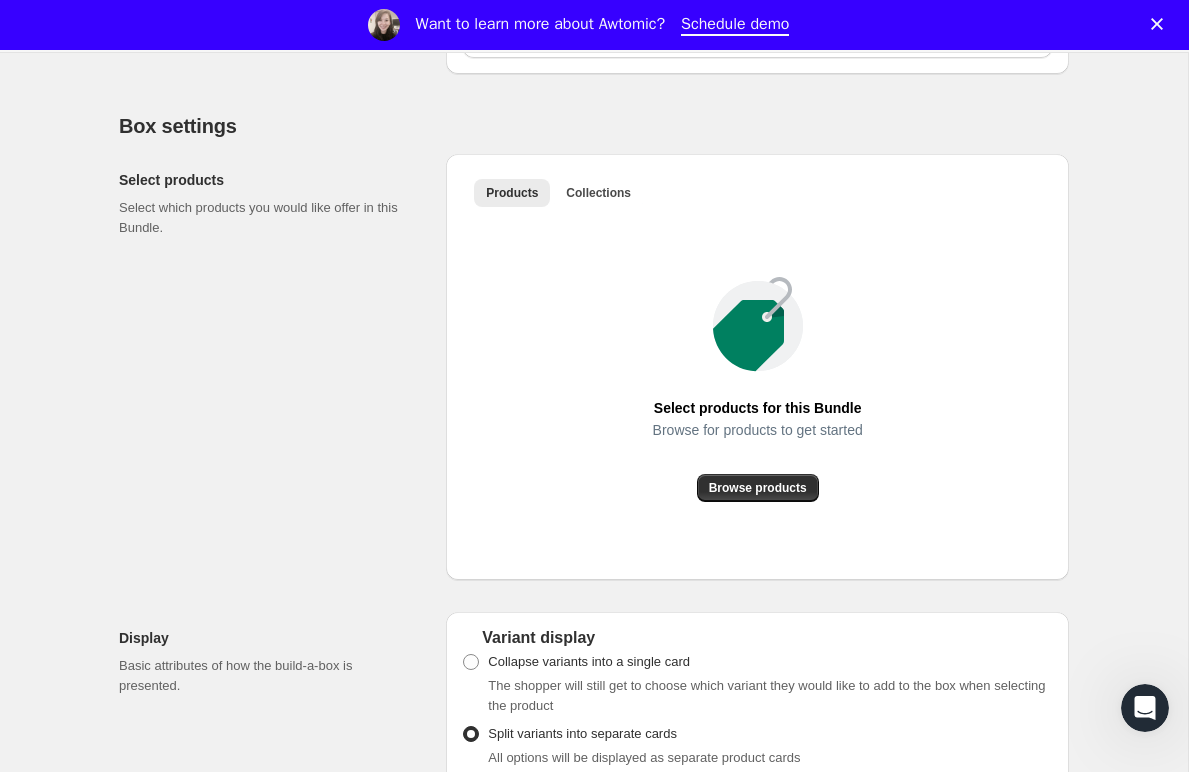 scroll, scrollTop: 1053, scrollLeft: 0, axis: vertical 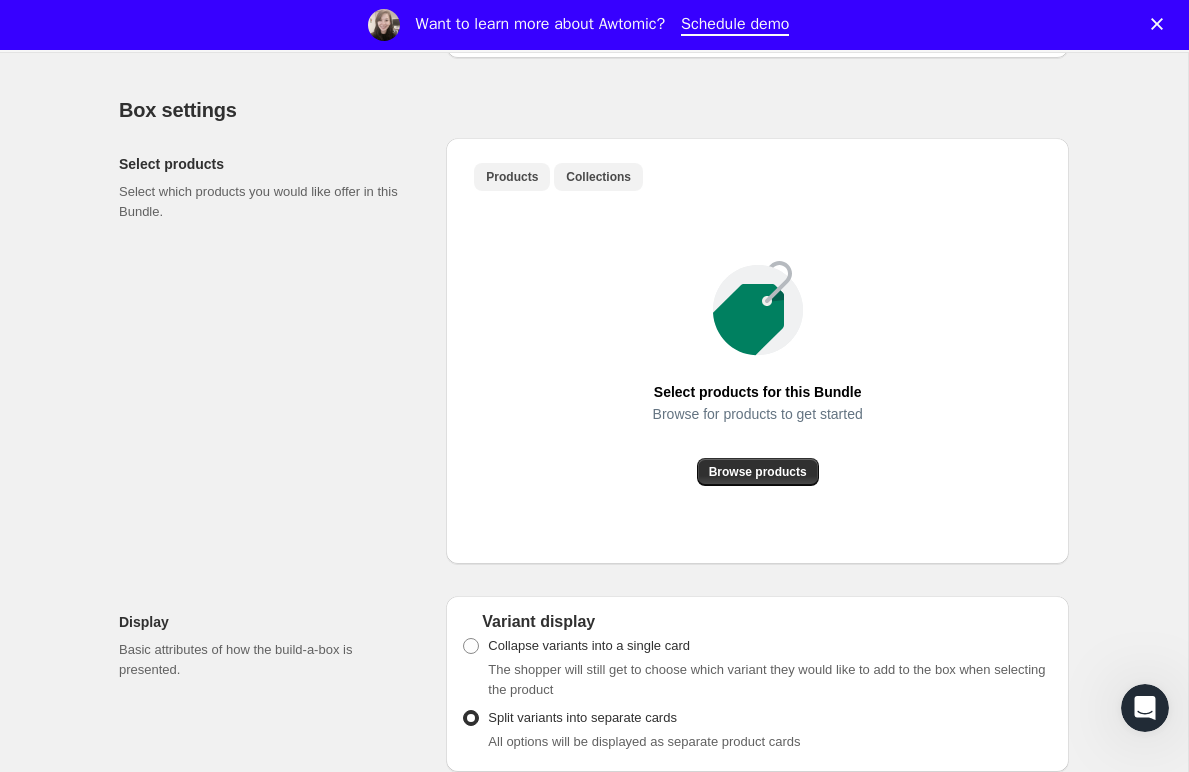 click on "Collections" at bounding box center (598, 177) 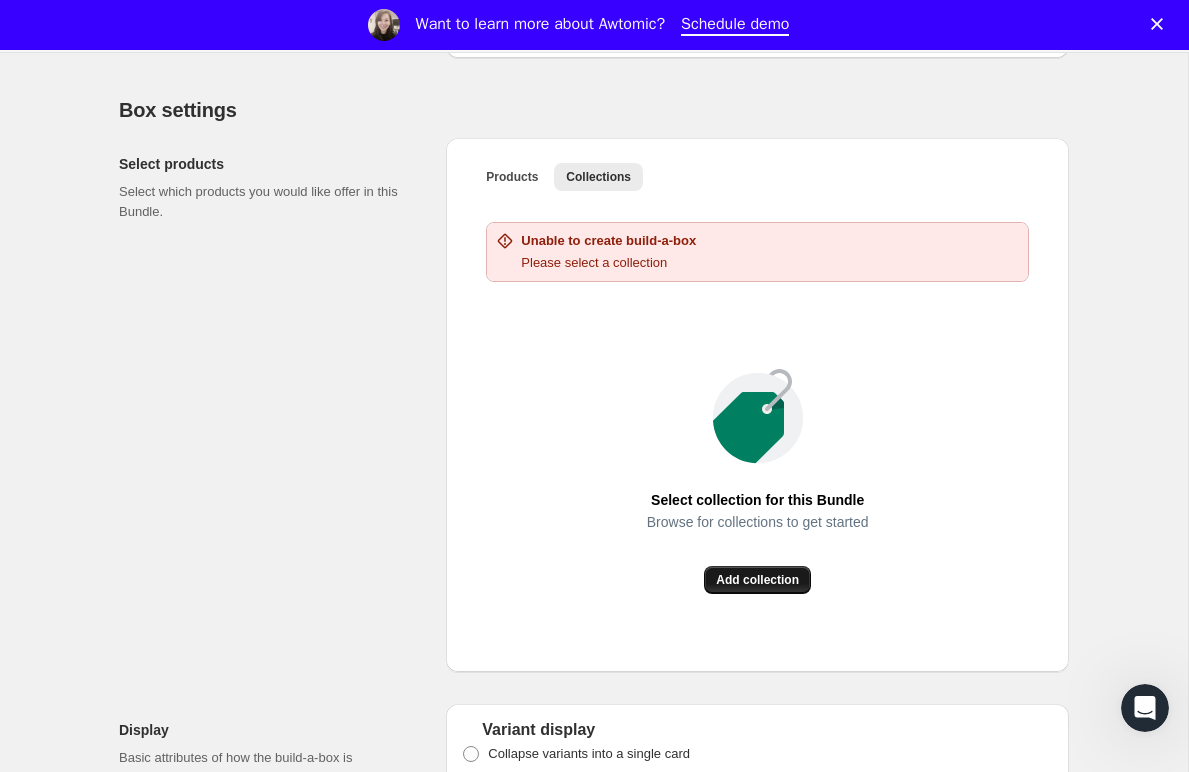 click on "Add collection" at bounding box center [757, 580] 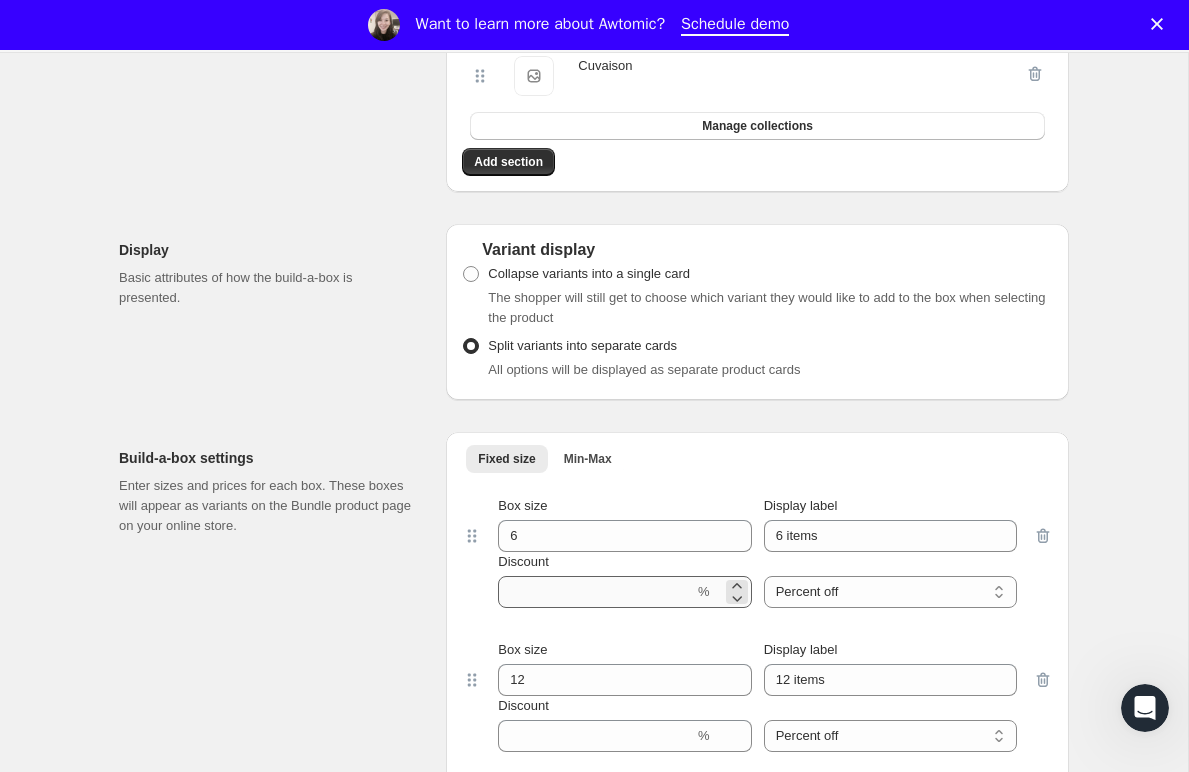 scroll, scrollTop: 1261, scrollLeft: 0, axis: vertical 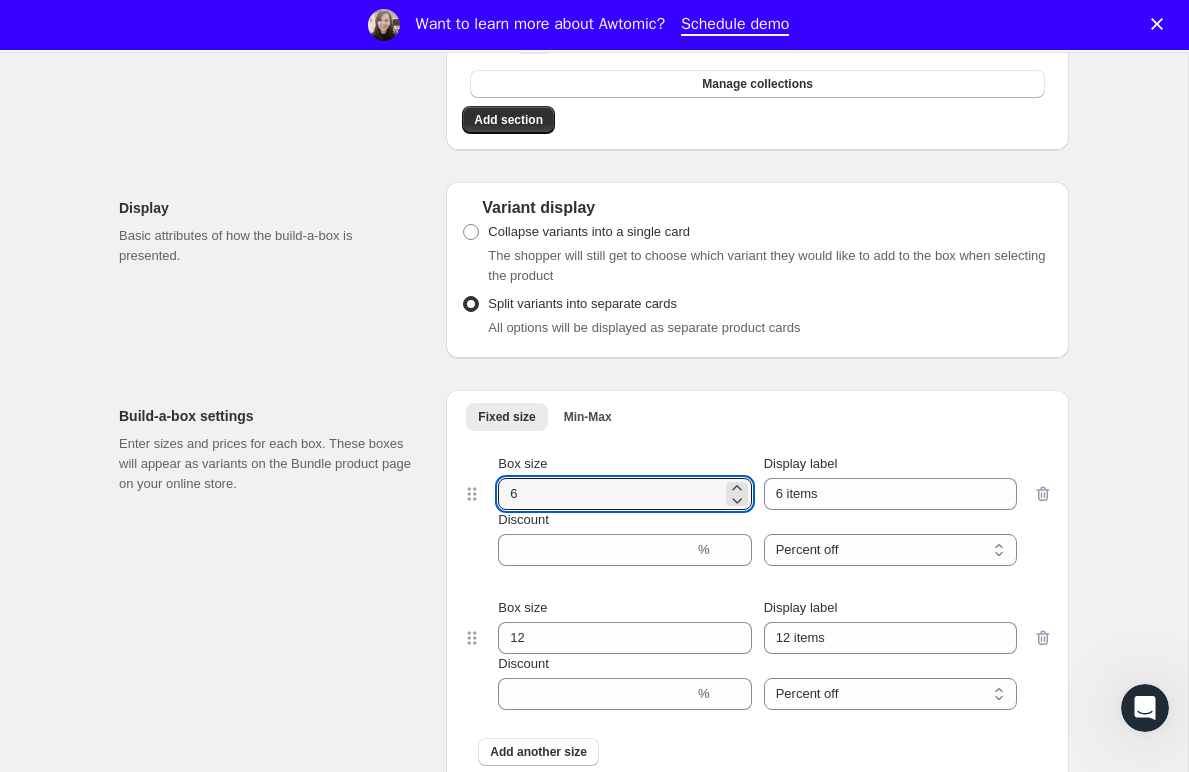 drag, startPoint x: 582, startPoint y: 529, endPoint x: 431, endPoint y: 499, distance: 153.9513 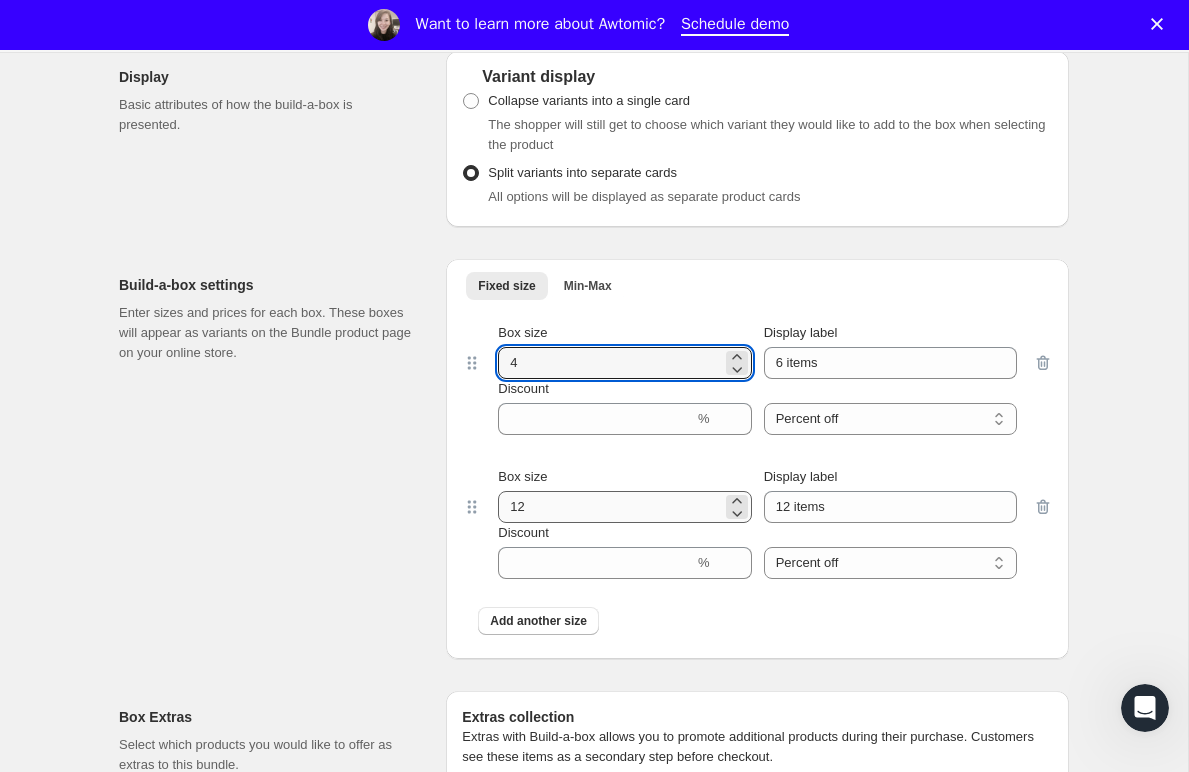 type on "4" 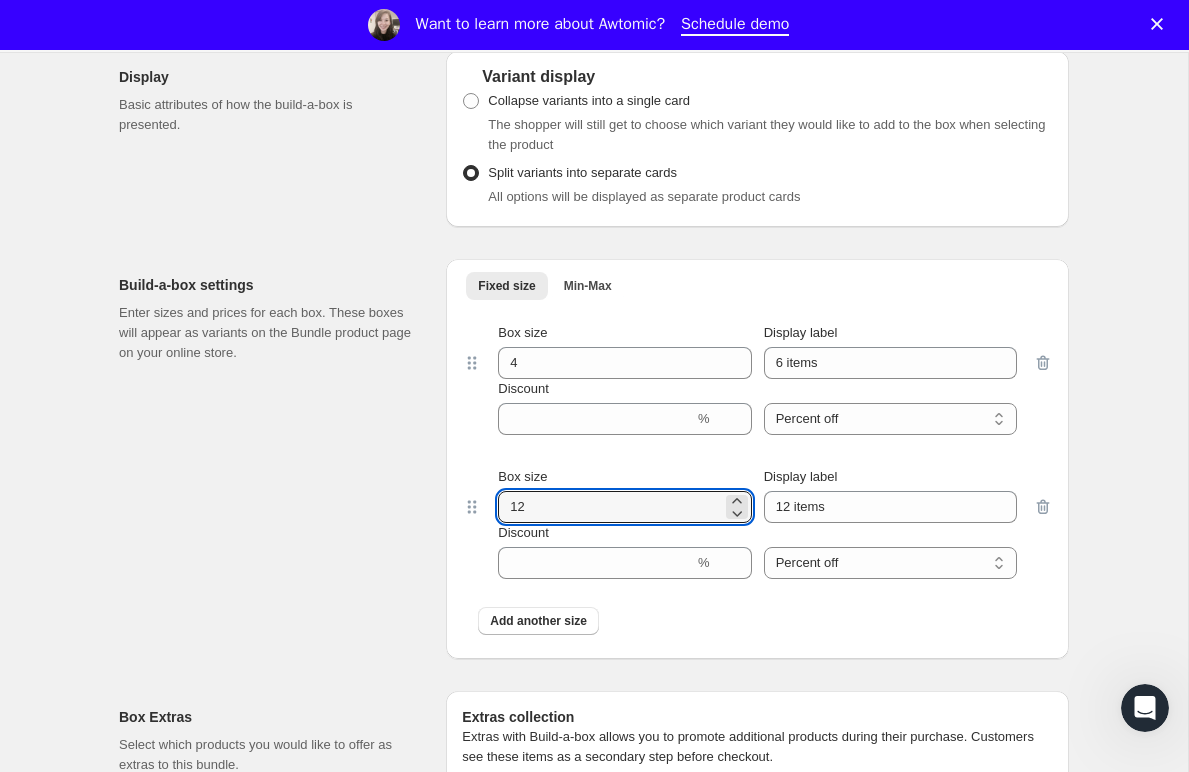 drag, startPoint x: 533, startPoint y: 524, endPoint x: 488, endPoint y: 519, distance: 45.276924 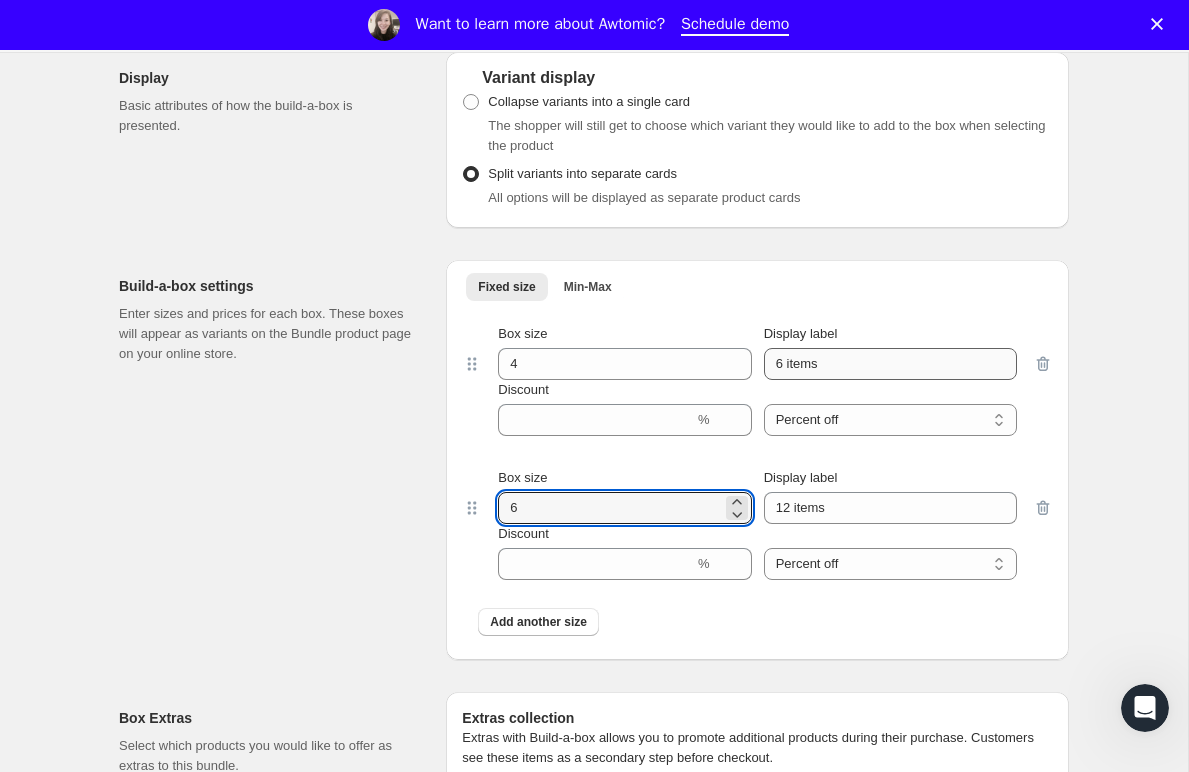 type on "6" 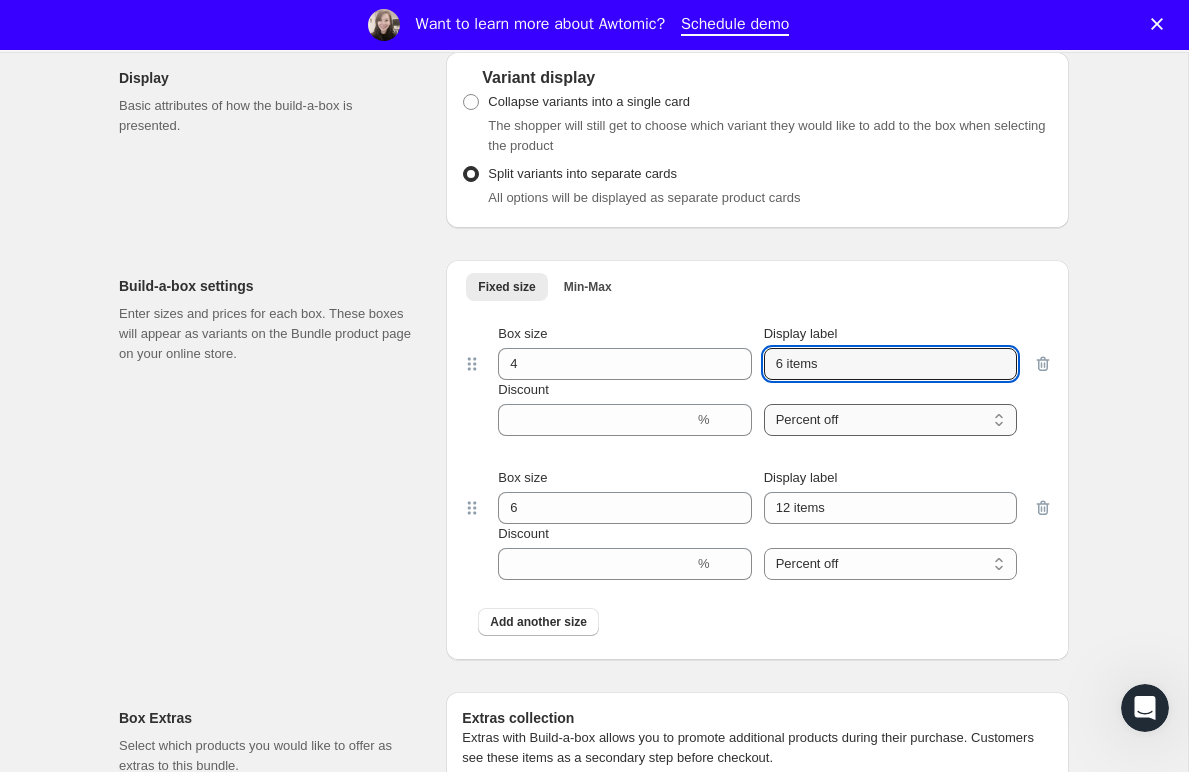 drag, startPoint x: 777, startPoint y: 391, endPoint x: 769, endPoint y: 432, distance: 41.773197 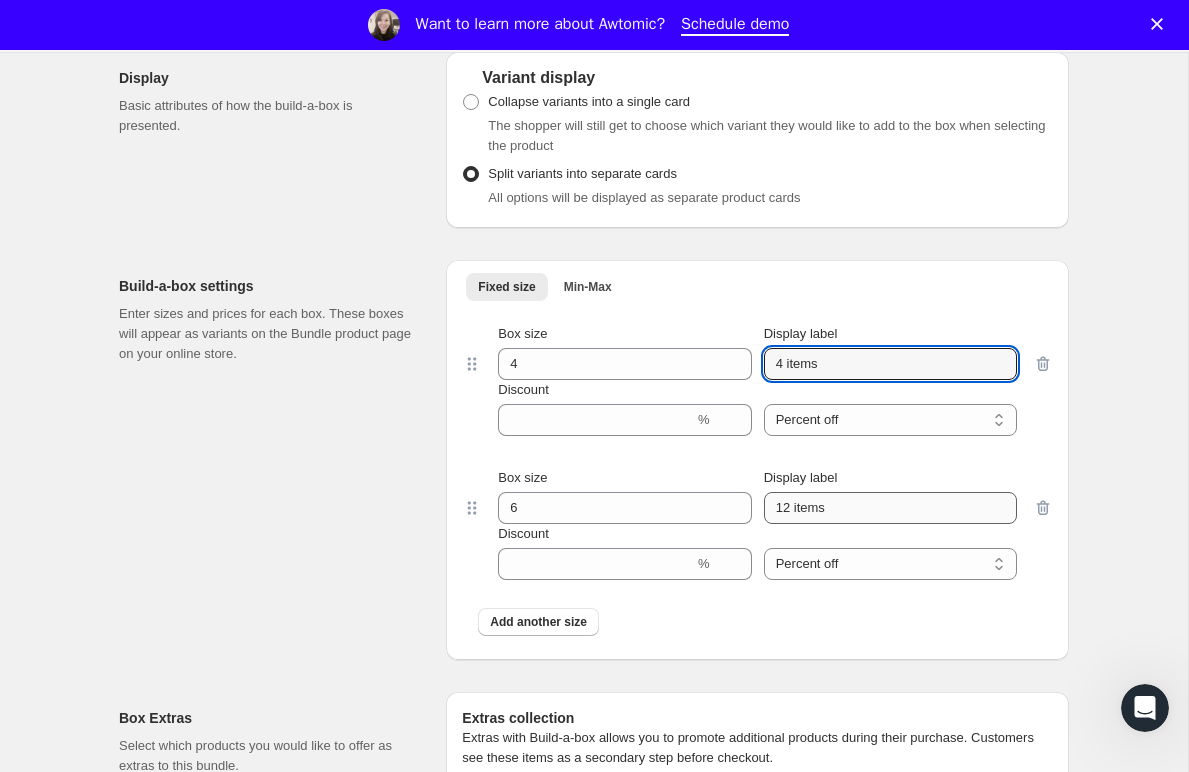 type on "4 items" 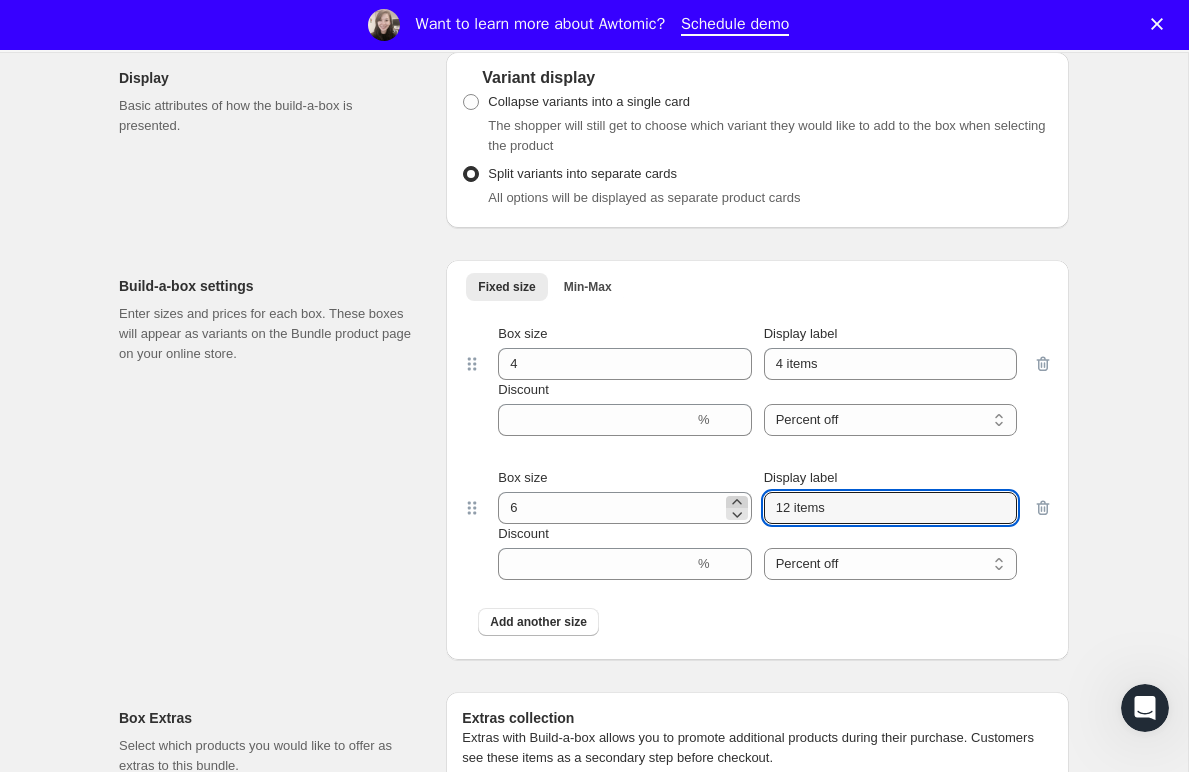 drag, startPoint x: 781, startPoint y: 518, endPoint x: 742, endPoint y: 520, distance: 39.051247 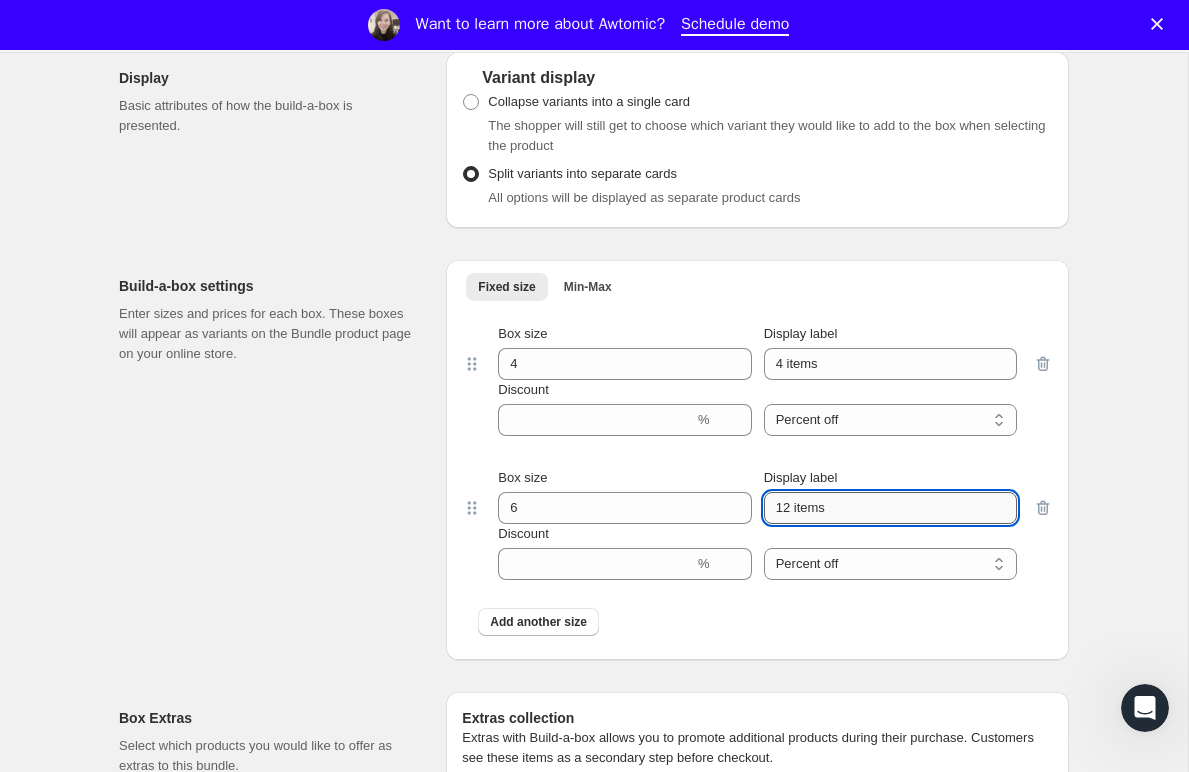 scroll, scrollTop: 1390, scrollLeft: 0, axis: vertical 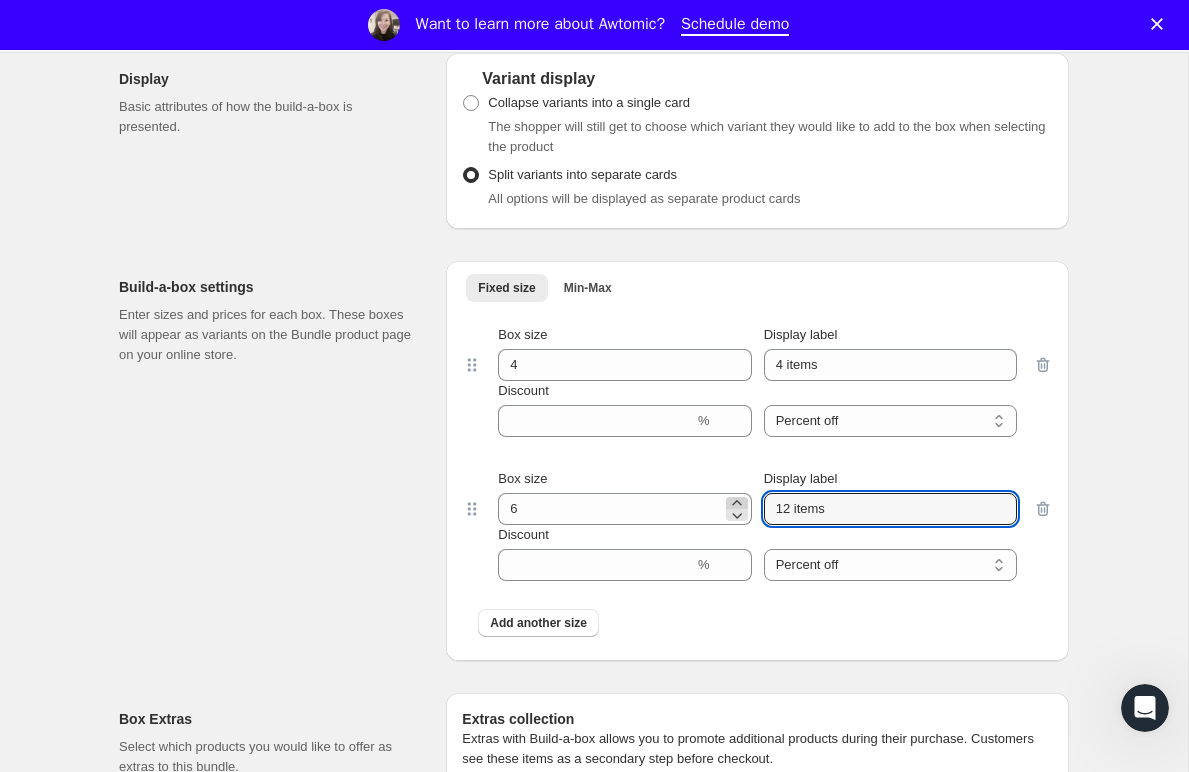 drag, startPoint x: 790, startPoint y: 529, endPoint x: 740, endPoint y: 524, distance: 50.24938 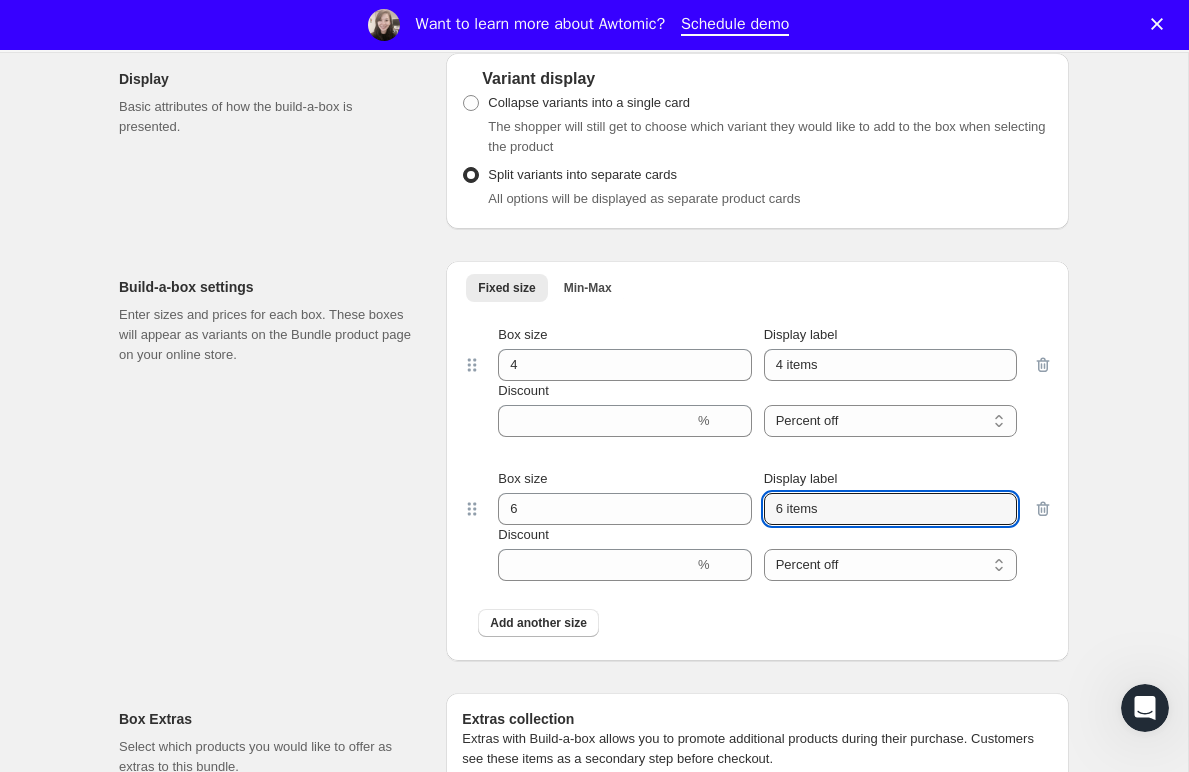 type on "6 items" 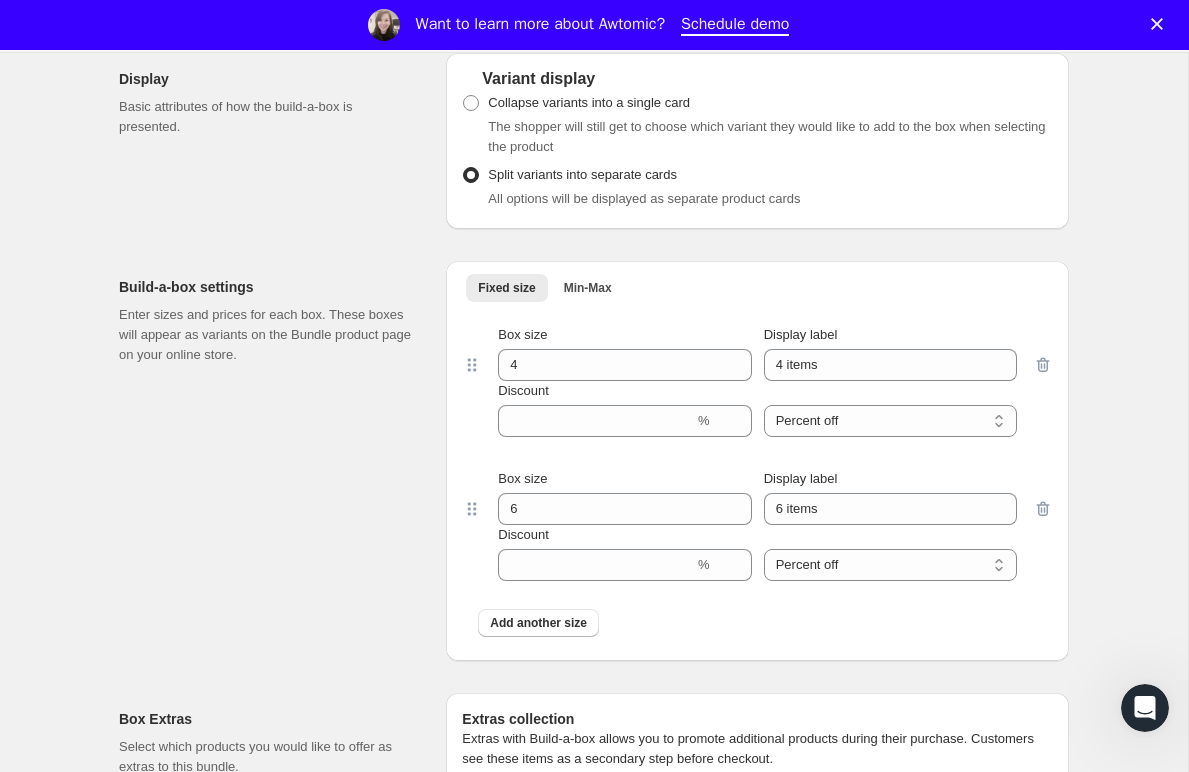 click on "Box size 4 Display label 4 items Discount %   Percent off Amount off Percent off" at bounding box center [757, 381] 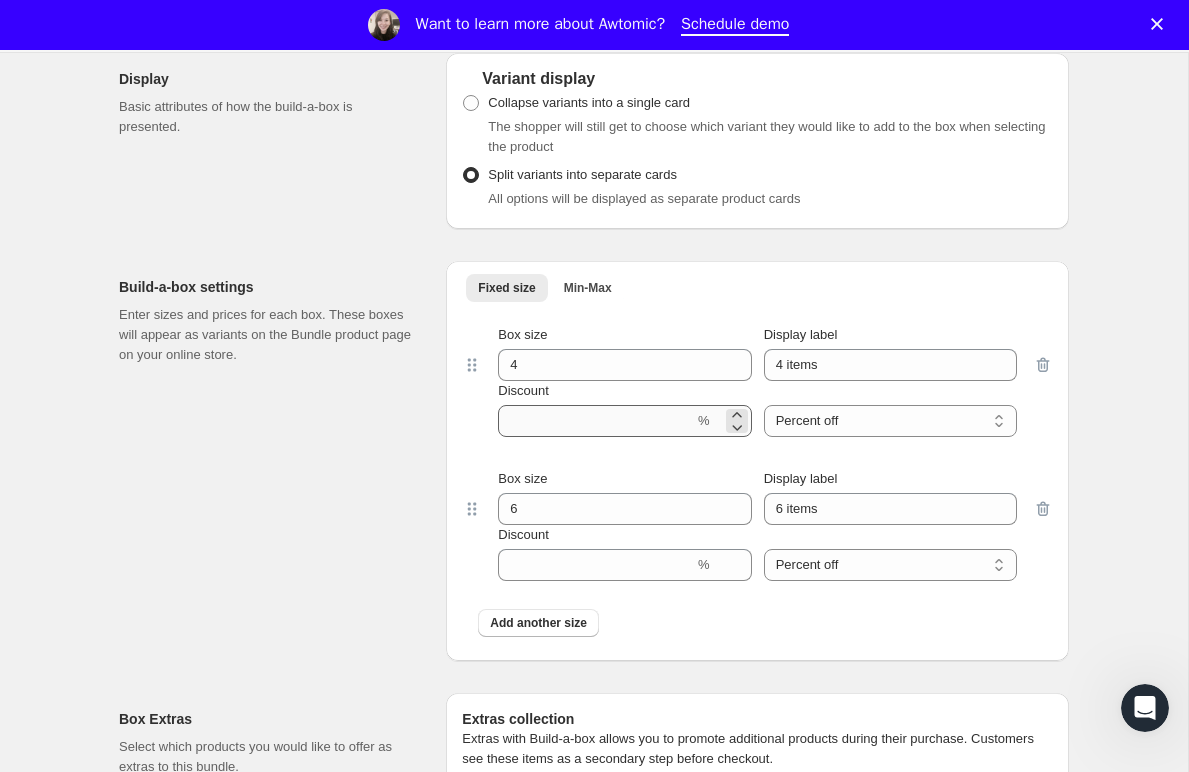 scroll, scrollTop: 1383, scrollLeft: 0, axis: vertical 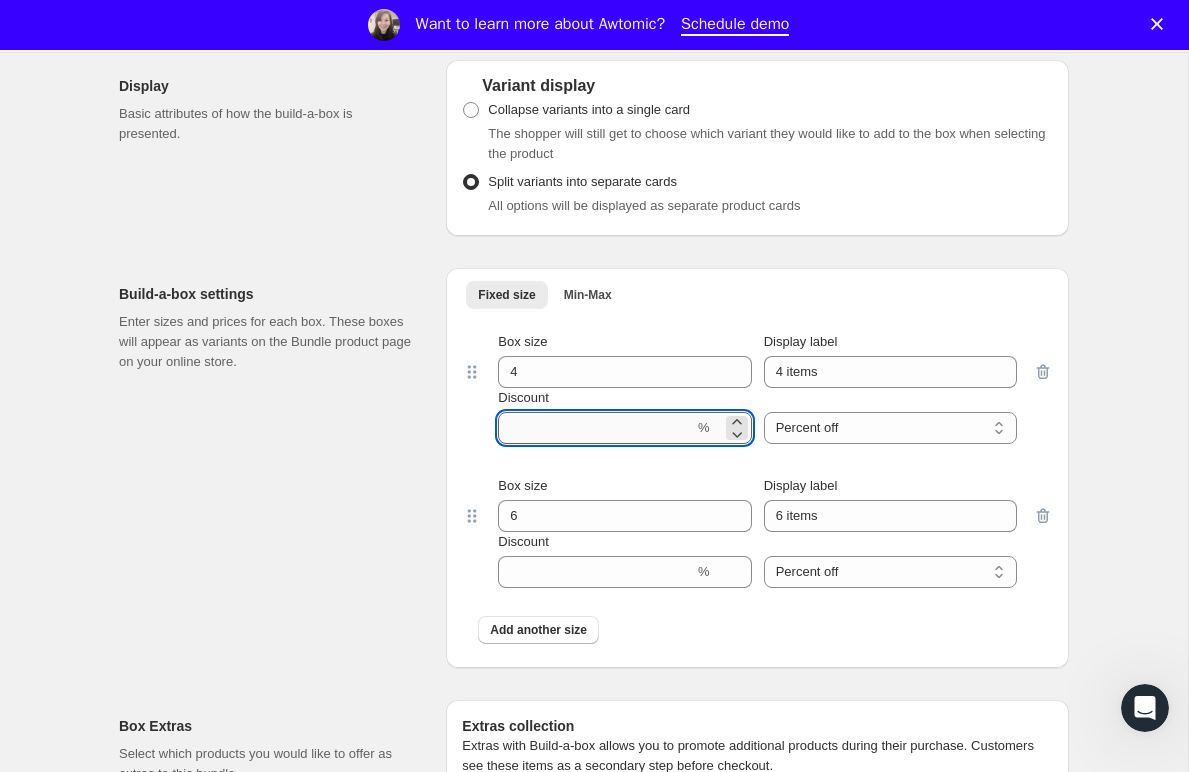 click on "Discount" at bounding box center [596, 428] 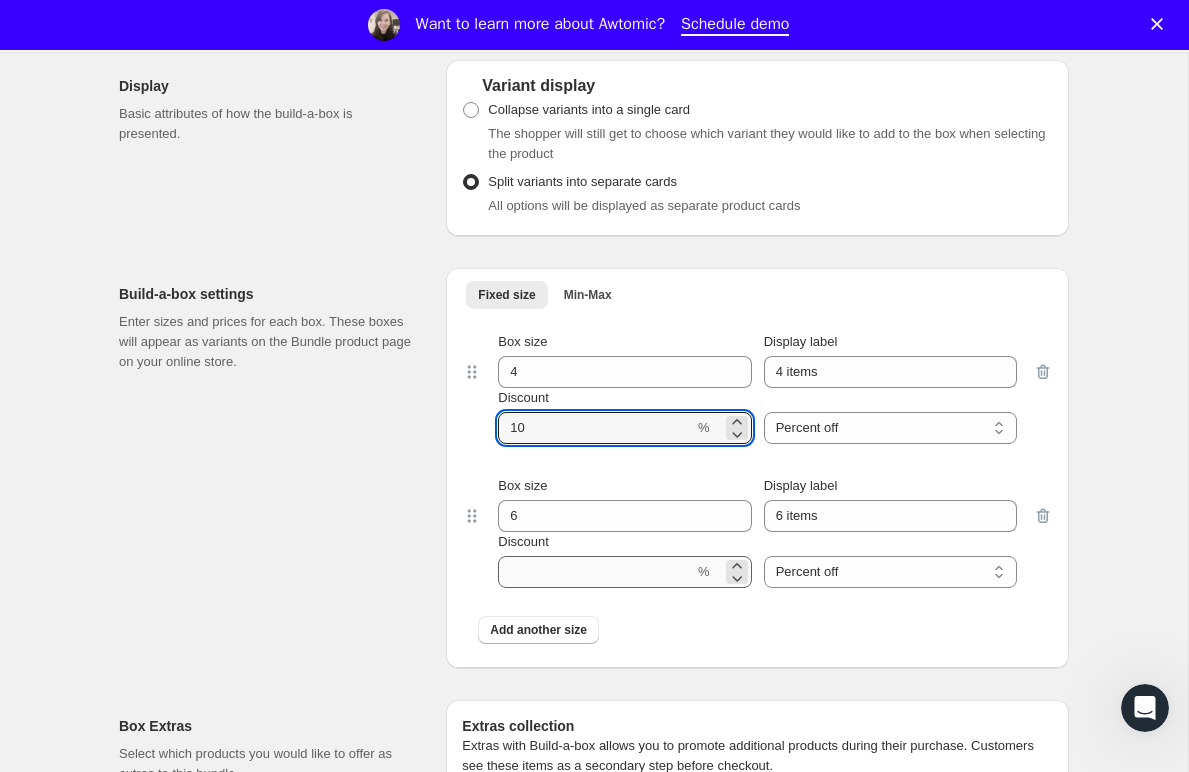type on "10" 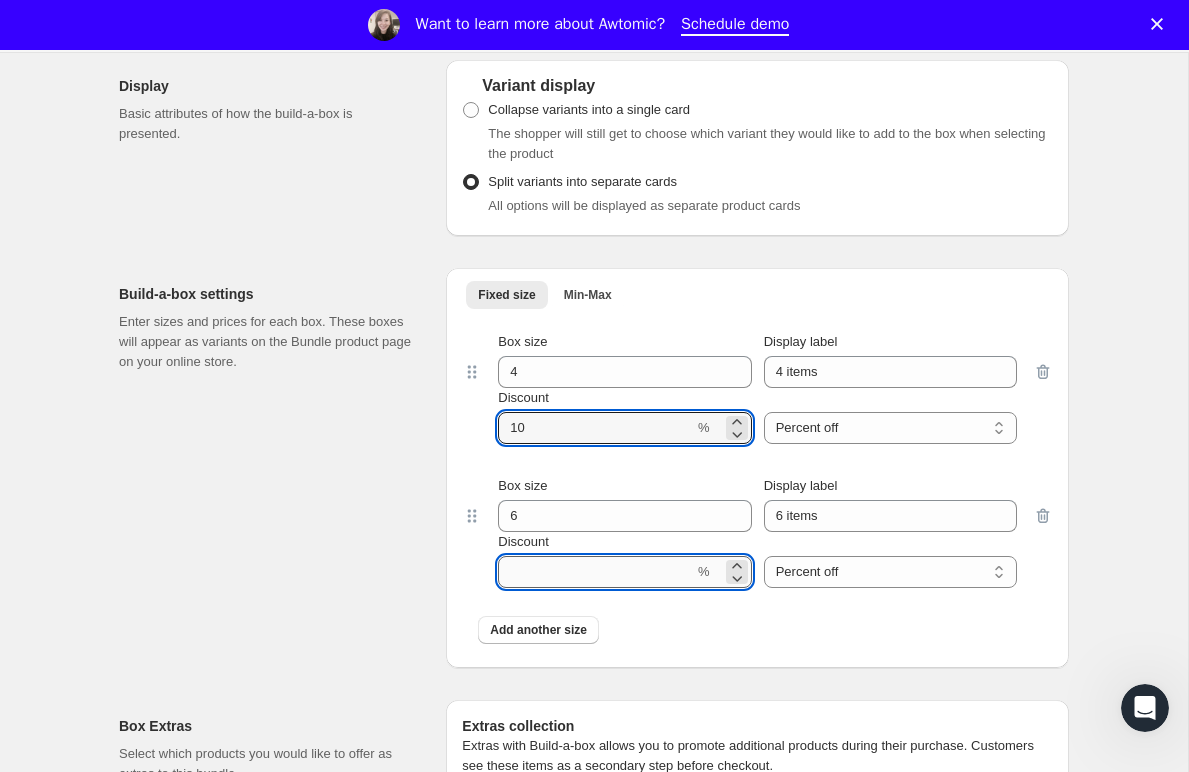 click on "Discount" at bounding box center (596, 572) 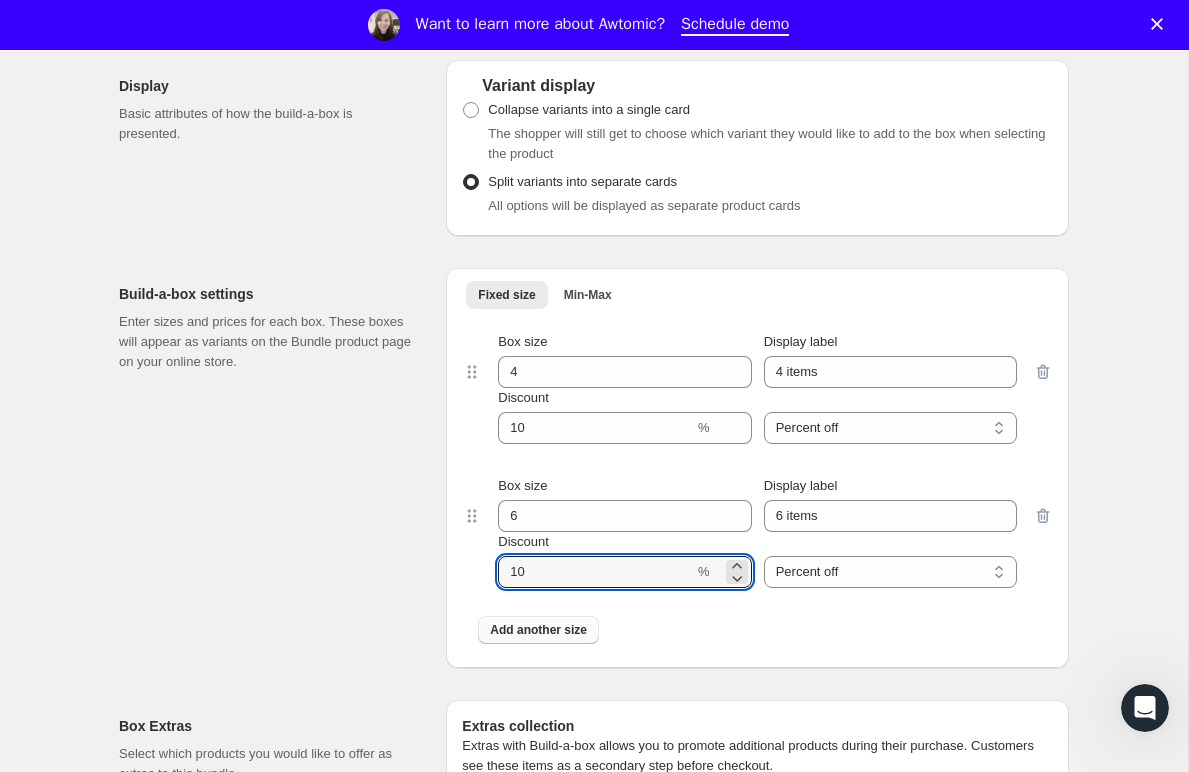 type on "10" 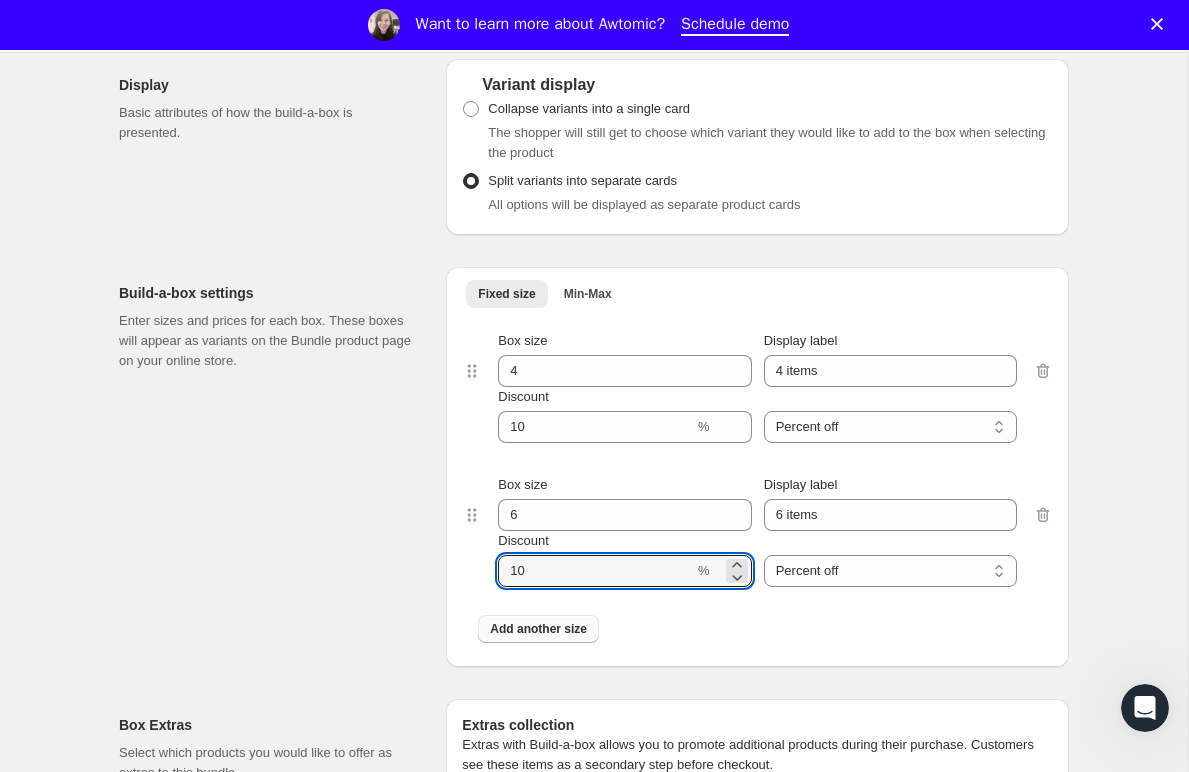 click on "Add another size" at bounding box center [538, 629] 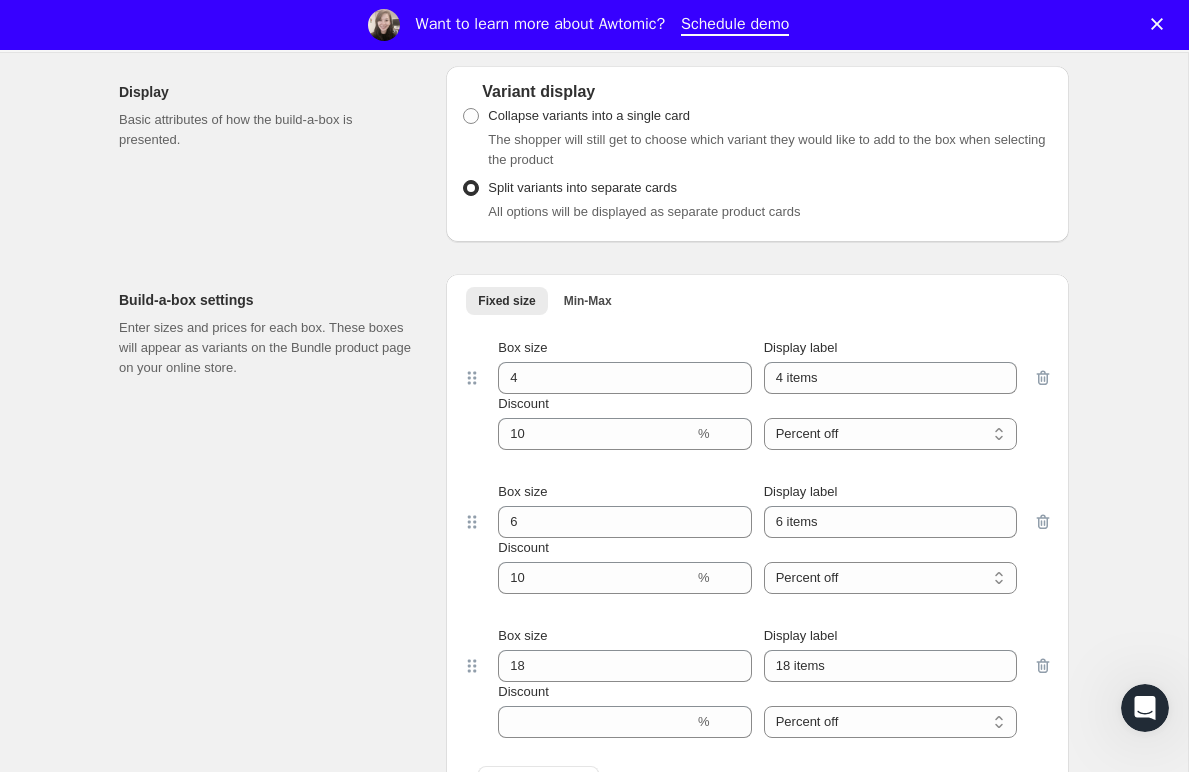 click on "Box size" at bounding box center [624, 636] 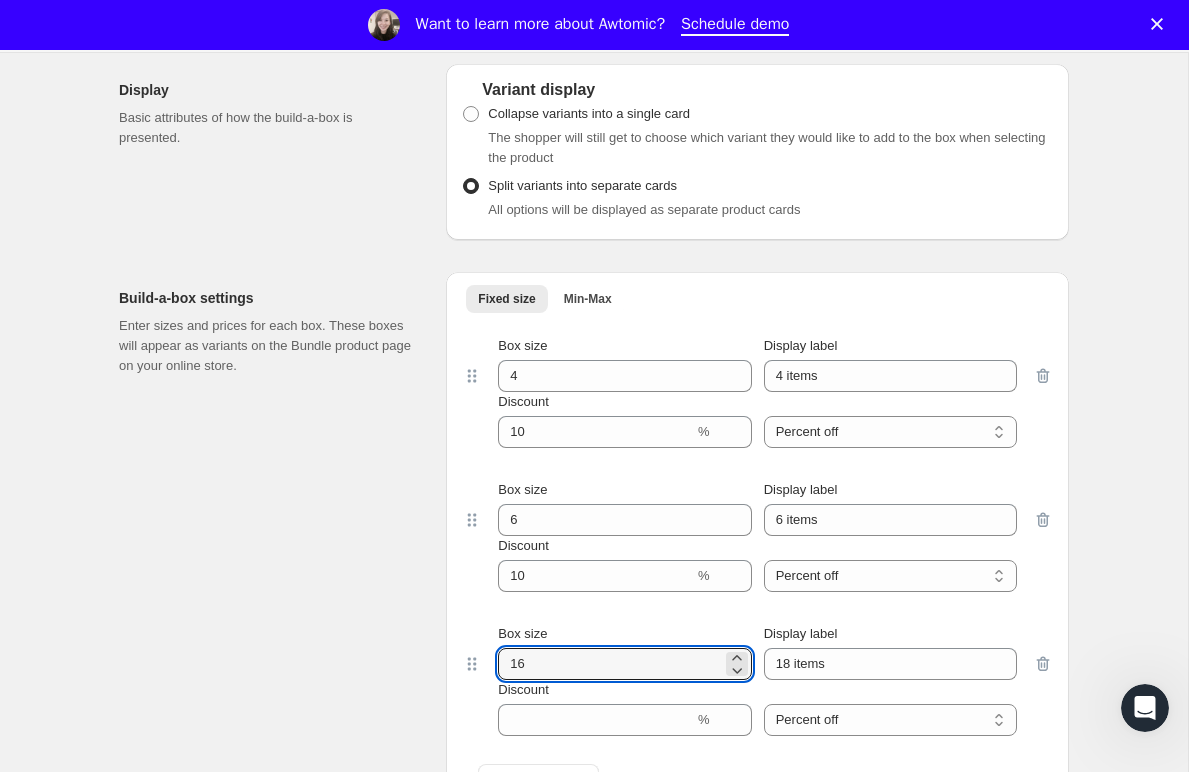 drag, startPoint x: 504, startPoint y: 678, endPoint x: 456, endPoint y: 670, distance: 48.6621 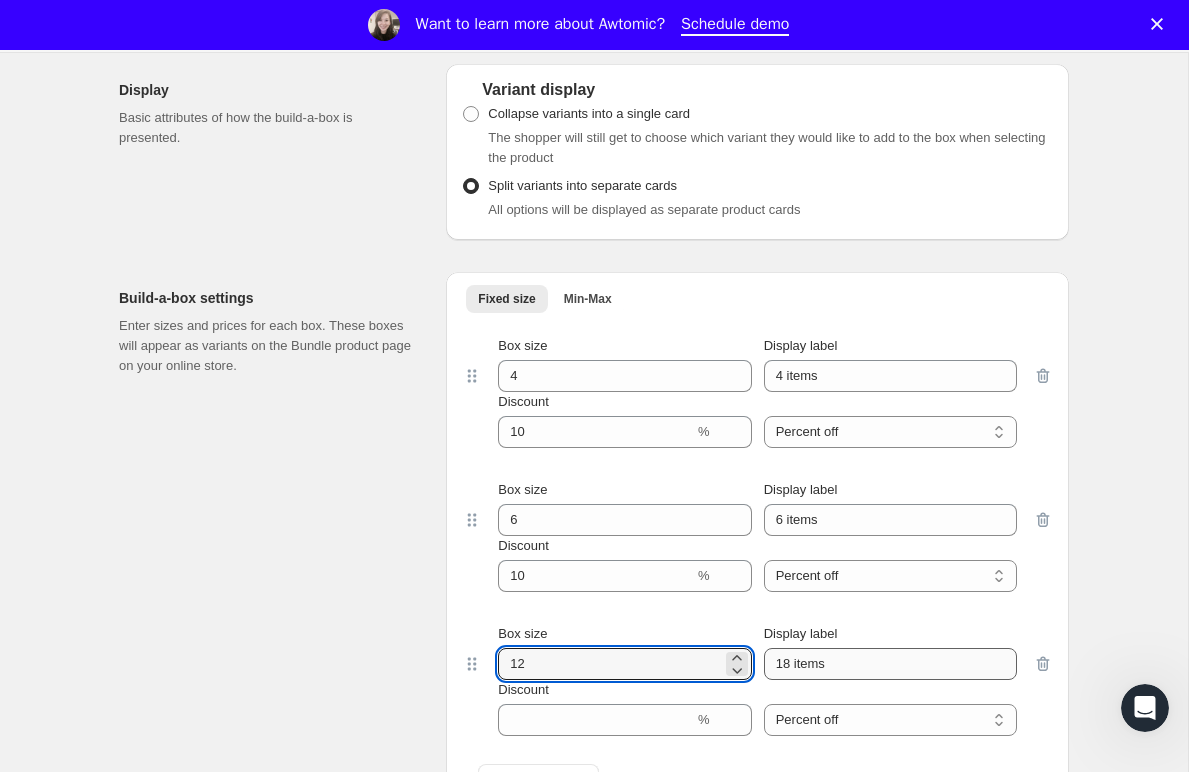 type on "12" 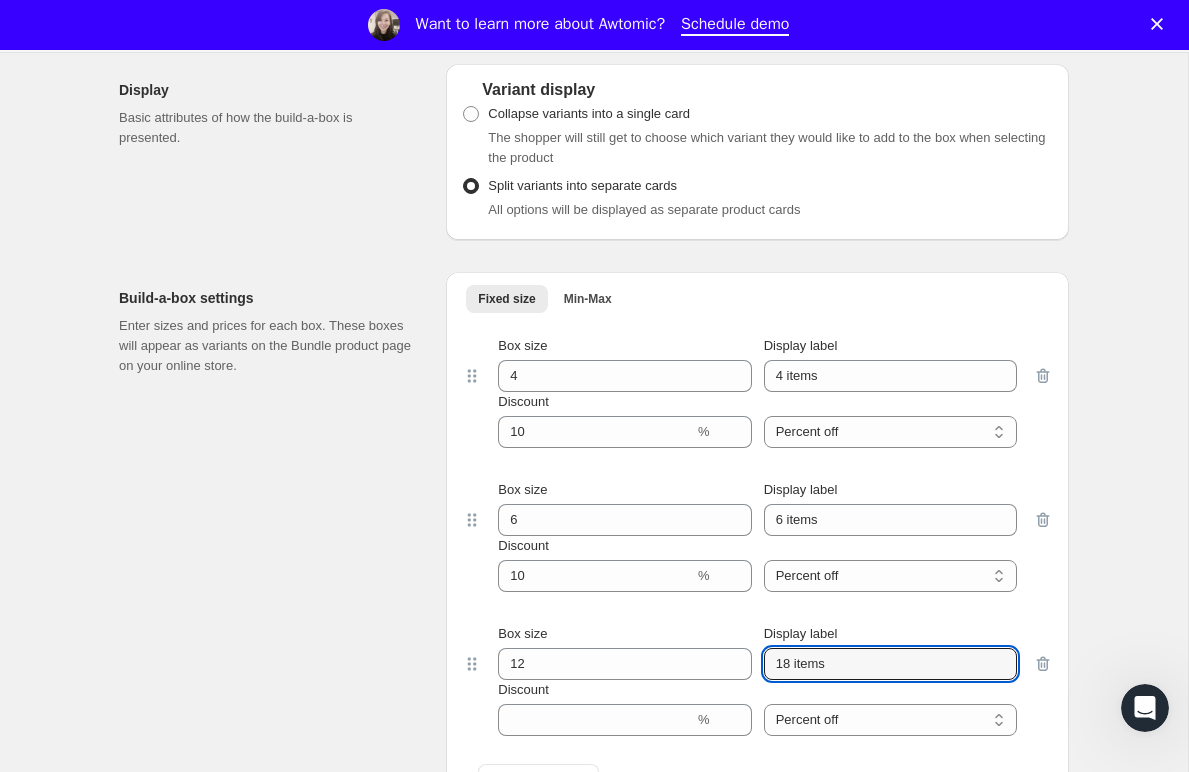 drag, startPoint x: 789, startPoint y: 684, endPoint x: 638, endPoint y: 713, distance: 153.75955 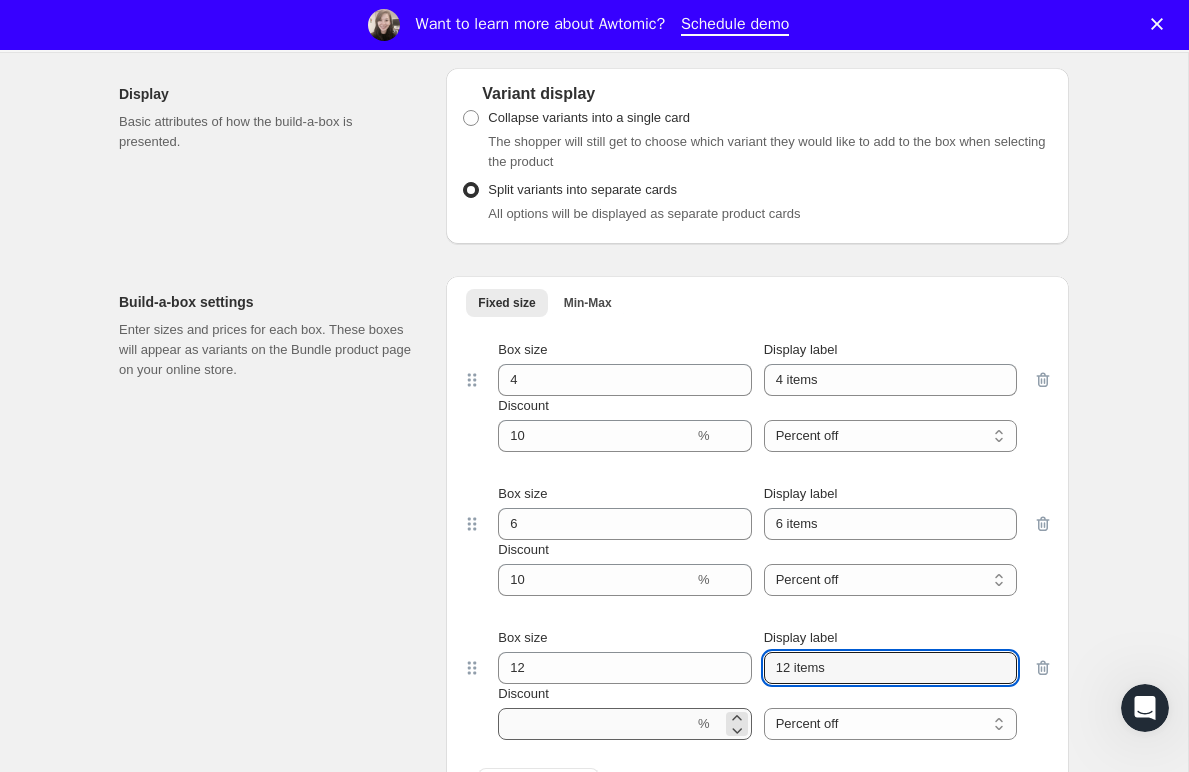 type on "12 items" 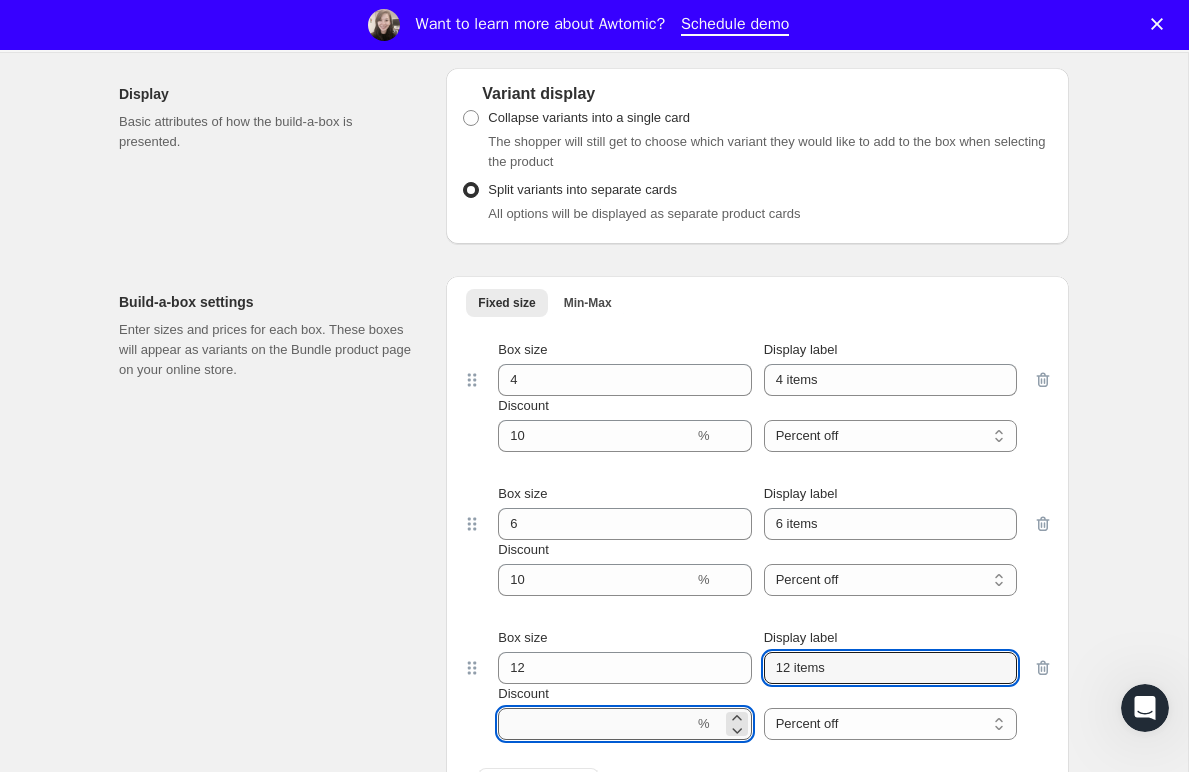click on "Discount" at bounding box center (596, 724) 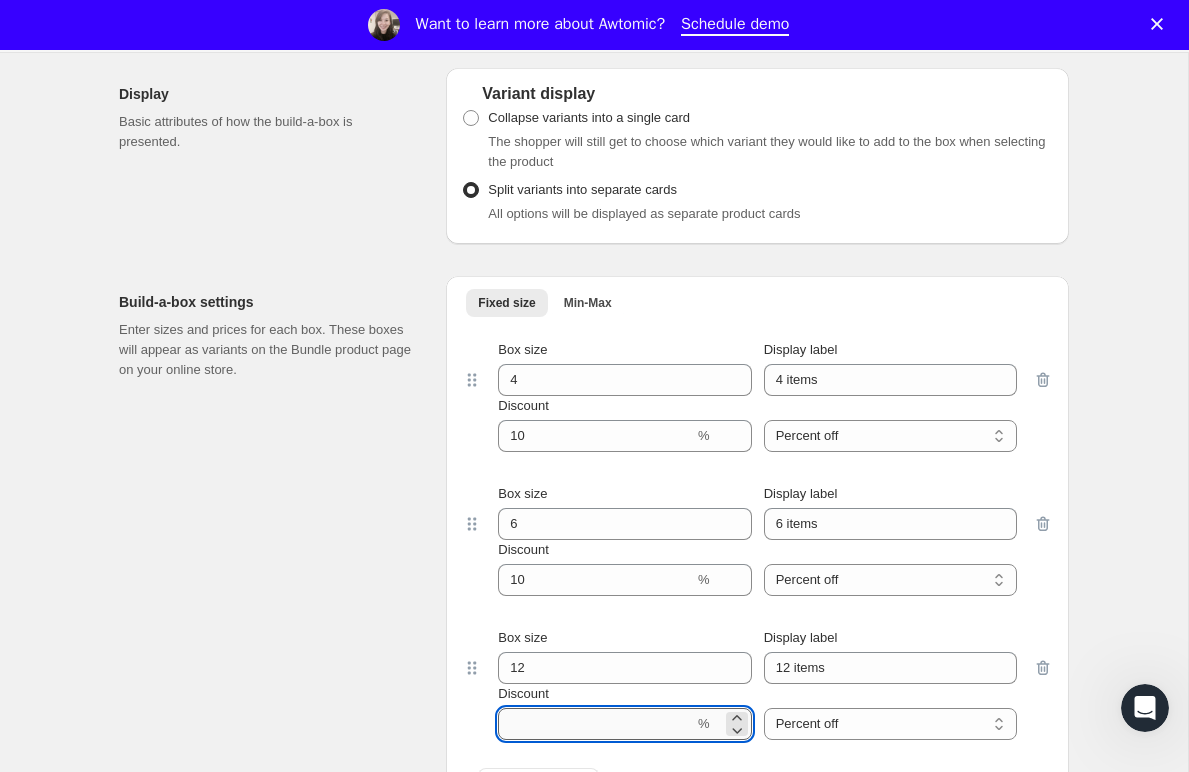 scroll, scrollTop: 1373, scrollLeft: 0, axis: vertical 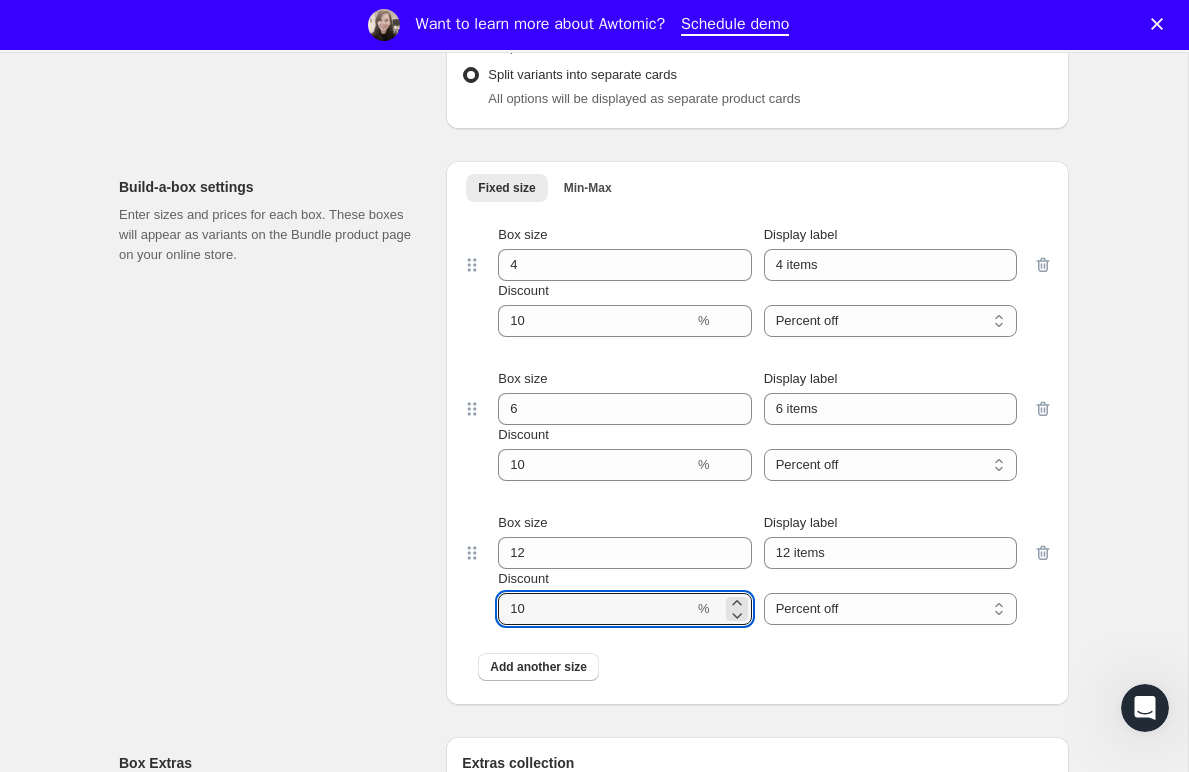 type on "10" 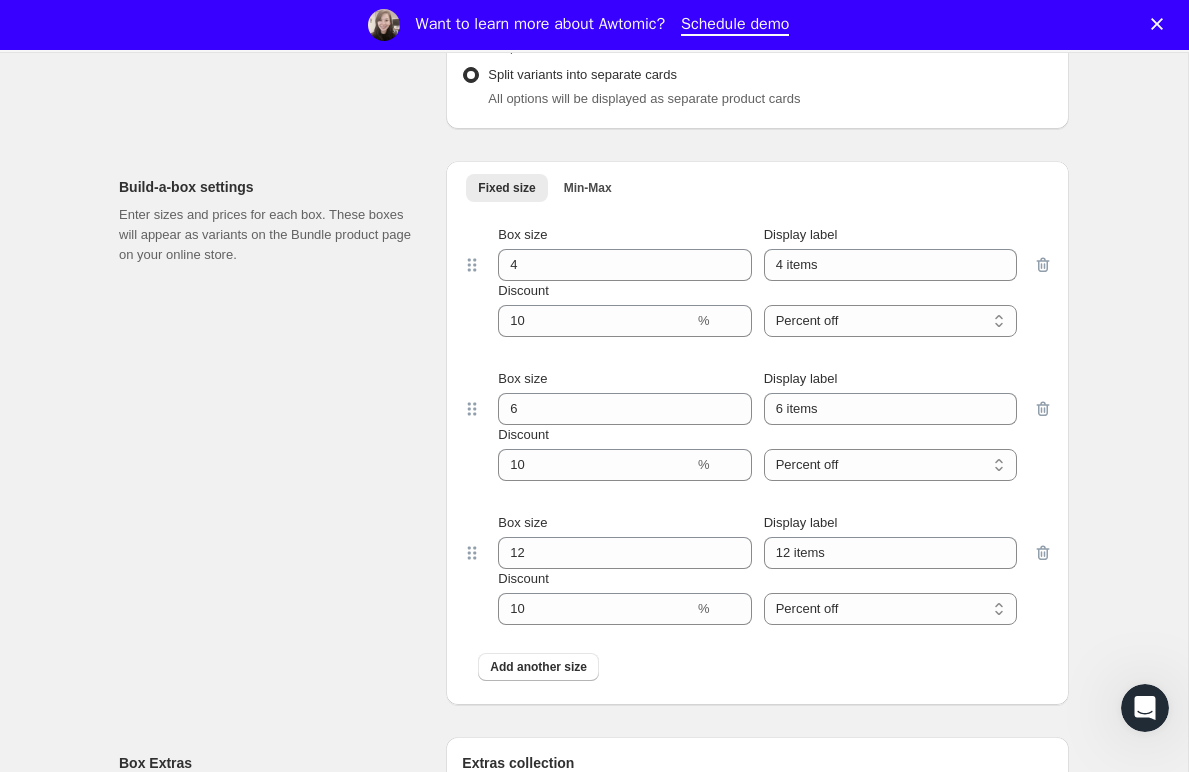 click on "Add another size" at bounding box center (757, 667) 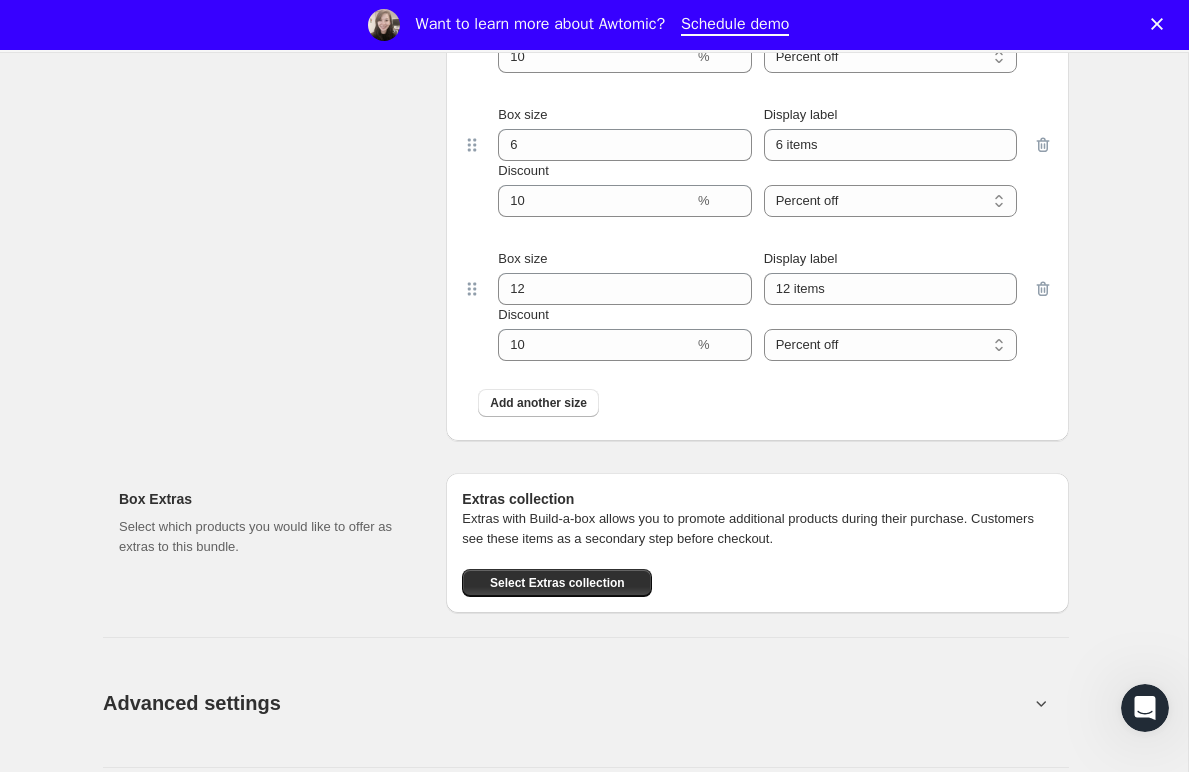 scroll, scrollTop: 2287, scrollLeft: 0, axis: vertical 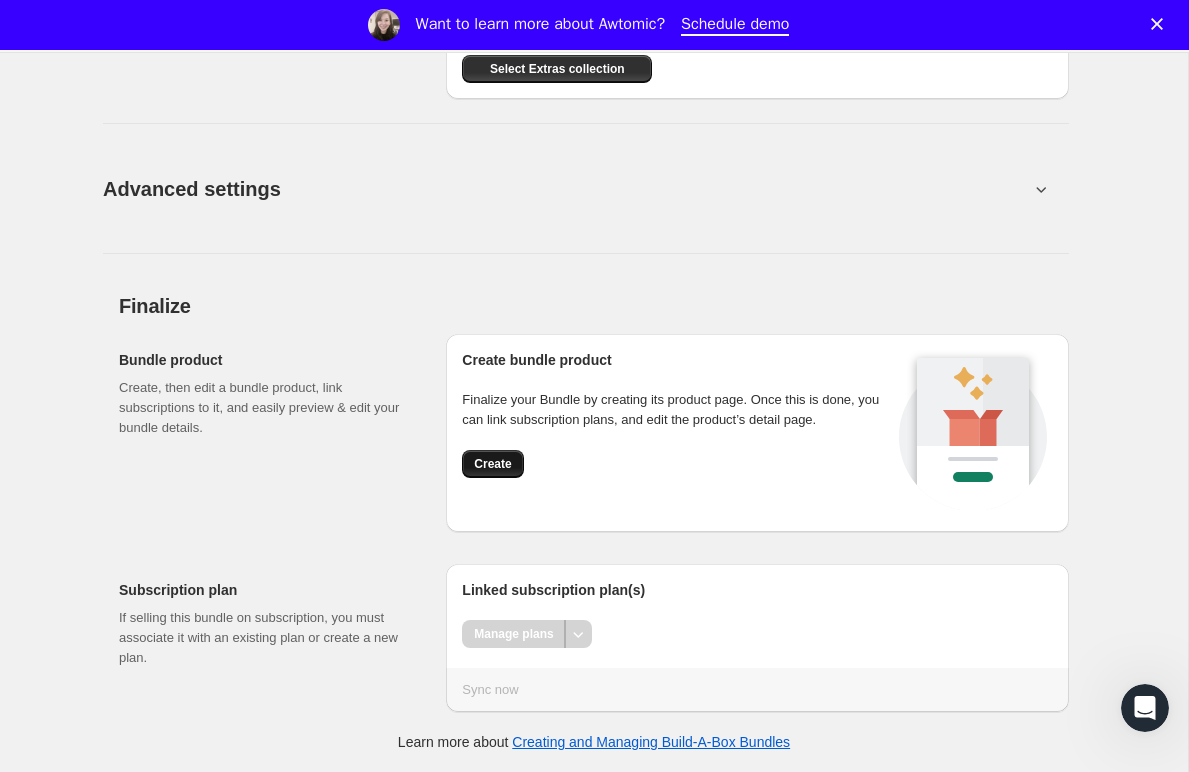 click on "Create" at bounding box center (492, 464) 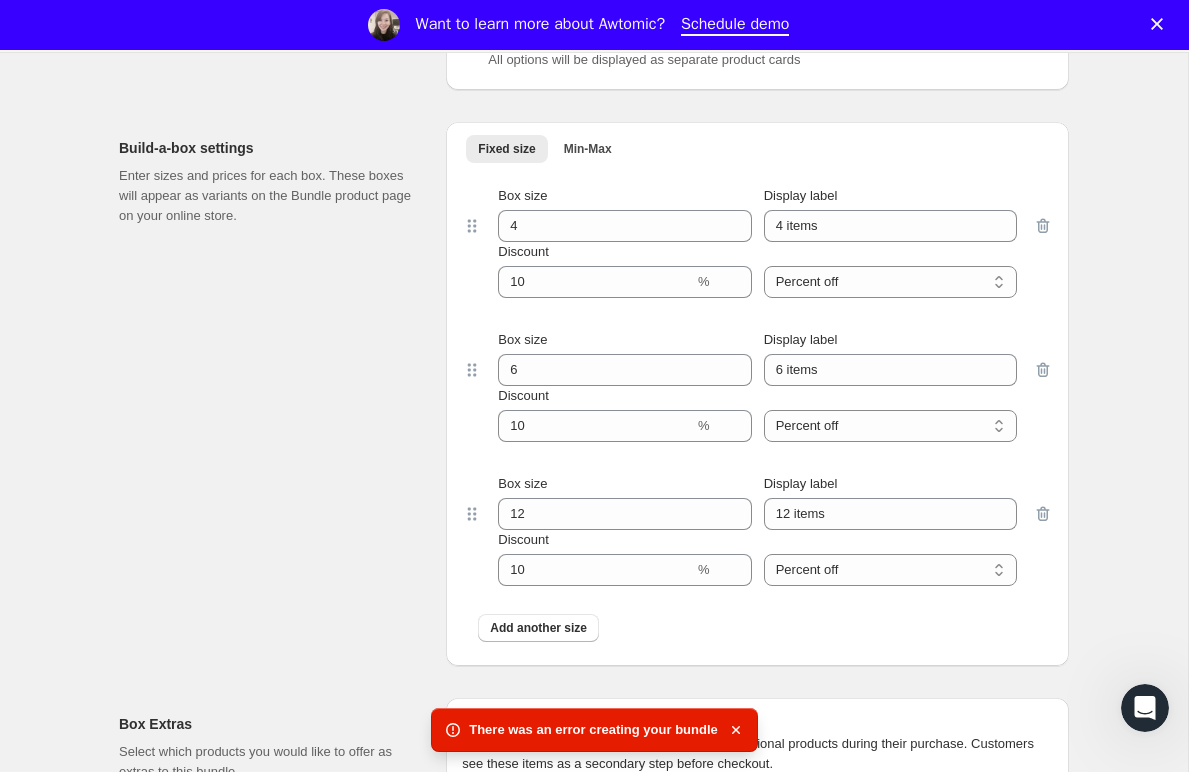 scroll, scrollTop: 1734, scrollLeft: 0, axis: vertical 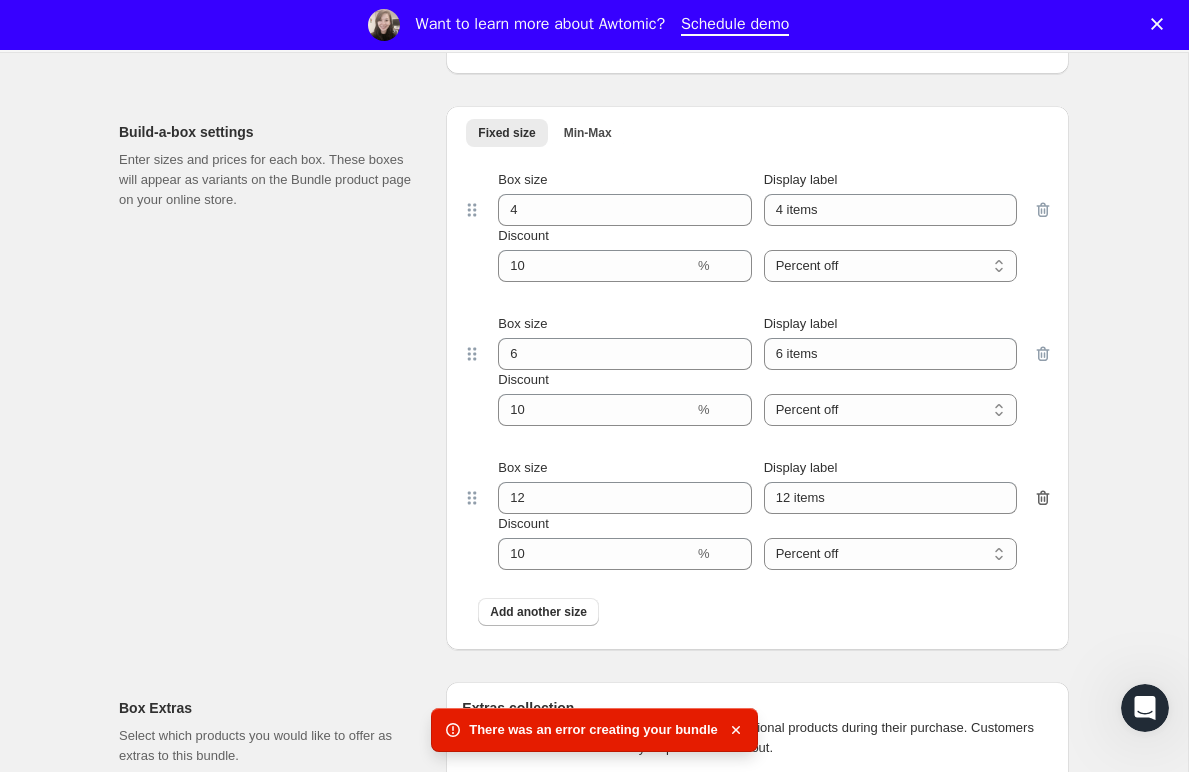 click 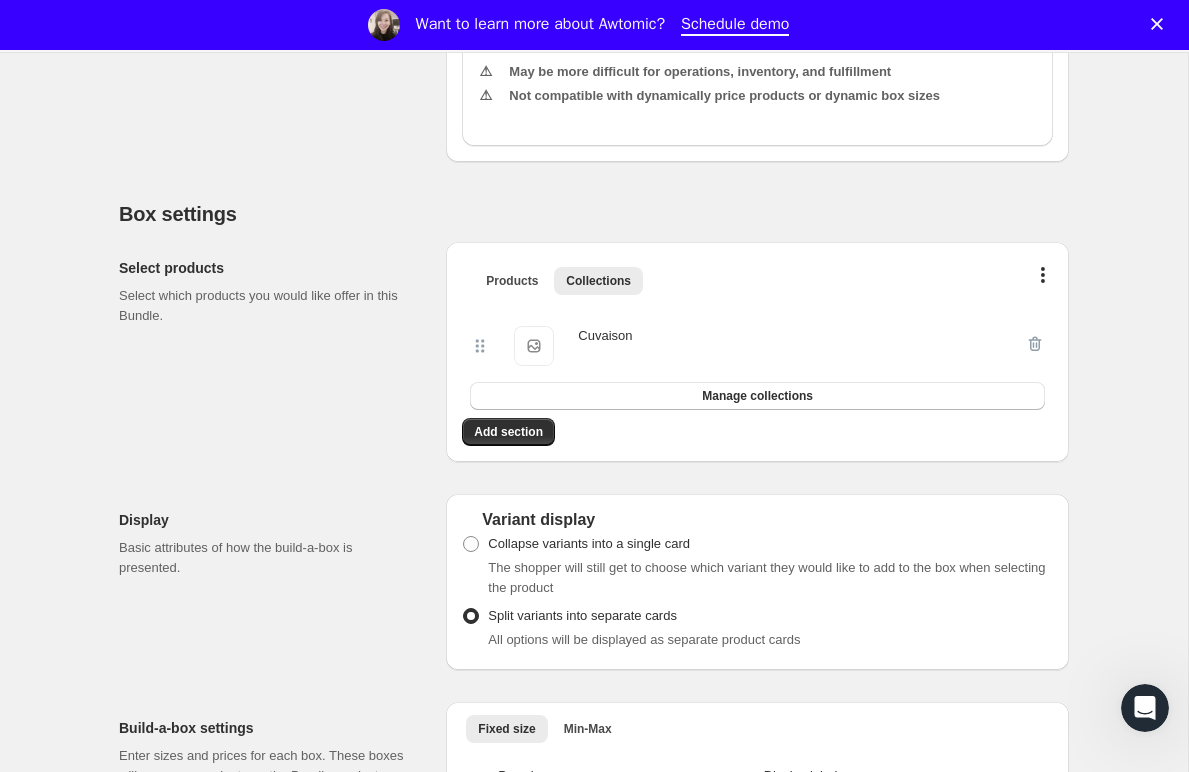 scroll, scrollTop: 0, scrollLeft: 0, axis: both 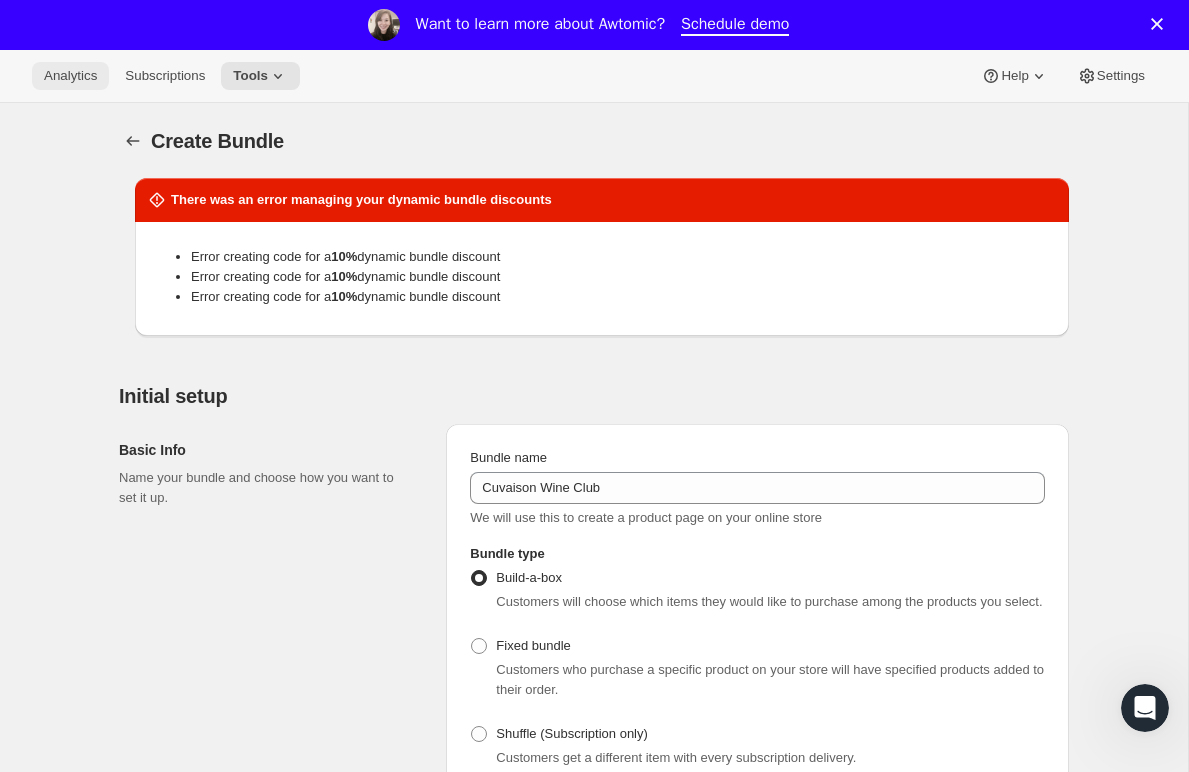click on "Analytics" at bounding box center [70, 76] 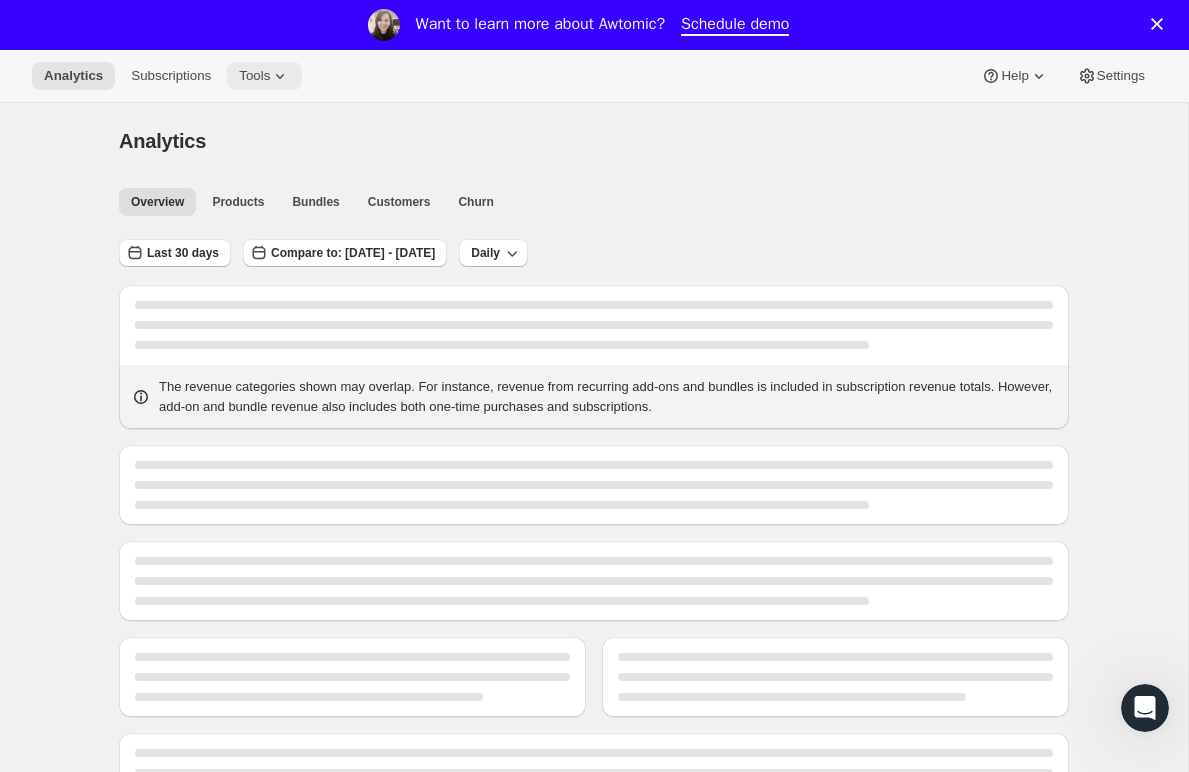 click on "Tools" at bounding box center [254, 76] 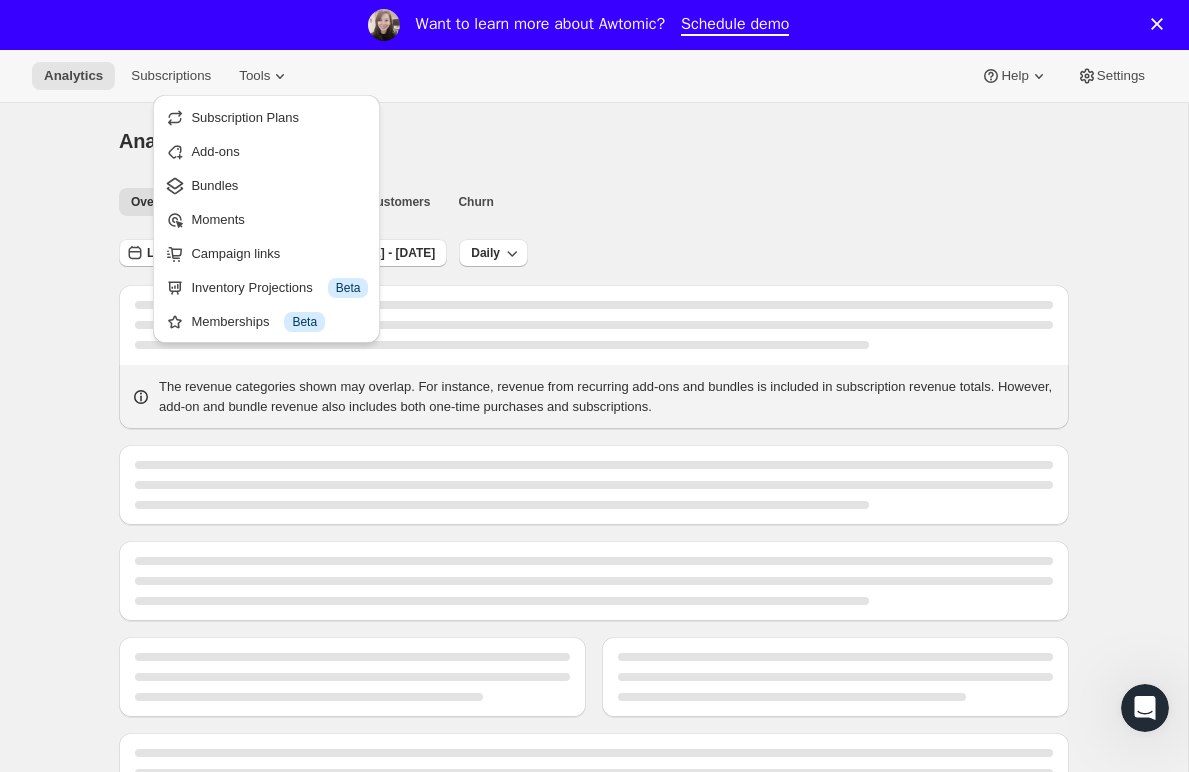 drag, startPoint x: 493, startPoint y: 127, endPoint x: 292, endPoint y: 187, distance: 209.76416 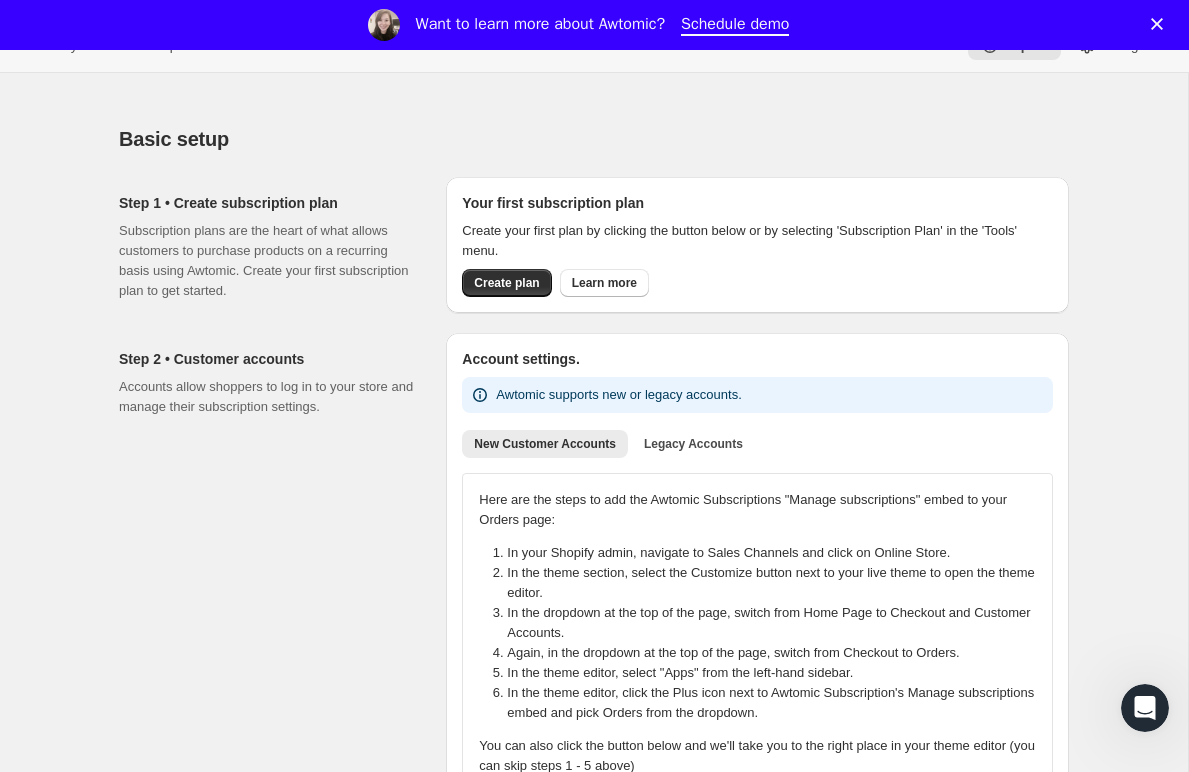 scroll, scrollTop: 0, scrollLeft: 0, axis: both 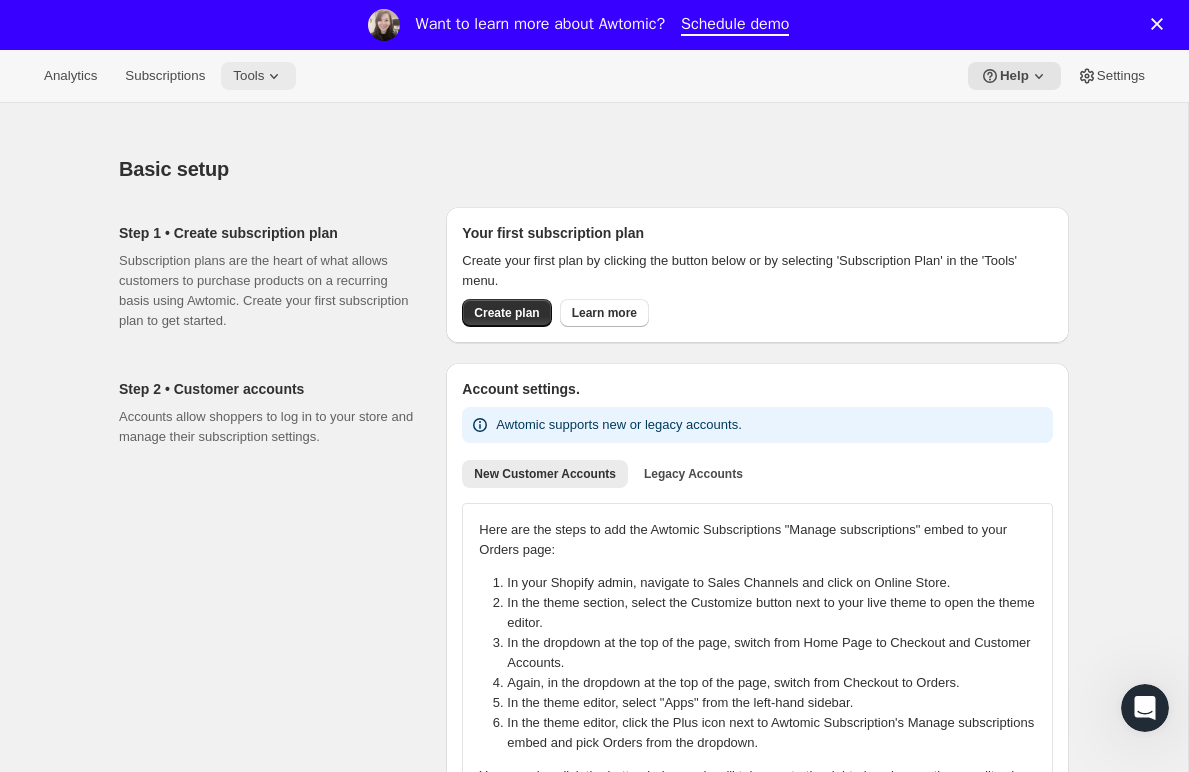 click on "Tools" at bounding box center [248, 76] 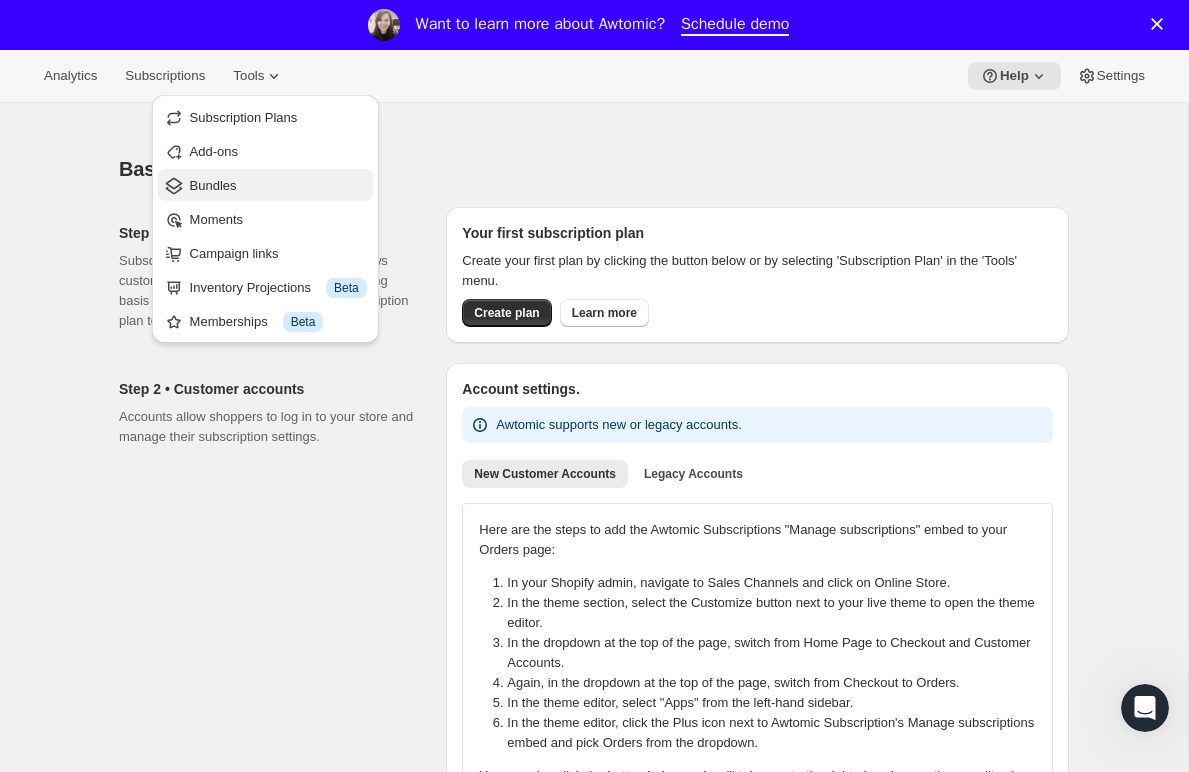 click on "Bundles" at bounding box center (278, 186) 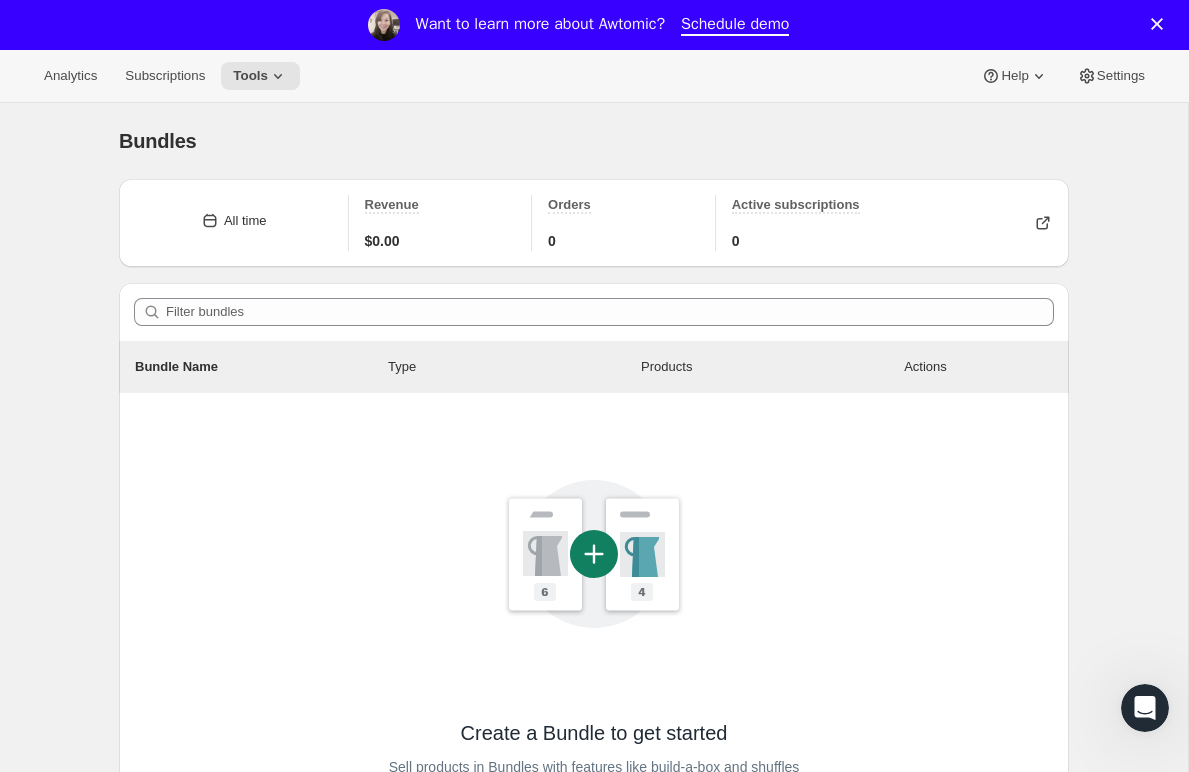 click 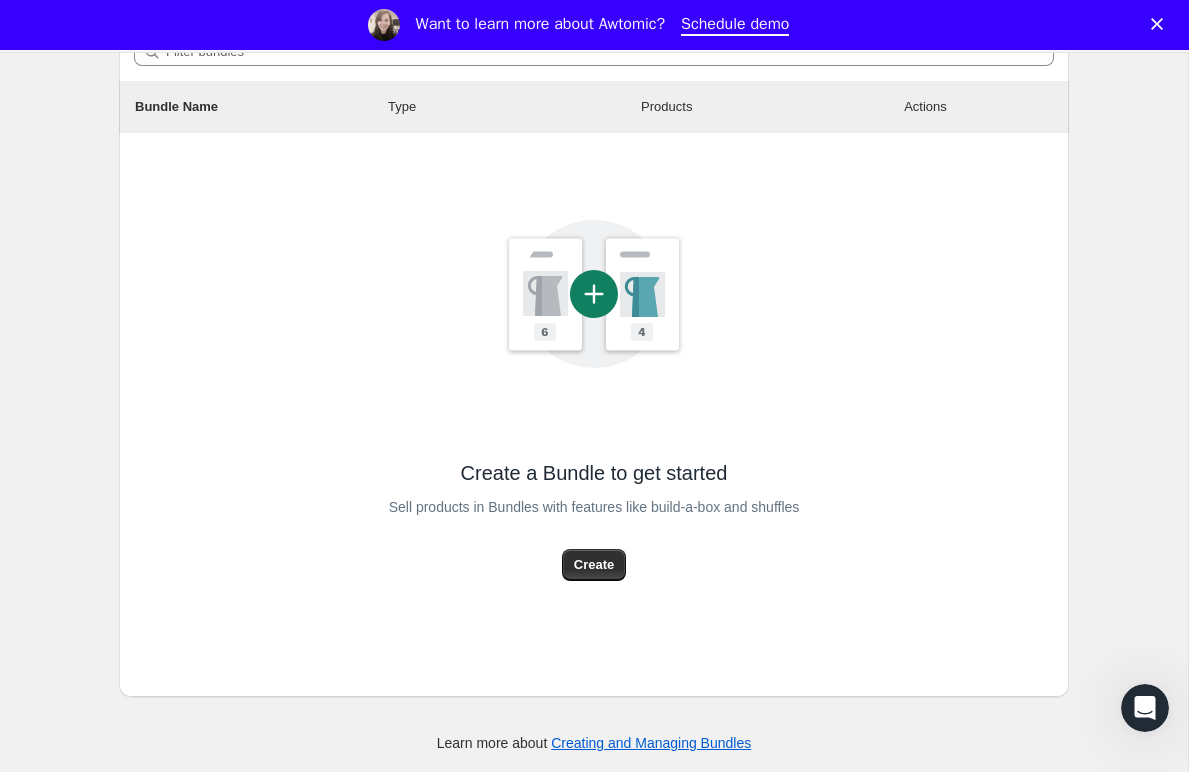scroll, scrollTop: 0, scrollLeft: 0, axis: both 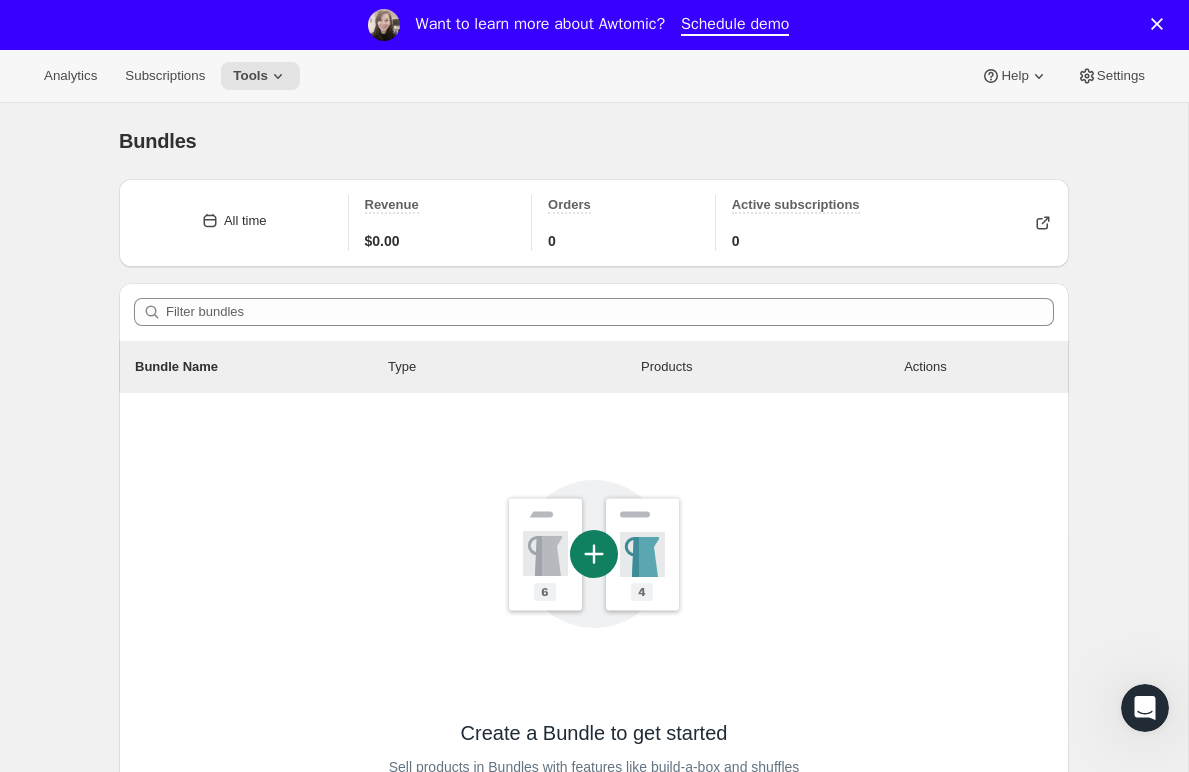 click on "Want to learn more about Awtomic? Schedule demo" at bounding box center [594, 25] 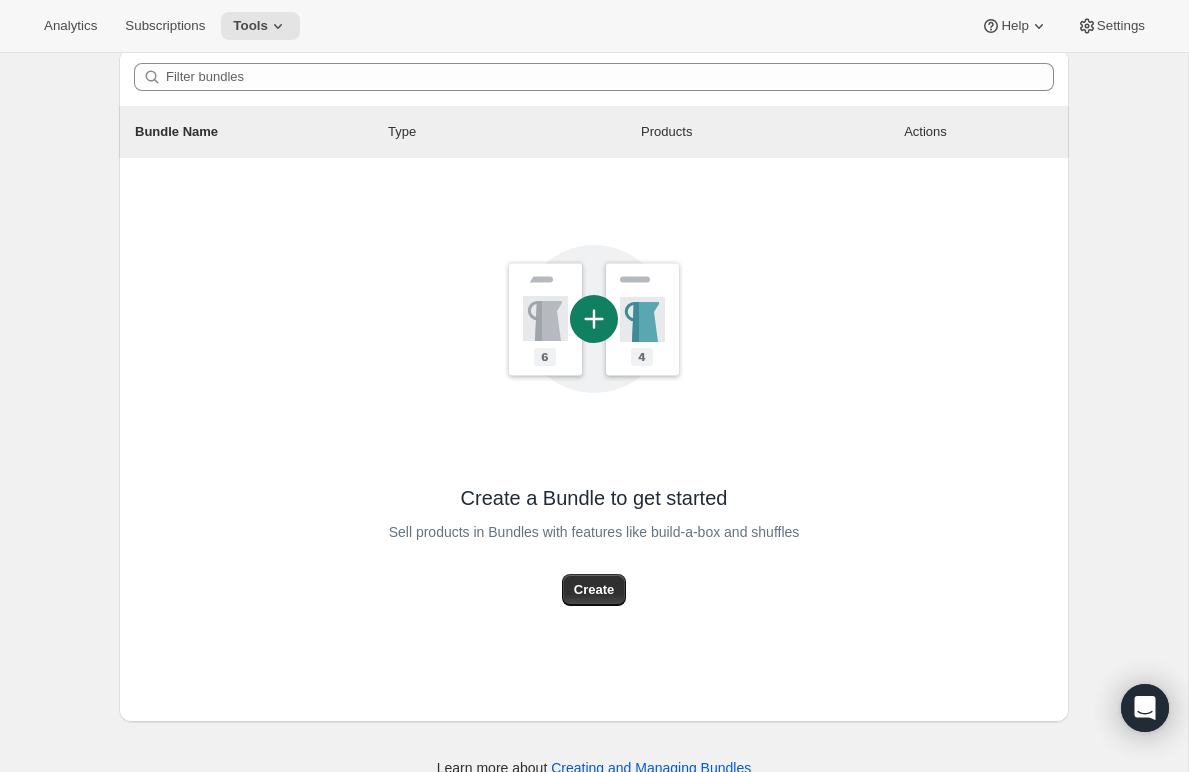 scroll, scrollTop: 190, scrollLeft: 0, axis: vertical 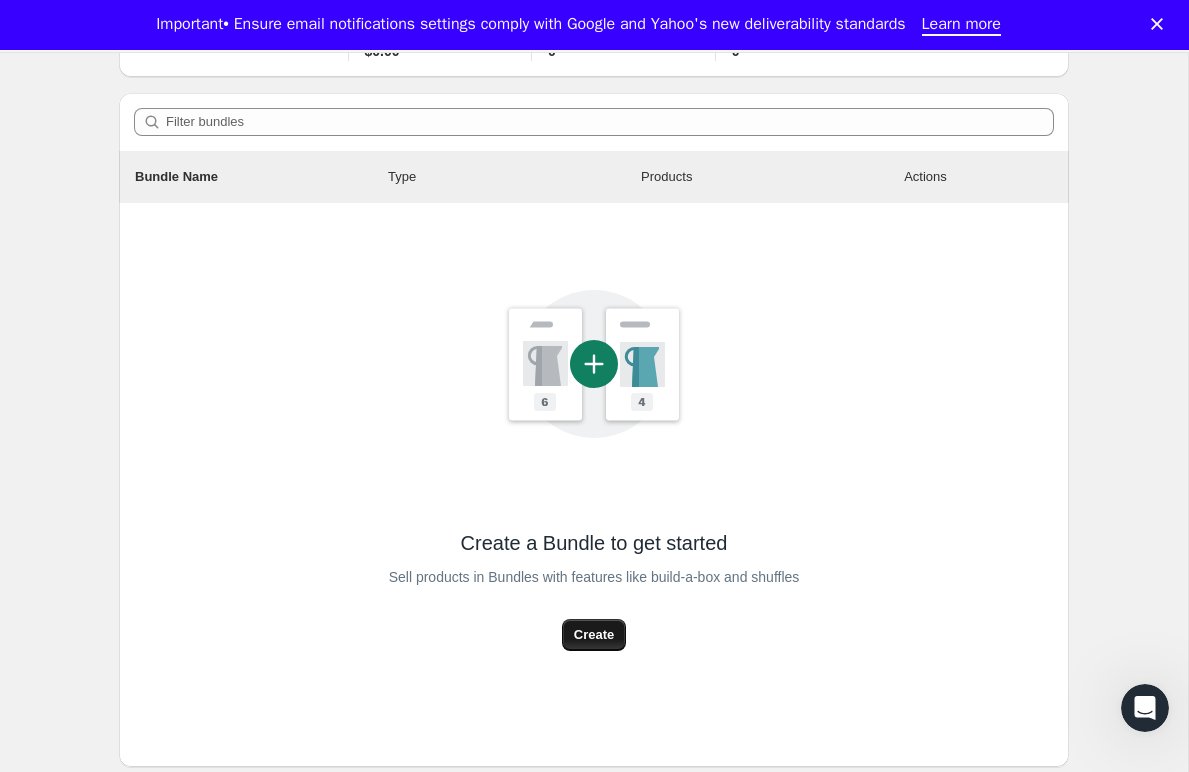 click on "Create" at bounding box center [594, 635] 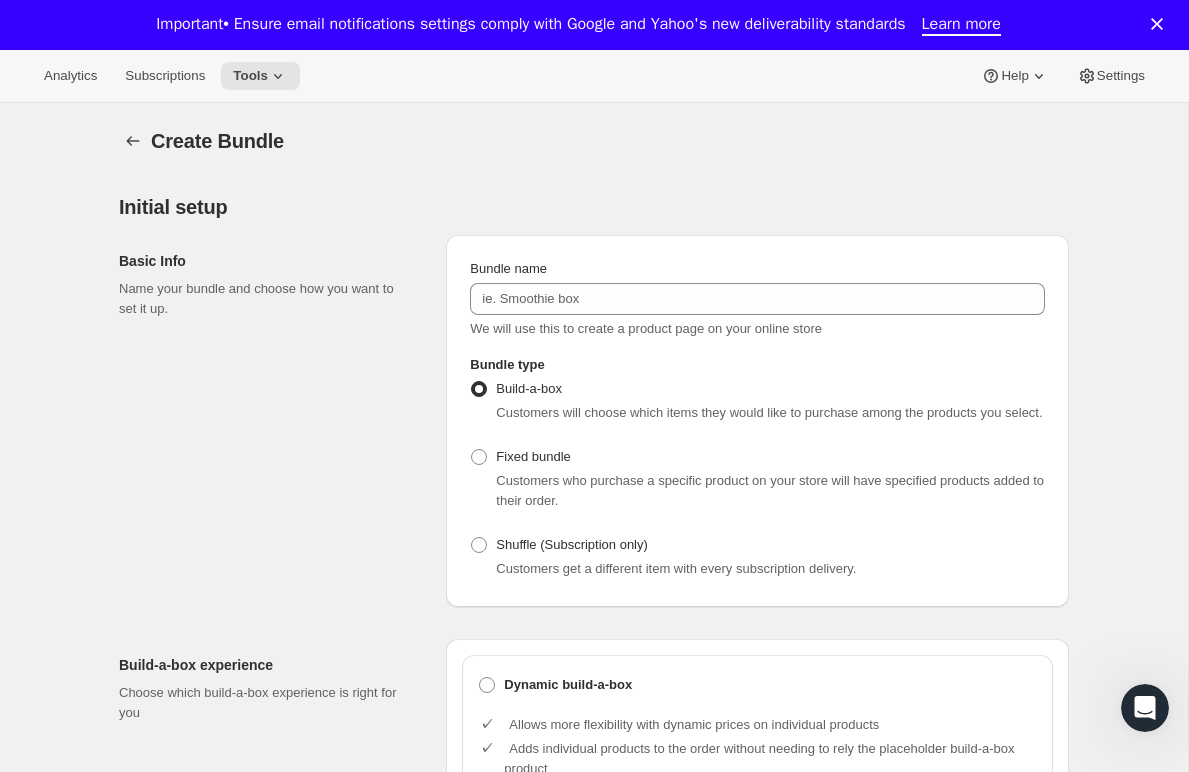 click 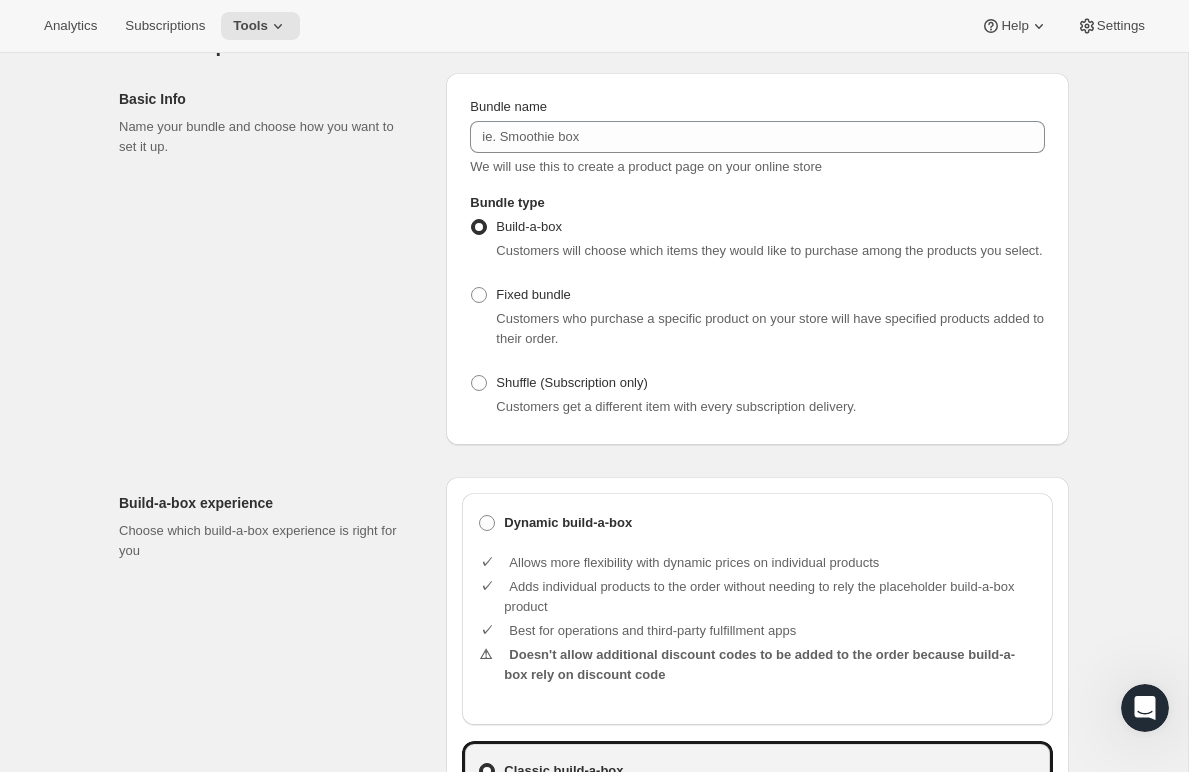 scroll, scrollTop: 38, scrollLeft: 0, axis: vertical 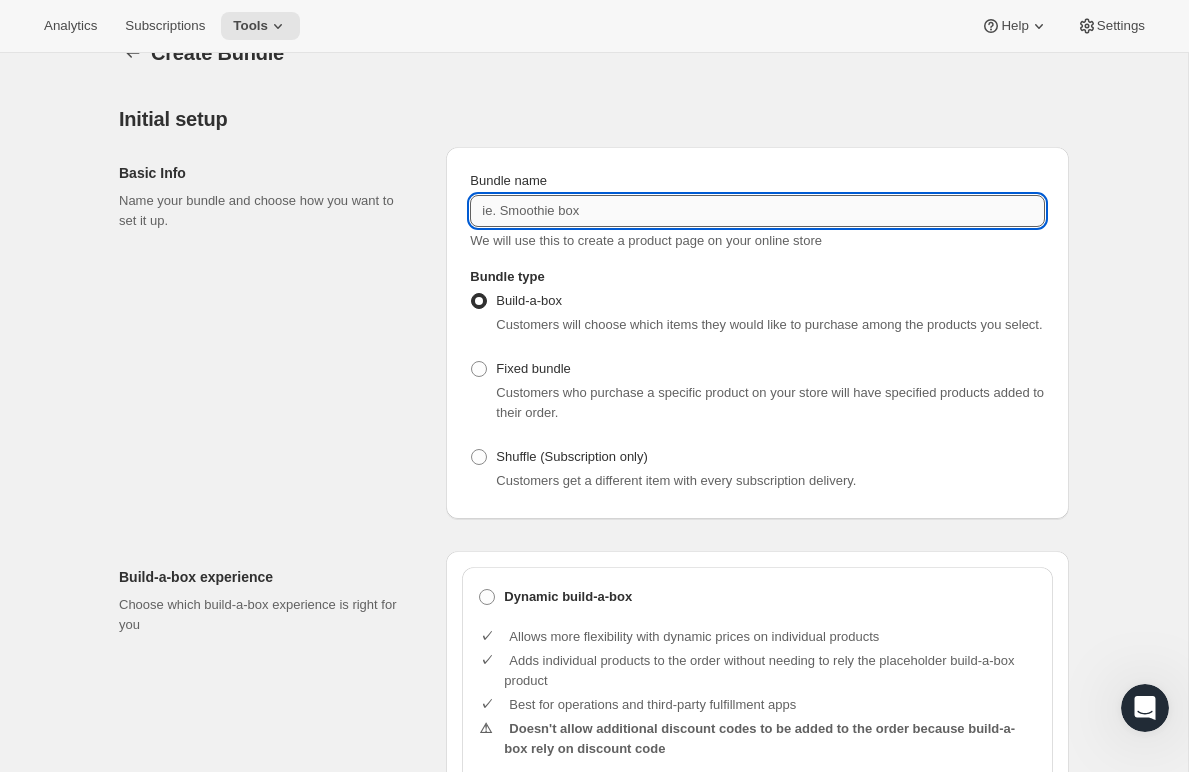 click on "Bundle name" at bounding box center (757, 211) 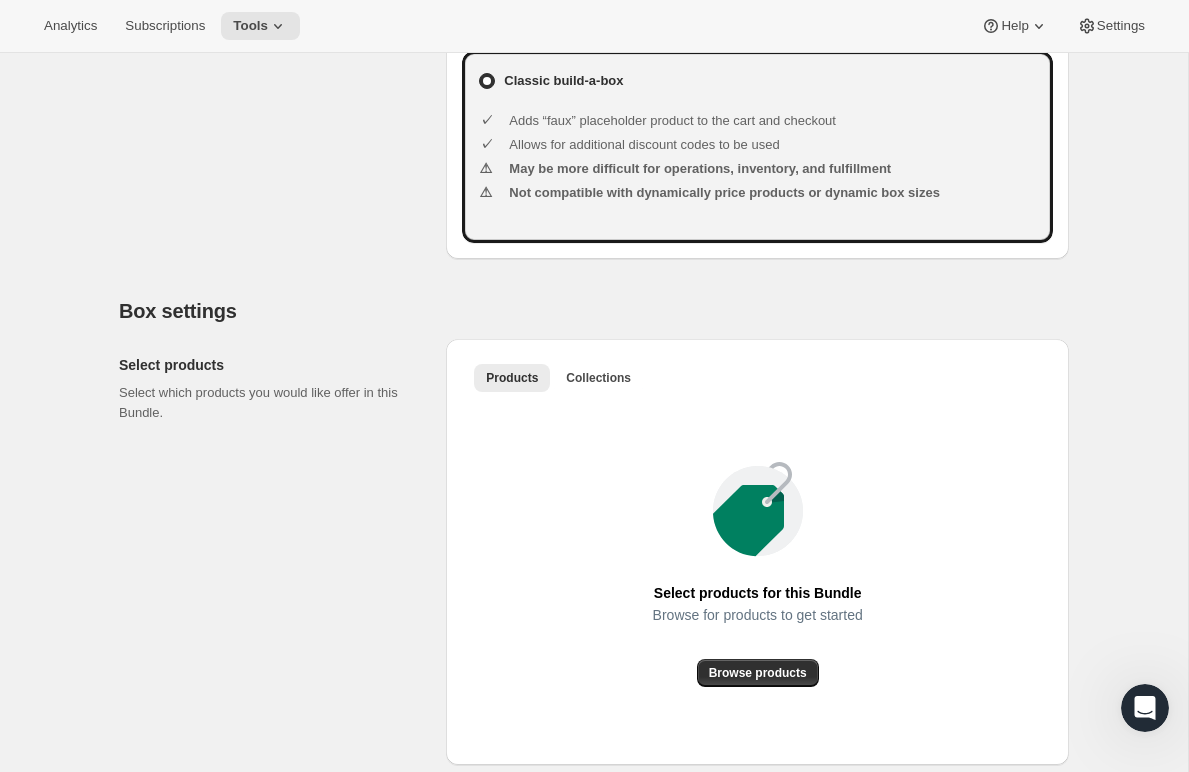 scroll, scrollTop: 811, scrollLeft: 0, axis: vertical 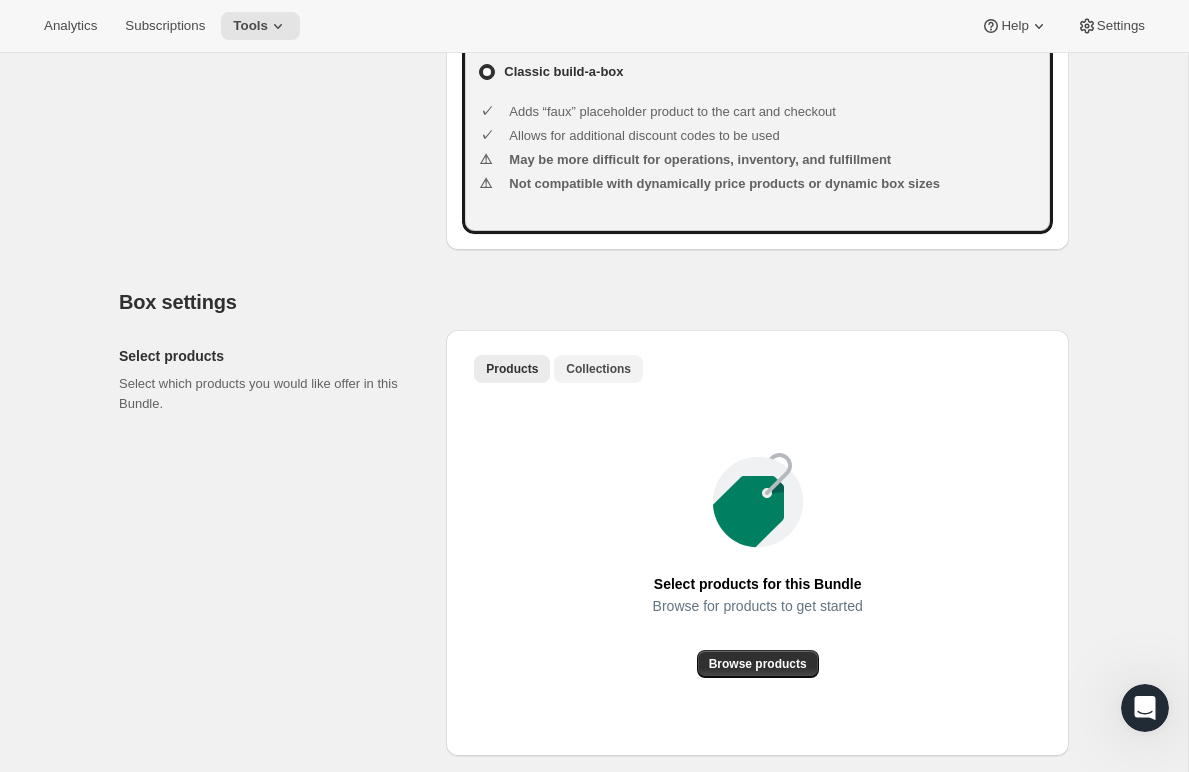 type on "Cuvaison Wine Club" 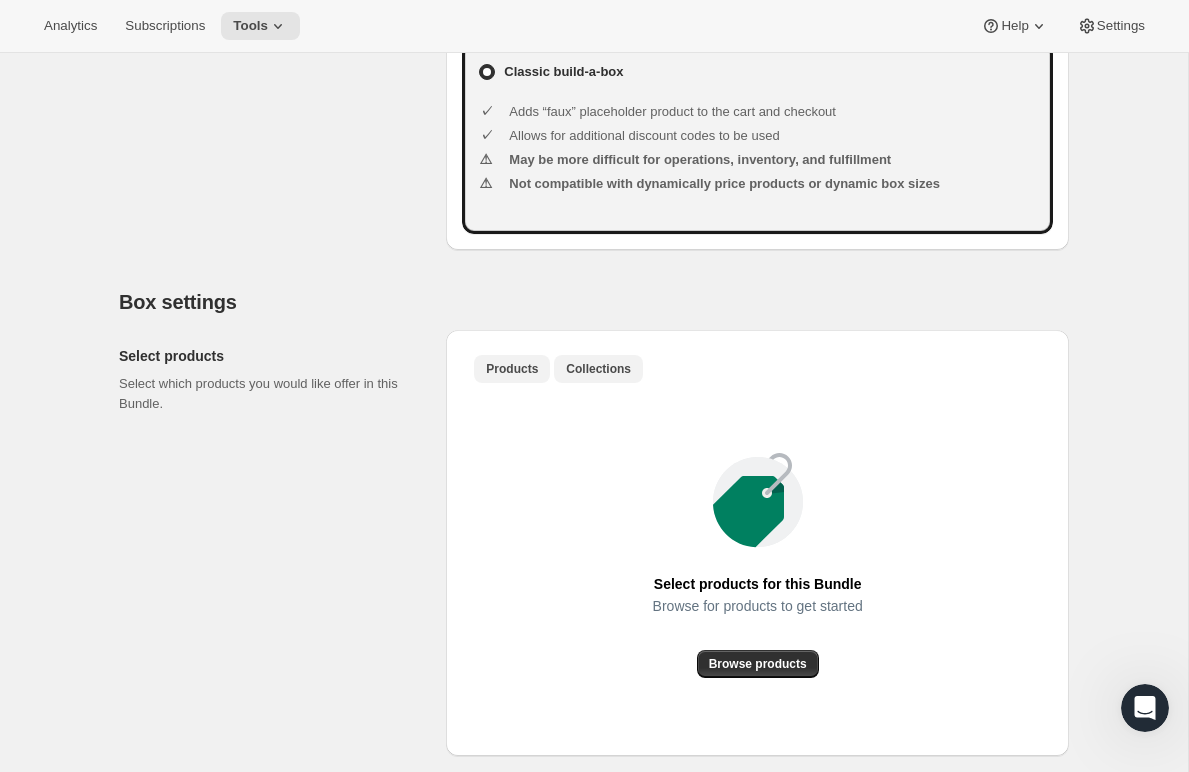 click on "Collections" at bounding box center (598, 369) 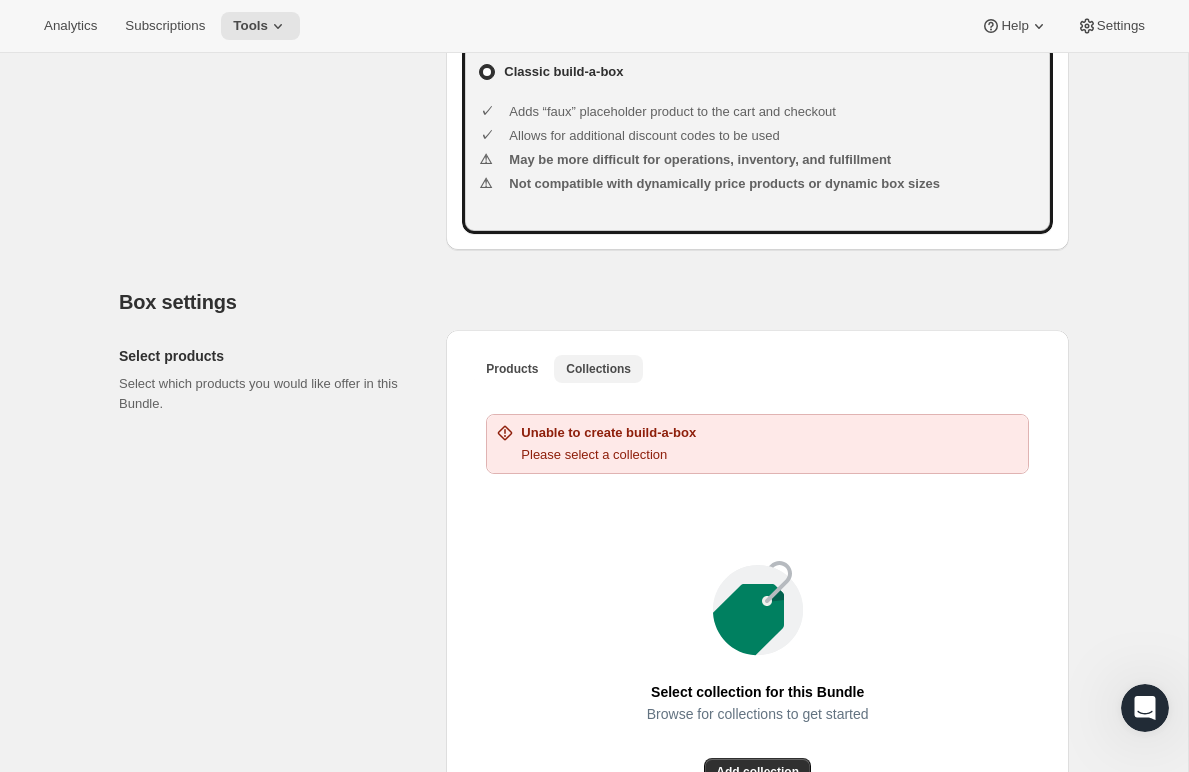 scroll, scrollTop: 940, scrollLeft: 0, axis: vertical 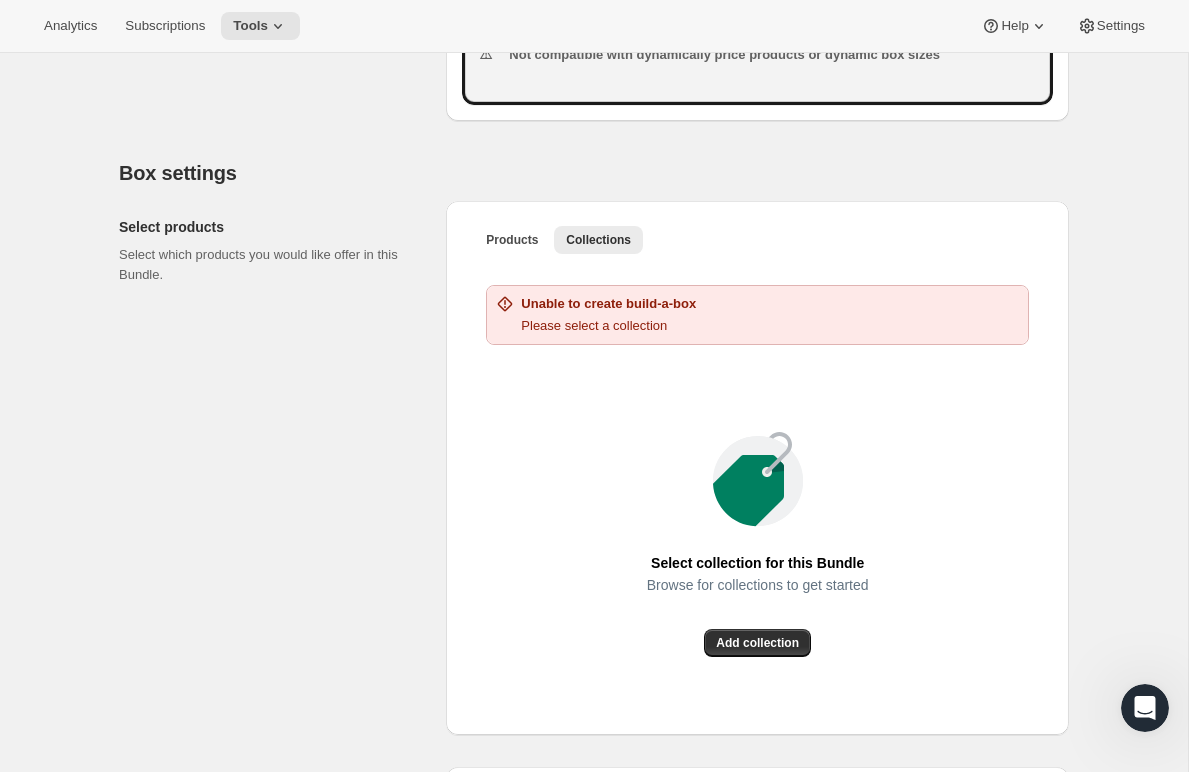 click on "Select collection for this Bundle Browse for collections to get started Add collection" at bounding box center [757, 544] 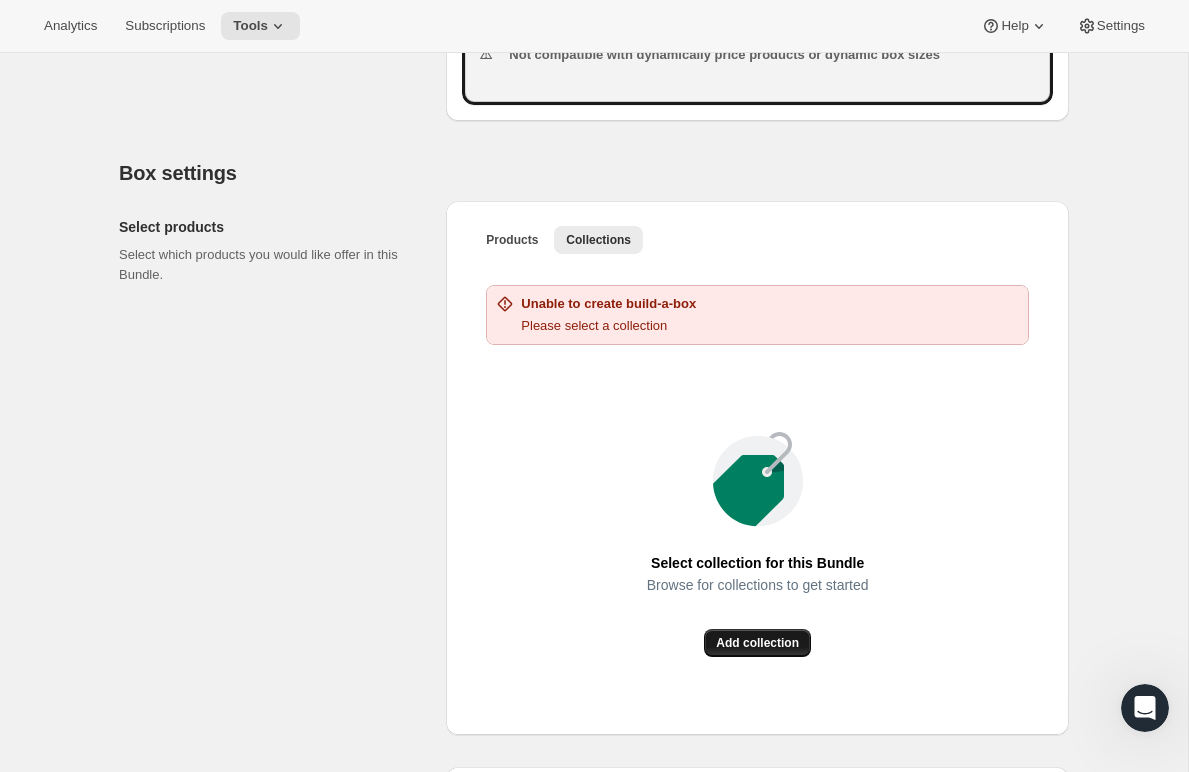 click on "Add collection" at bounding box center (757, 643) 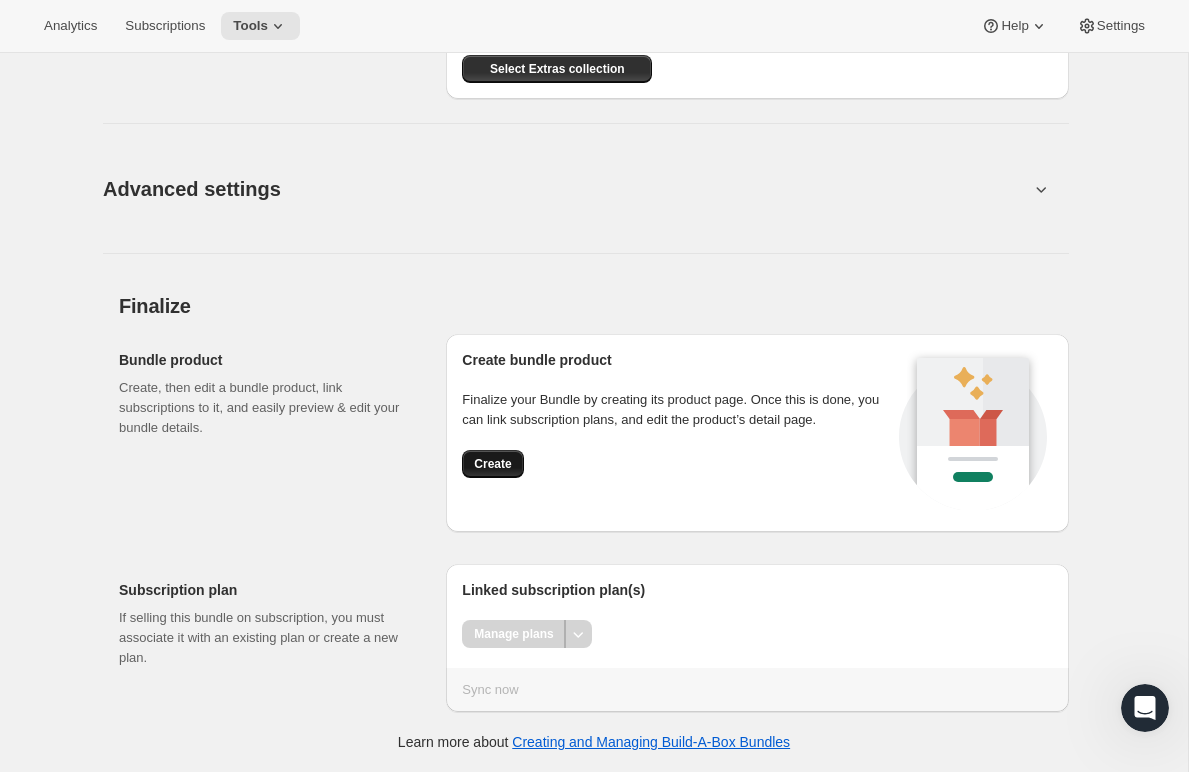 click on "Create" at bounding box center [492, 464] 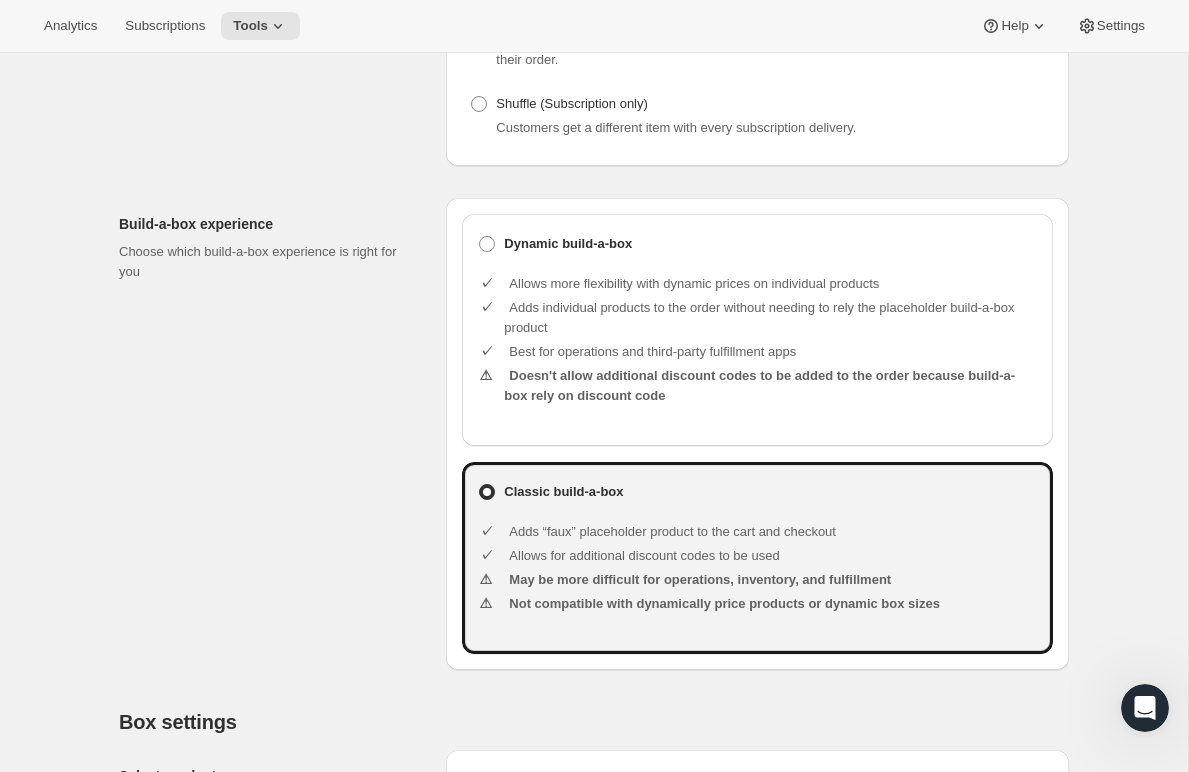 scroll, scrollTop: 389, scrollLeft: 0, axis: vertical 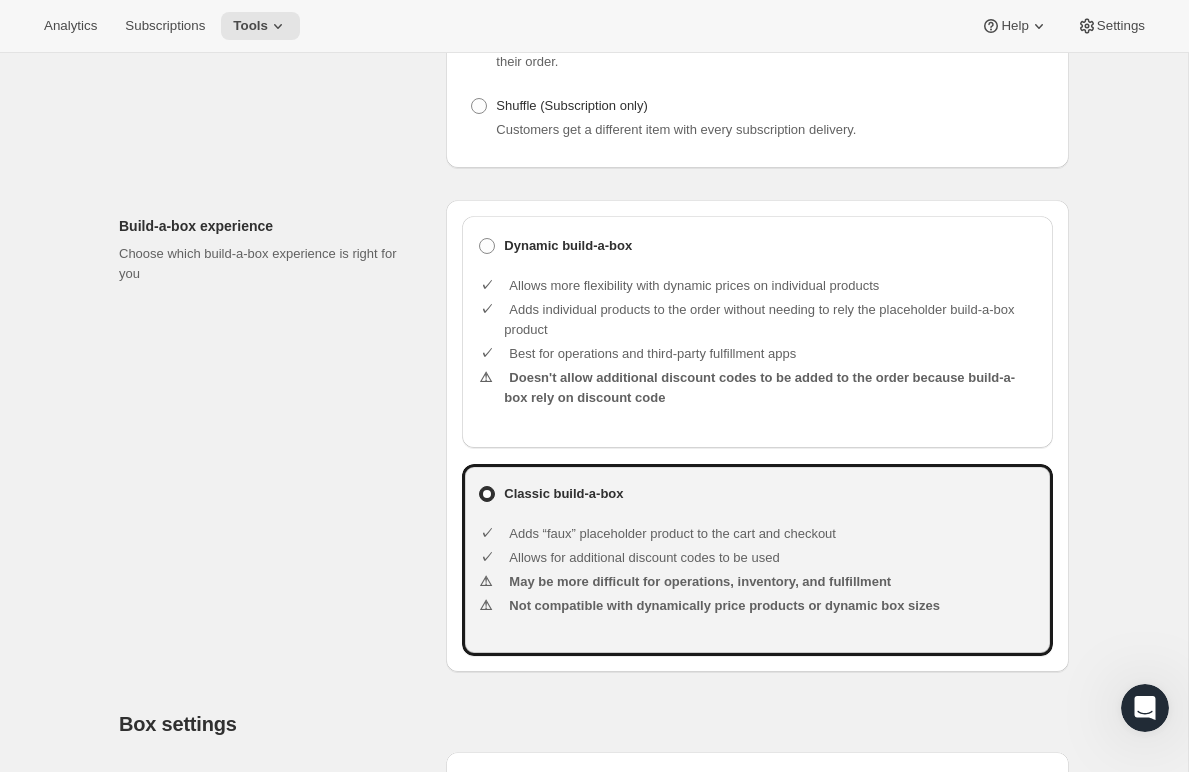 click on "Doesn't allow additional discount codes to be added to the order because build-a-box rely on discount code" at bounding box center (770, 388) 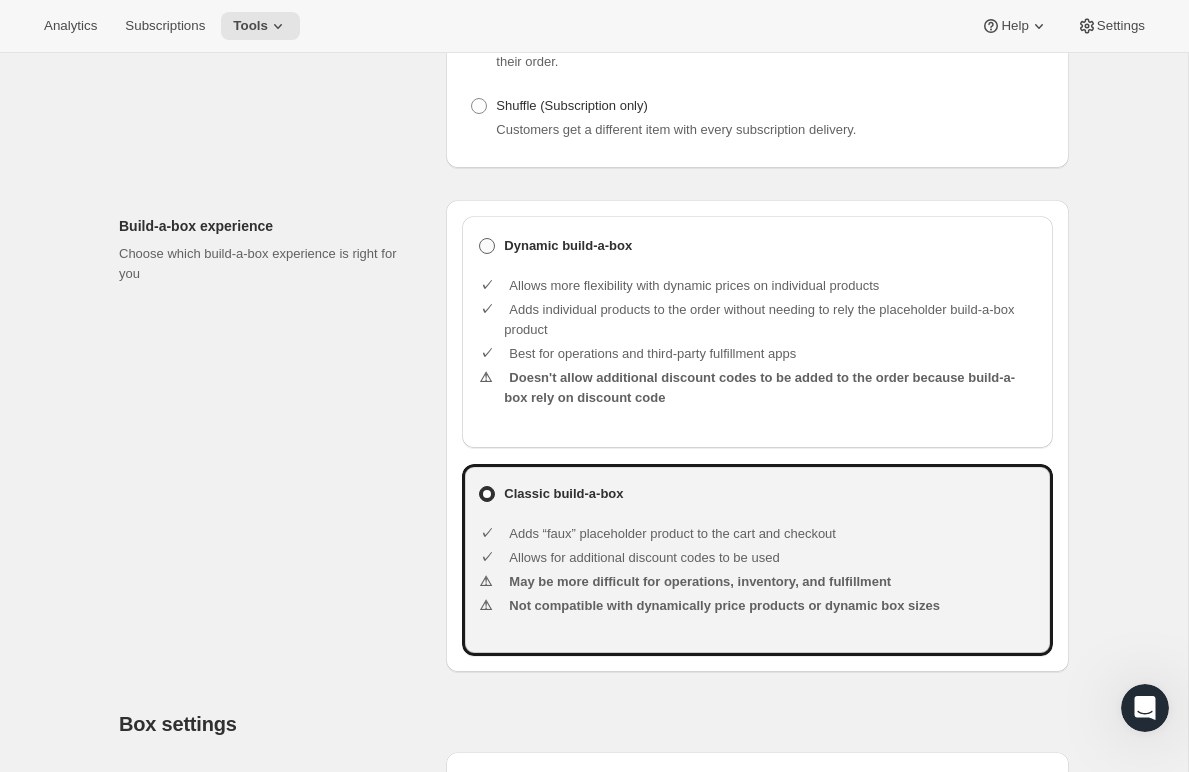 click on "Dynamic build-a-box" at bounding box center [568, 246] 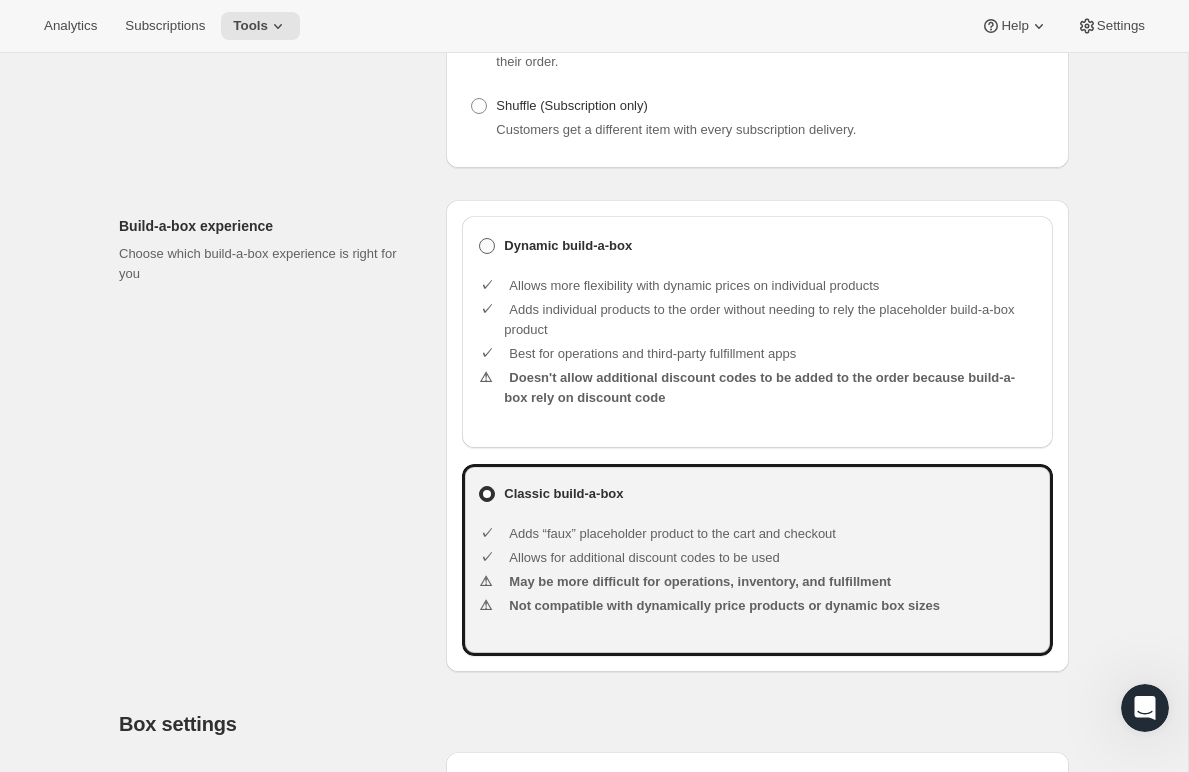 radio on "true" 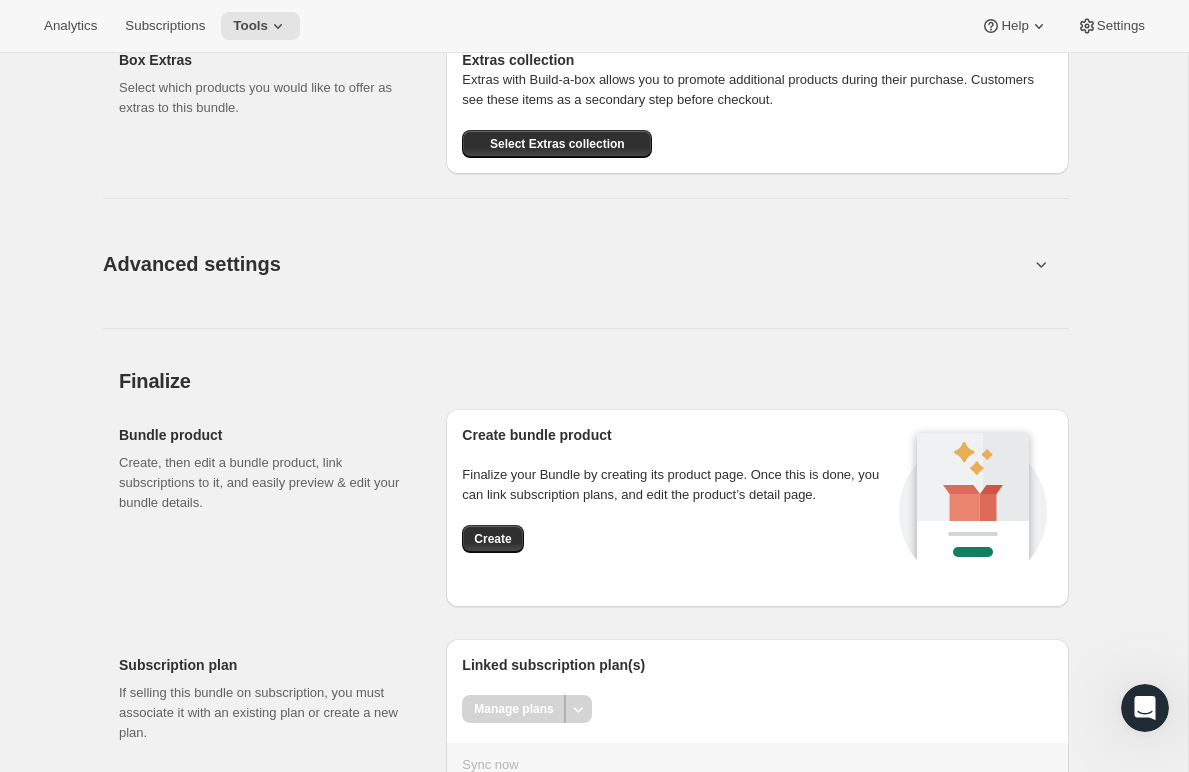 scroll, scrollTop: 2093, scrollLeft: 0, axis: vertical 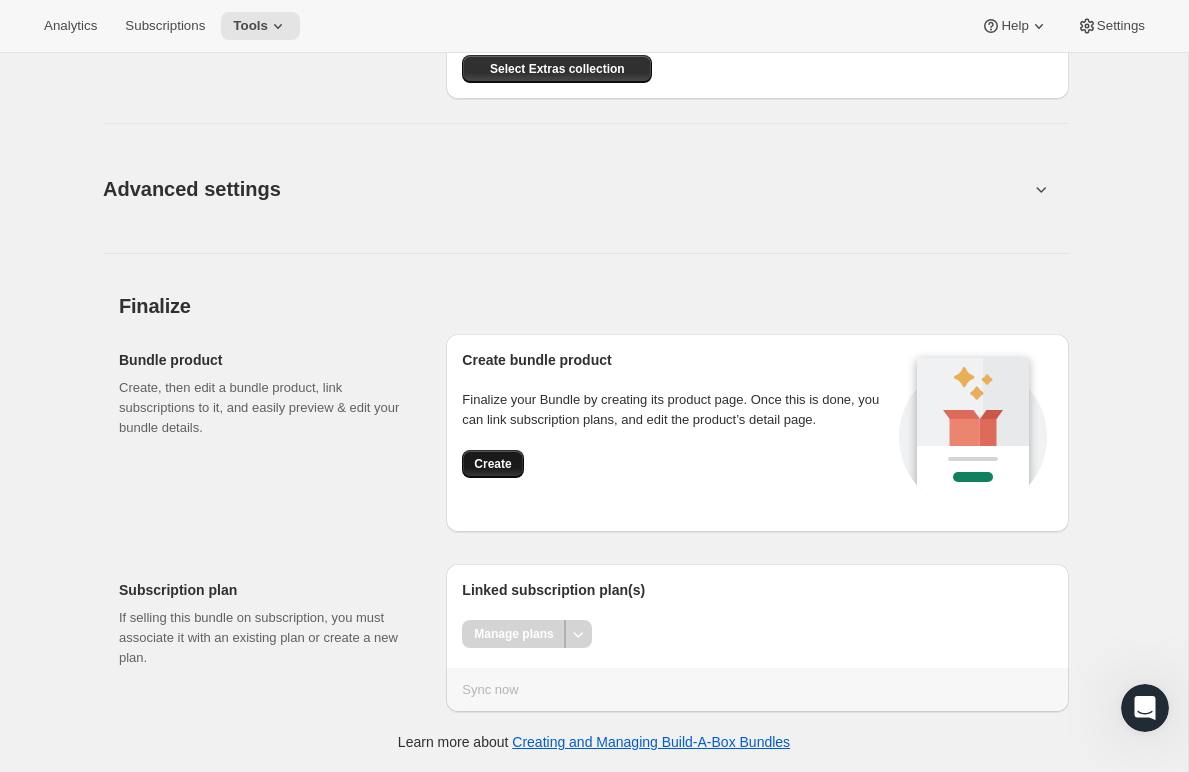 click on "Create" at bounding box center (492, 464) 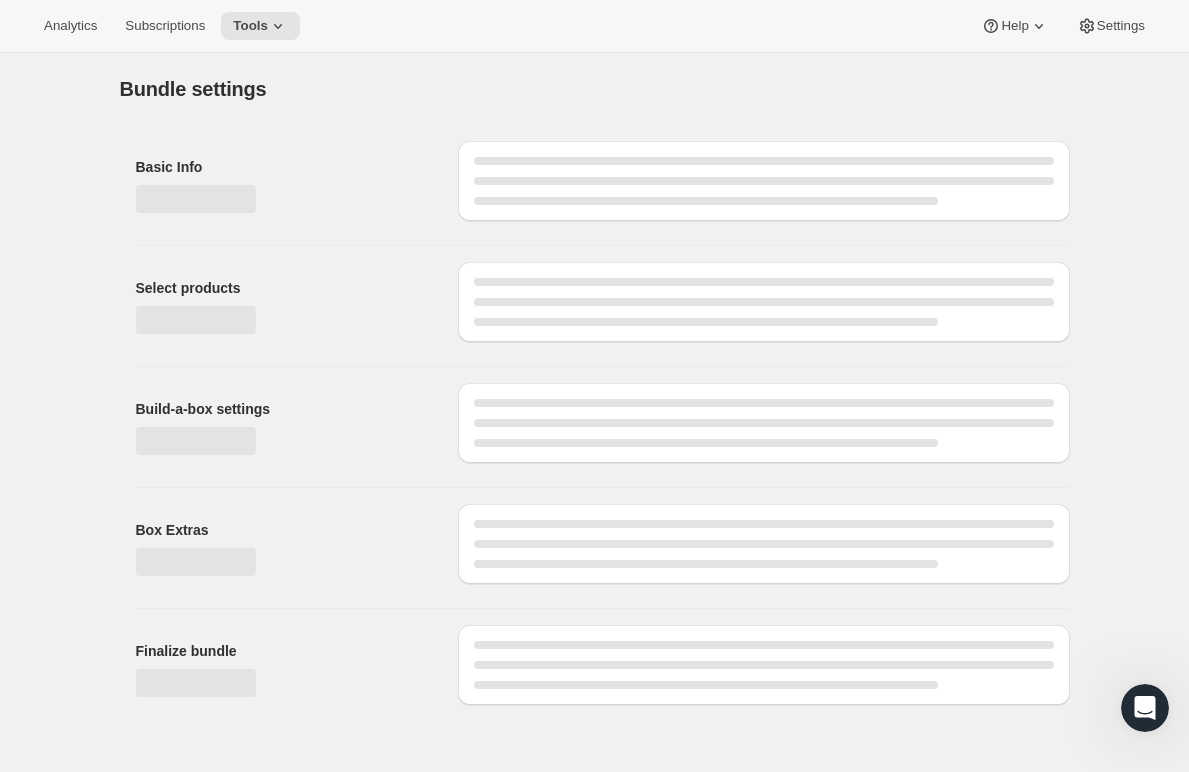 scroll, scrollTop: 0, scrollLeft: 0, axis: both 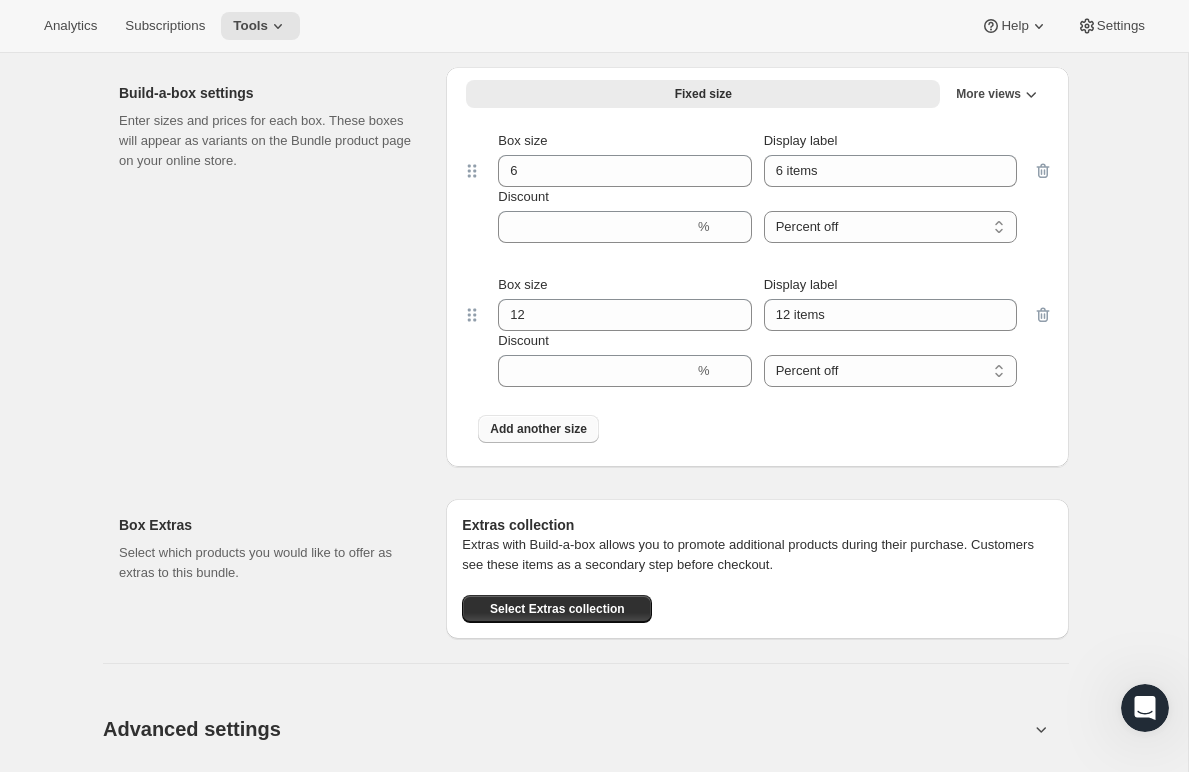 click on "Add another size" at bounding box center (538, 429) 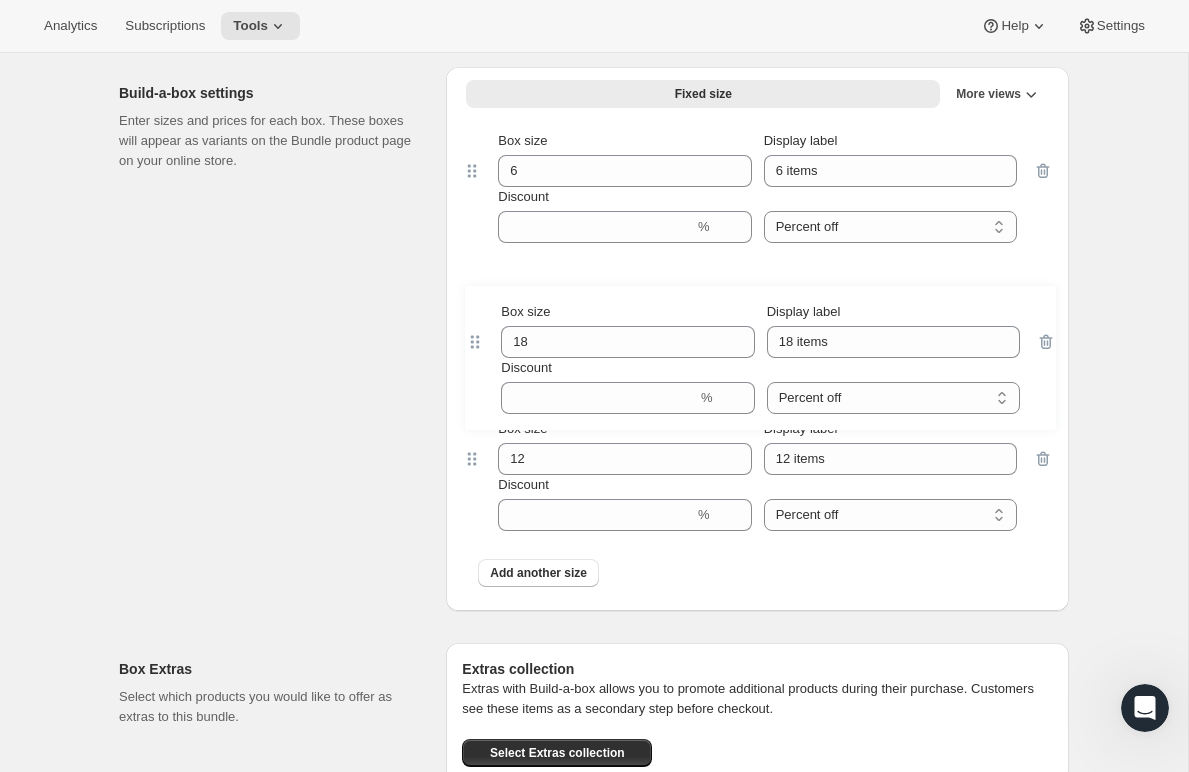 drag, startPoint x: 466, startPoint y: 461, endPoint x: 472, endPoint y: 335, distance: 126.14278 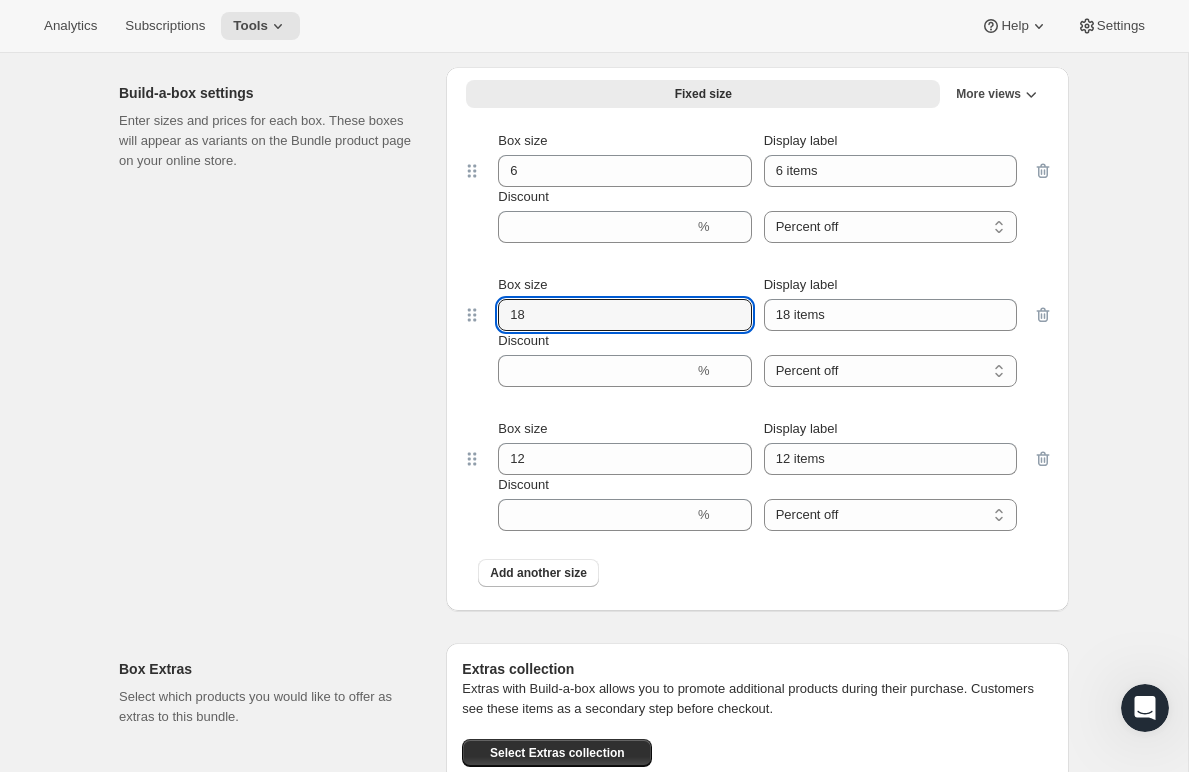 click on "18" at bounding box center (609, 315) 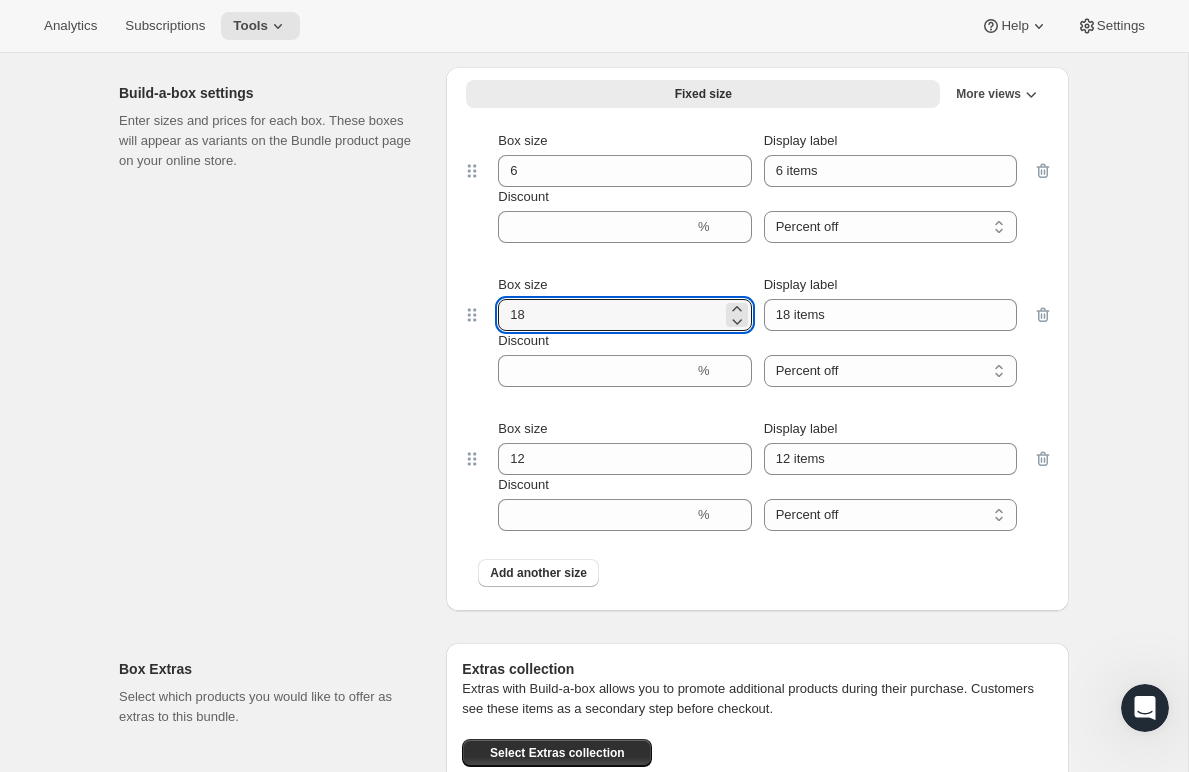 drag, startPoint x: 470, startPoint y: 306, endPoint x: 508, endPoint y: 128, distance: 182.01099 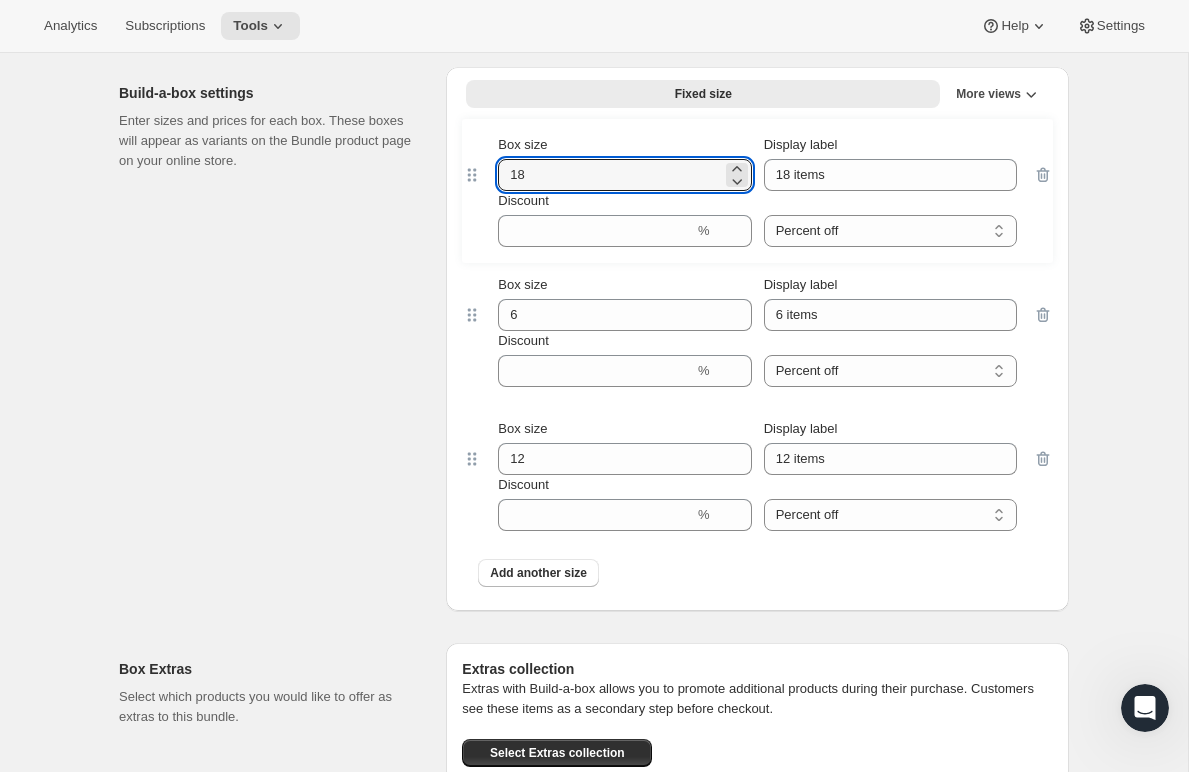 scroll, scrollTop: 886, scrollLeft: 0, axis: vertical 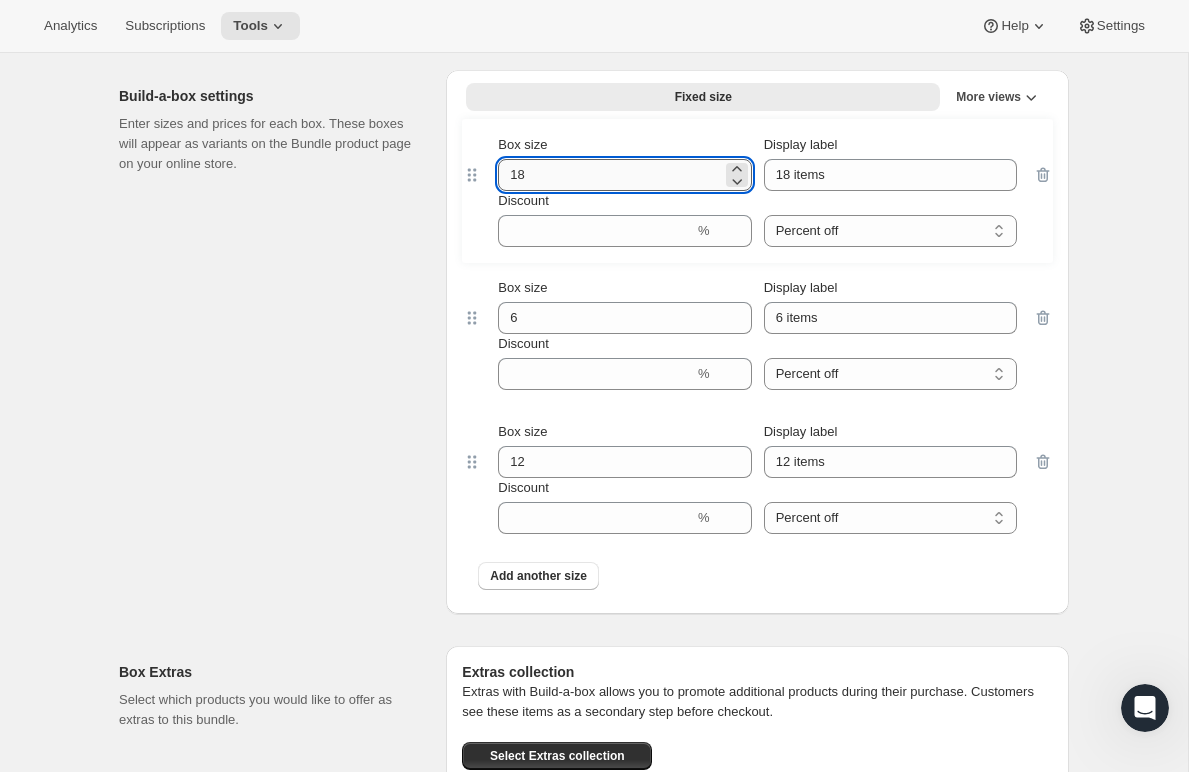 click on "18" at bounding box center (609, 175) 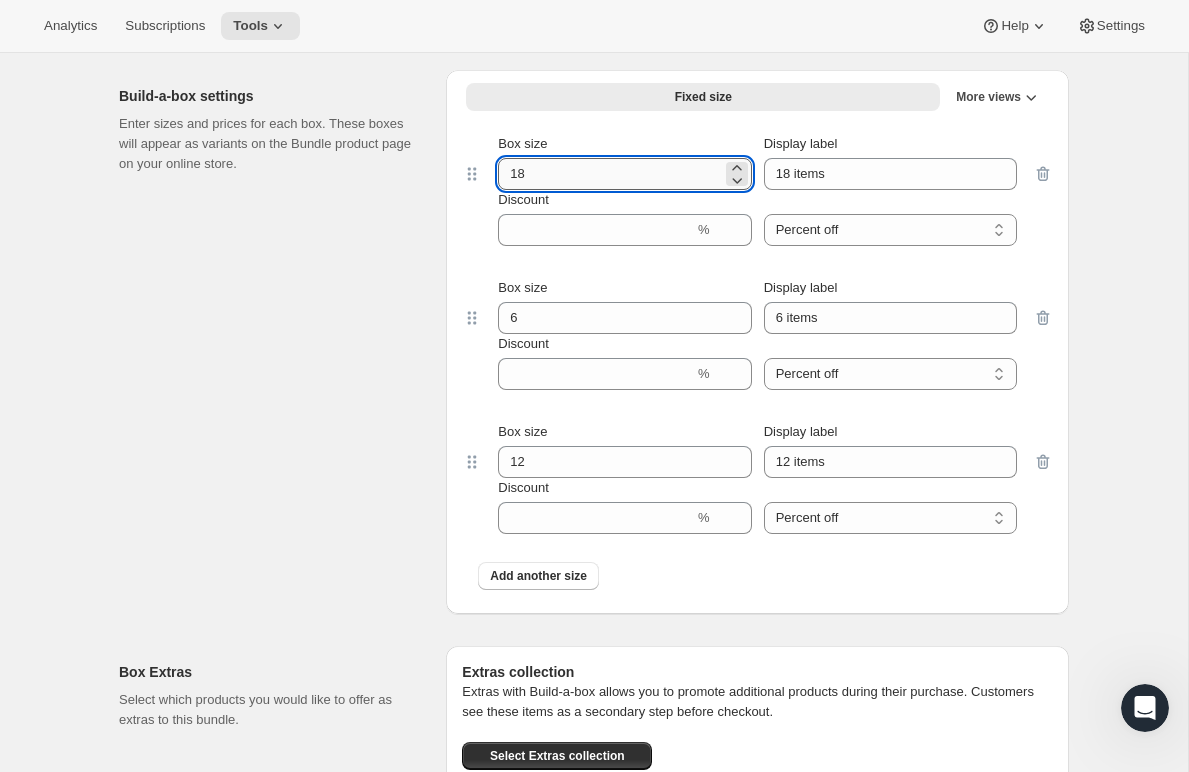 click on "18" at bounding box center [609, 174] 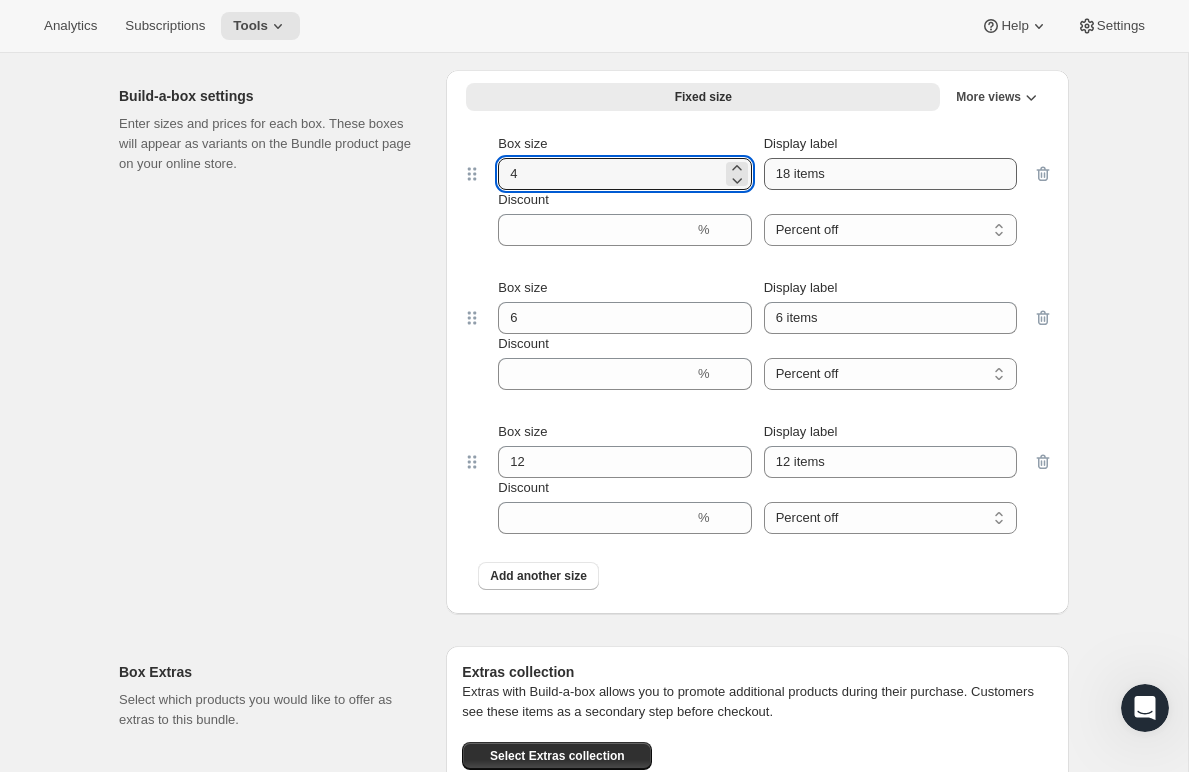 type on "4" 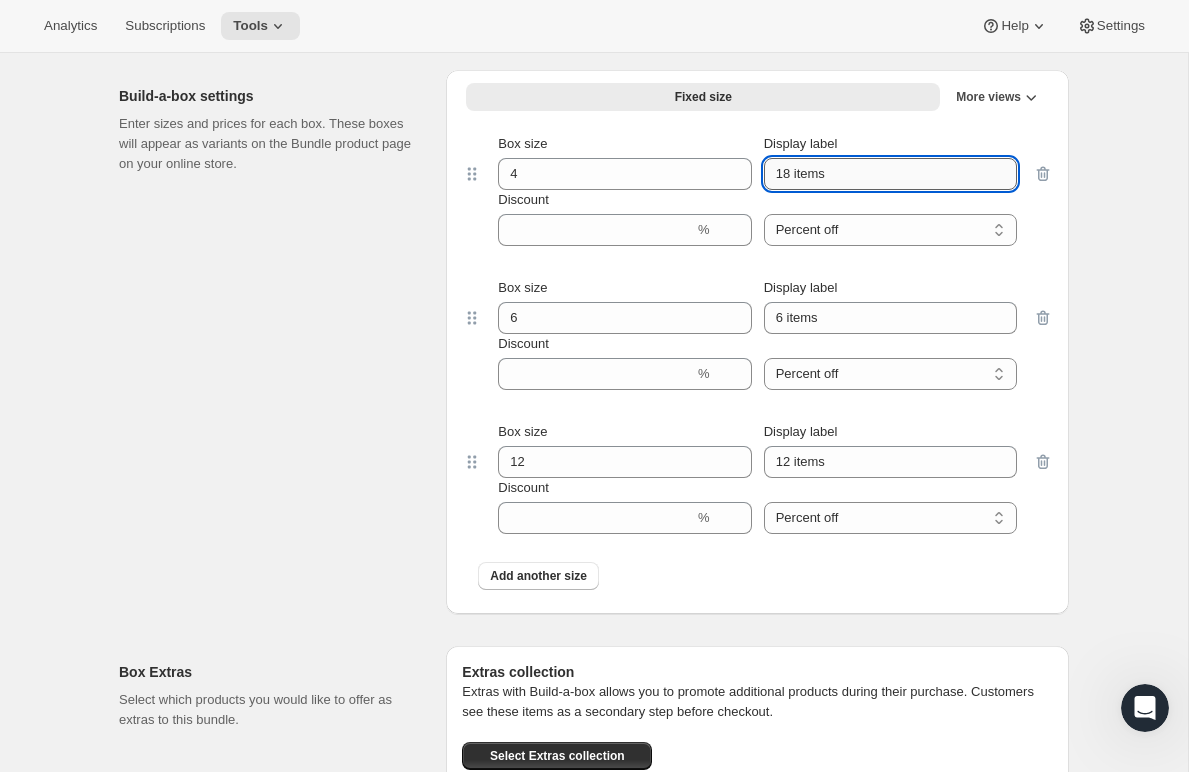 click on "18 items" at bounding box center [890, 174] 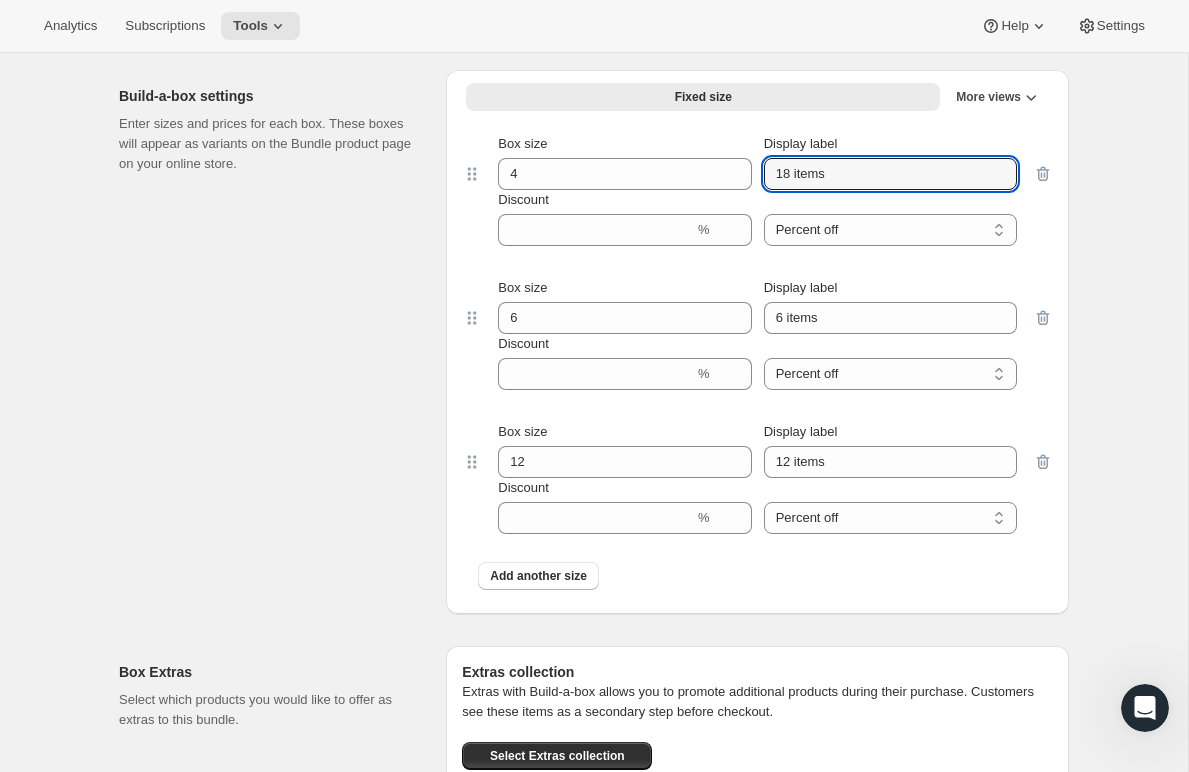 drag, startPoint x: 787, startPoint y: 174, endPoint x: 761, endPoint y: 173, distance: 26.019224 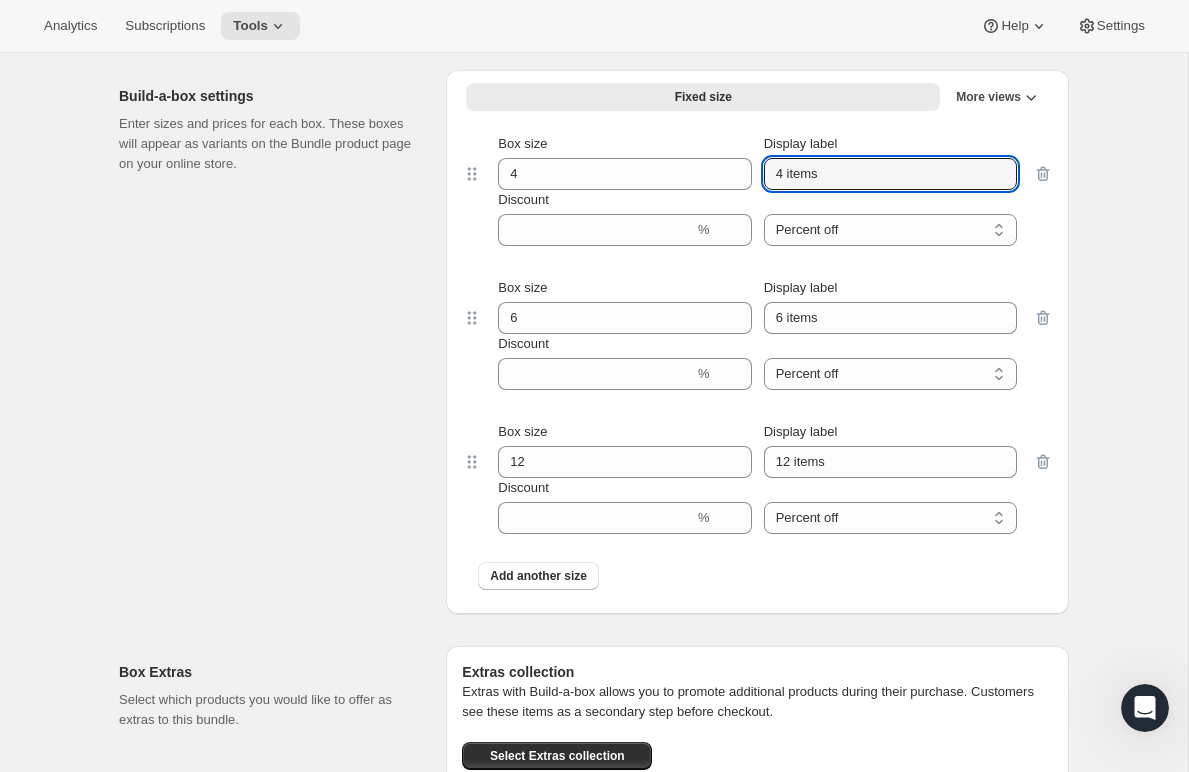 type on "4 items" 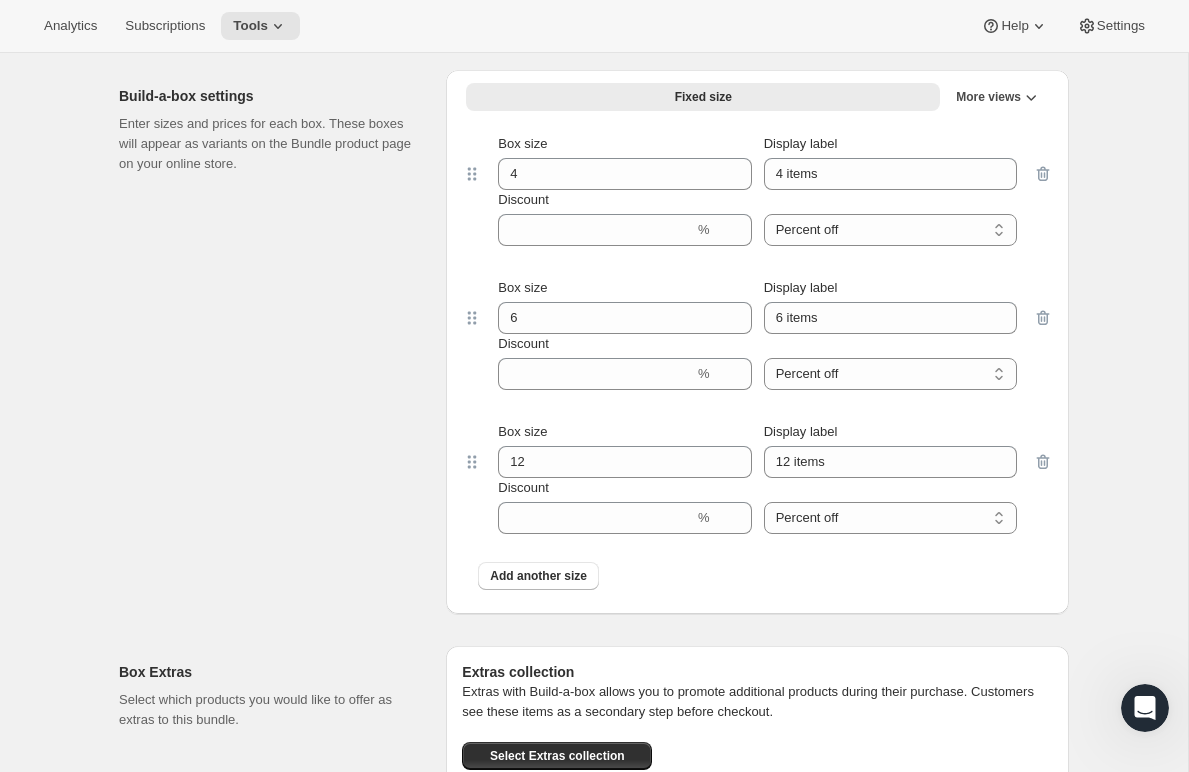 drag, startPoint x: 986, startPoint y: 267, endPoint x: 891, endPoint y: 265, distance: 95.02105 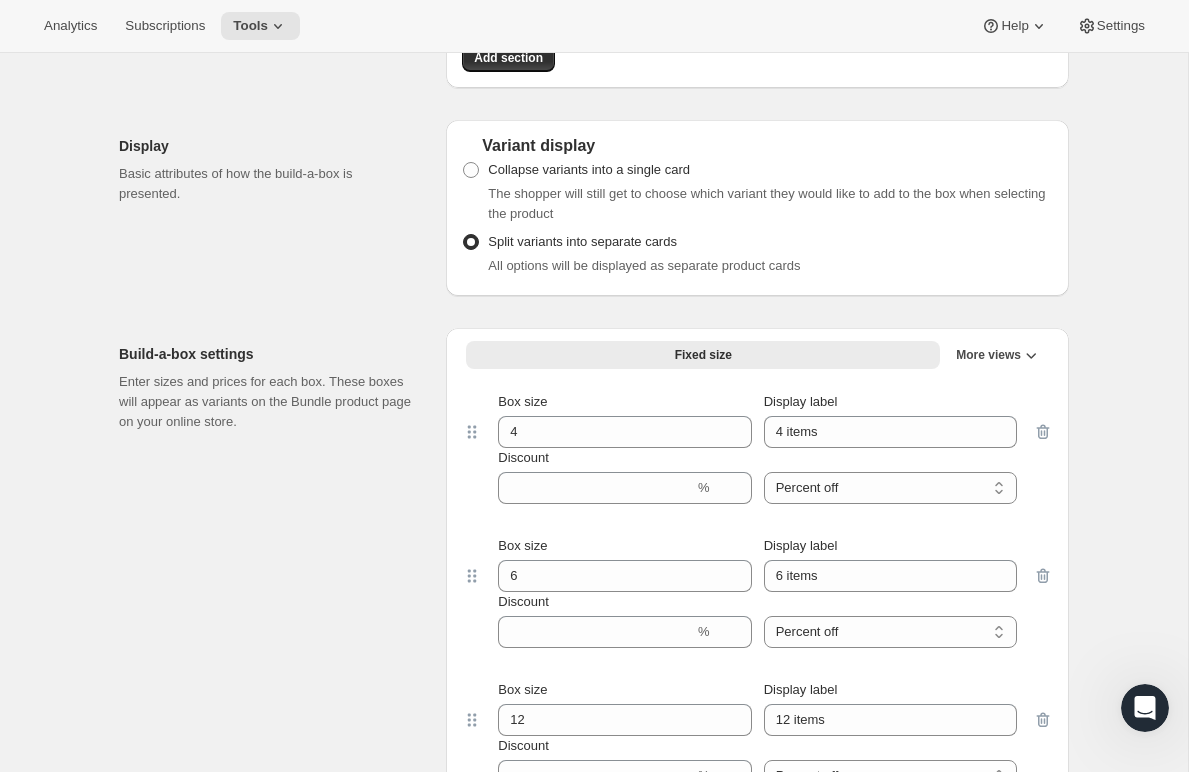 scroll, scrollTop: 716, scrollLeft: 0, axis: vertical 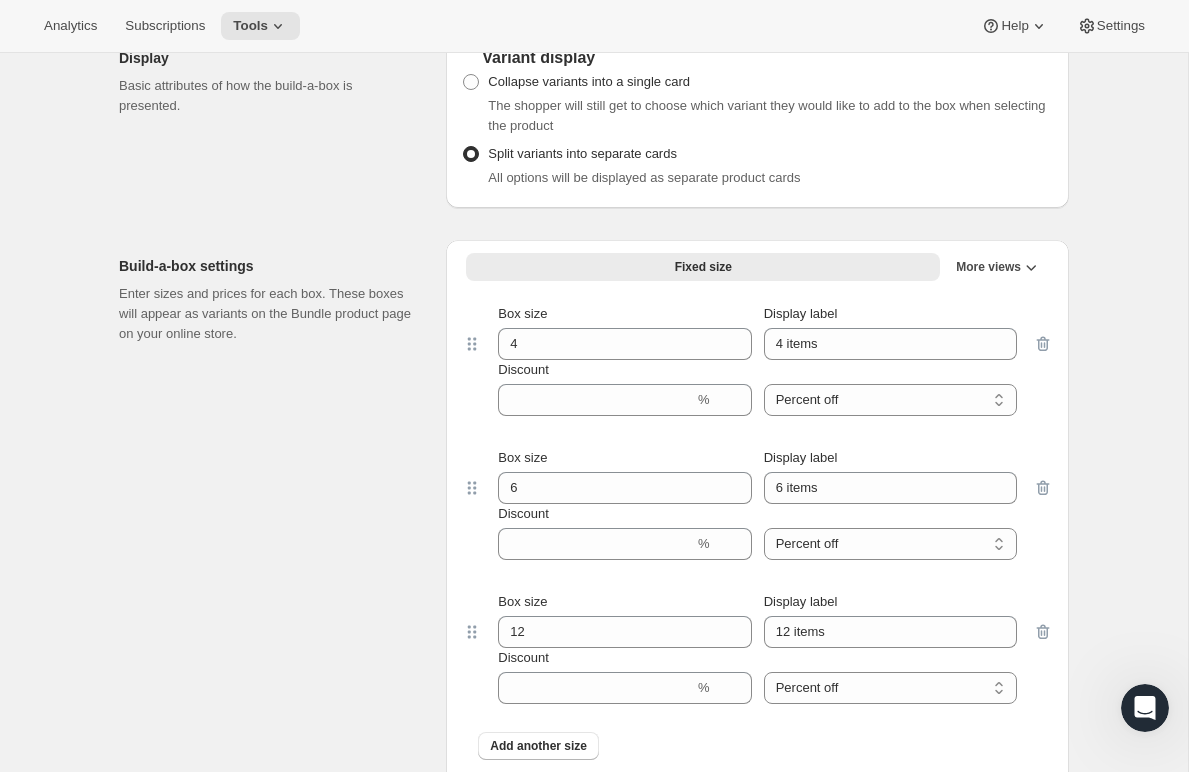 click on "Box size 4 Display label 4 items Discount %   Percent off Amount off Percent off" at bounding box center (757, 360) 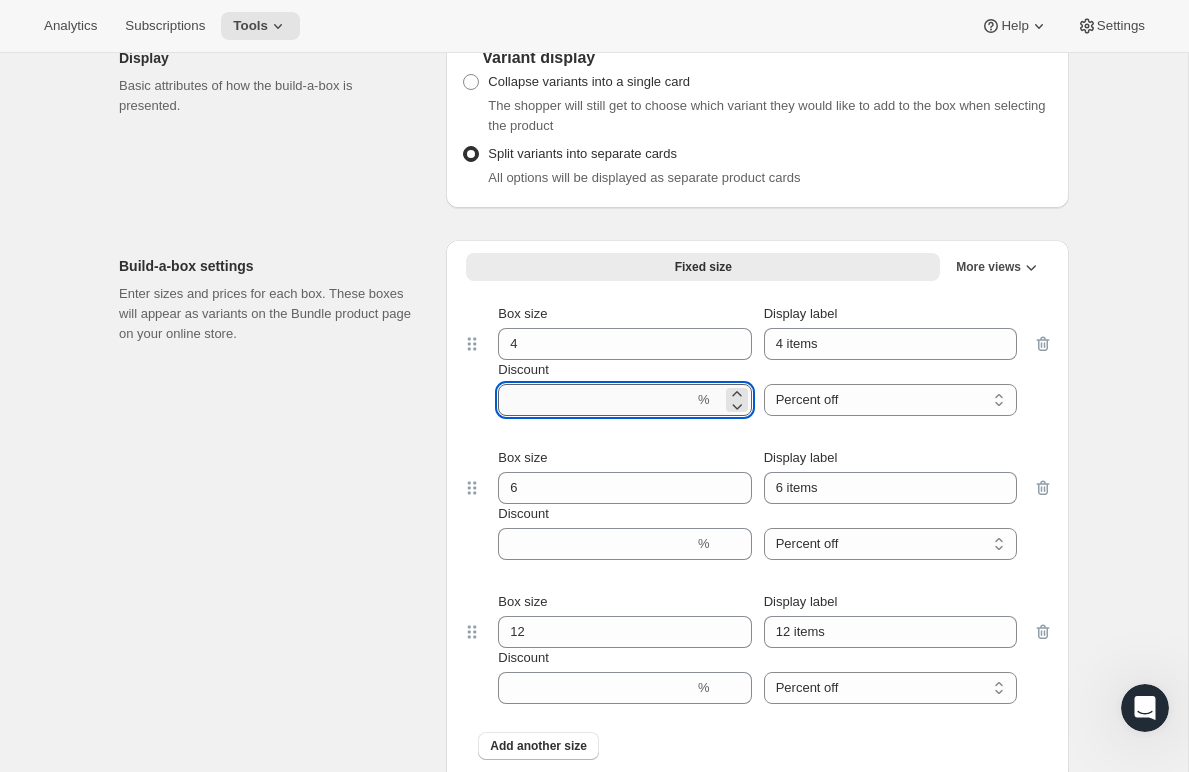 click on "Discount" at bounding box center (596, 400) 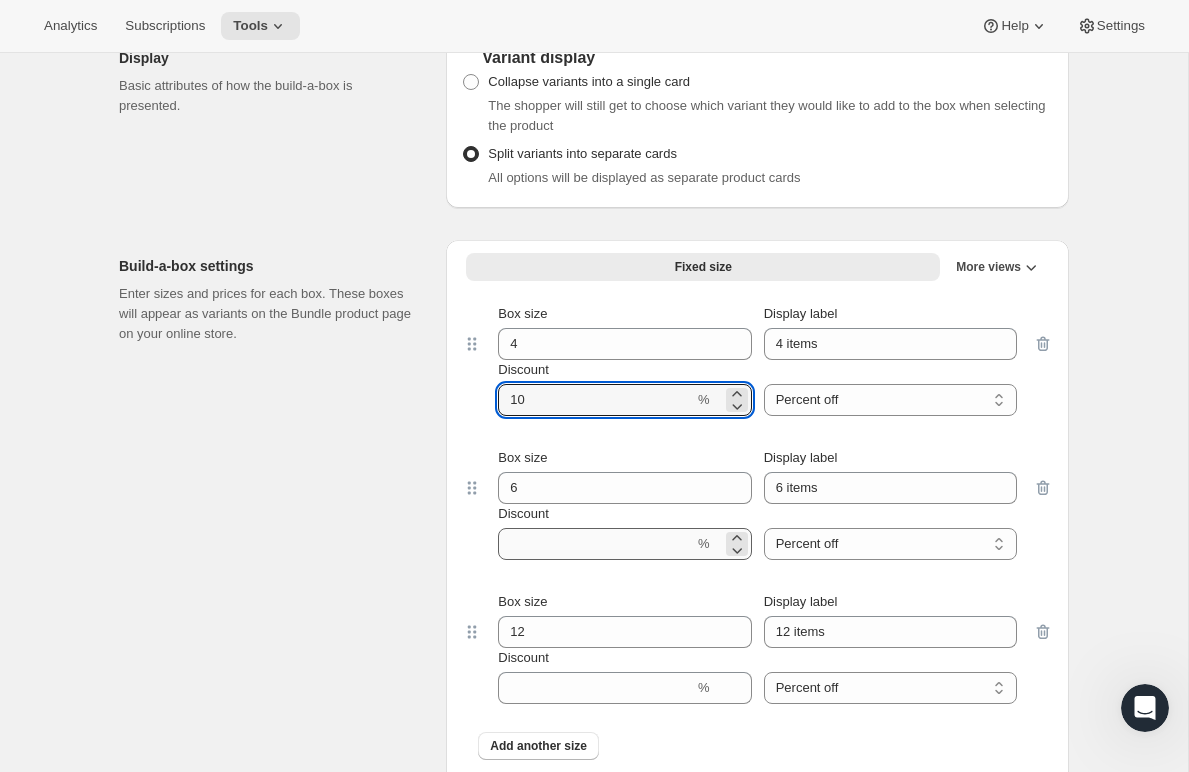 type on "10" 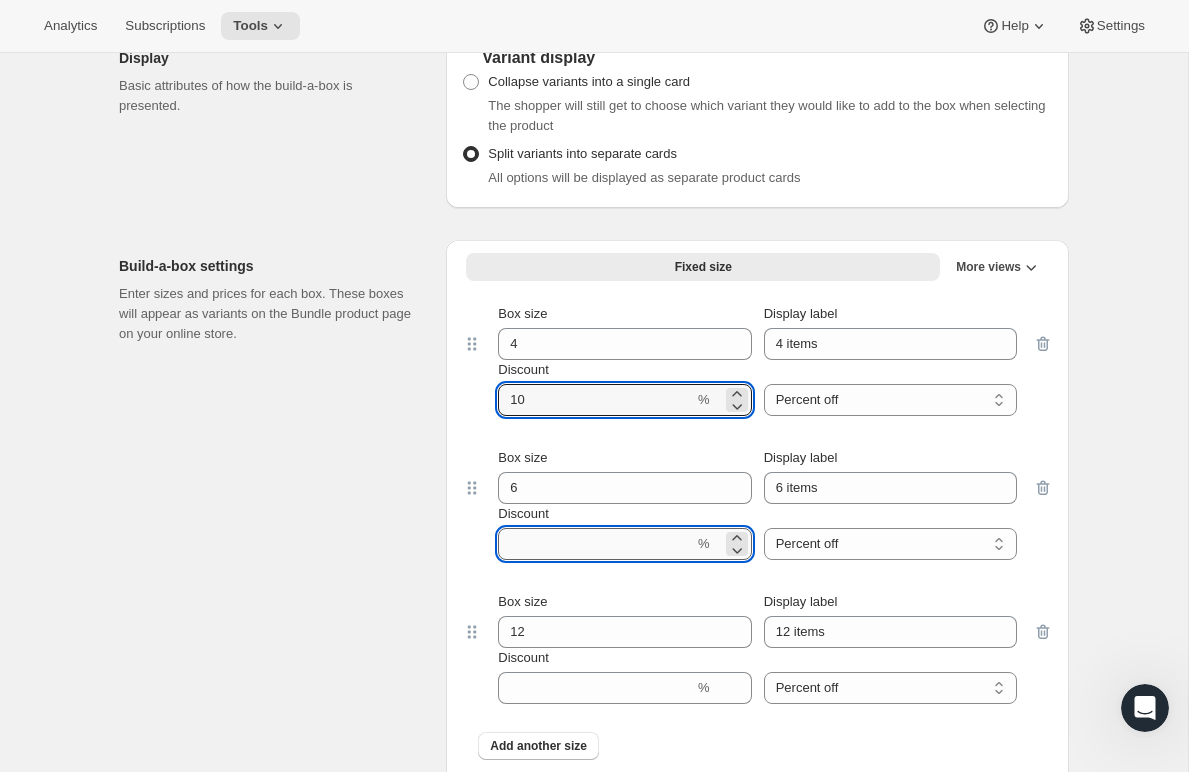 click on "Discount" at bounding box center (596, 544) 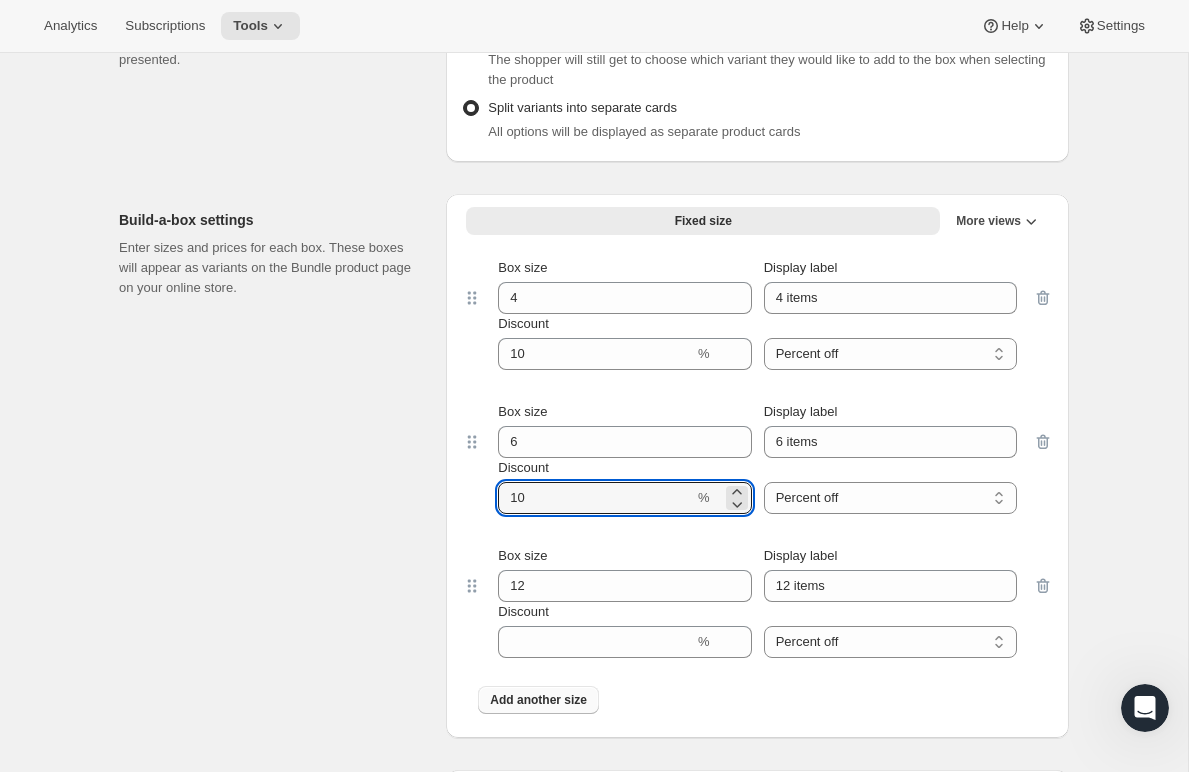scroll, scrollTop: 852, scrollLeft: 0, axis: vertical 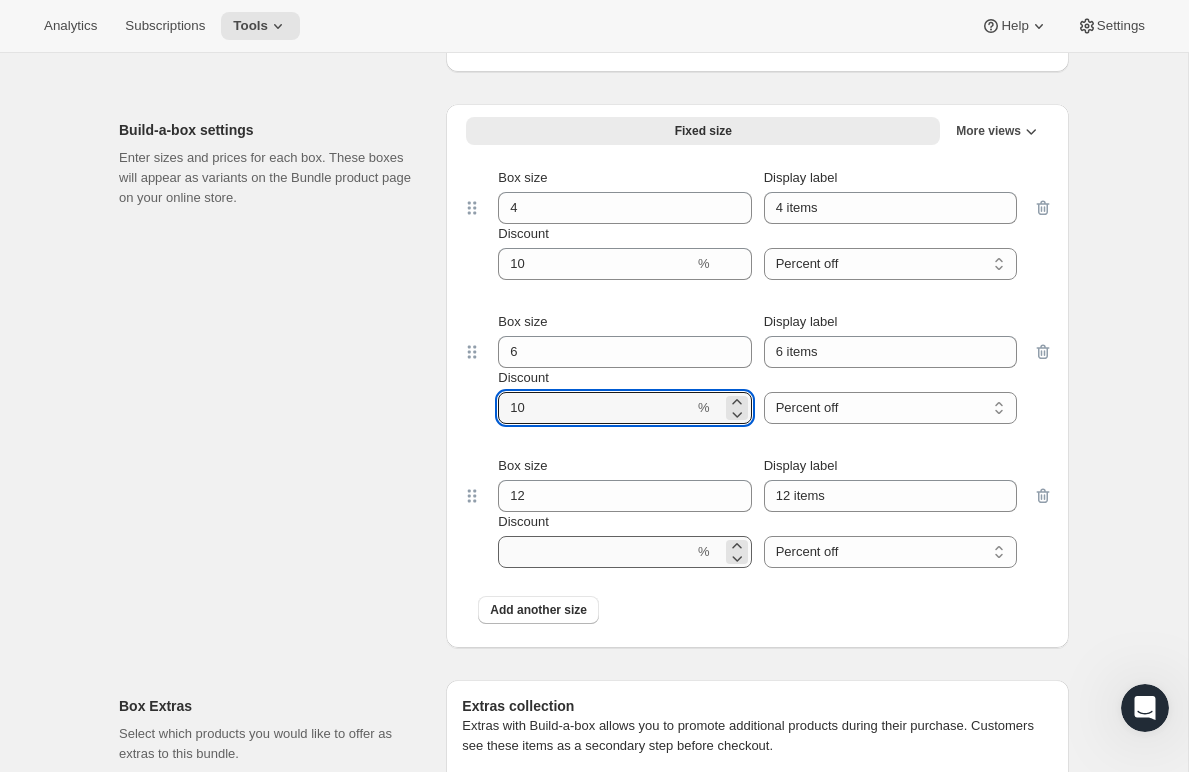 type on "10" 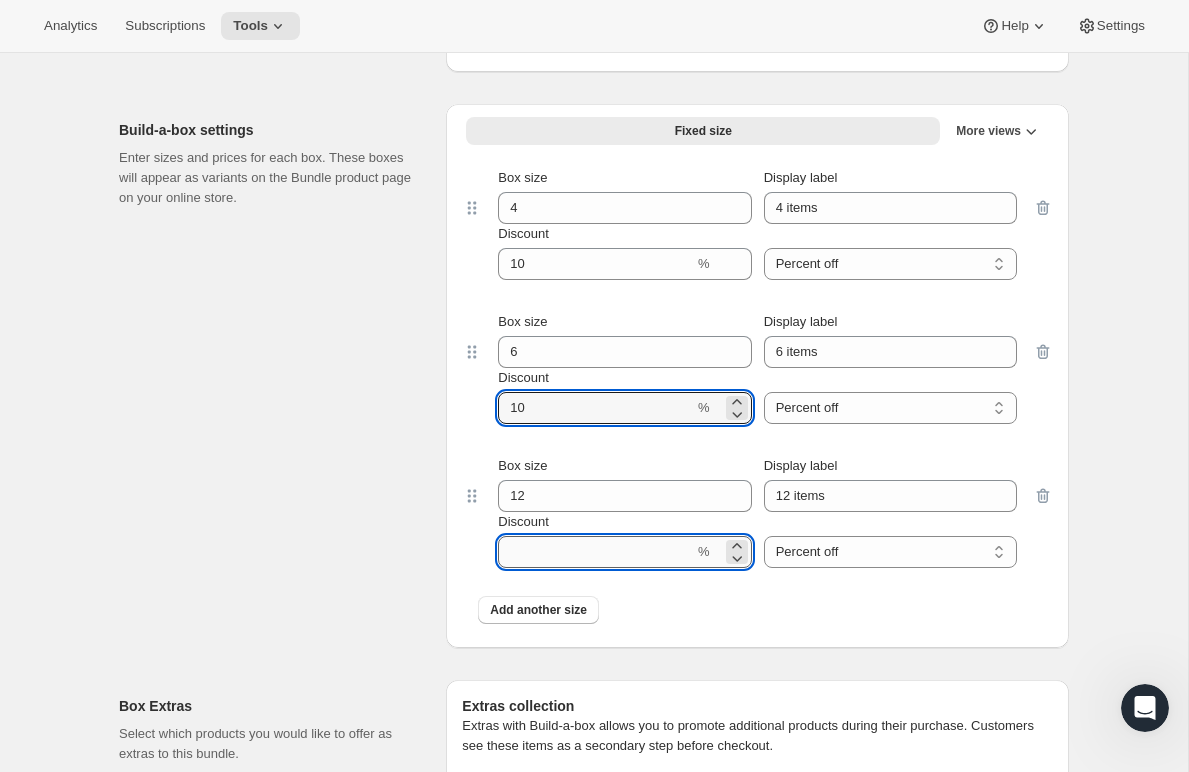 click on "Discount" at bounding box center (596, 552) 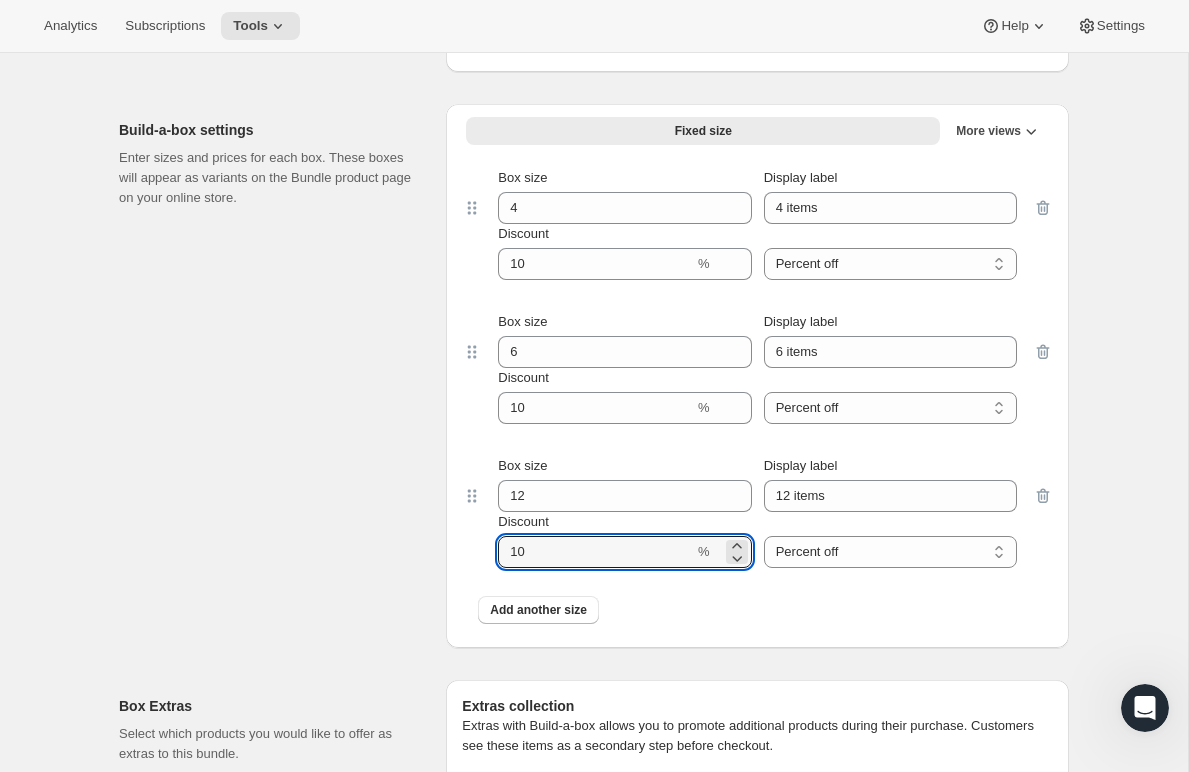 type on "10" 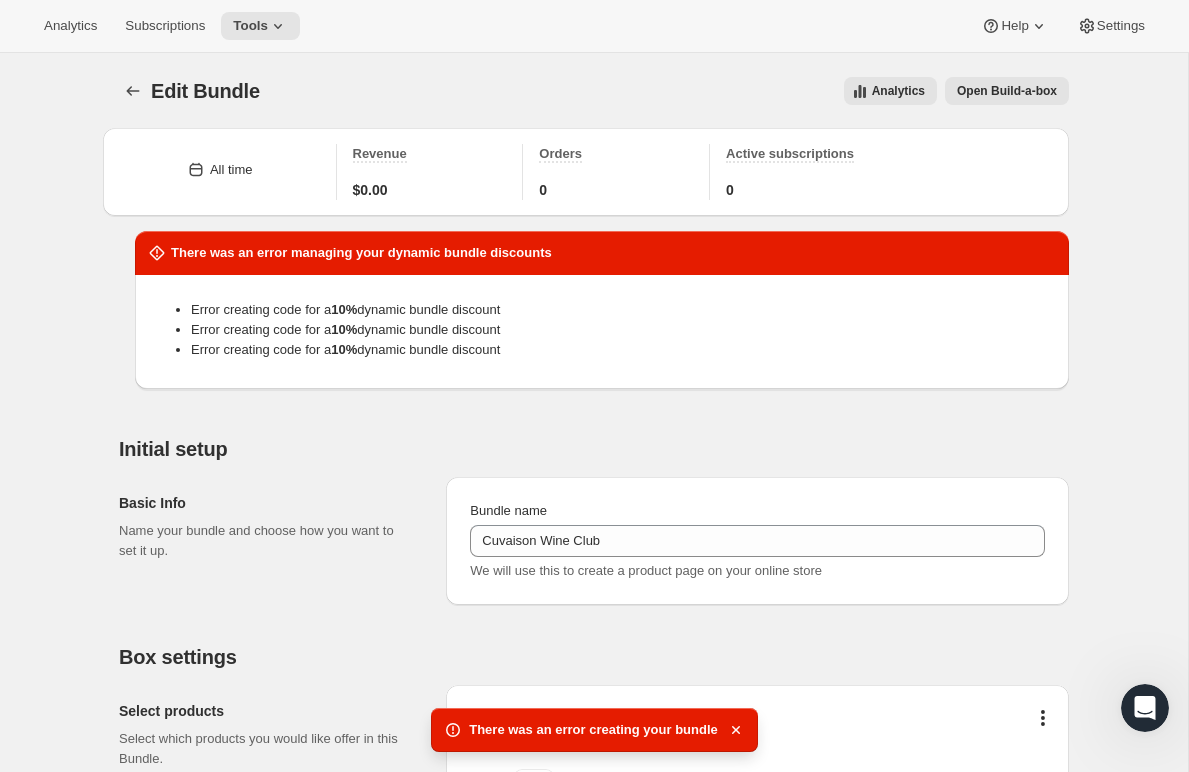 scroll, scrollTop: 34, scrollLeft: 0, axis: vertical 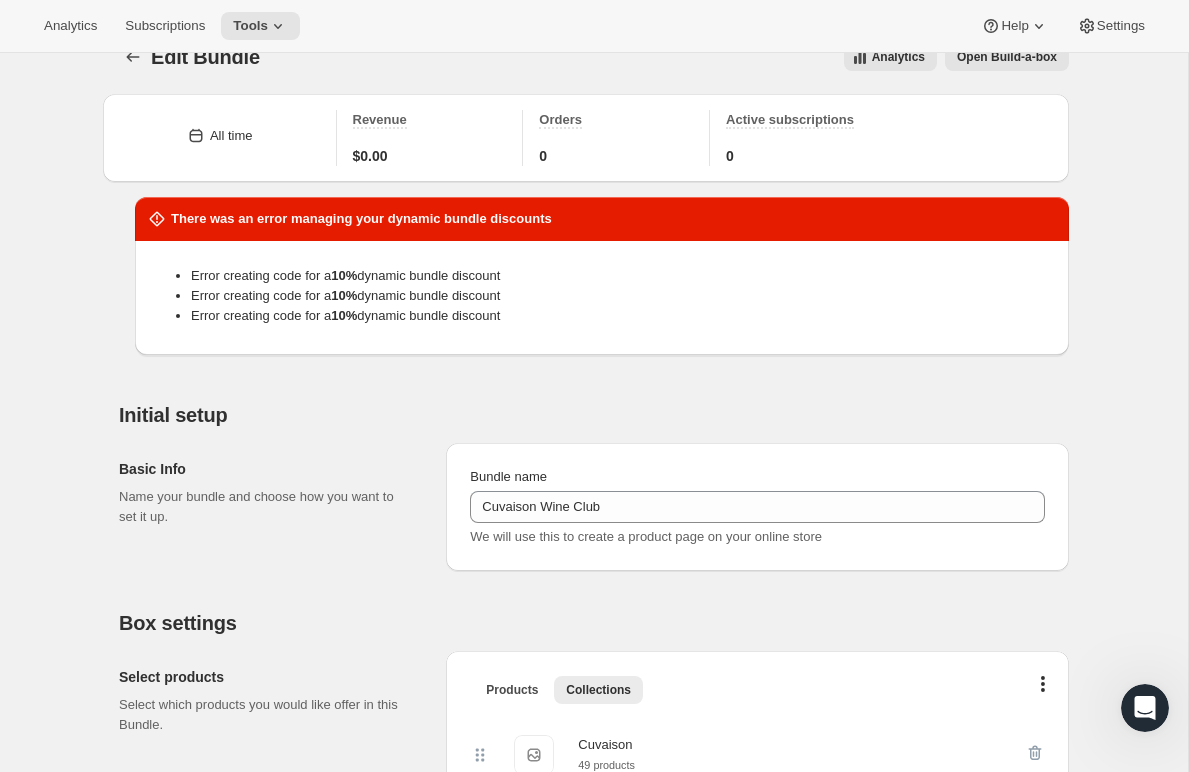 click on "Analytics Subscriptions Tools Help Settings" at bounding box center [594, 26] 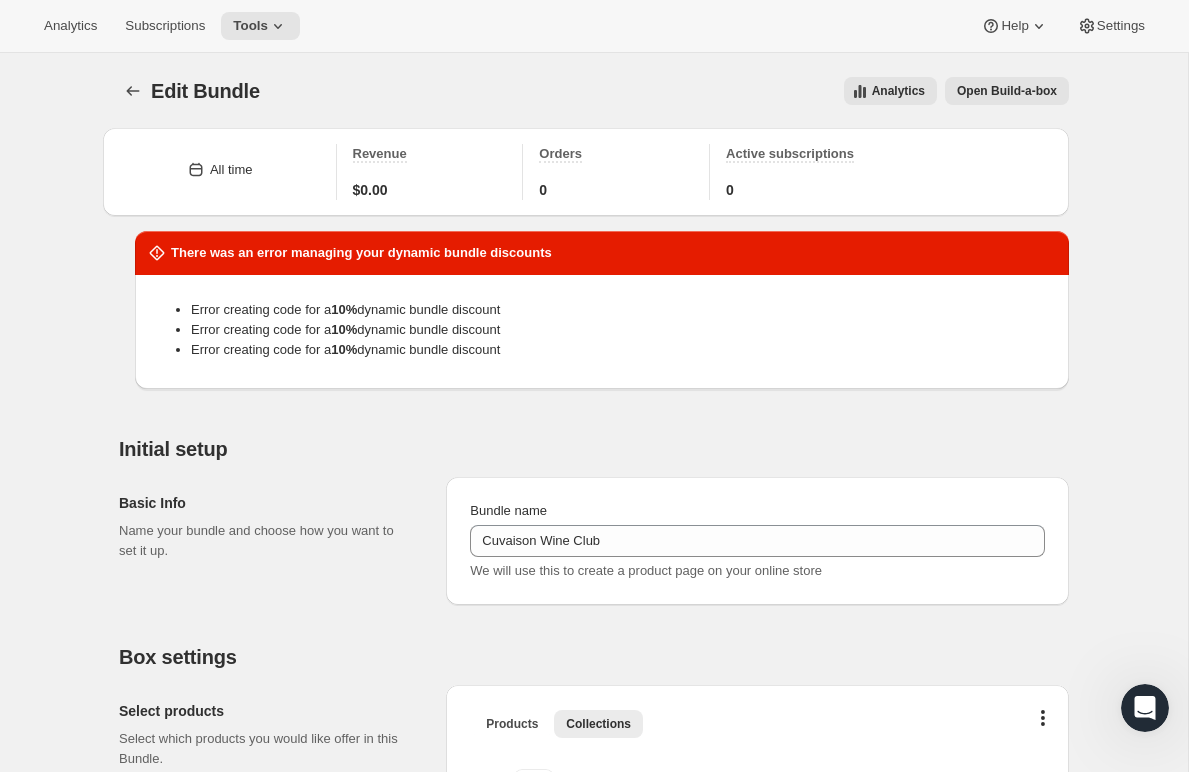 type 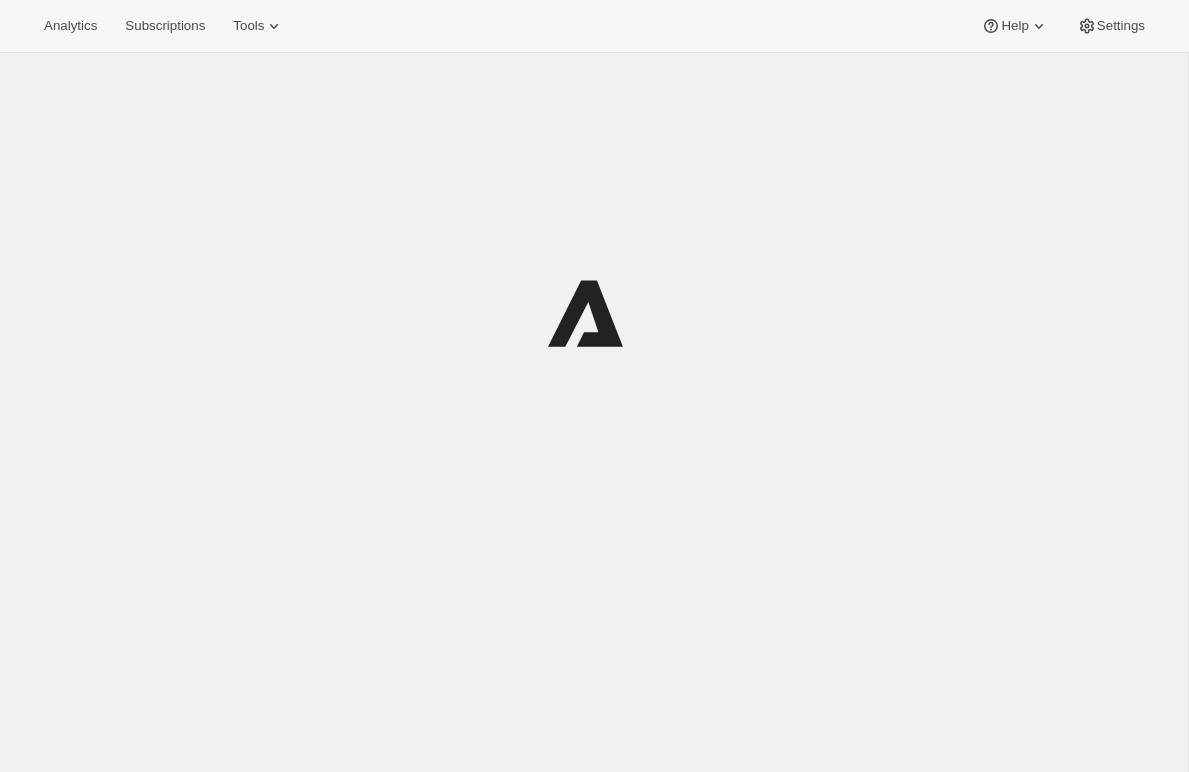 scroll, scrollTop: 0, scrollLeft: 0, axis: both 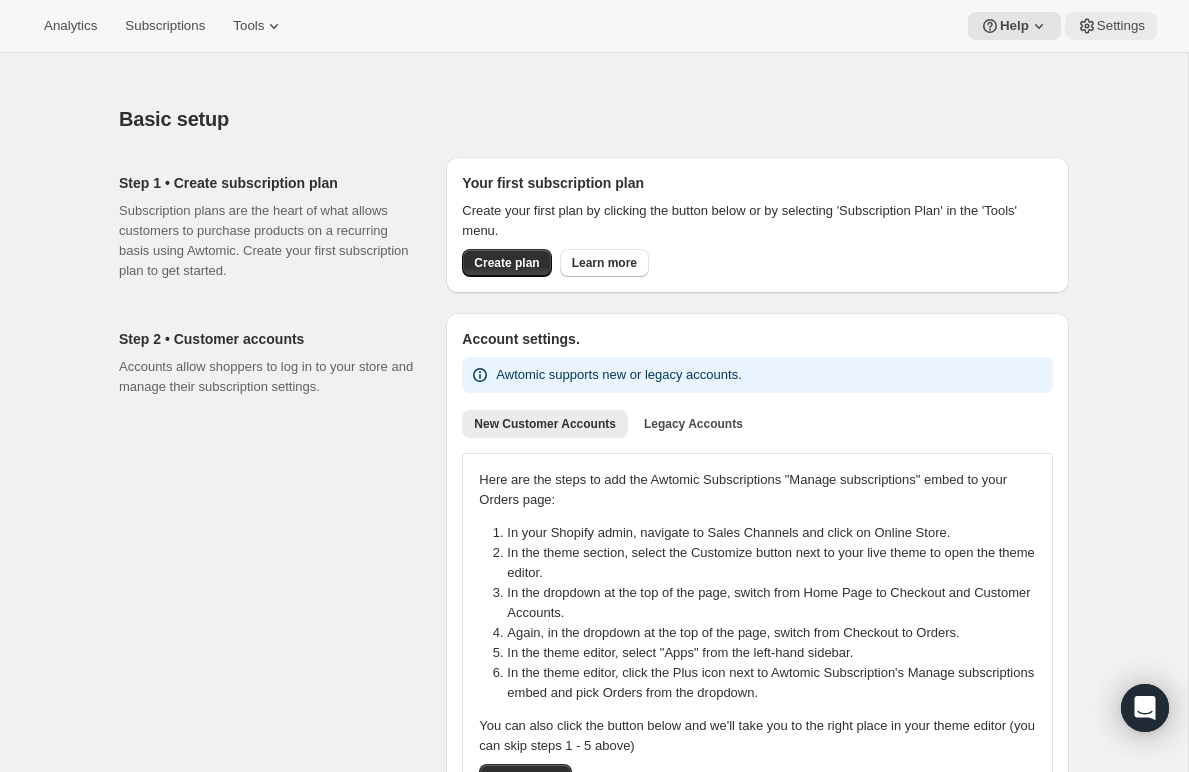 click on "Settings" at bounding box center [1121, 26] 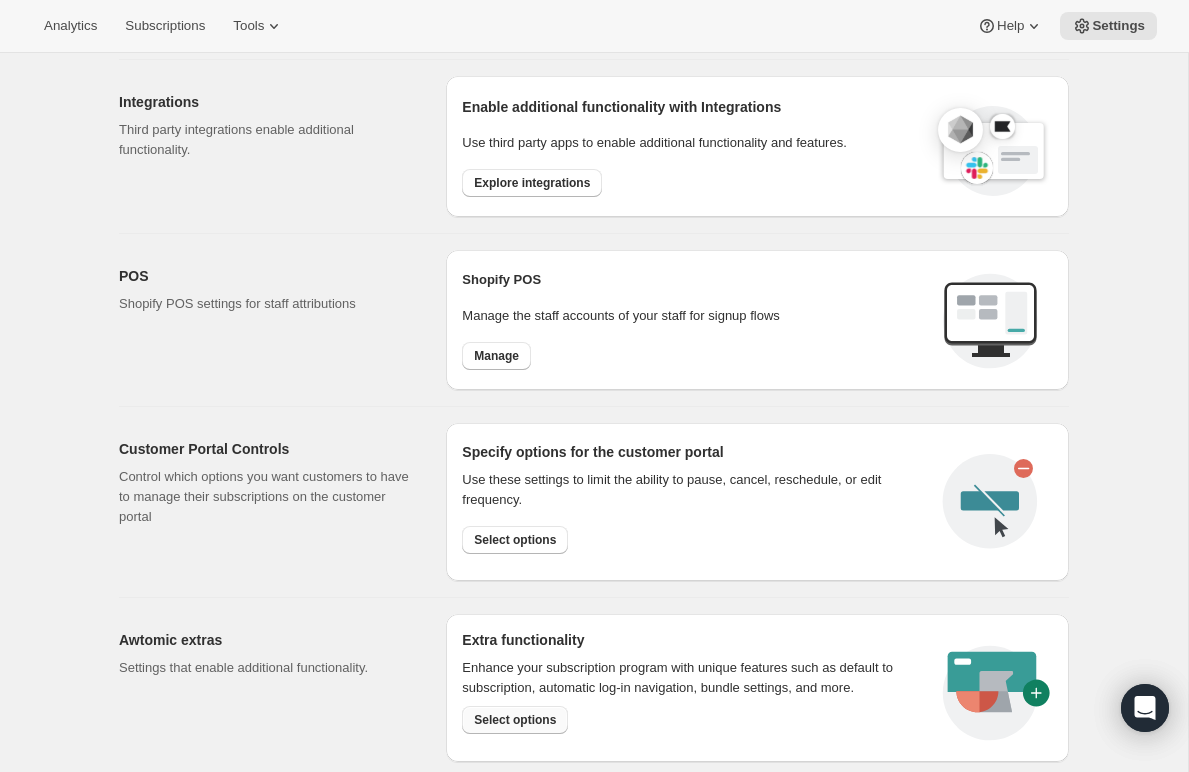 scroll, scrollTop: 827, scrollLeft: 0, axis: vertical 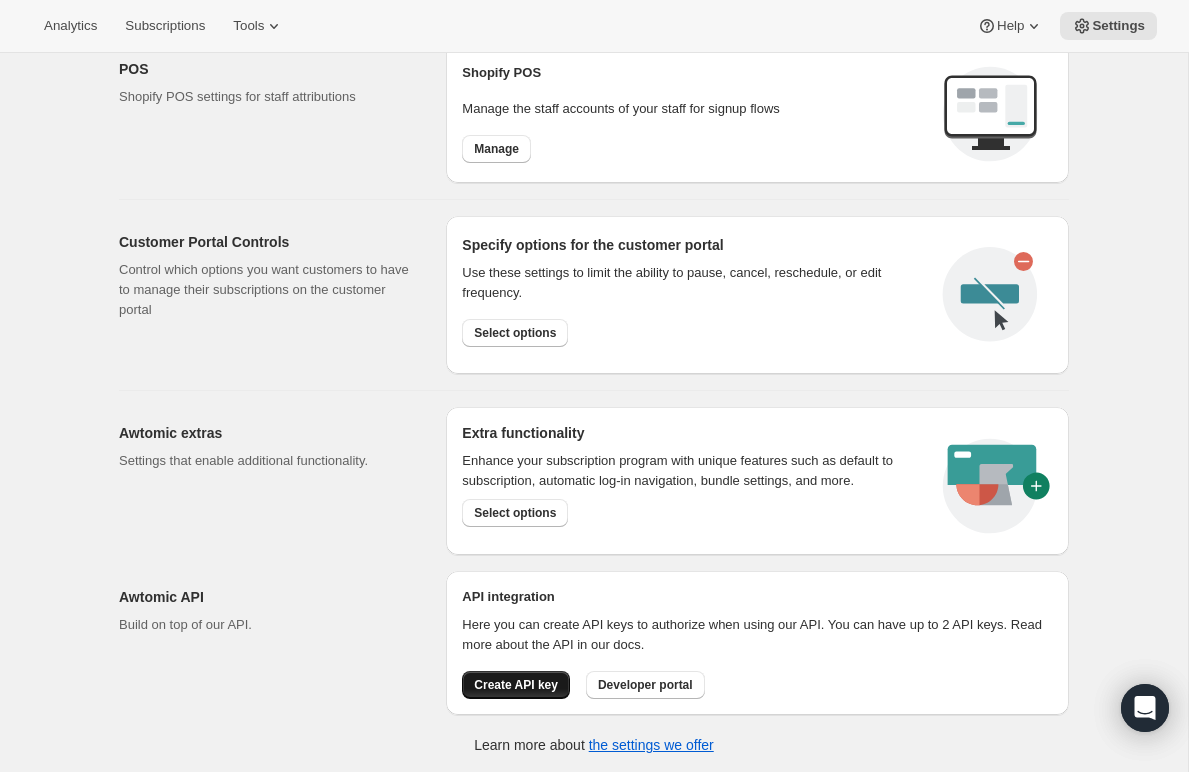 click on "Create API key" at bounding box center [516, 685] 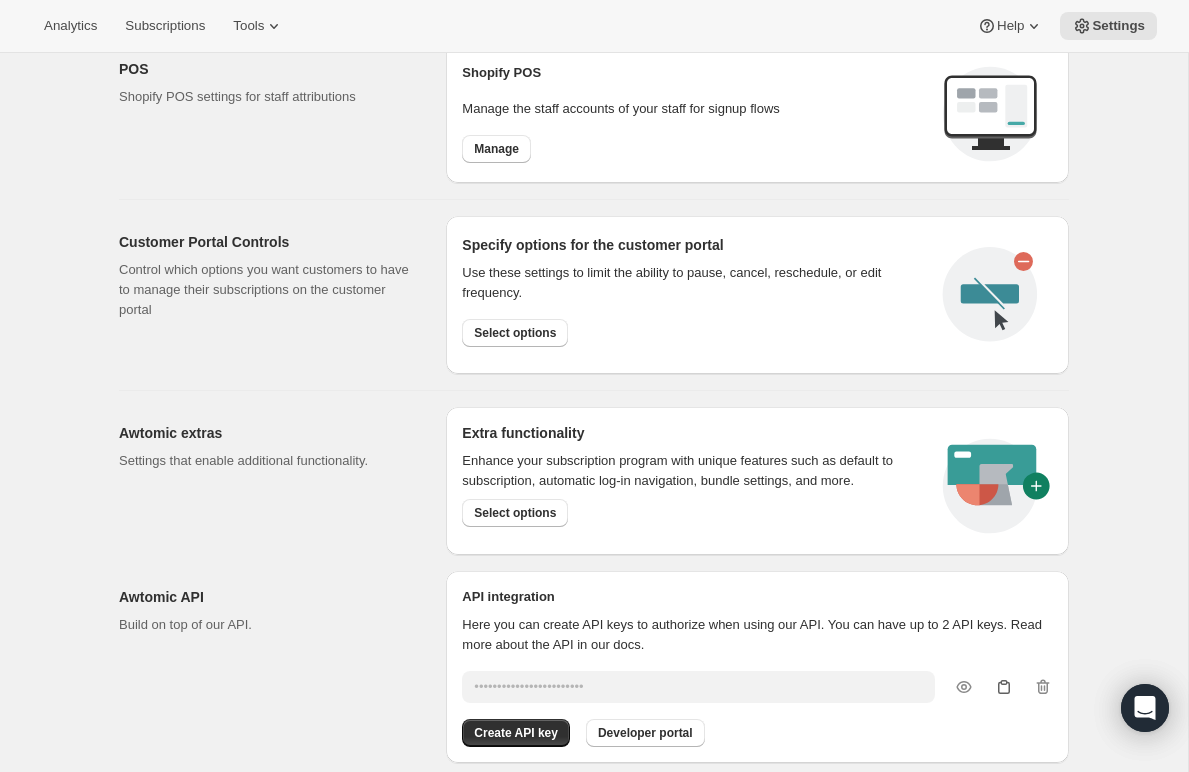 click 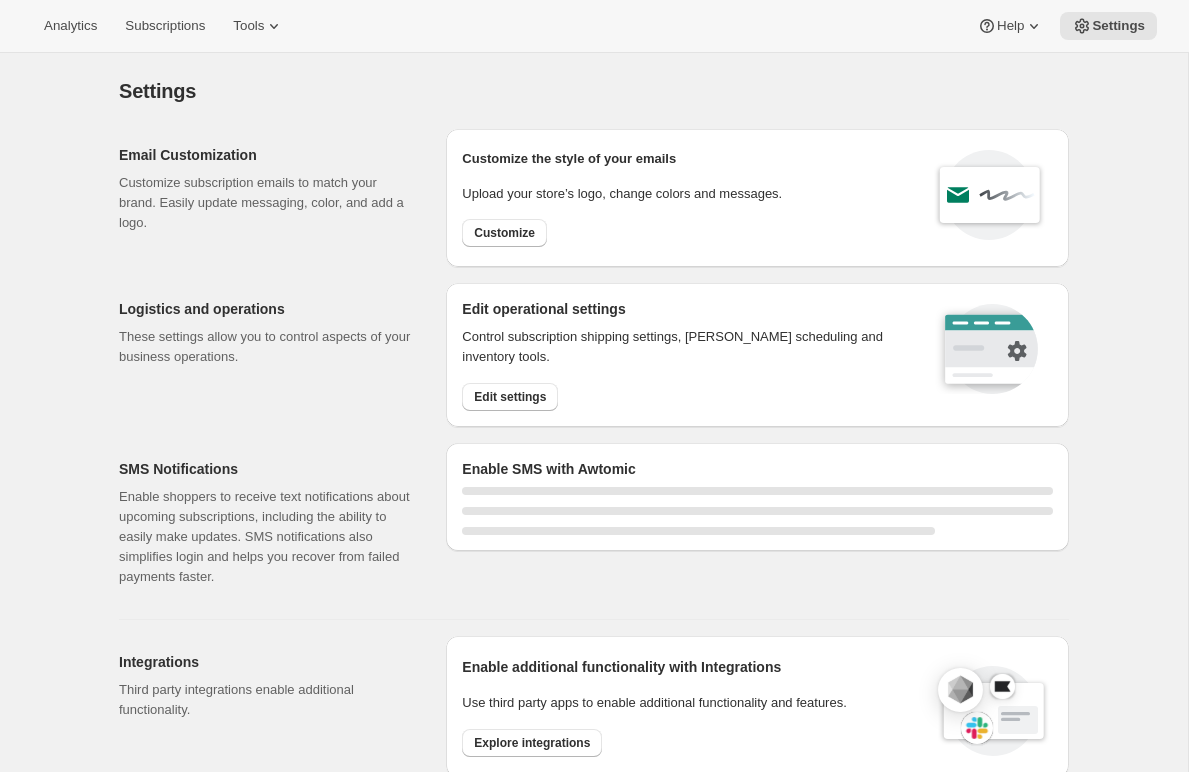 scroll, scrollTop: 0, scrollLeft: 0, axis: both 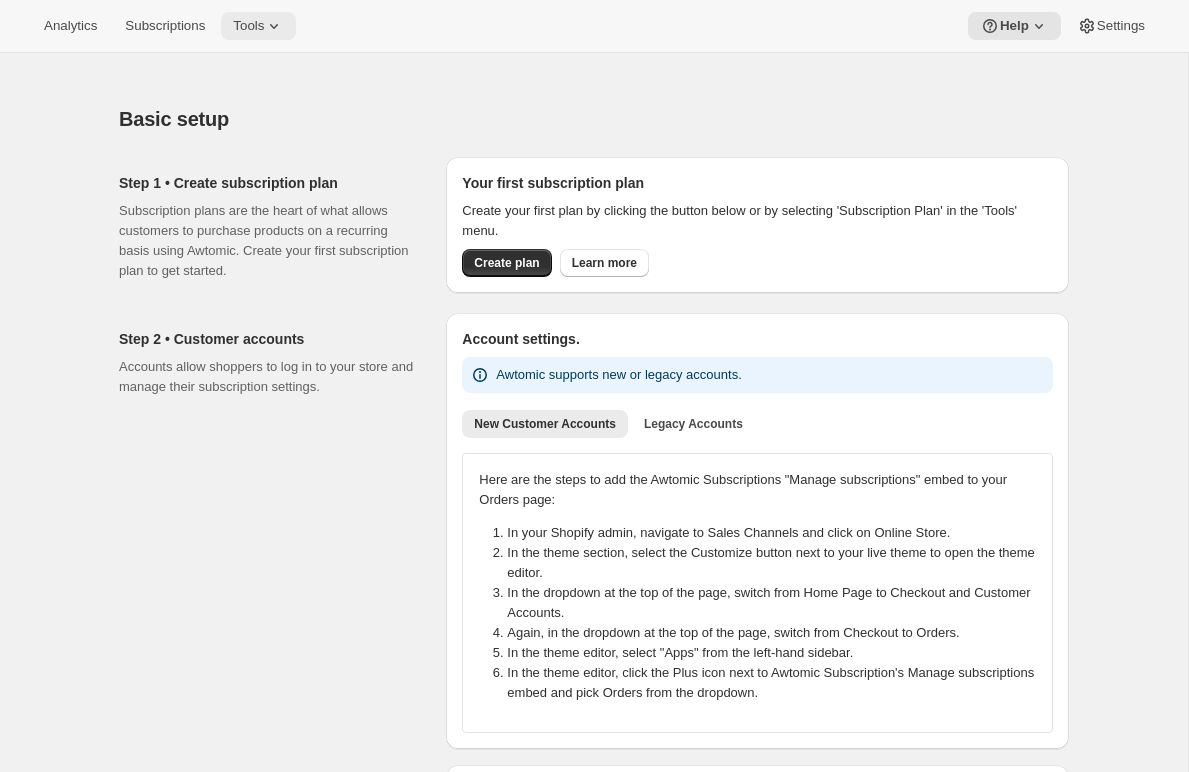 click on "Tools" at bounding box center [248, 26] 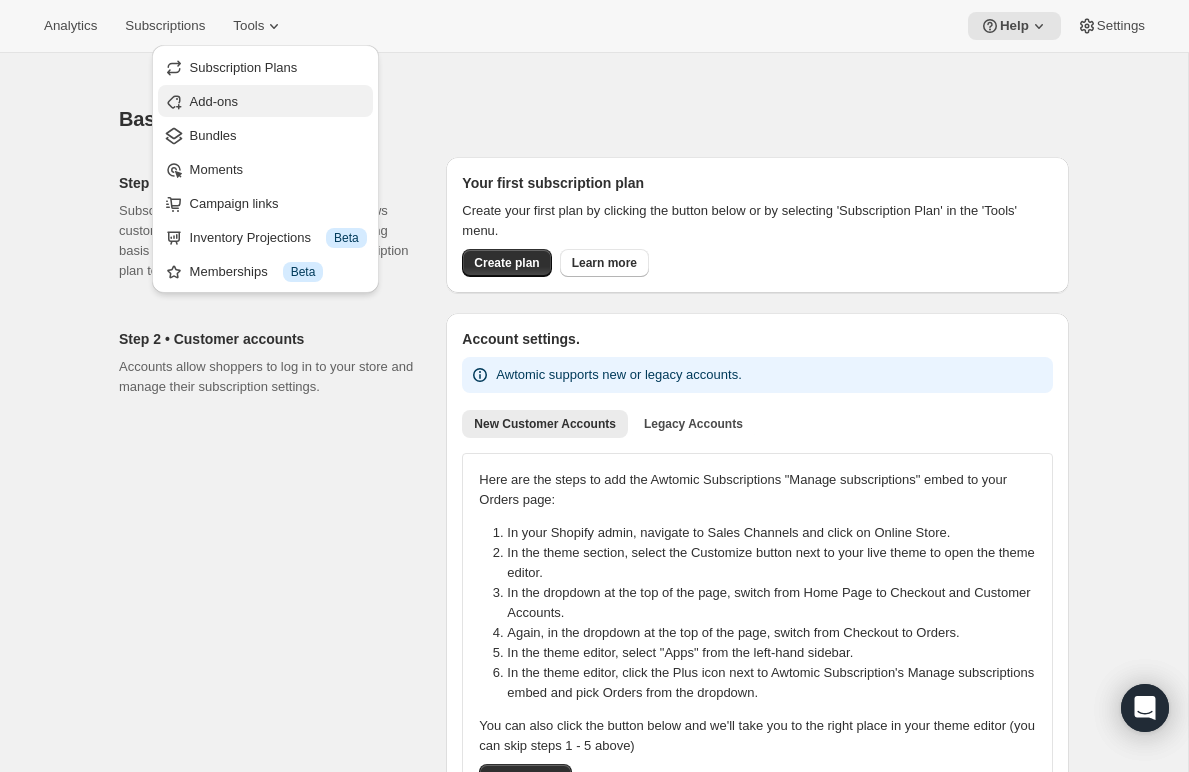 scroll, scrollTop: 4, scrollLeft: 0, axis: vertical 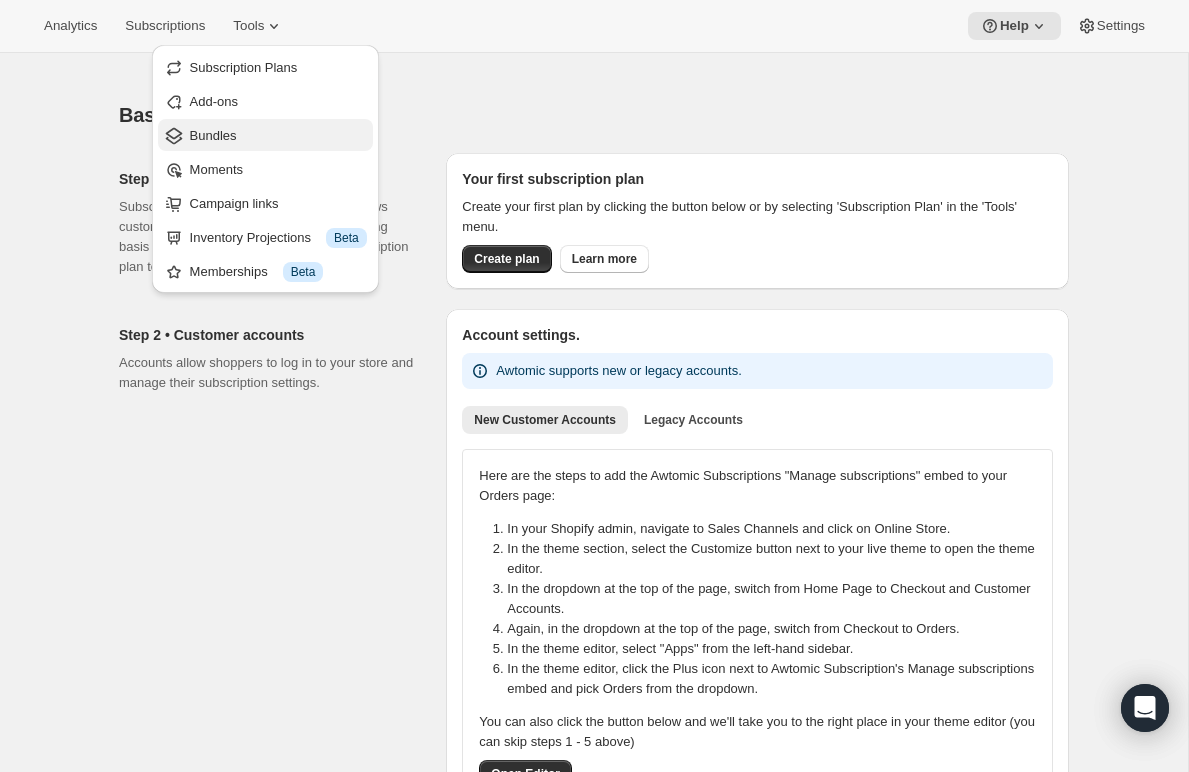 click on "Bundles" at bounding box center [213, 135] 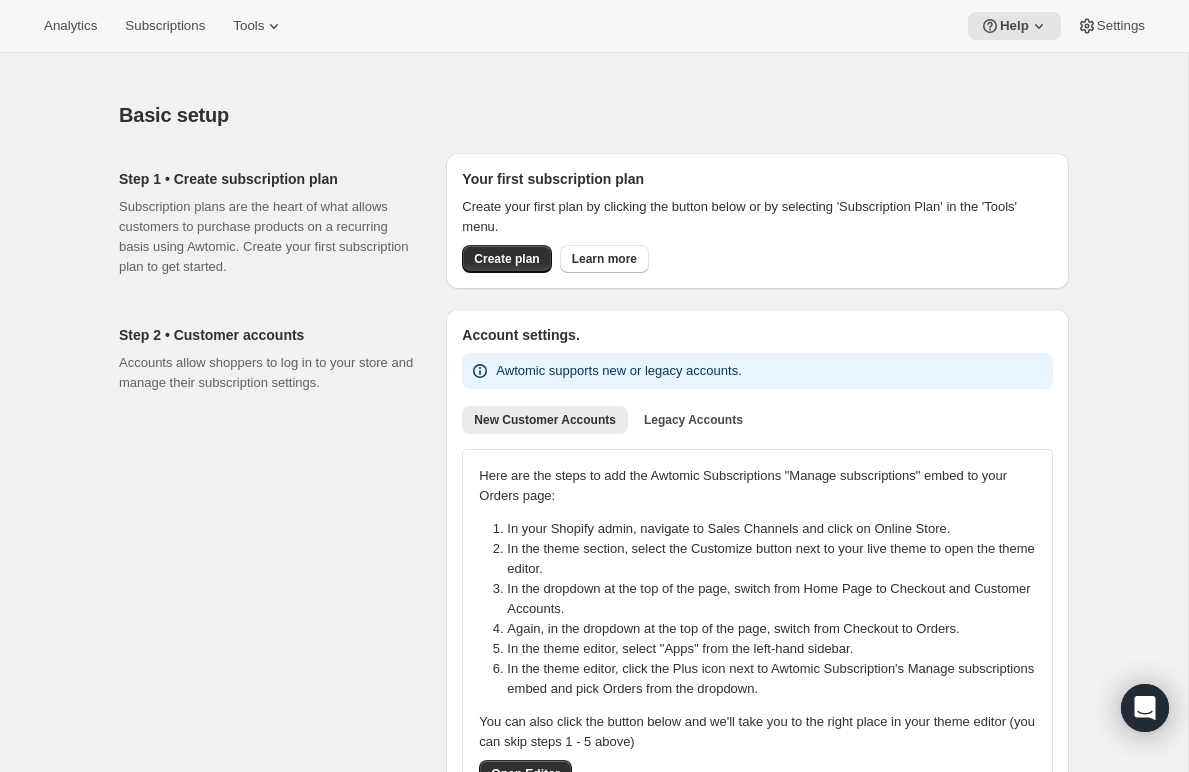 scroll, scrollTop: 0, scrollLeft: 0, axis: both 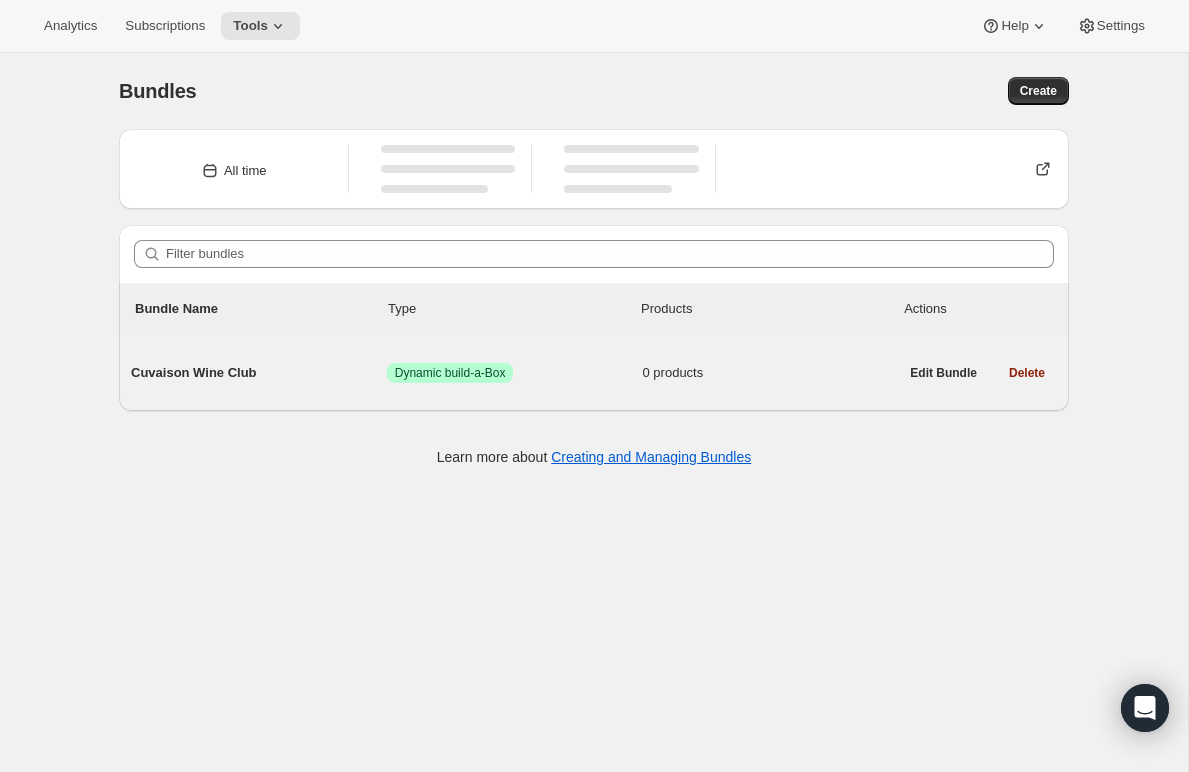 click on "Cuvaison Wine Club" at bounding box center [259, 373] 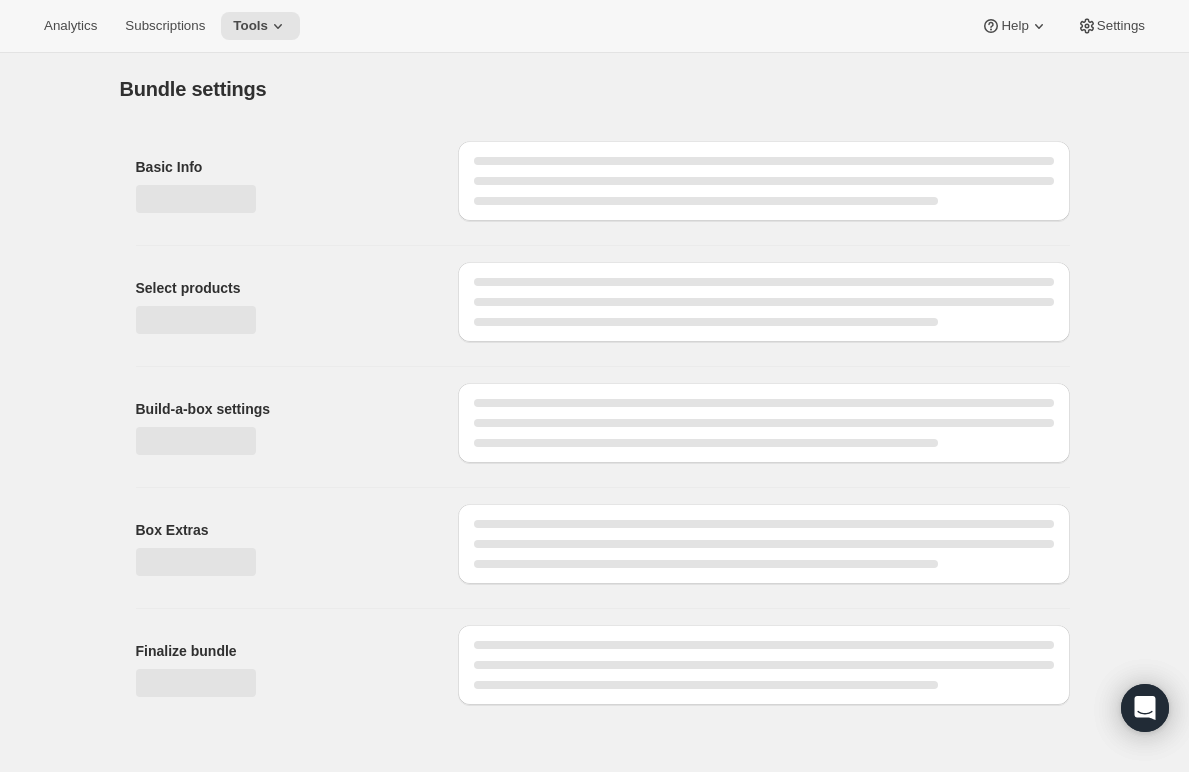 type on "Cuvaison Wine Club" 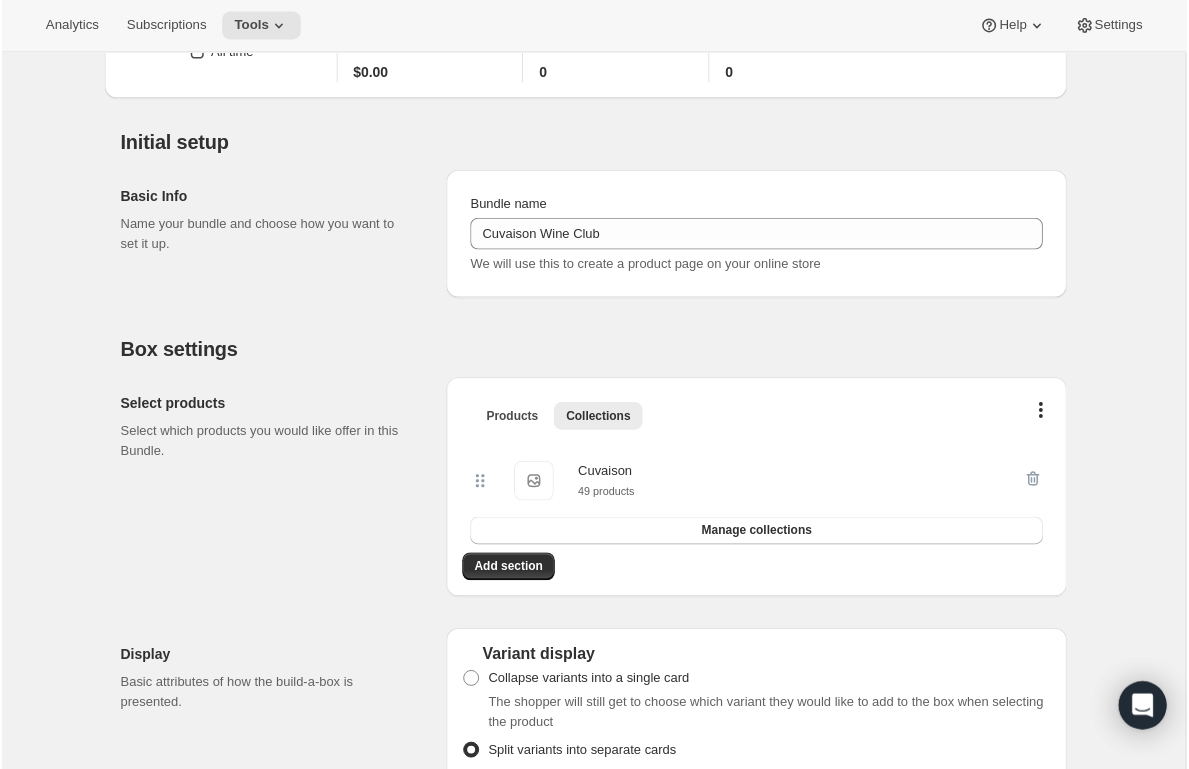 scroll, scrollTop: 161, scrollLeft: 0, axis: vertical 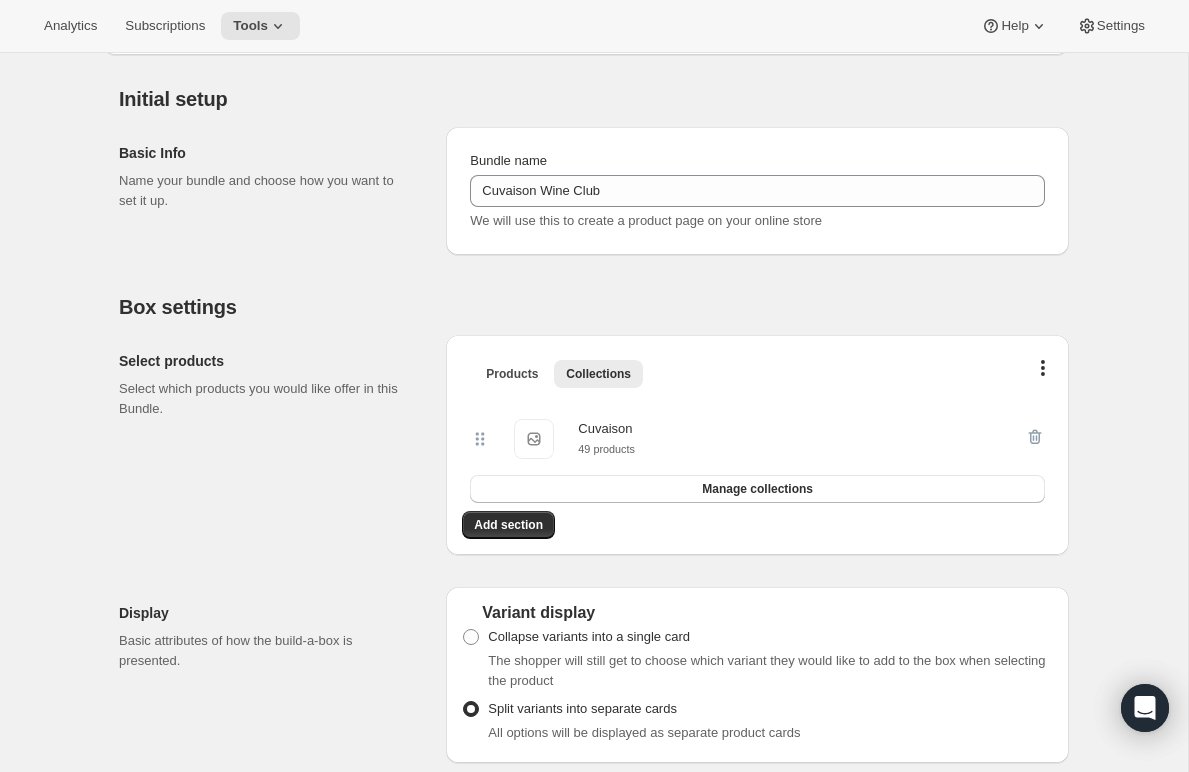 type 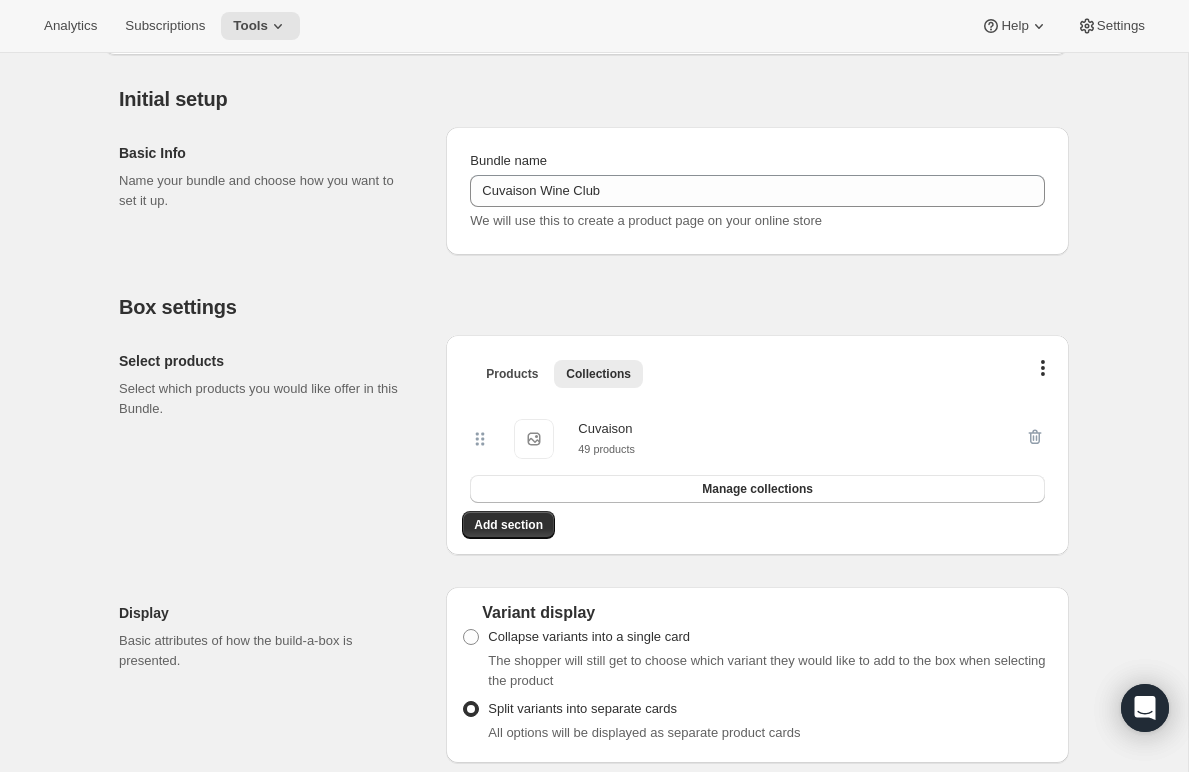click on "Name your bundle and choose how you want to set it up." at bounding box center (266, 191) 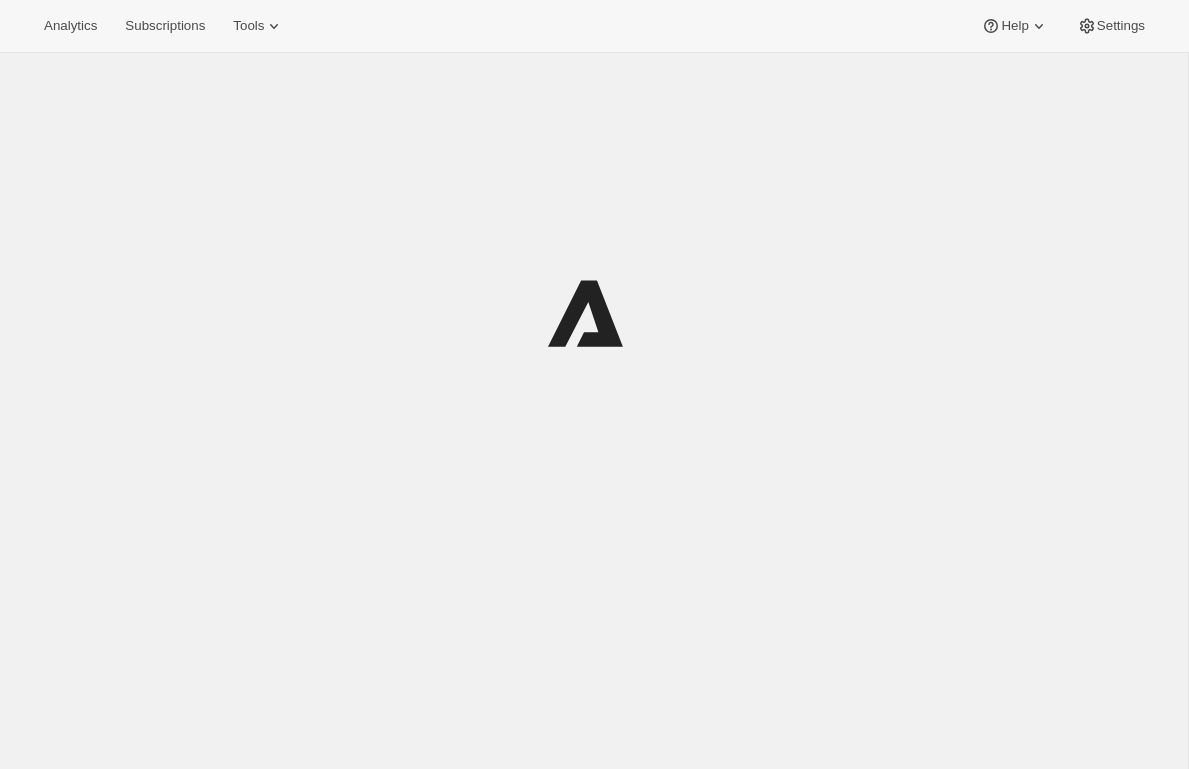 scroll, scrollTop: 0, scrollLeft: 0, axis: both 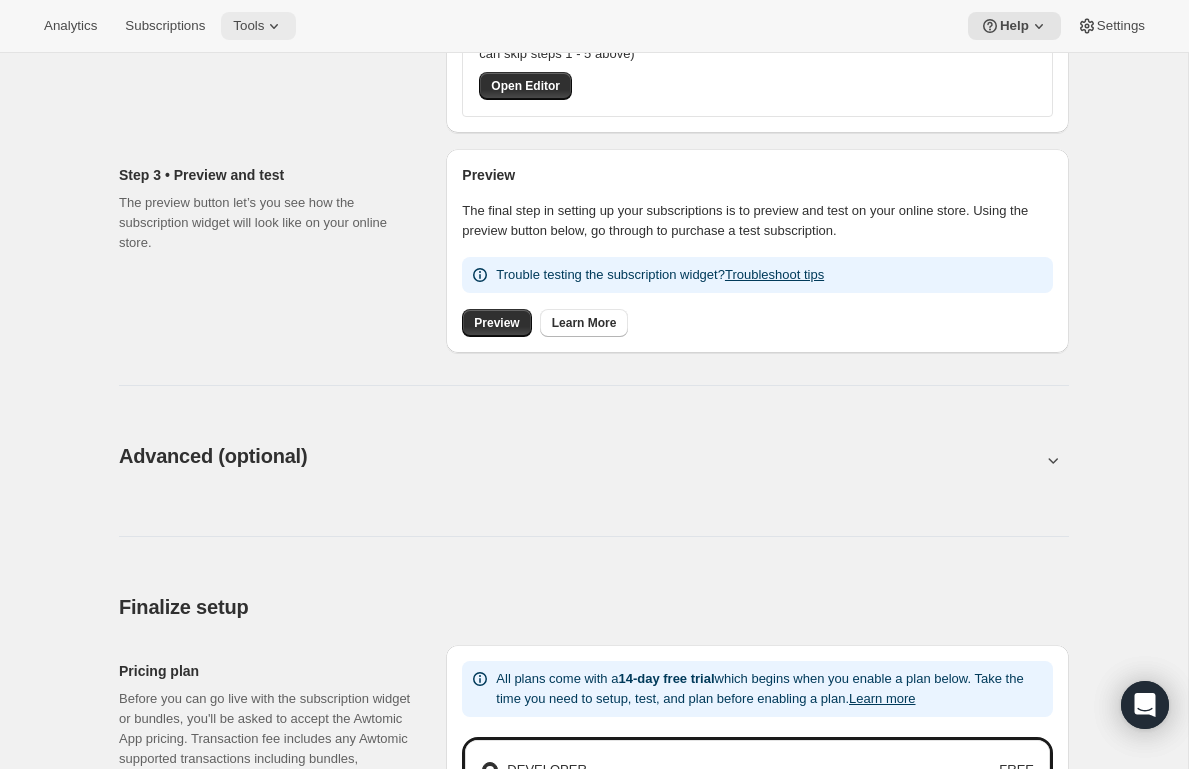 click on "Tools" at bounding box center [258, 26] 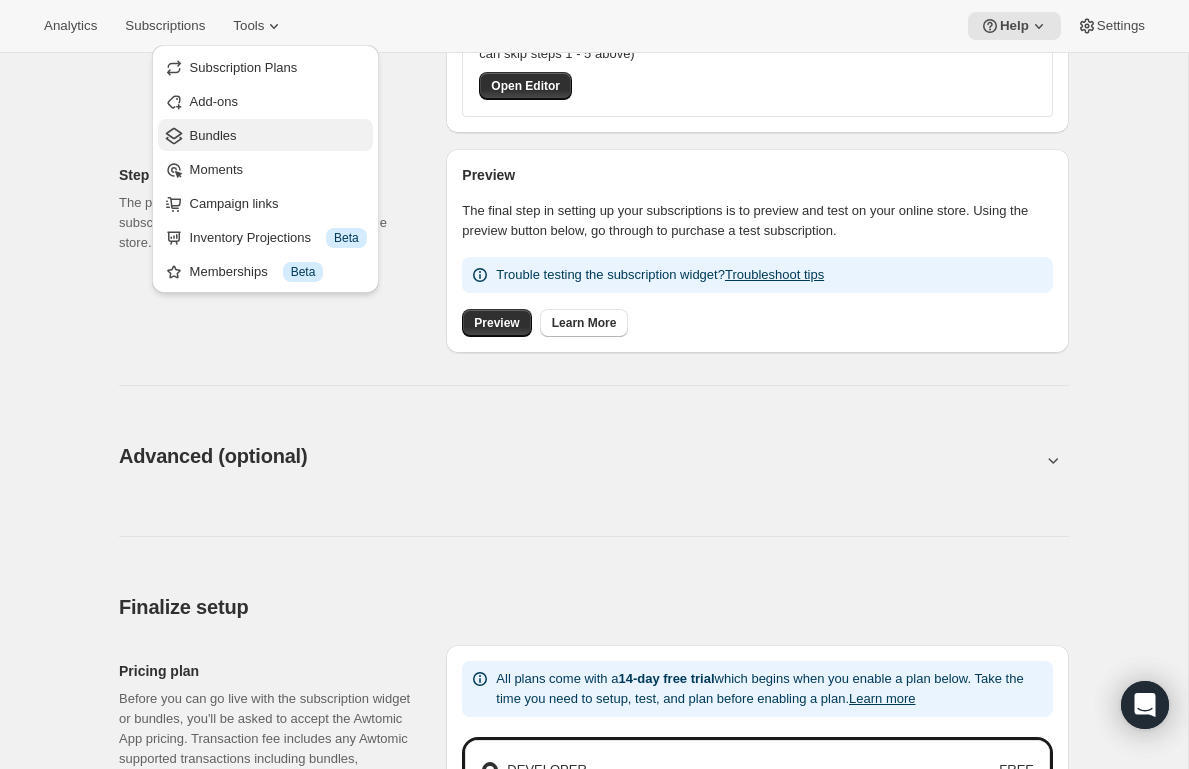 click on "Bundles" at bounding box center (213, 135) 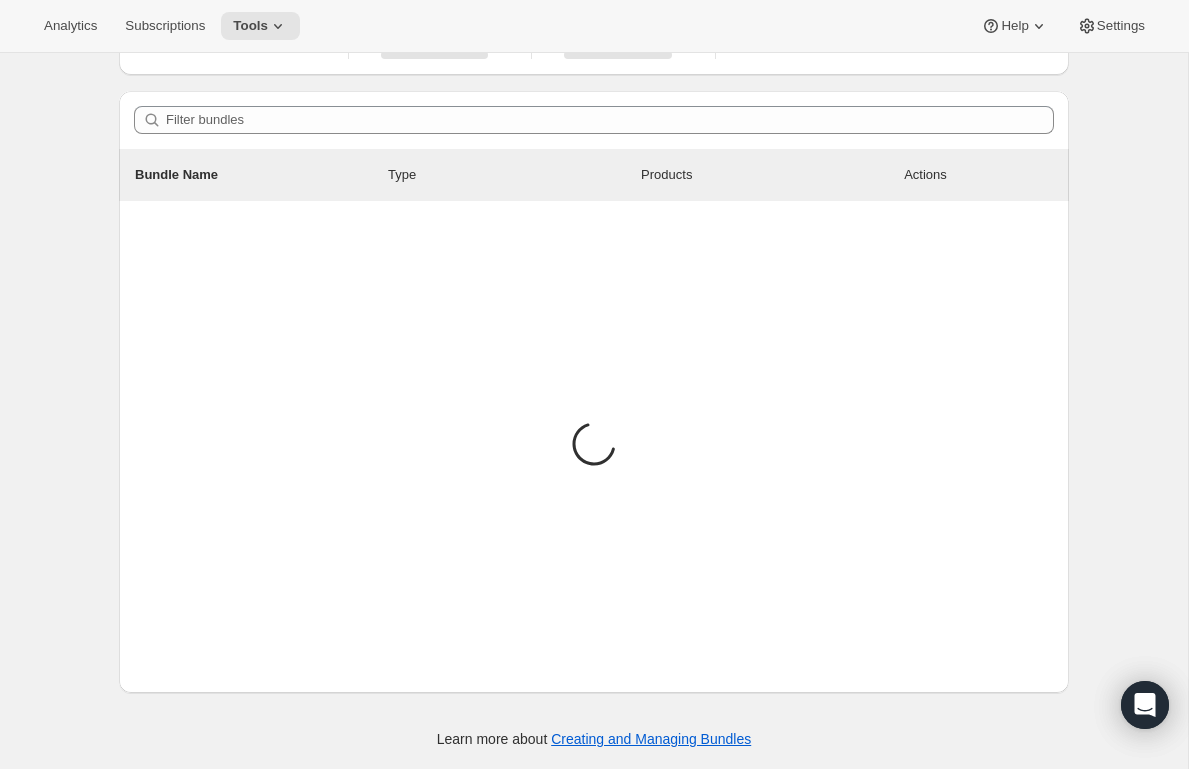 scroll, scrollTop: 0, scrollLeft: 0, axis: both 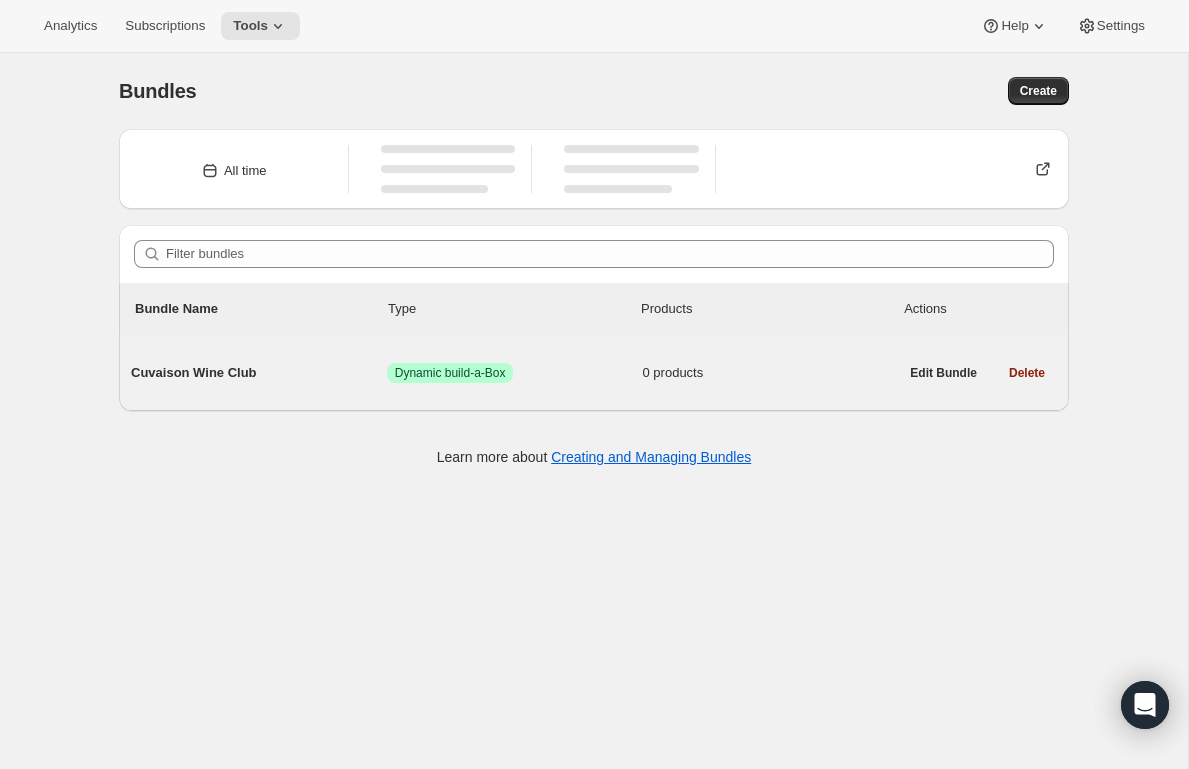click on "Success Dynamic build-a-Box" at bounding box center (515, 373) 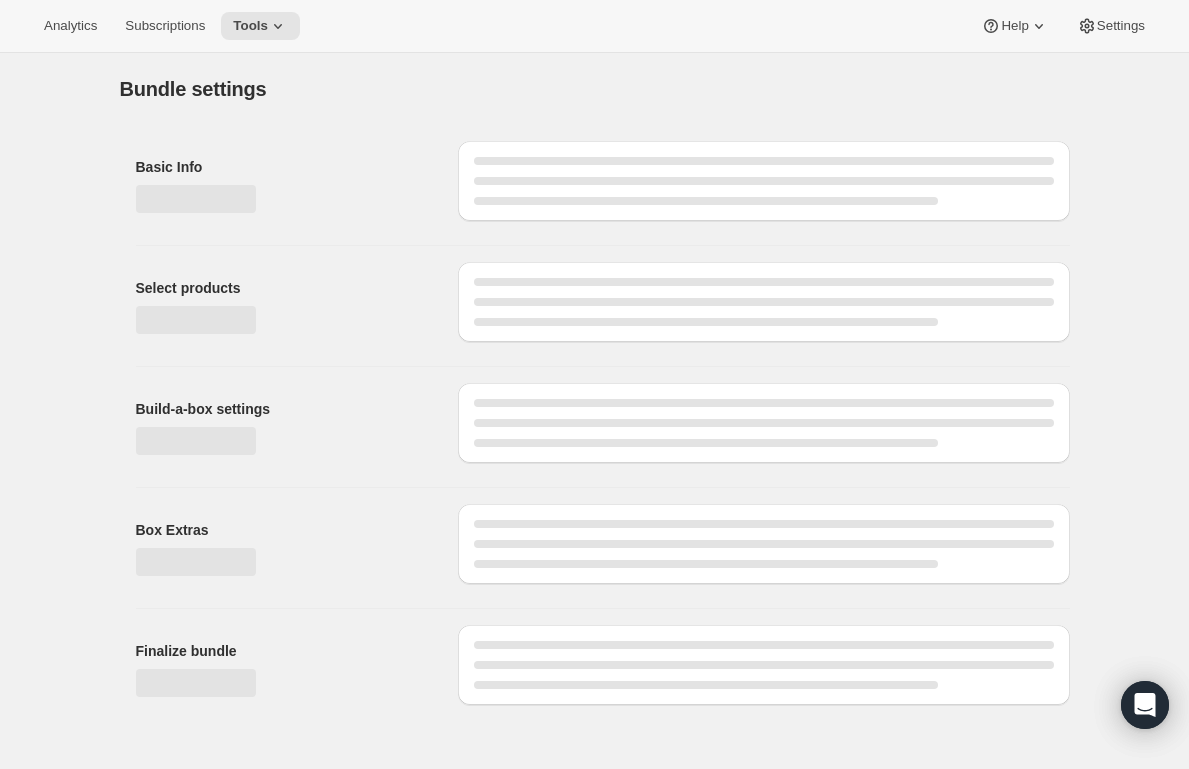 type on "Cuvaison Wine Club" 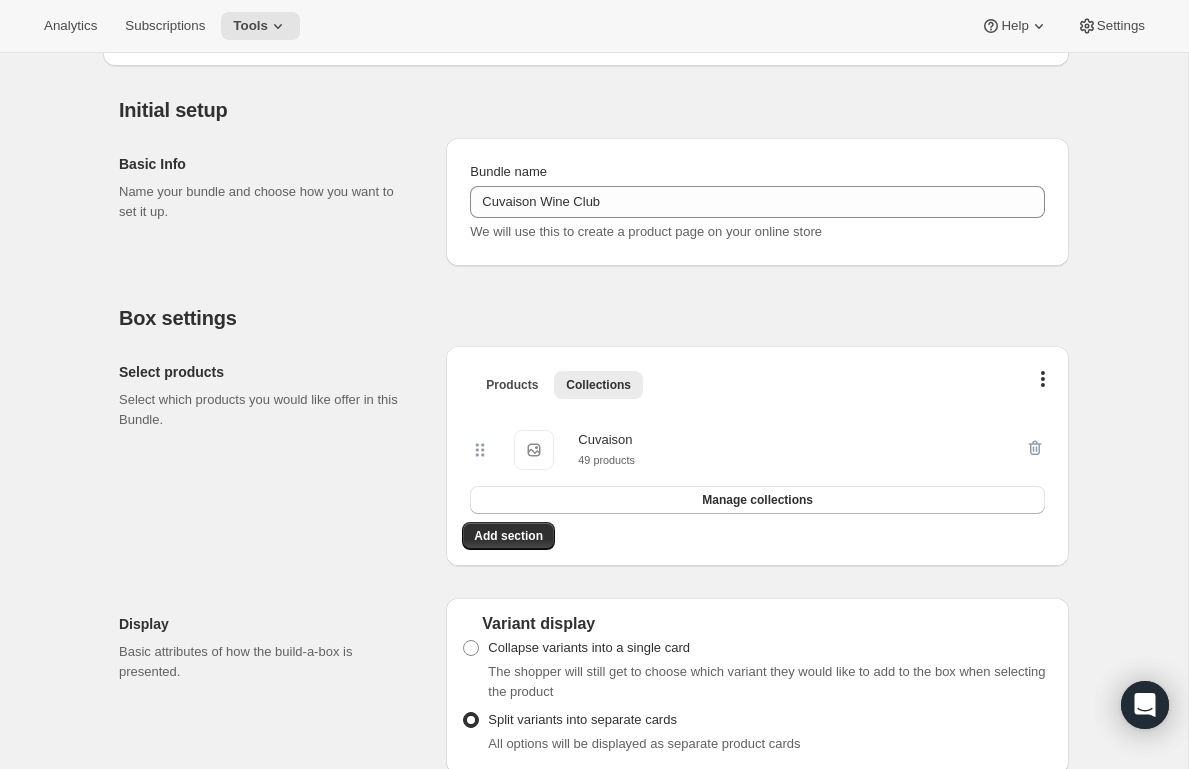 scroll, scrollTop: 158, scrollLeft: 0, axis: vertical 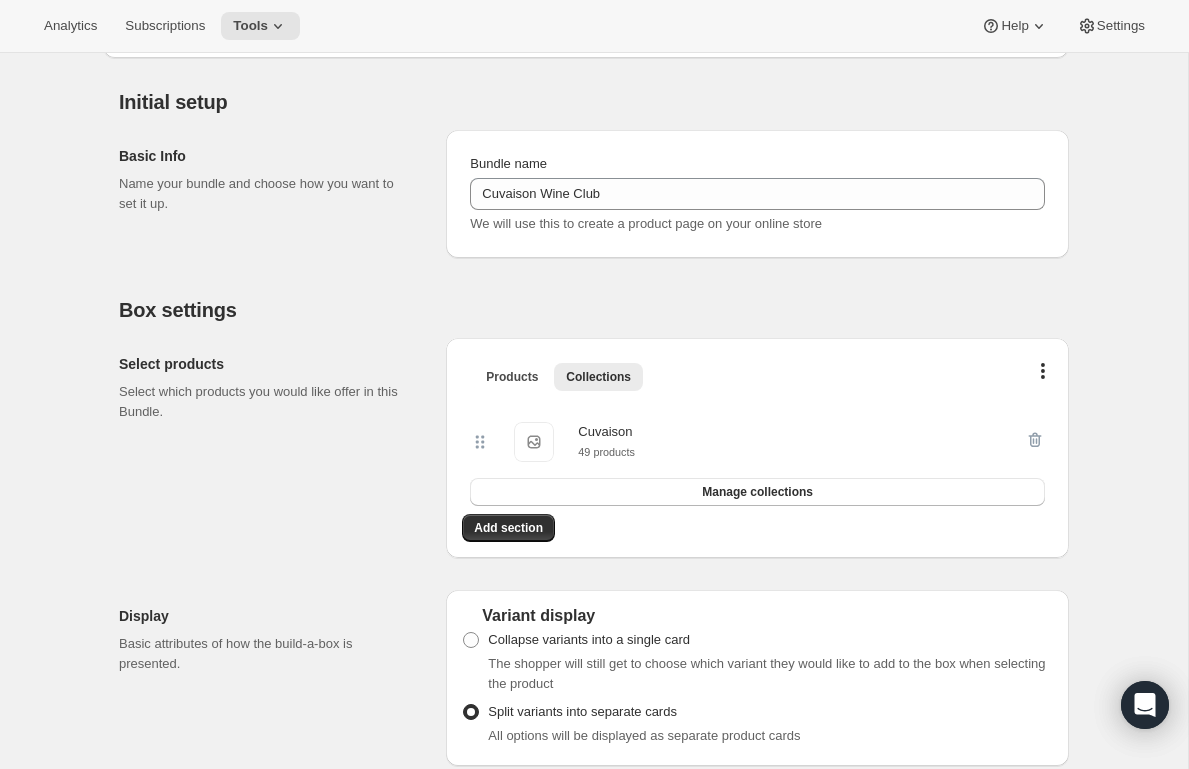 click on "Cuvaison Cuvaison 49 products" at bounding box center (747, 442) 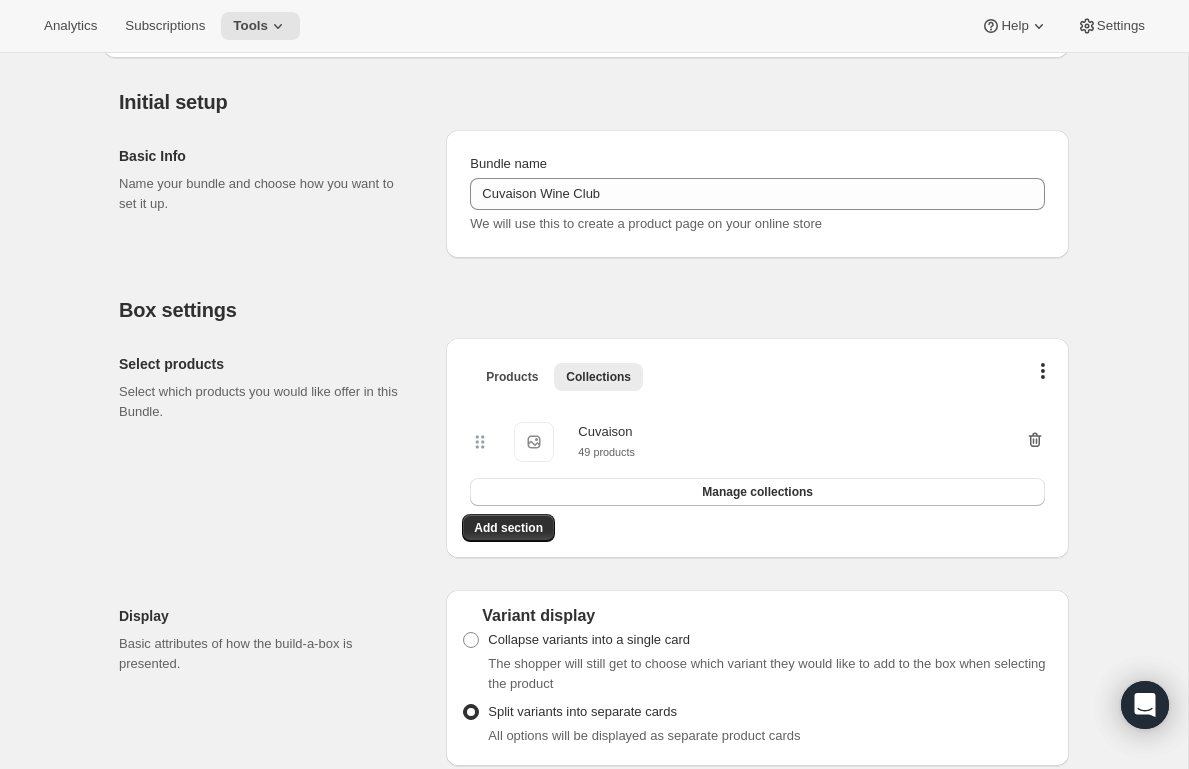 click 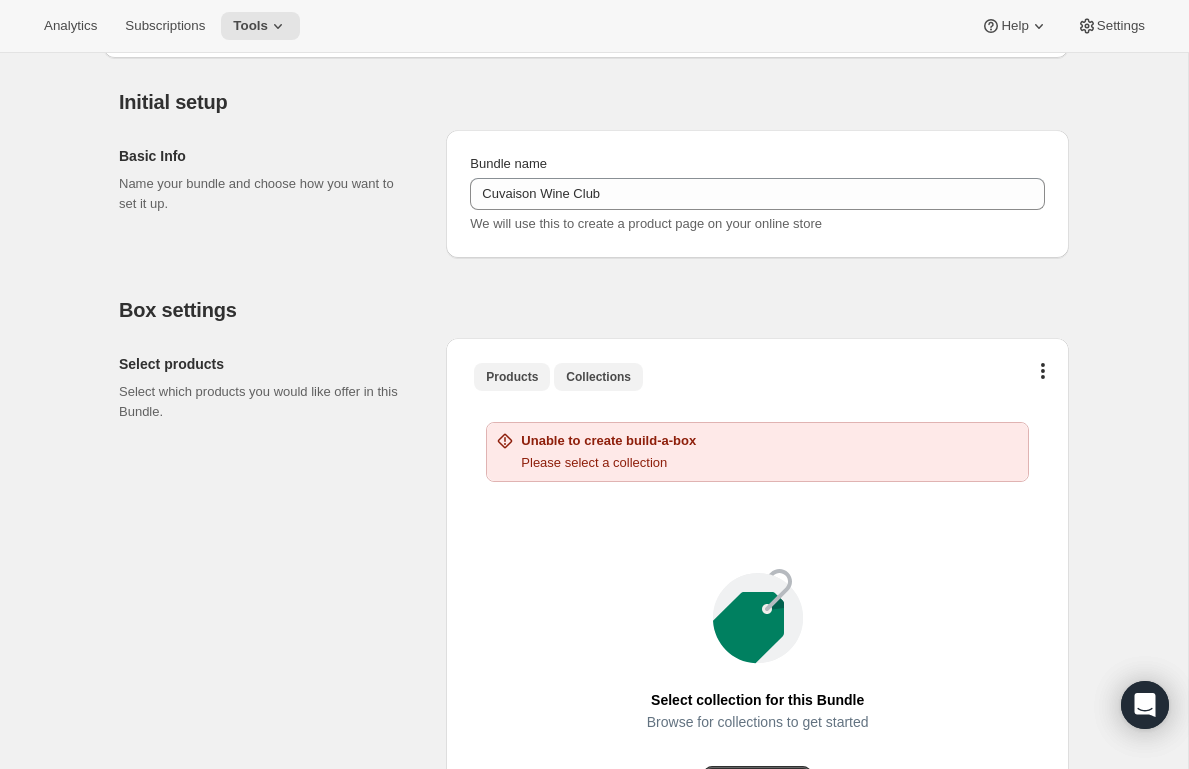 click on "Products" at bounding box center (512, 377) 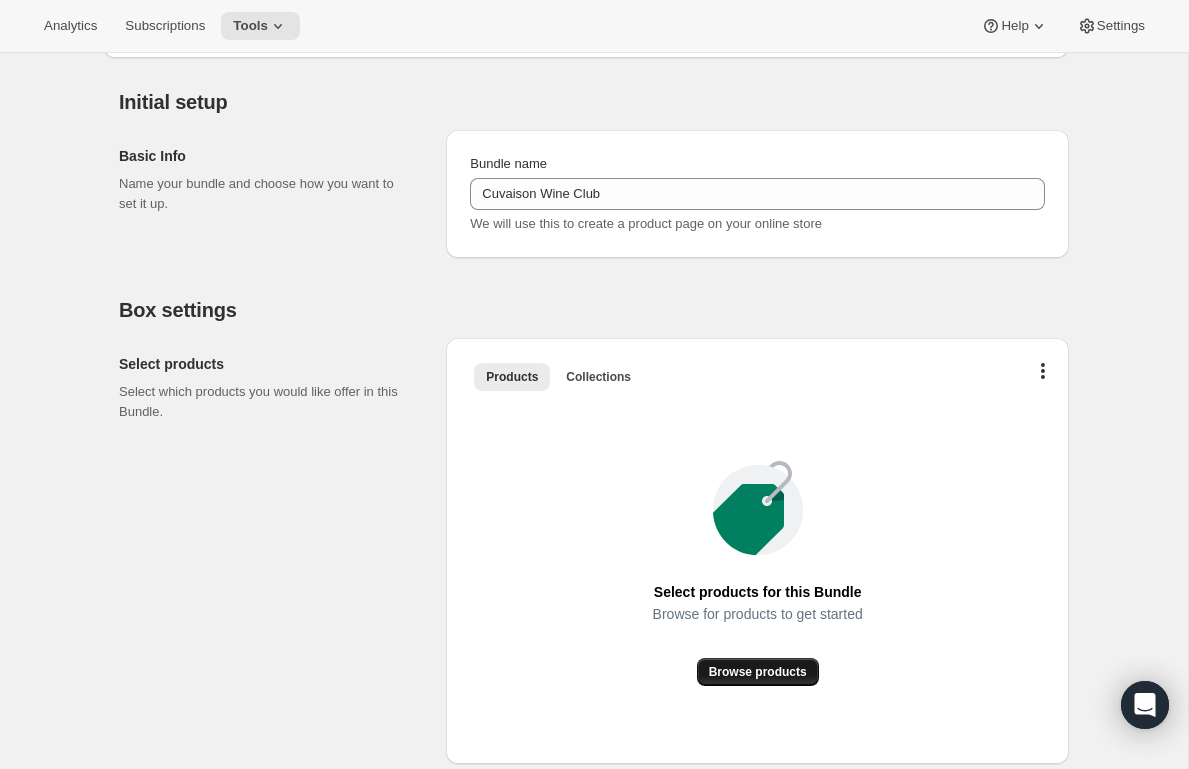 click on "Browse products" at bounding box center [758, 672] 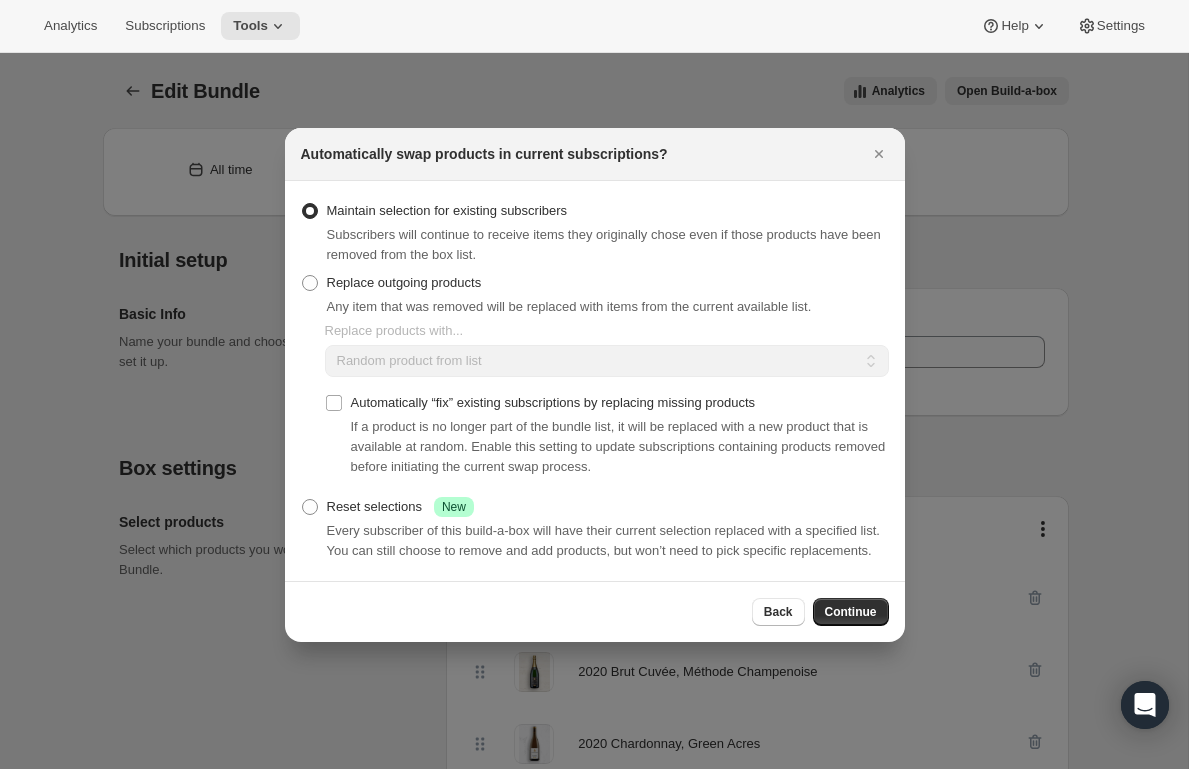 scroll, scrollTop: 0, scrollLeft: 0, axis: both 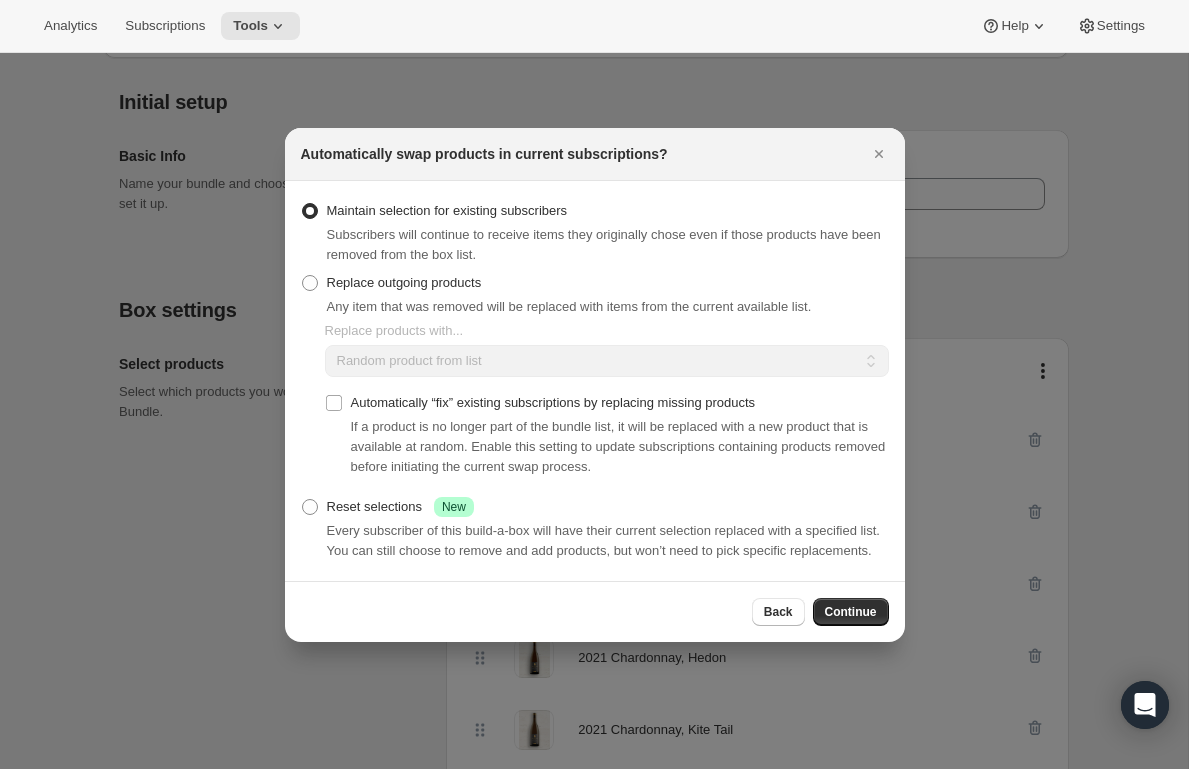 drag, startPoint x: 372, startPoint y: 500, endPoint x: 437, endPoint y: 531, distance: 72.013885 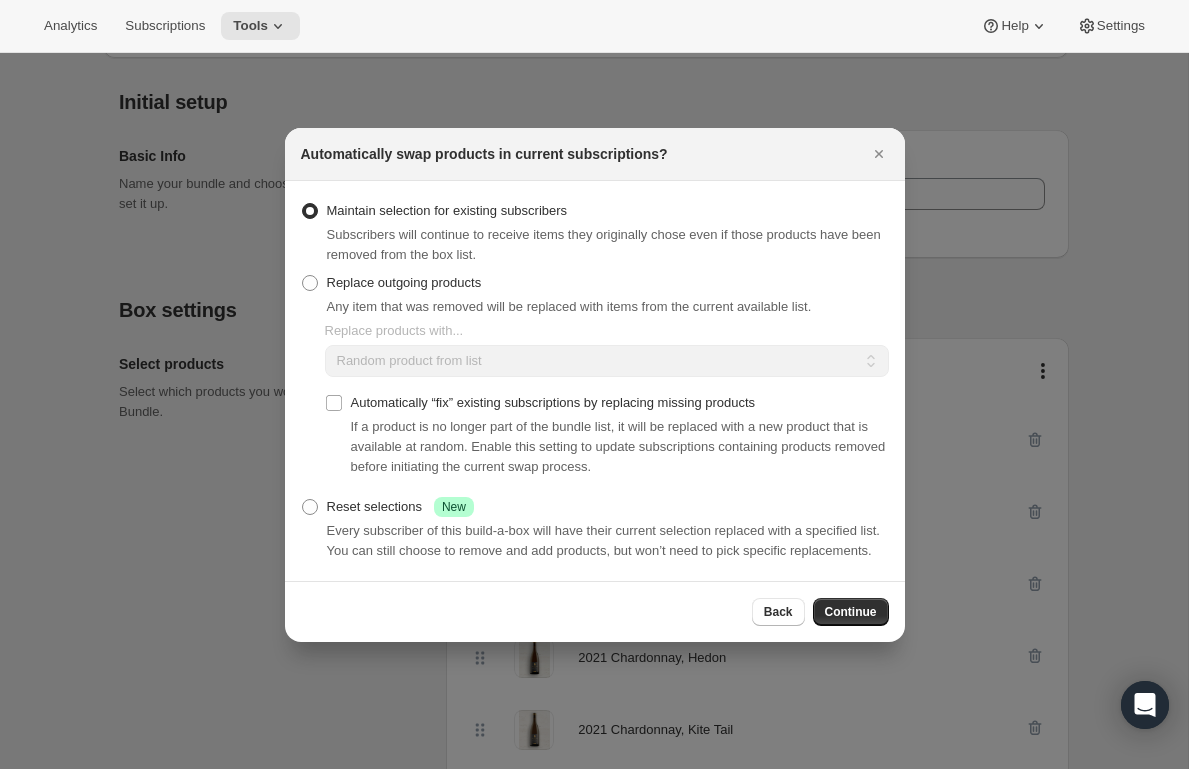 radio on "true" 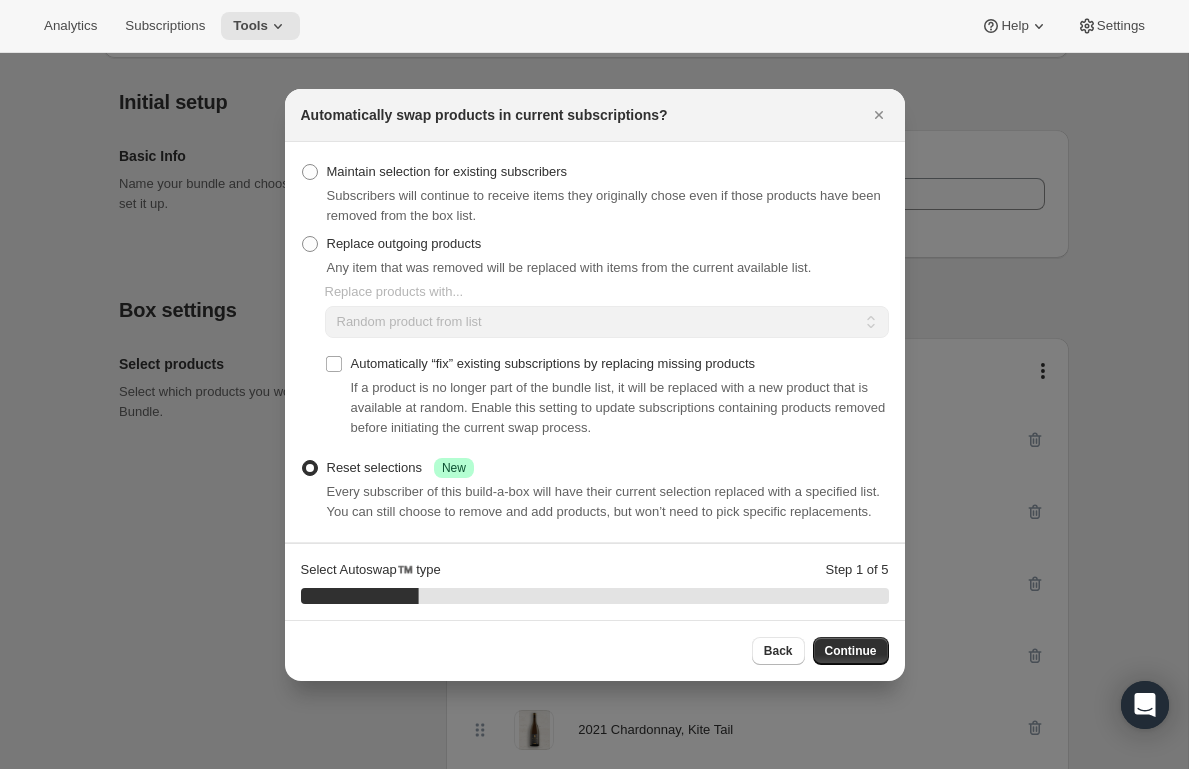 click on "Reset selections Success New" at bounding box center [400, 468] 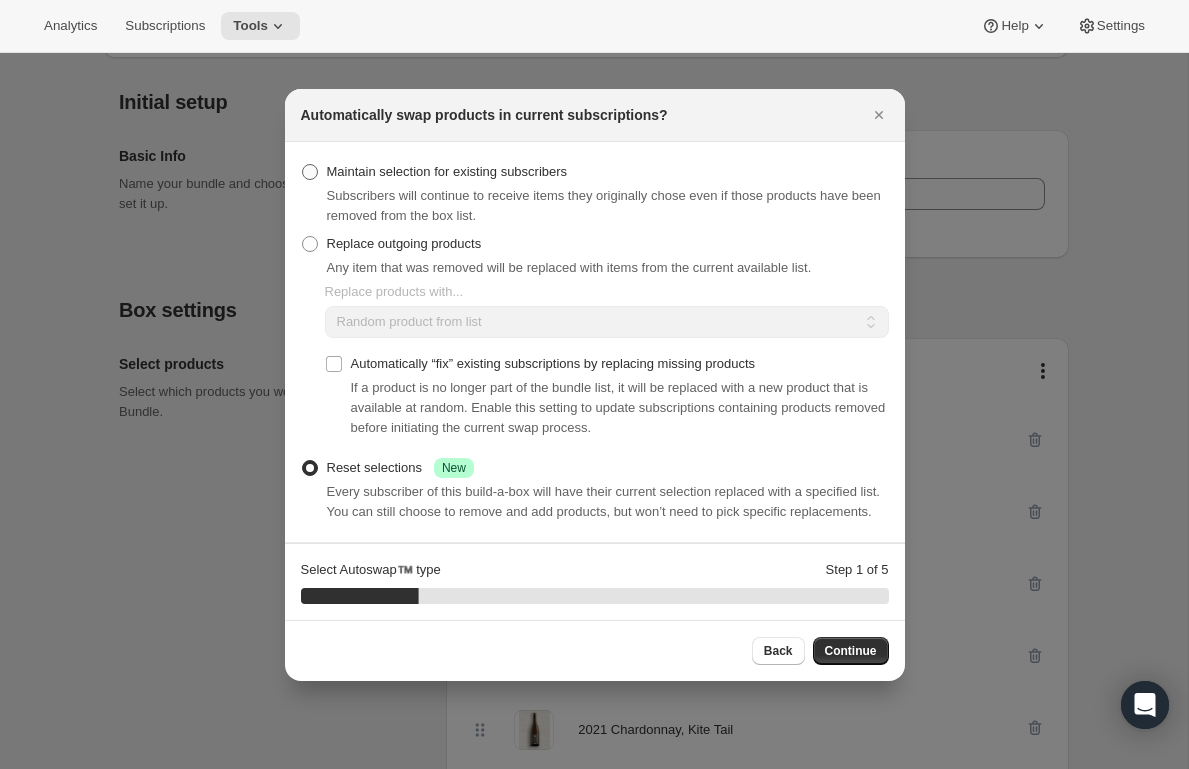 click on "Maintain selection for existing subscribers" at bounding box center [447, 171] 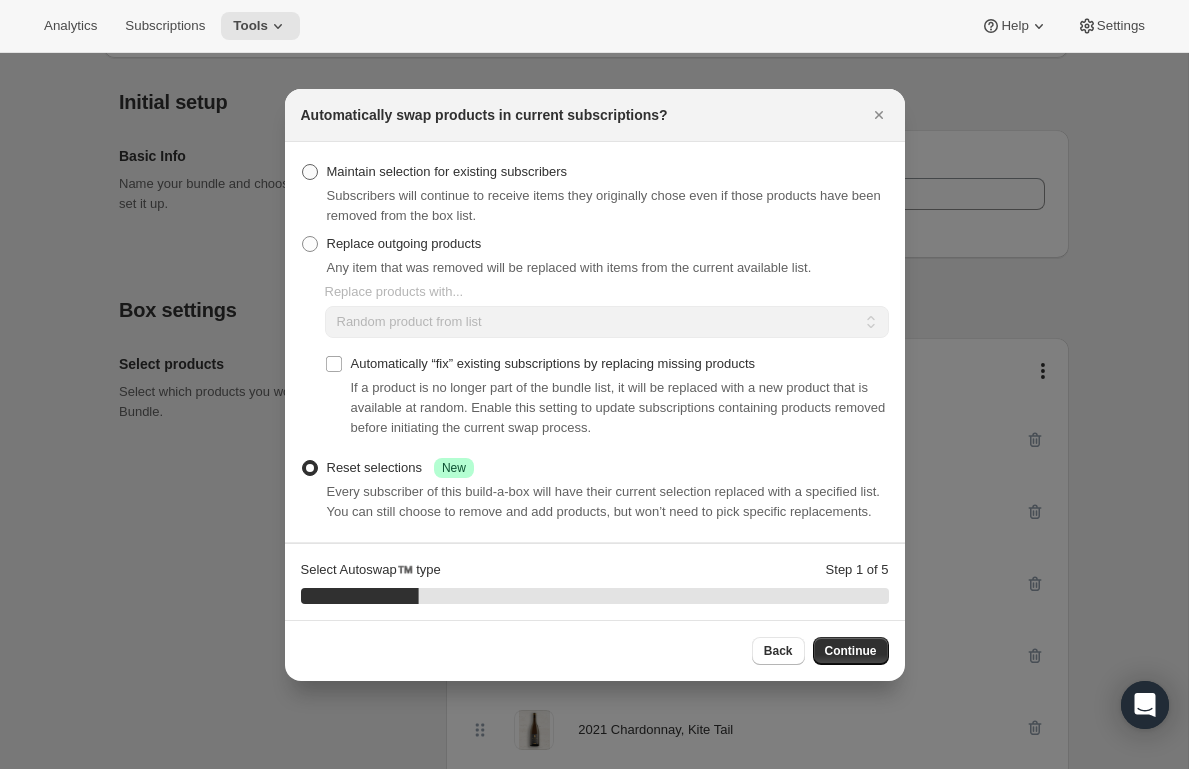 radio on "true" 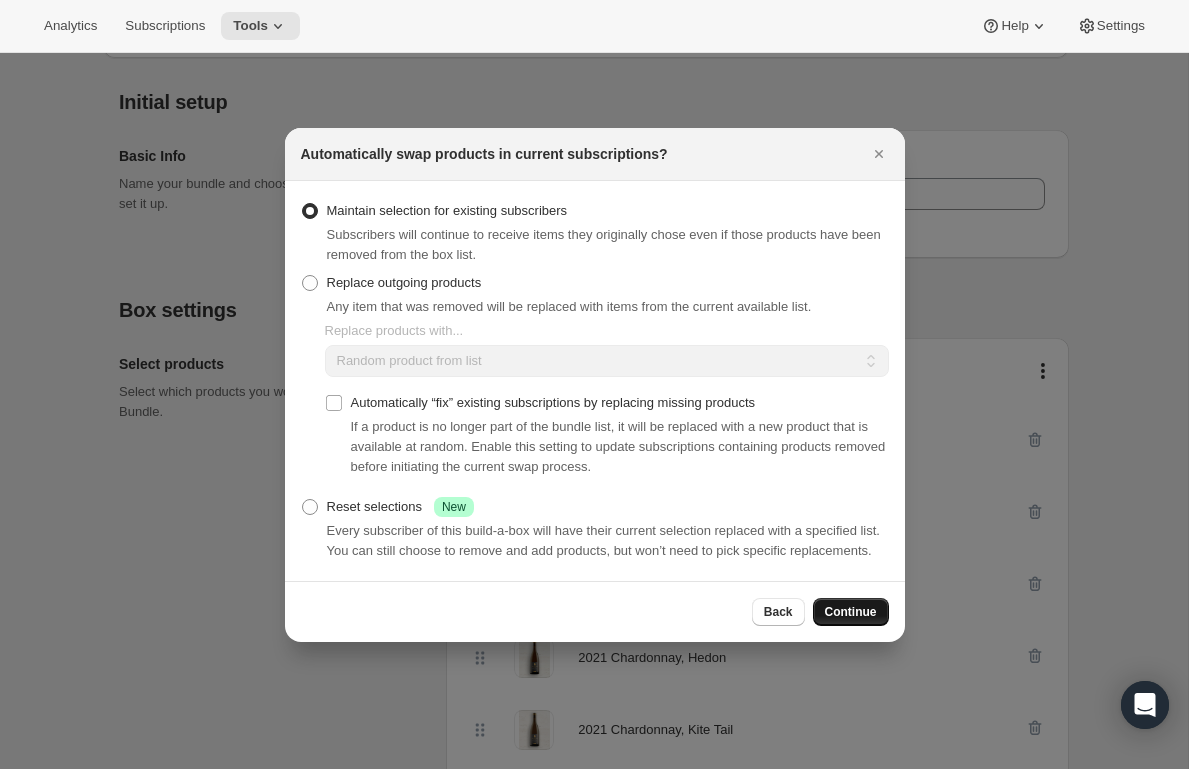 click on "Continue" at bounding box center (851, 612) 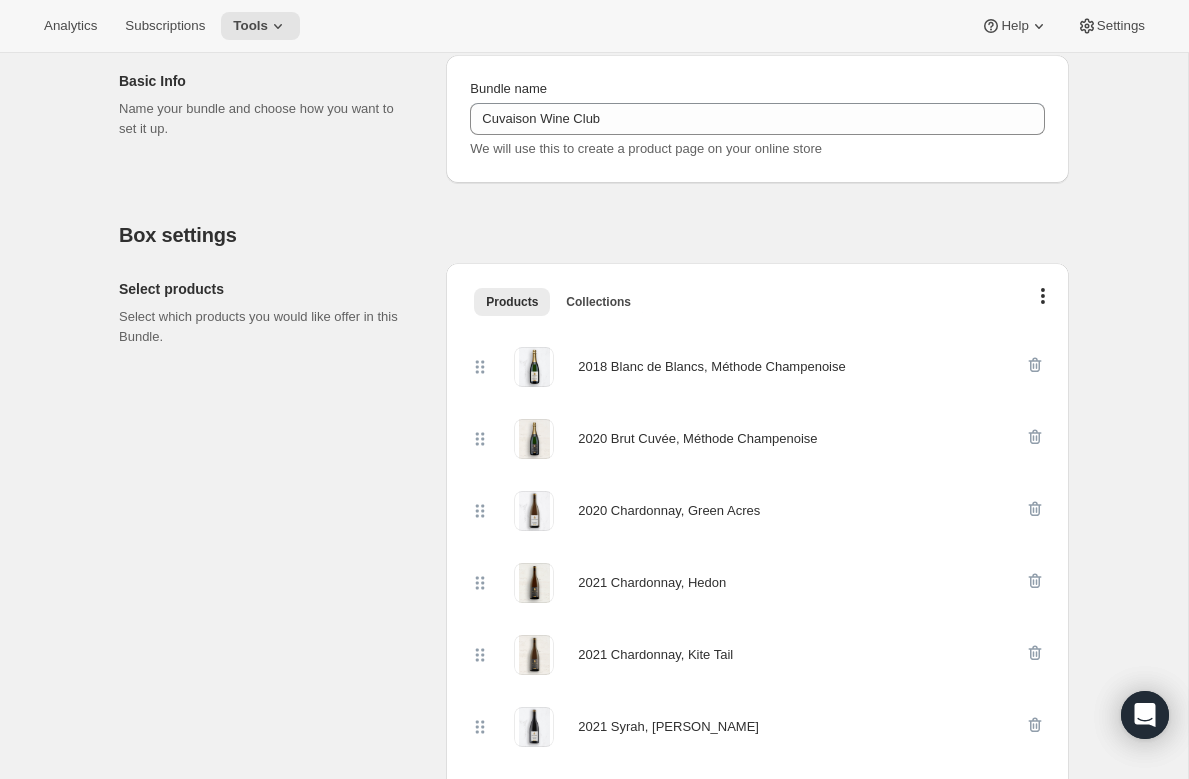 scroll, scrollTop: 0, scrollLeft: 0, axis: both 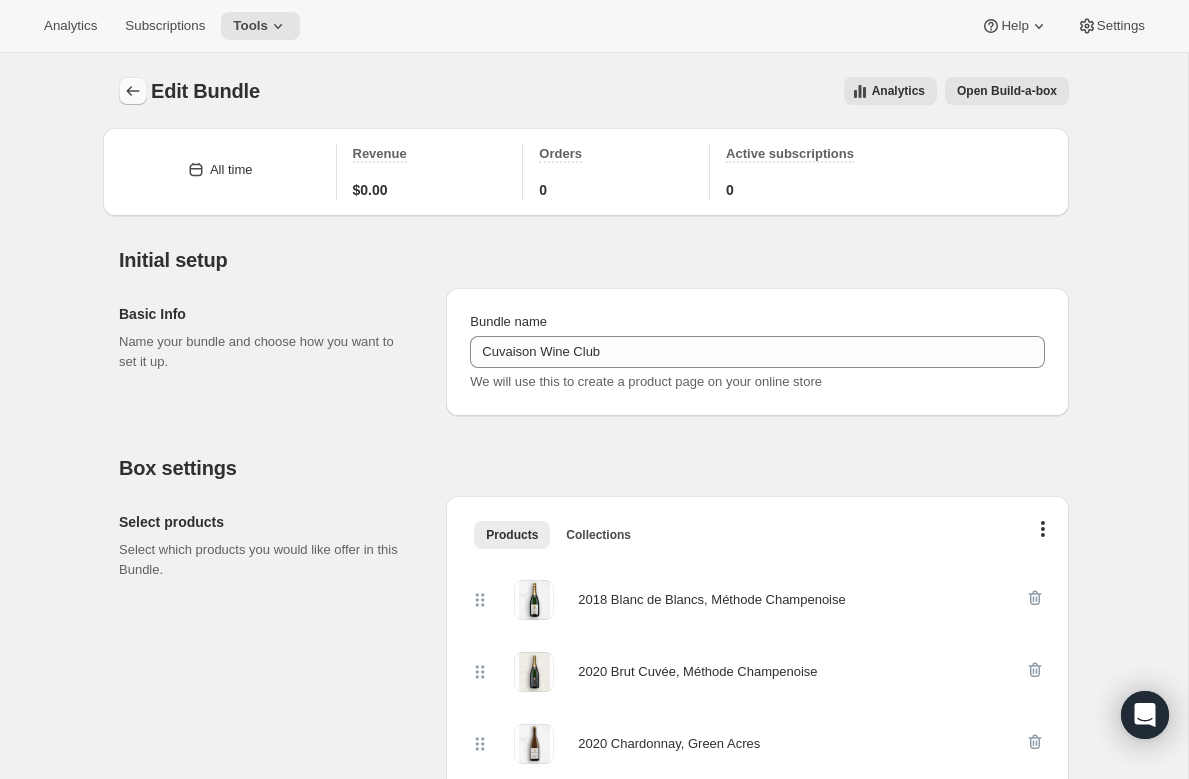 click 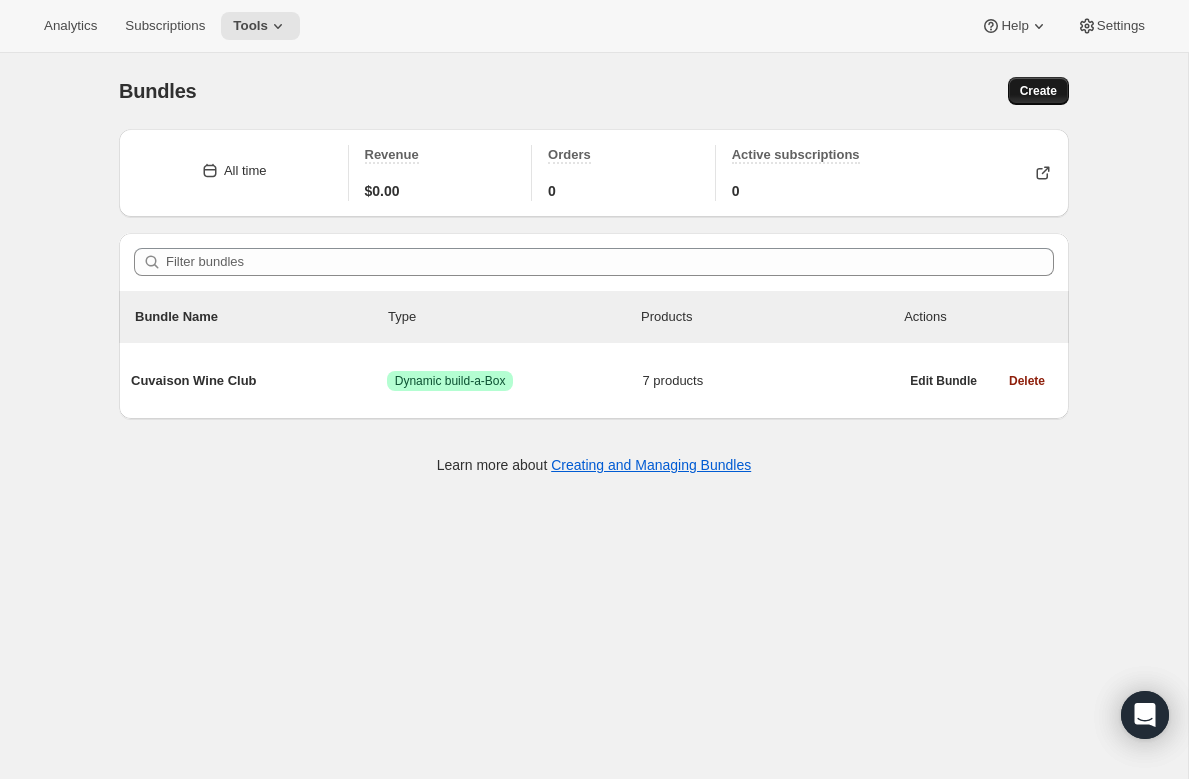 click on "Create" at bounding box center (1038, 91) 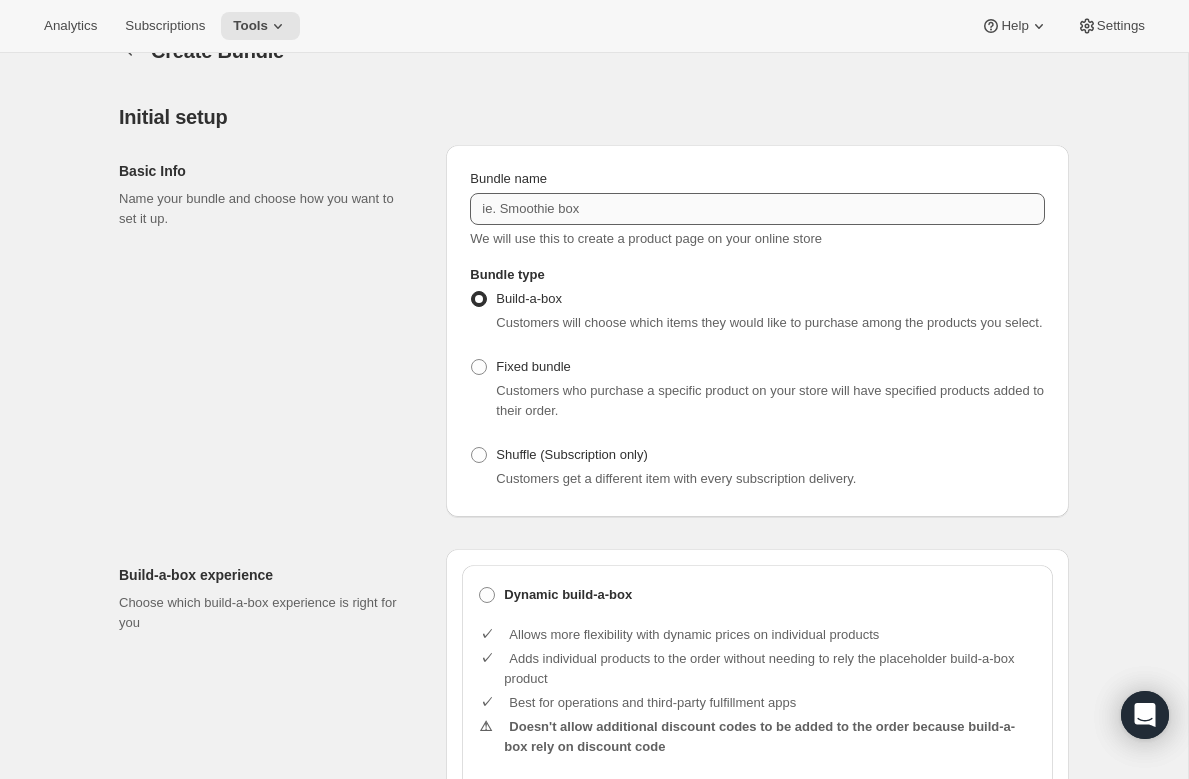 scroll, scrollTop: 0, scrollLeft: 0, axis: both 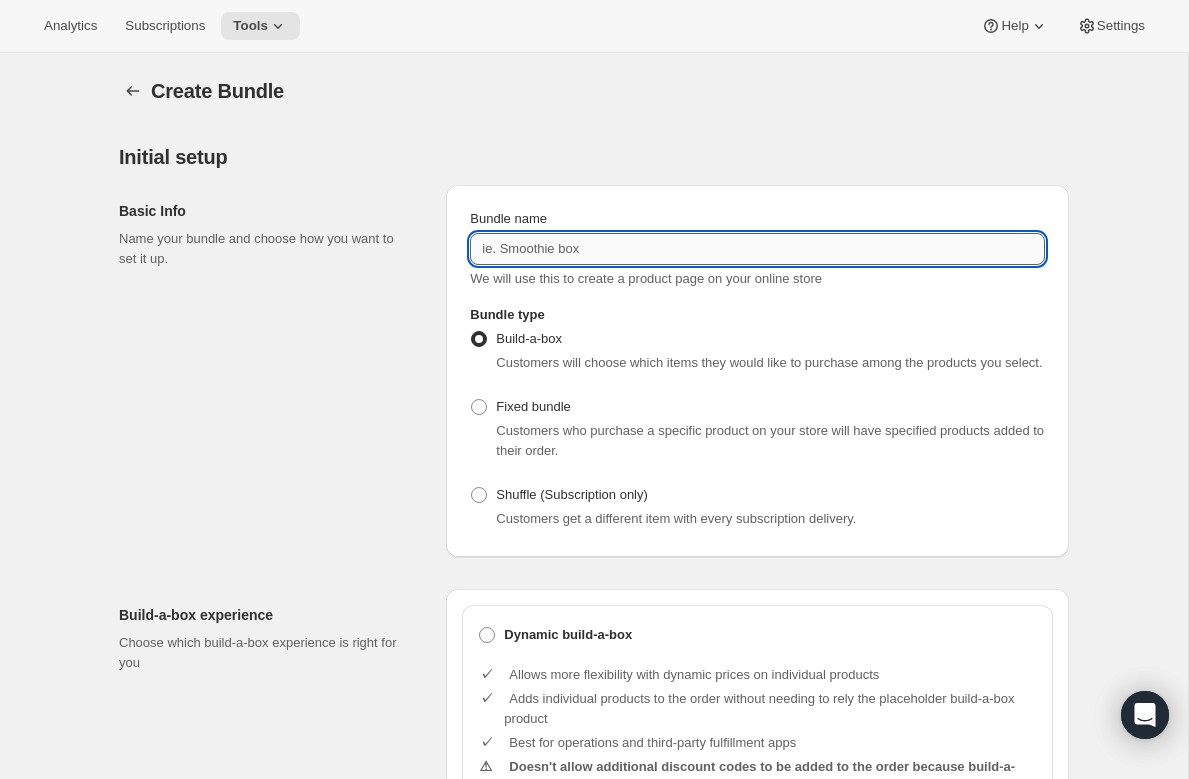 click on "Bundle name" at bounding box center [757, 249] 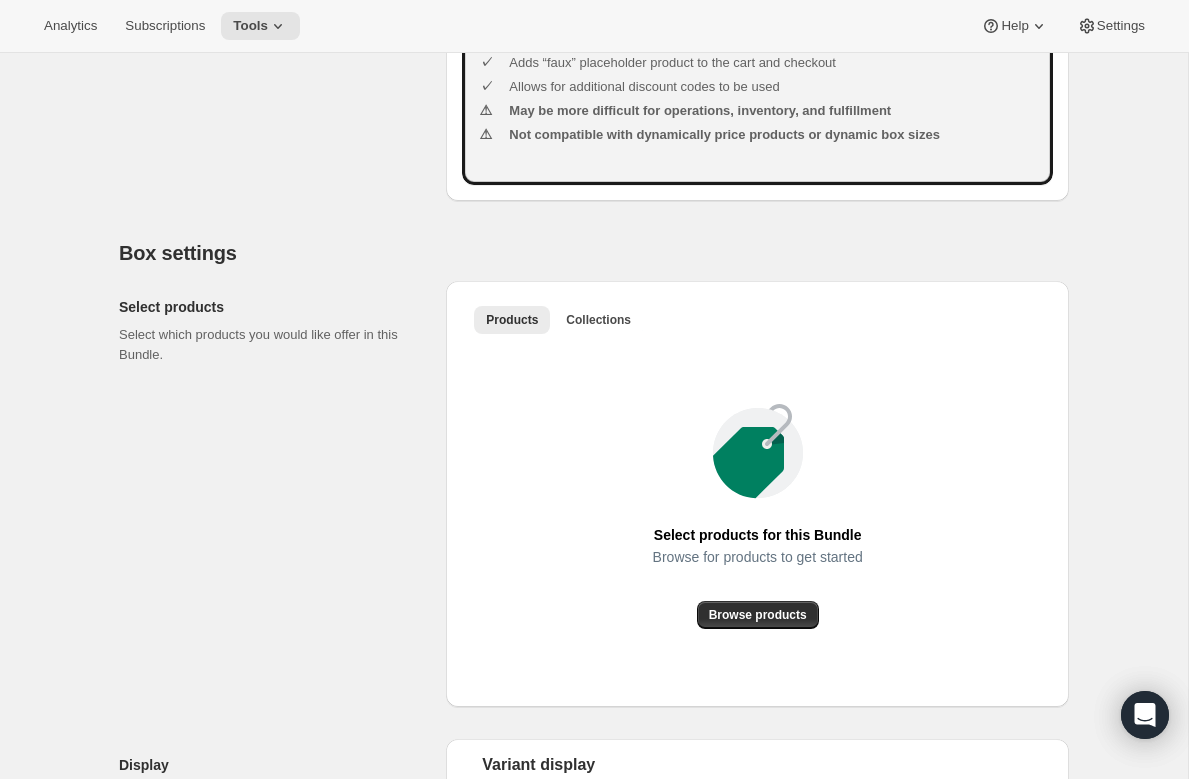 scroll, scrollTop: 875, scrollLeft: 0, axis: vertical 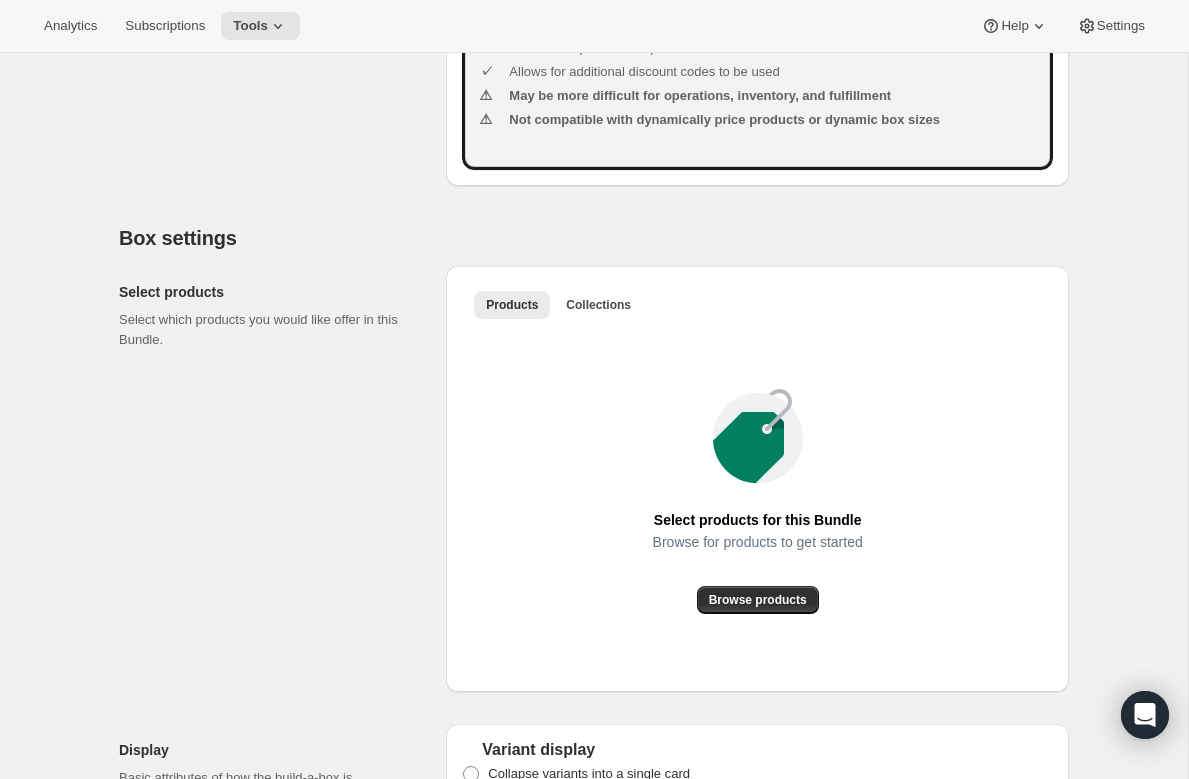type on "Cuvaison Classic WineClub" 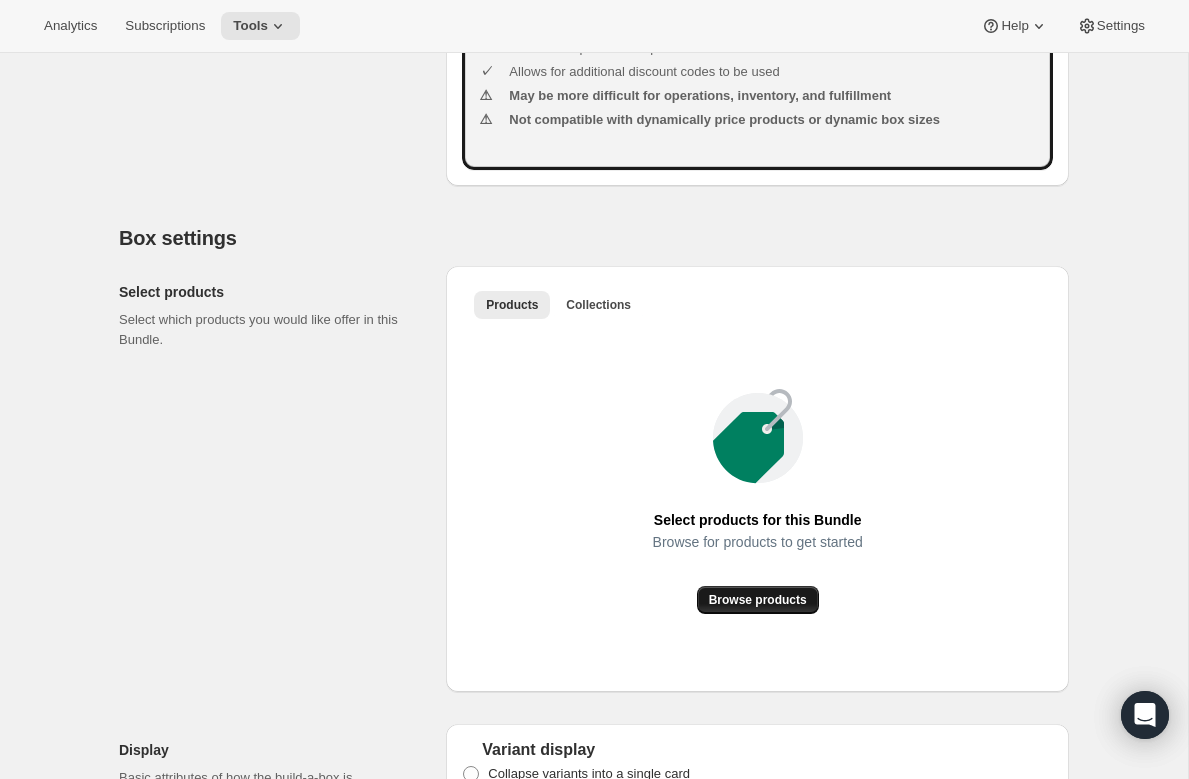 click on "Browse products" at bounding box center [758, 600] 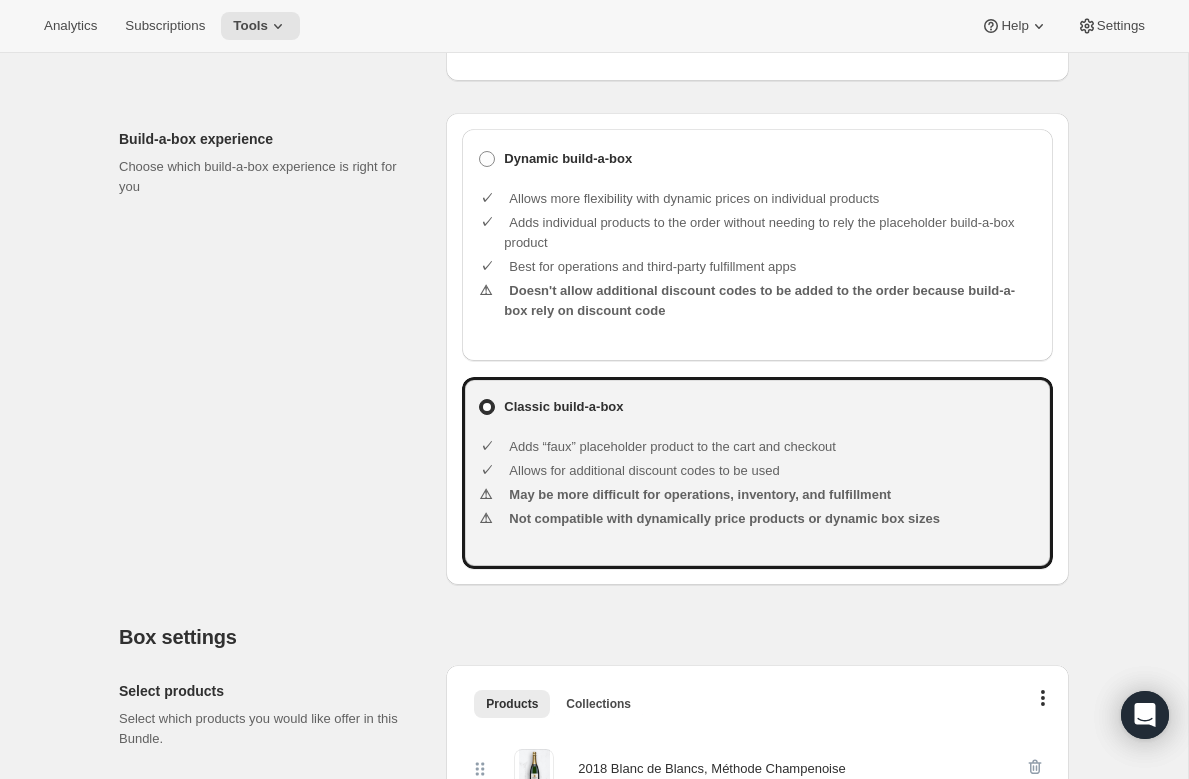 scroll, scrollTop: 466, scrollLeft: 0, axis: vertical 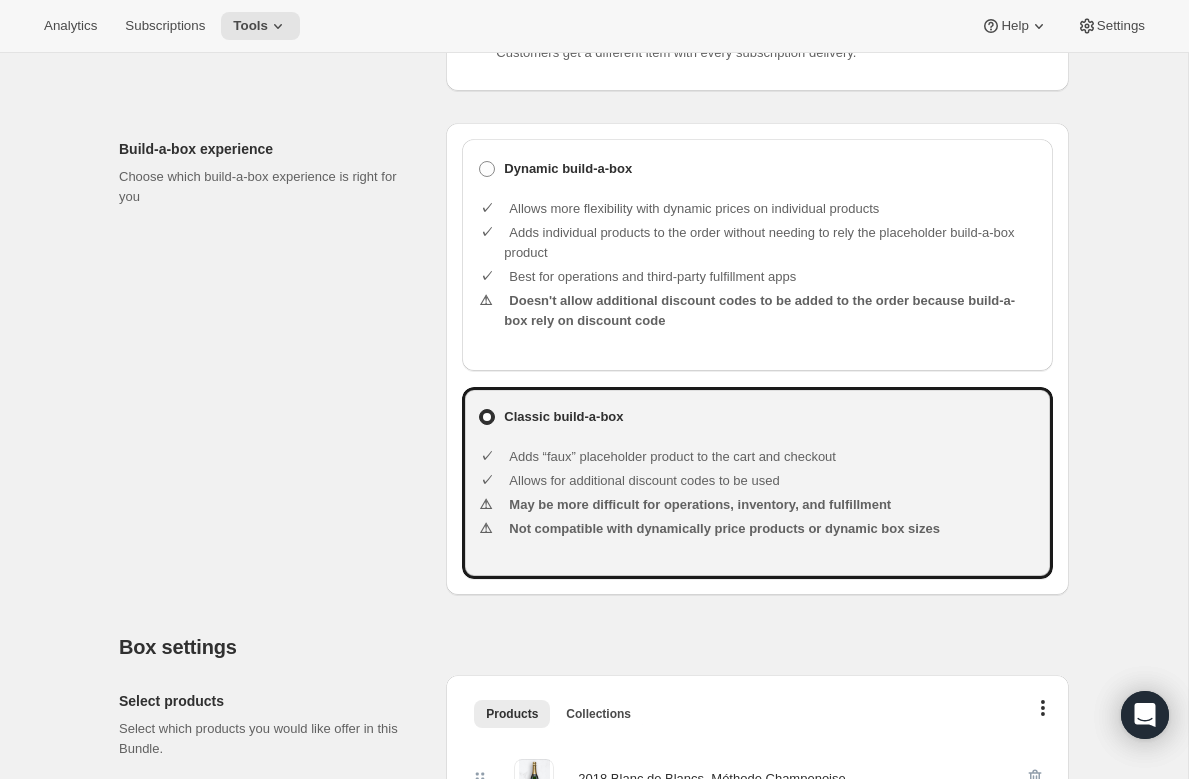 click on "Allows more flexibility with dynamic prices on individual products" at bounding box center [770, 209] 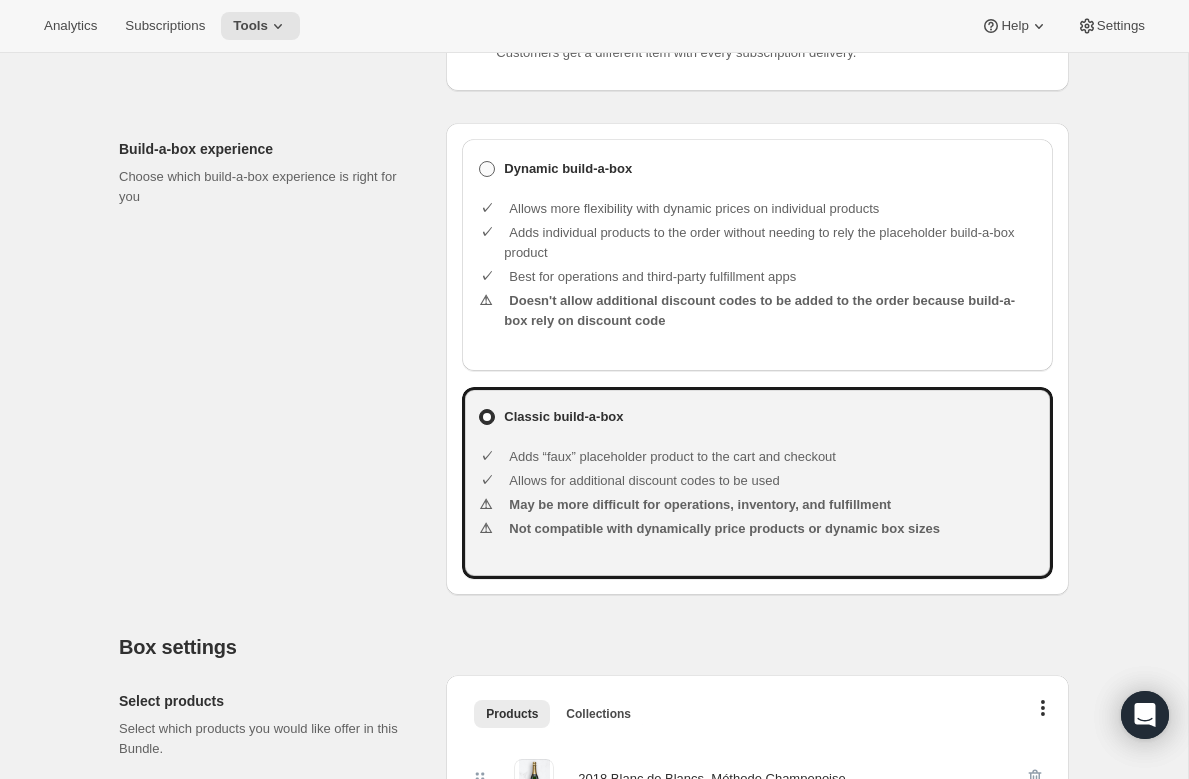 click on "Dynamic build-a-box" at bounding box center [757, 169] 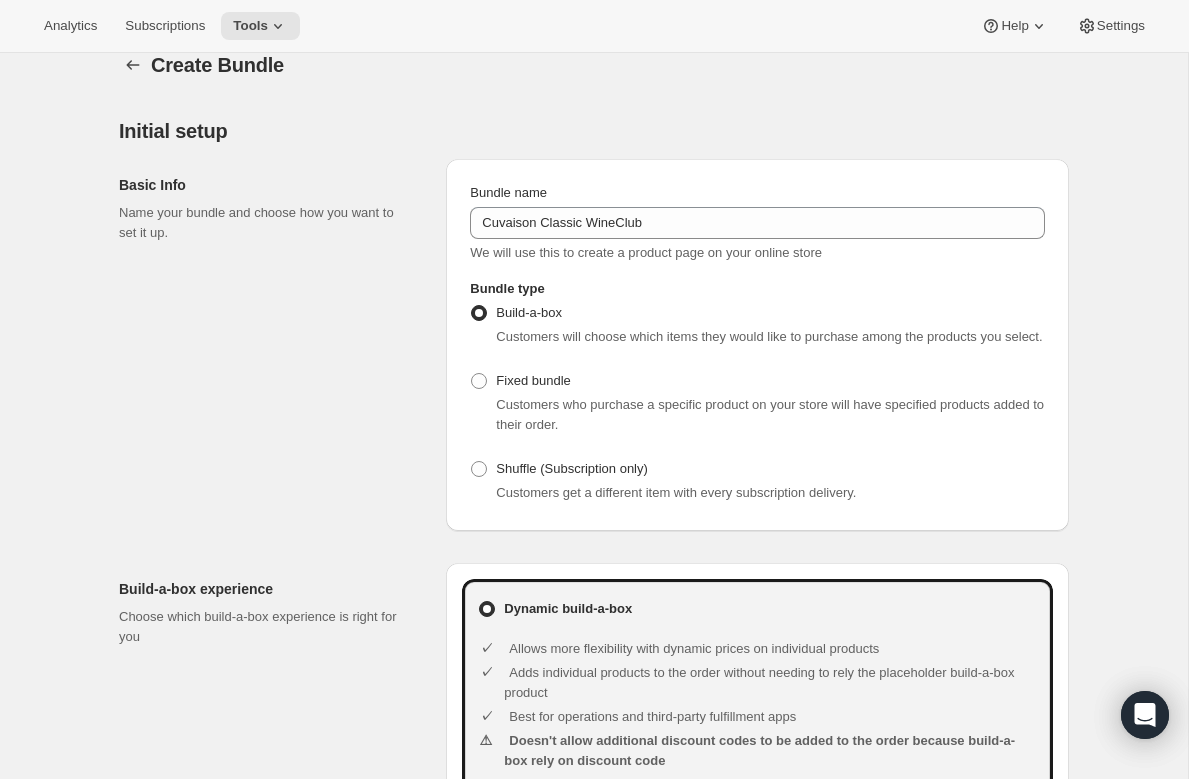 scroll, scrollTop: 0, scrollLeft: 0, axis: both 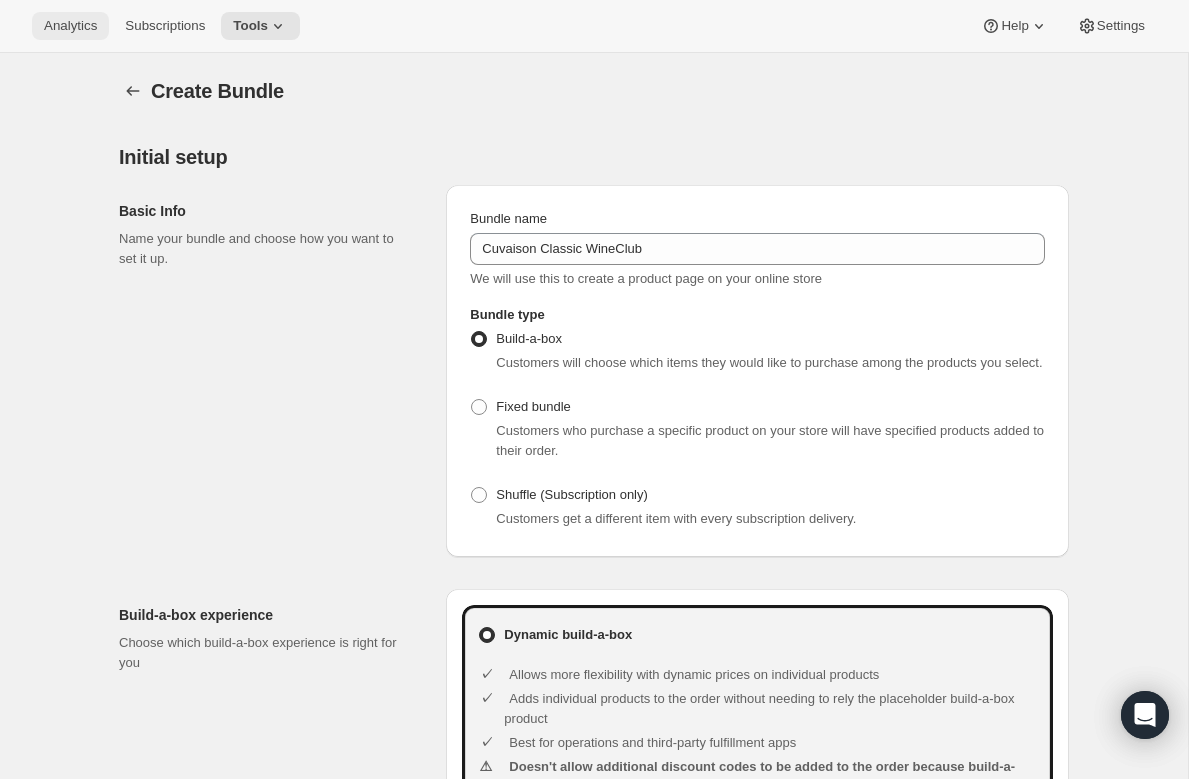 click on "Analytics" at bounding box center (70, 26) 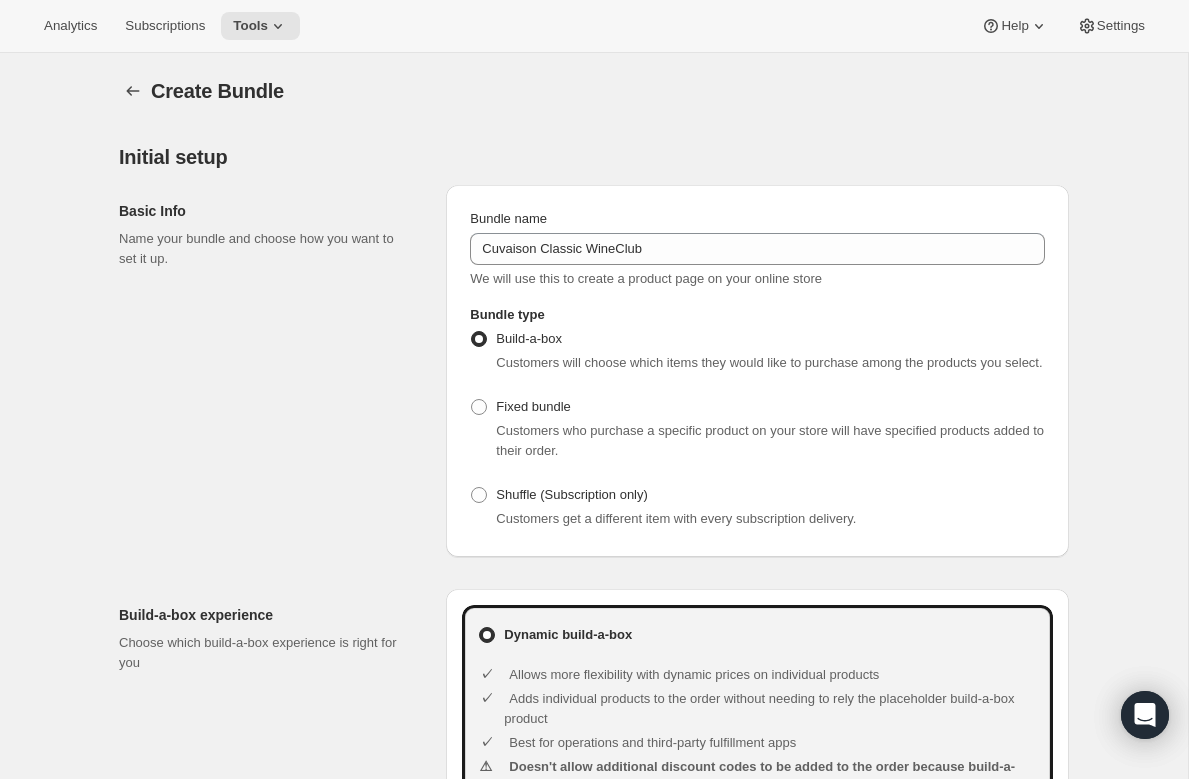 click on "Analytics Subscriptions Tools Help Settings" at bounding box center (594, 26) 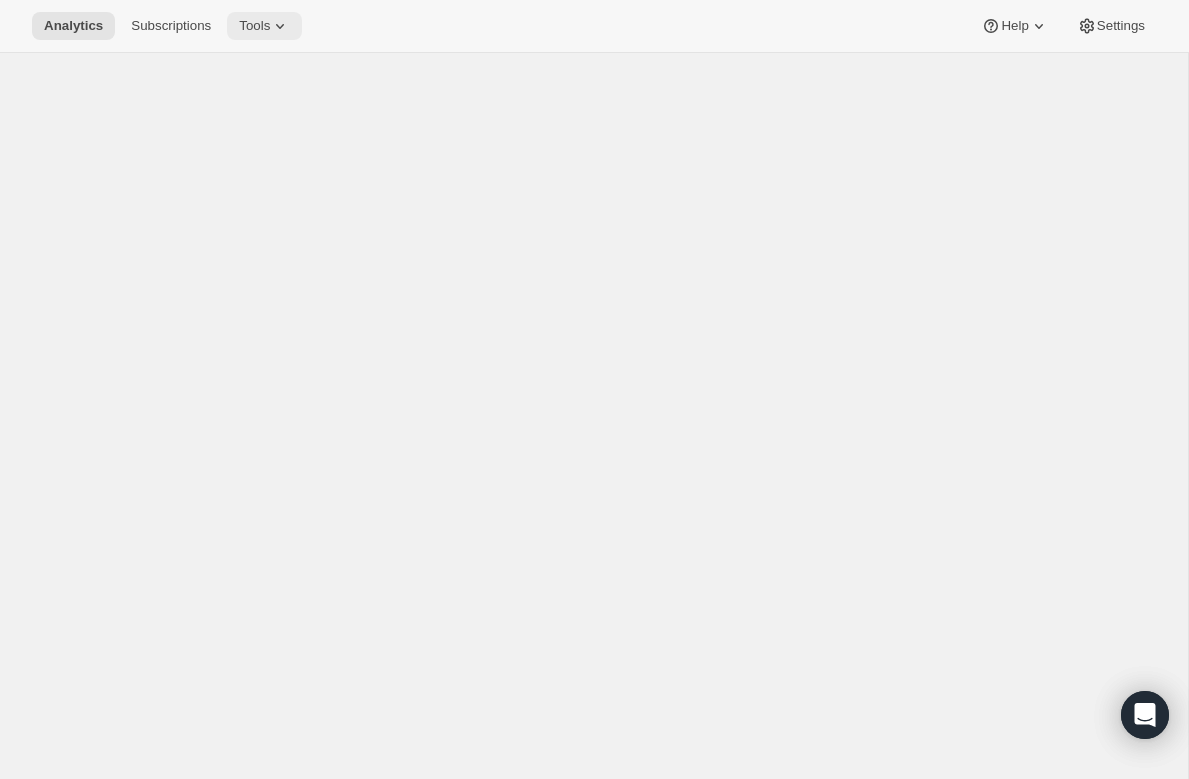 click 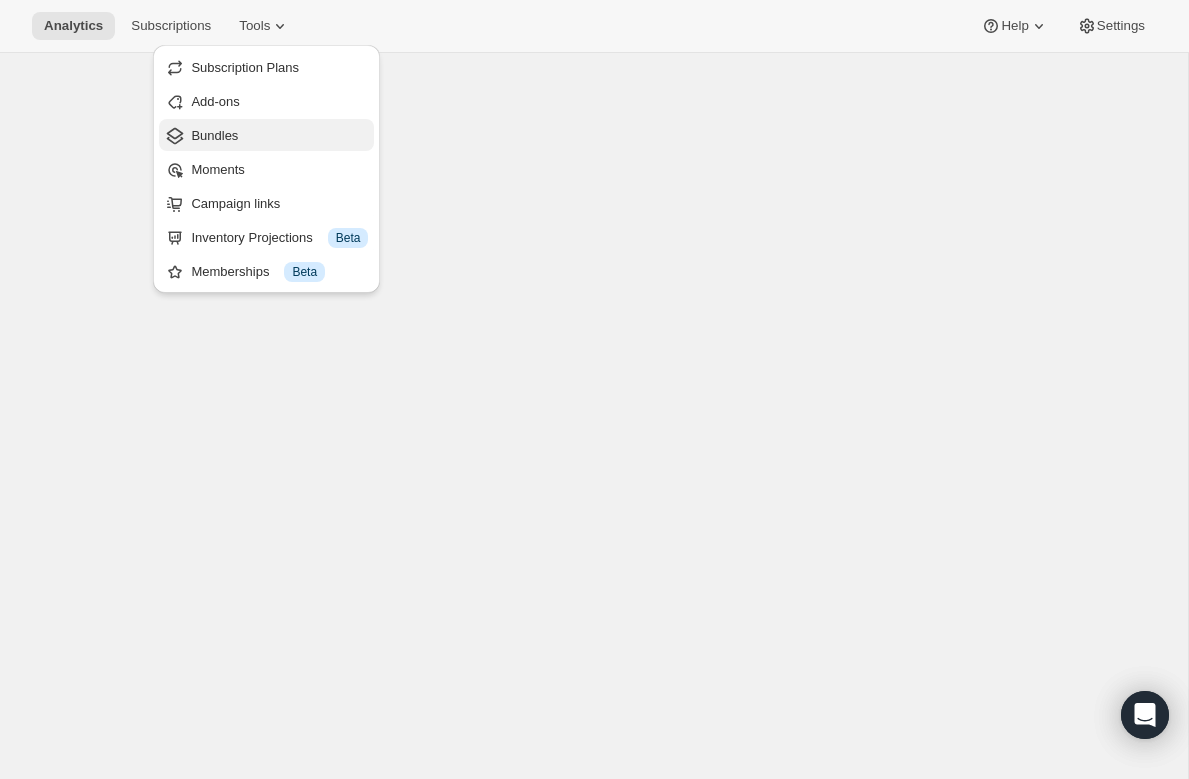 click on "Bundles" at bounding box center (214, 135) 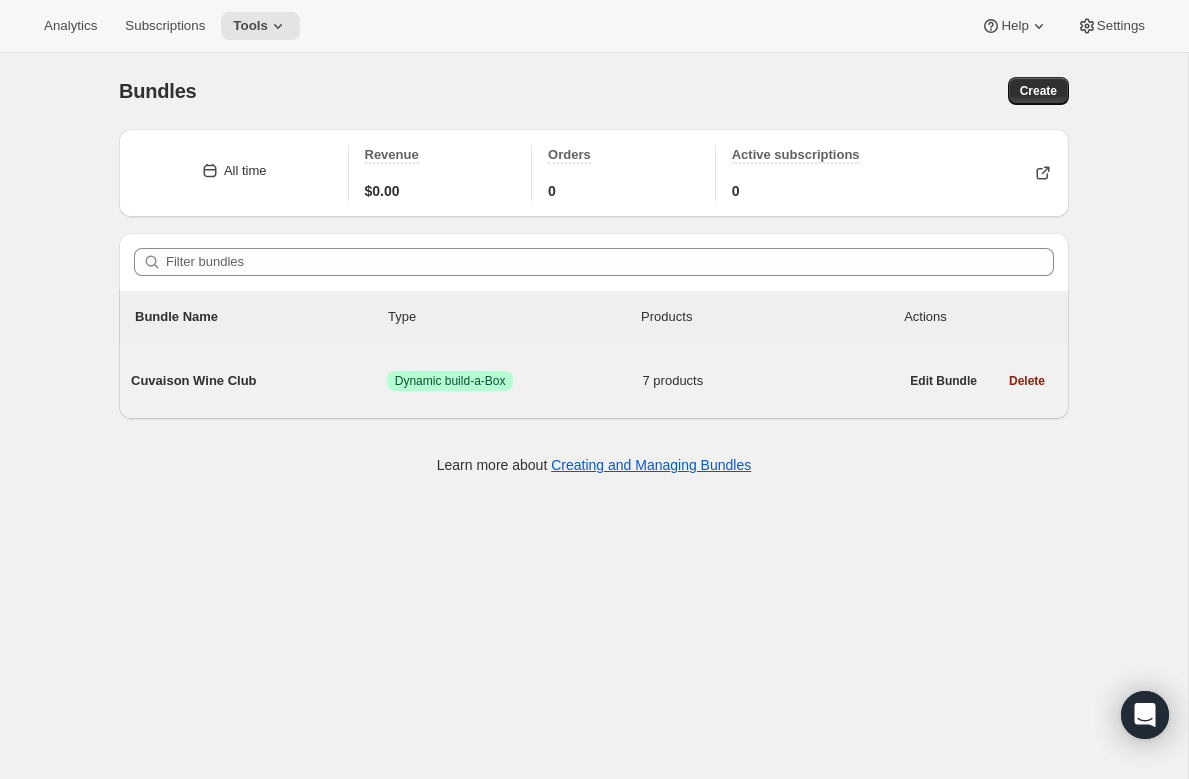 click on "7 products" at bounding box center (771, 381) 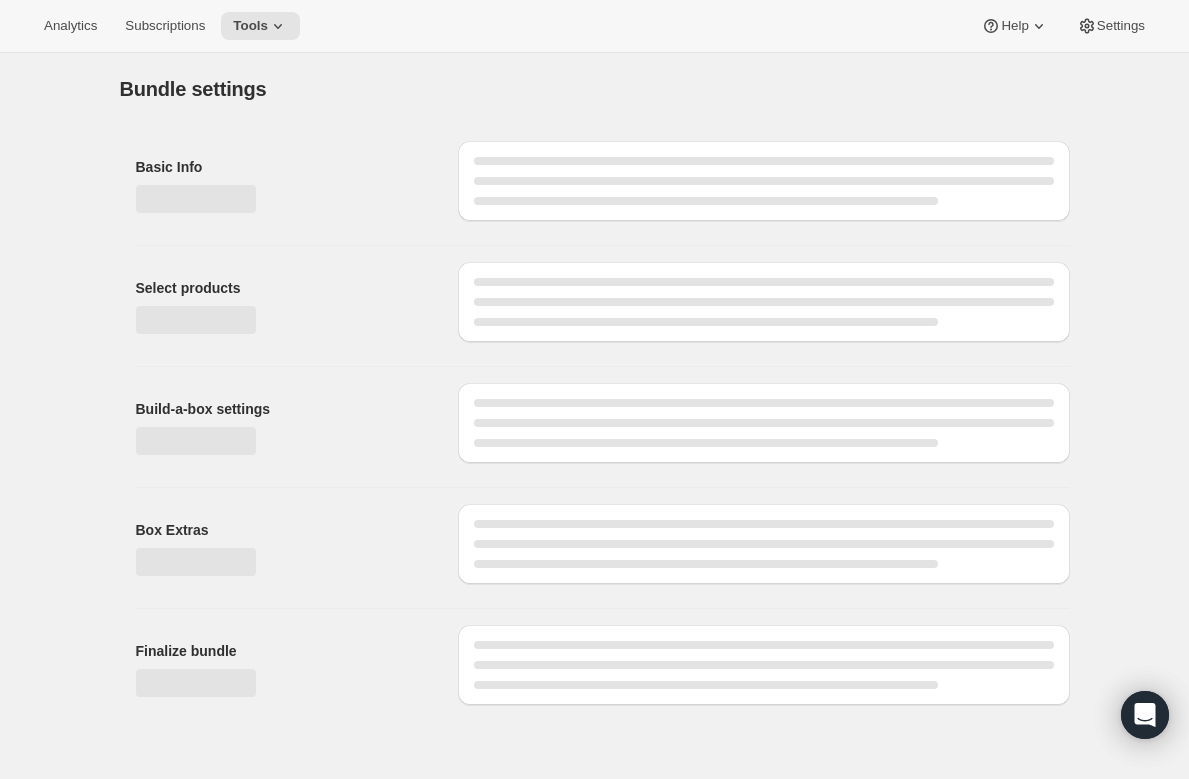 type on "Cuvaison Wine Club" 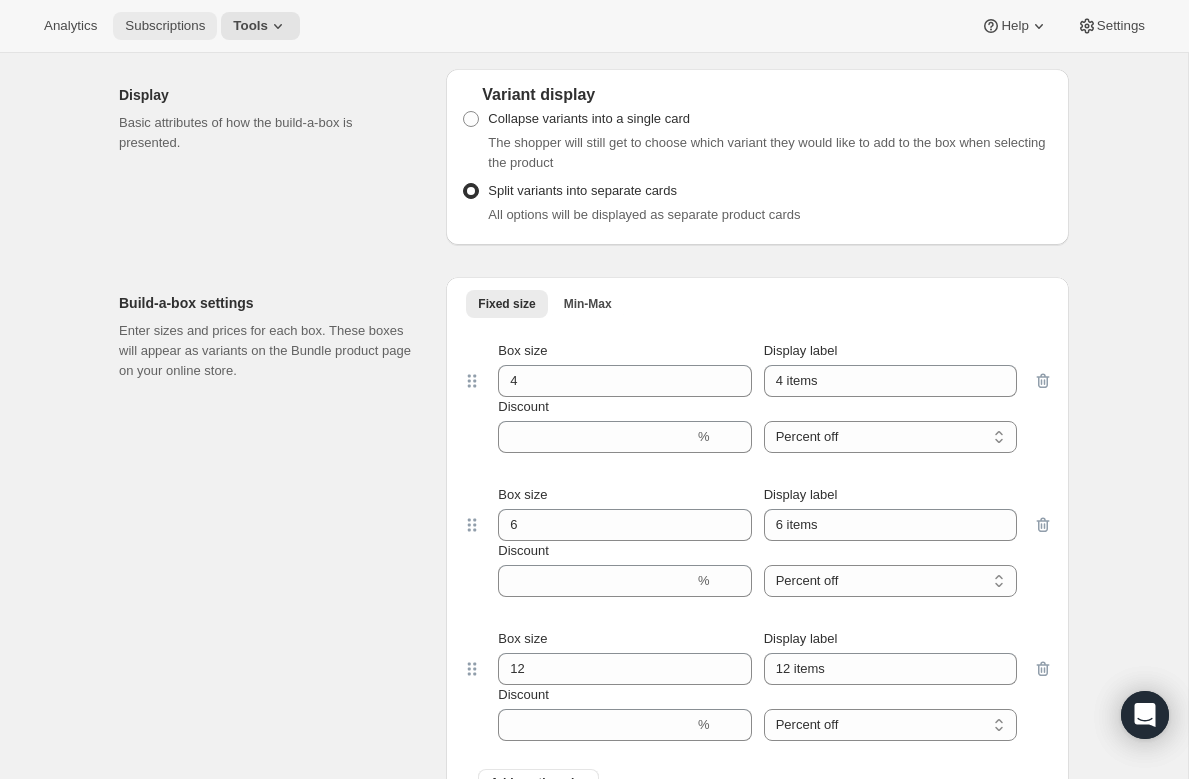 scroll, scrollTop: 1101, scrollLeft: 0, axis: vertical 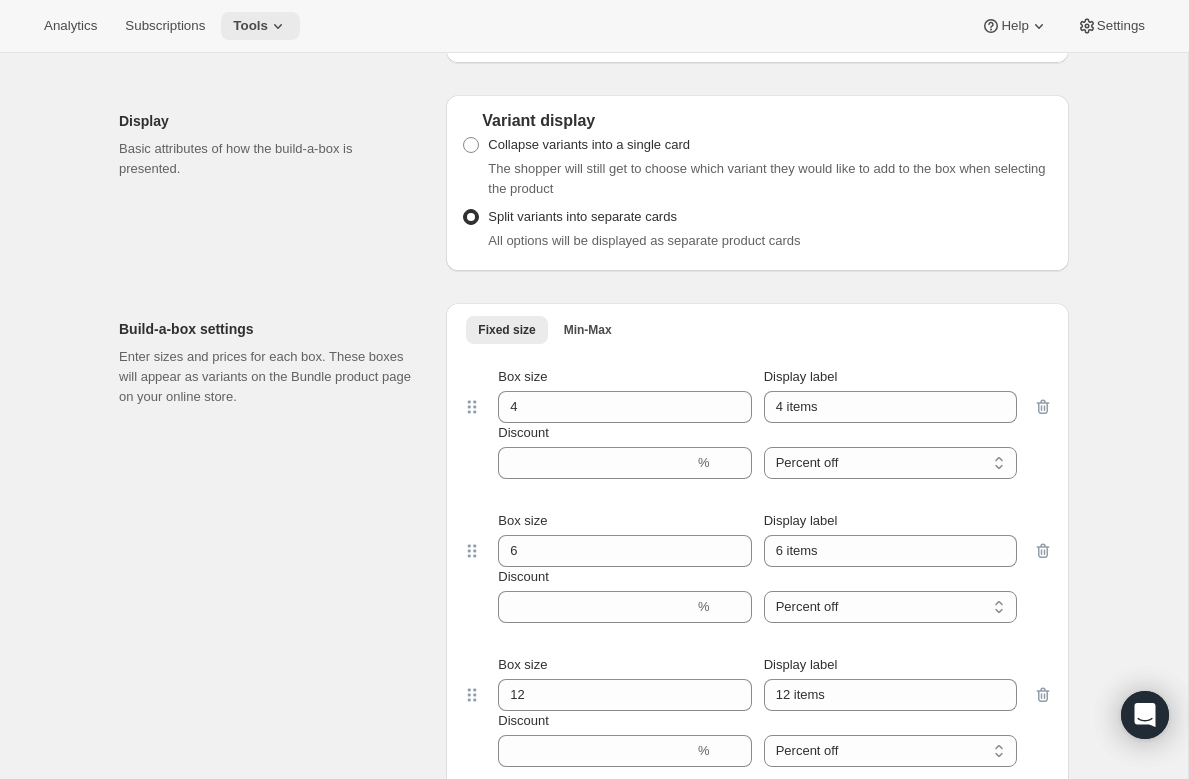 click on "Tools" at bounding box center [250, 26] 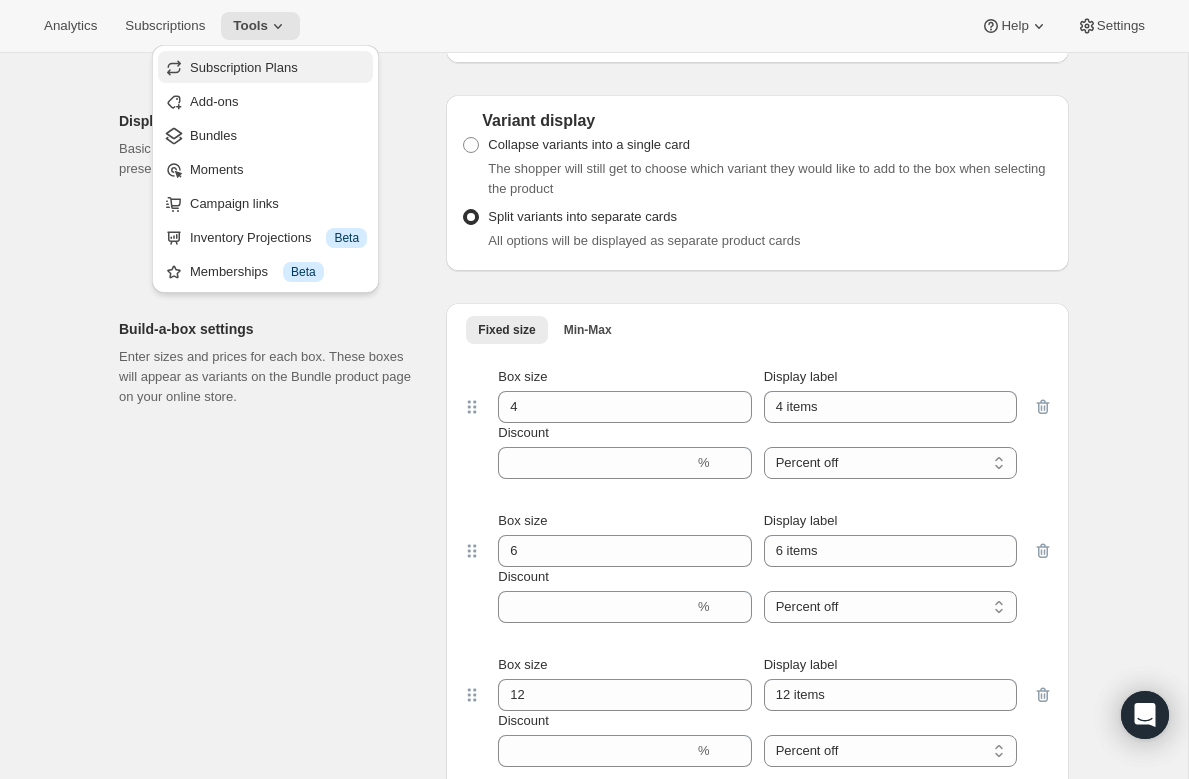 click on "Subscription Plans" at bounding box center (265, 67) 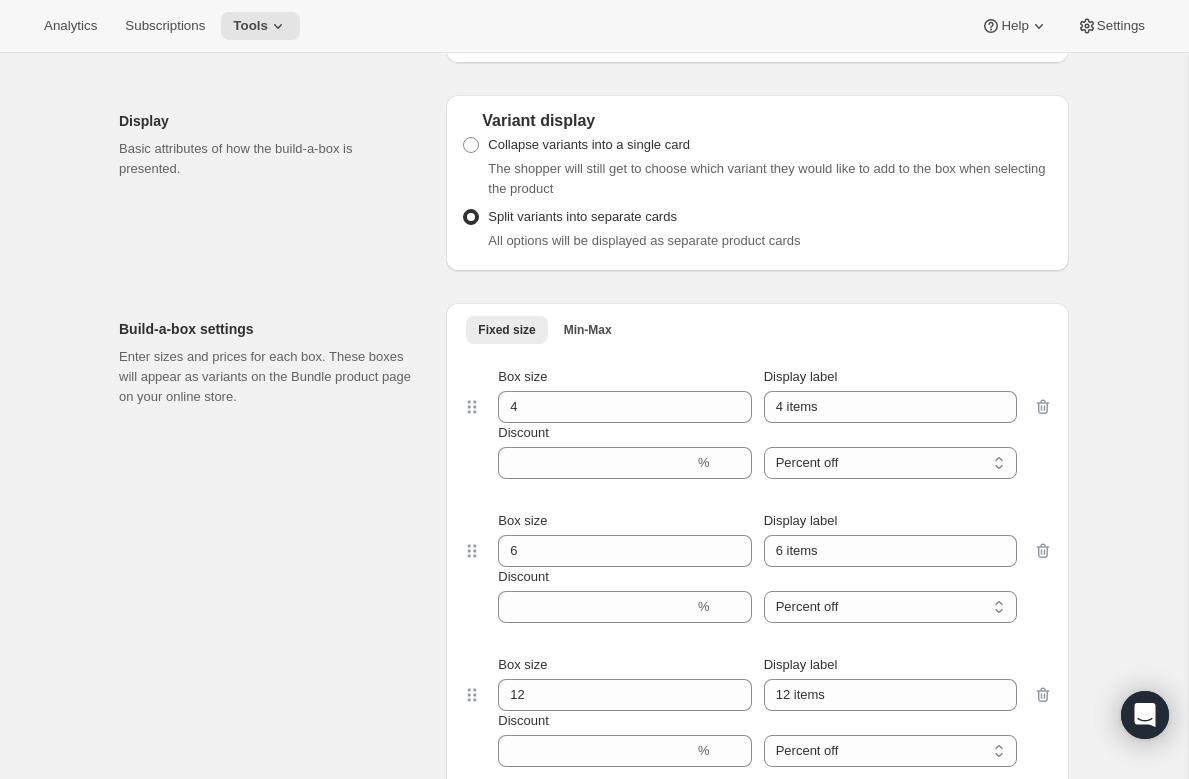 scroll, scrollTop: 0, scrollLeft: 0, axis: both 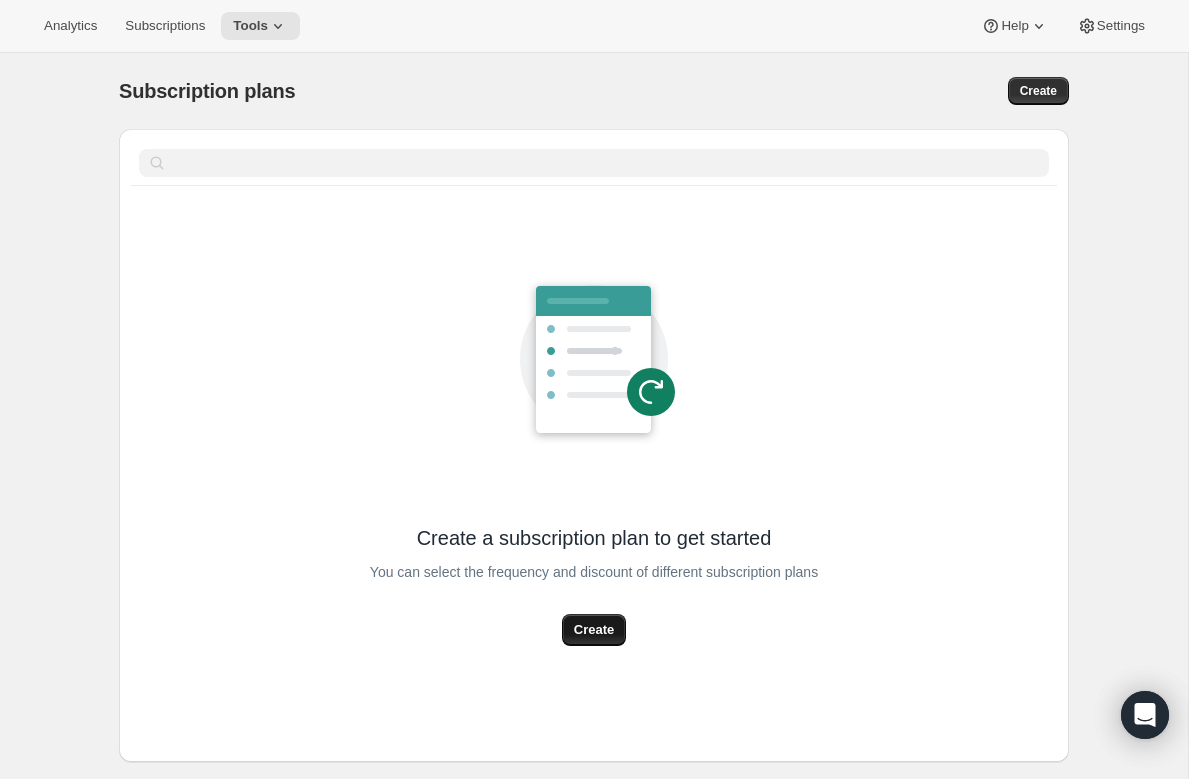 click on "Create" at bounding box center [594, 630] 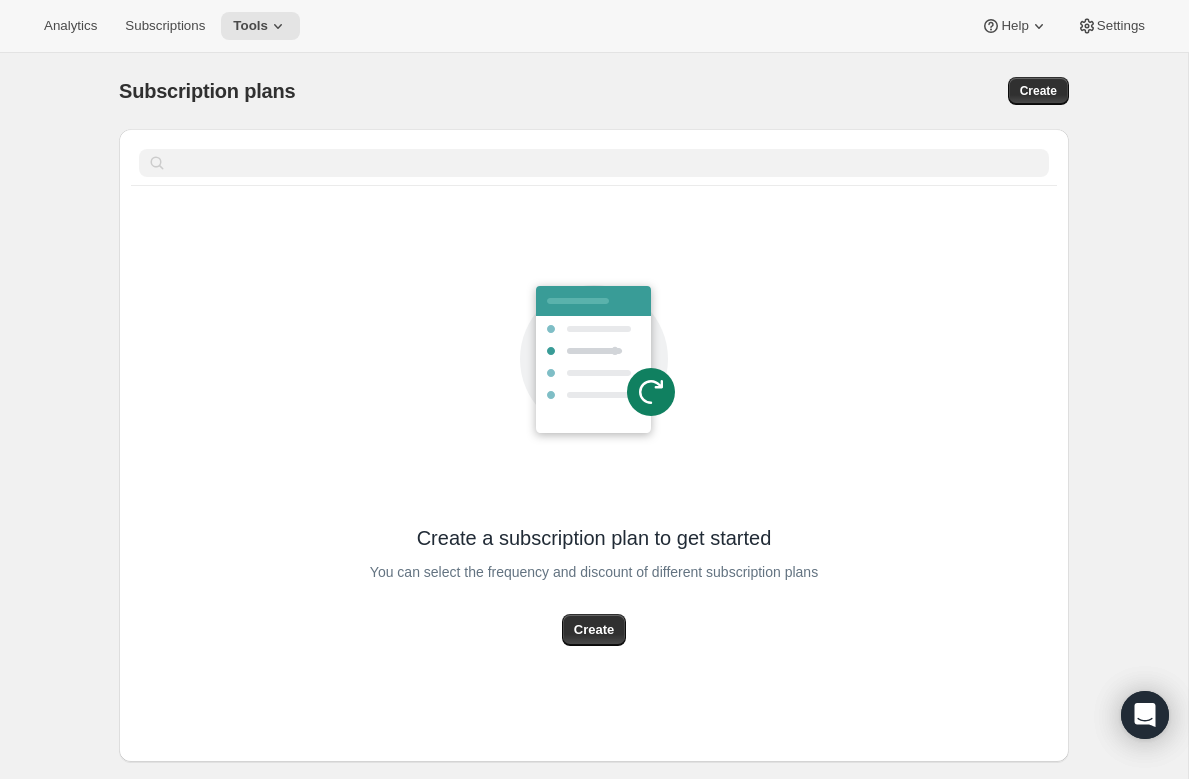 select on "WEEK" 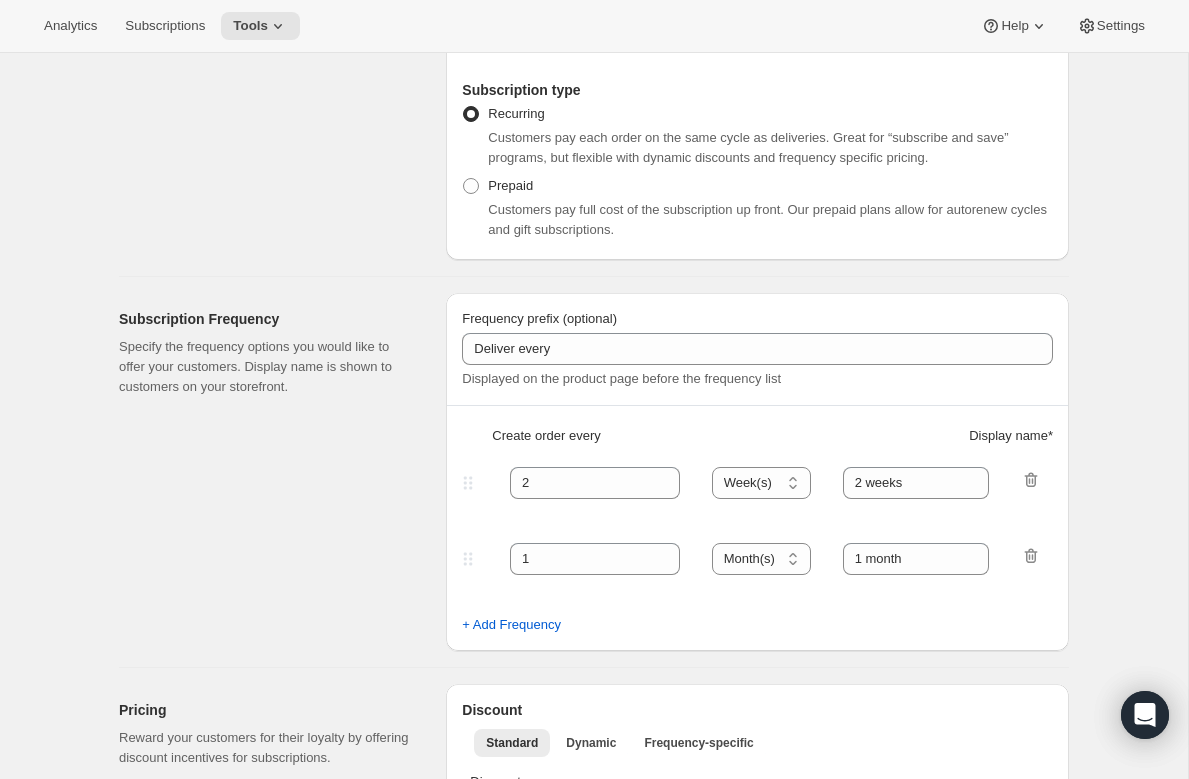 scroll, scrollTop: 320, scrollLeft: 0, axis: vertical 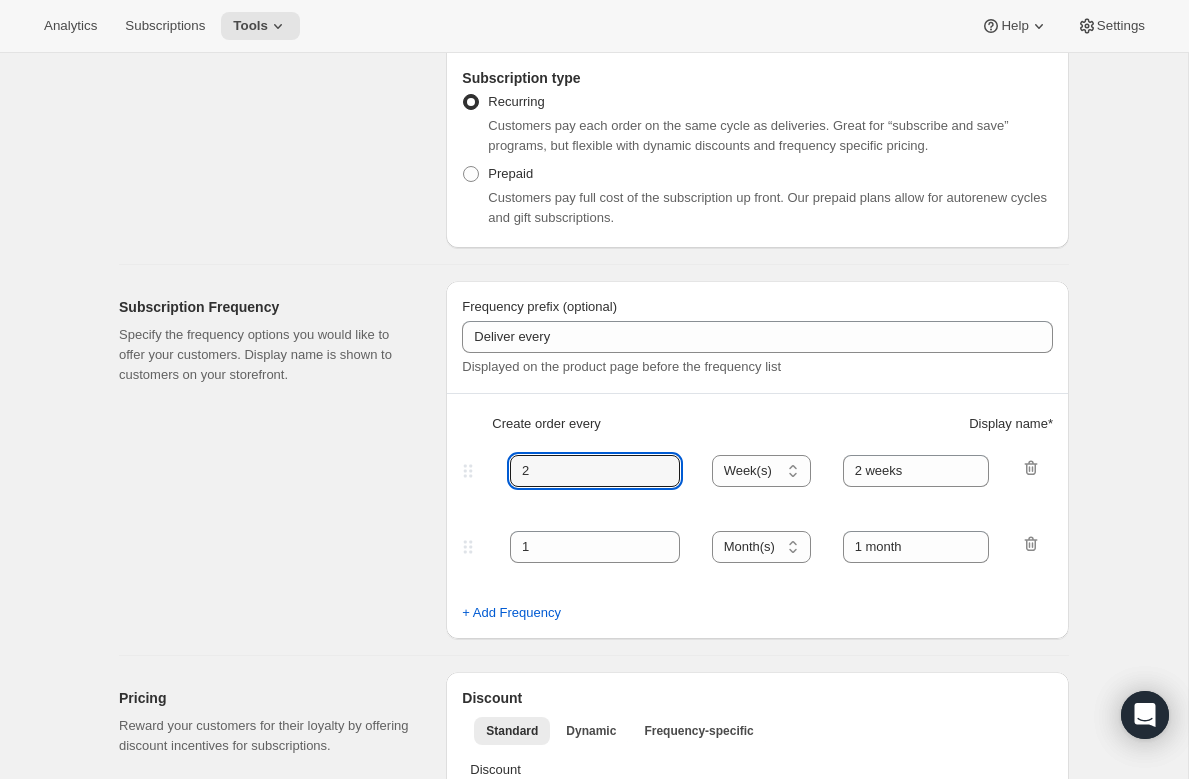 drag, startPoint x: 489, startPoint y: 466, endPoint x: 467, endPoint y: 463, distance: 22.203604 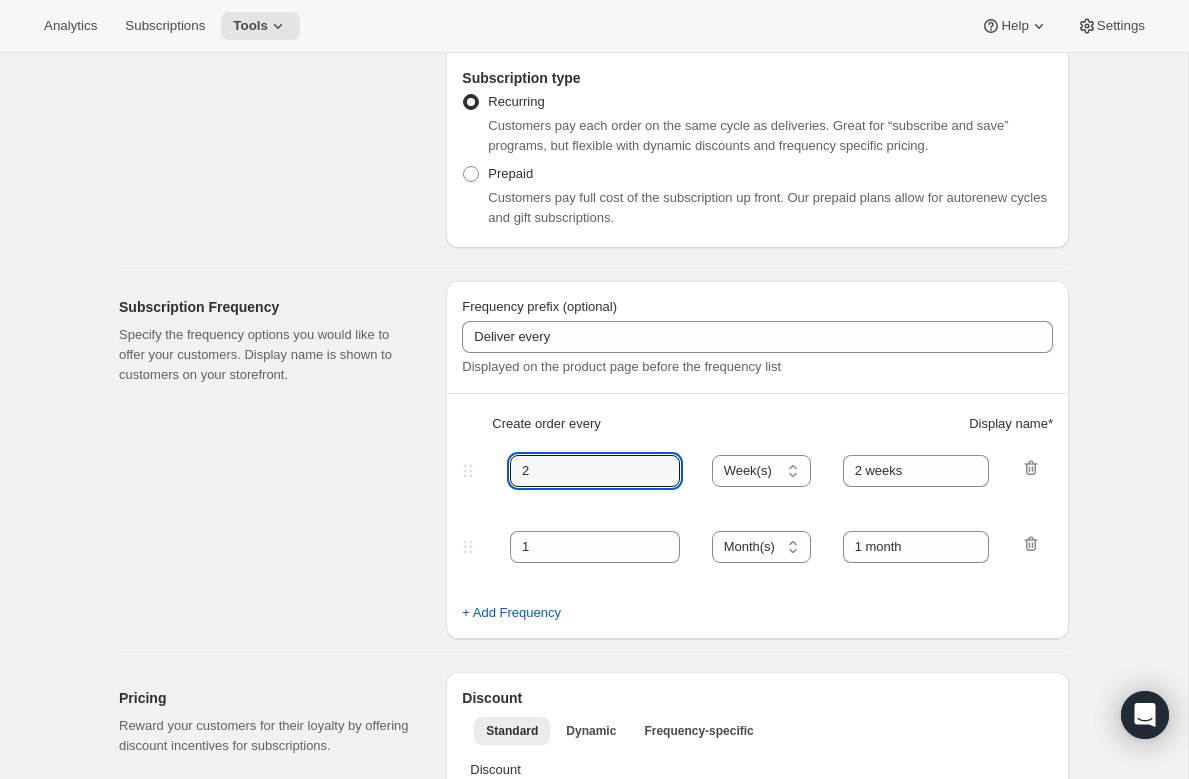 click on "2 Day(s) Week(s) Month(s) Year(s) Week(s) 2 weeks" at bounding box center (749, 471) 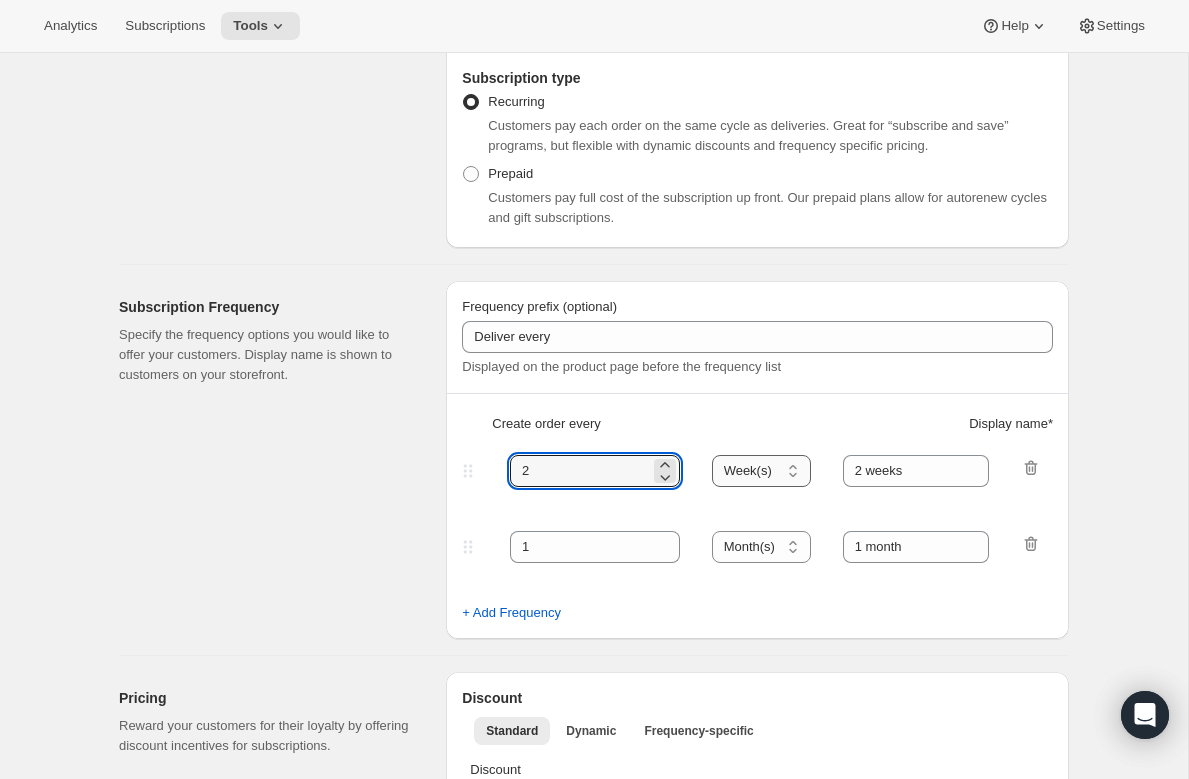 click on "Day(s) Week(s) Month(s) Year(s)" at bounding box center [761, 471] 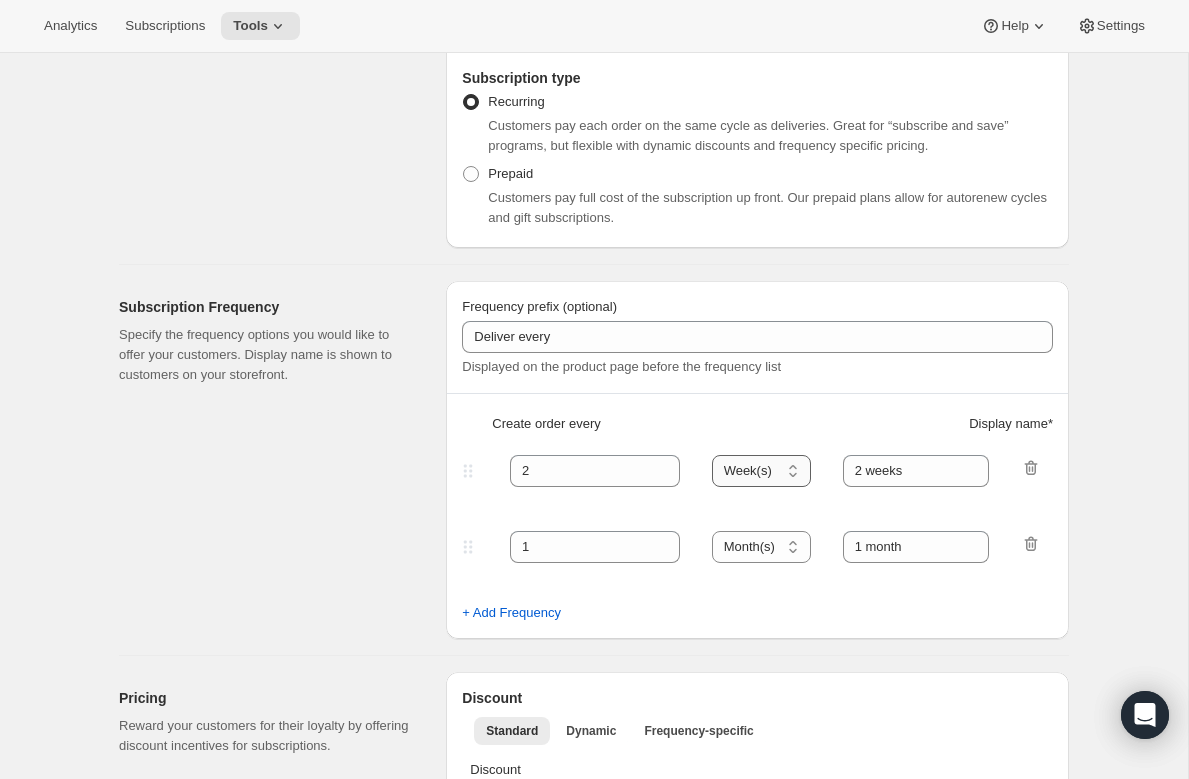 select on "MONTH" 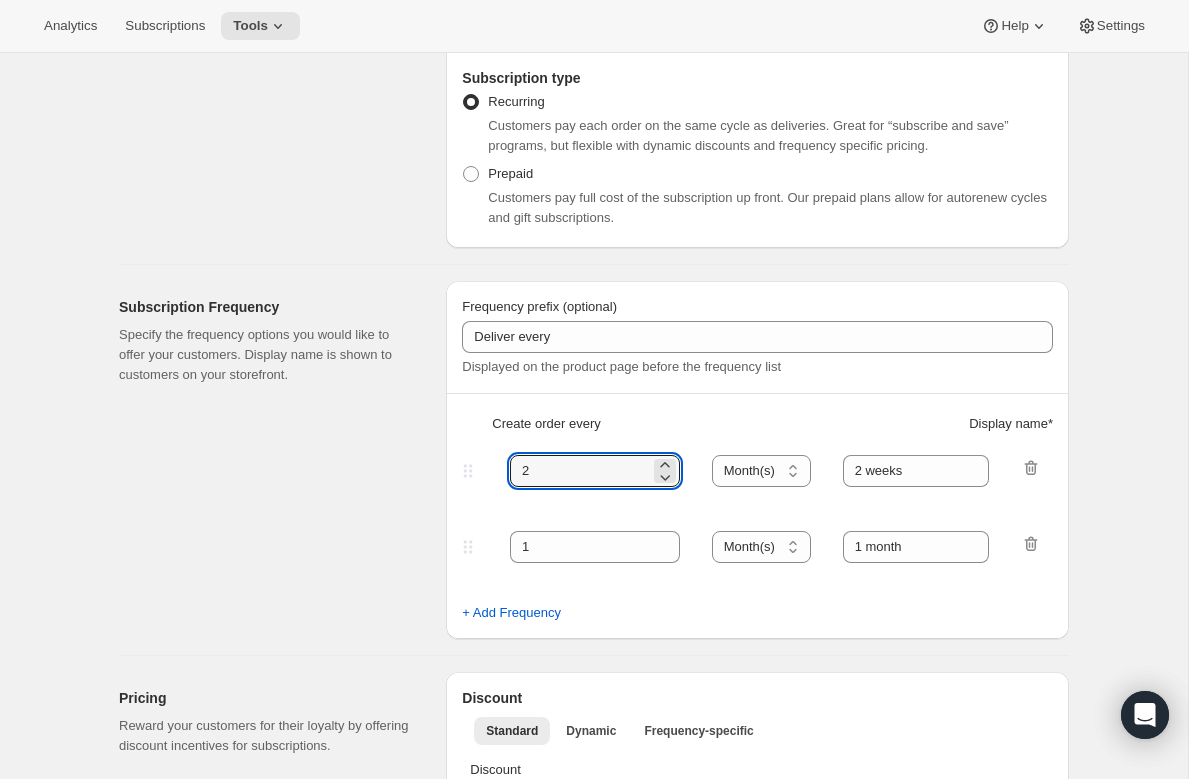 click on "2 Day(s) Week(s) Month(s) Year(s) Month(s) 2 weeks" at bounding box center (749, 471) 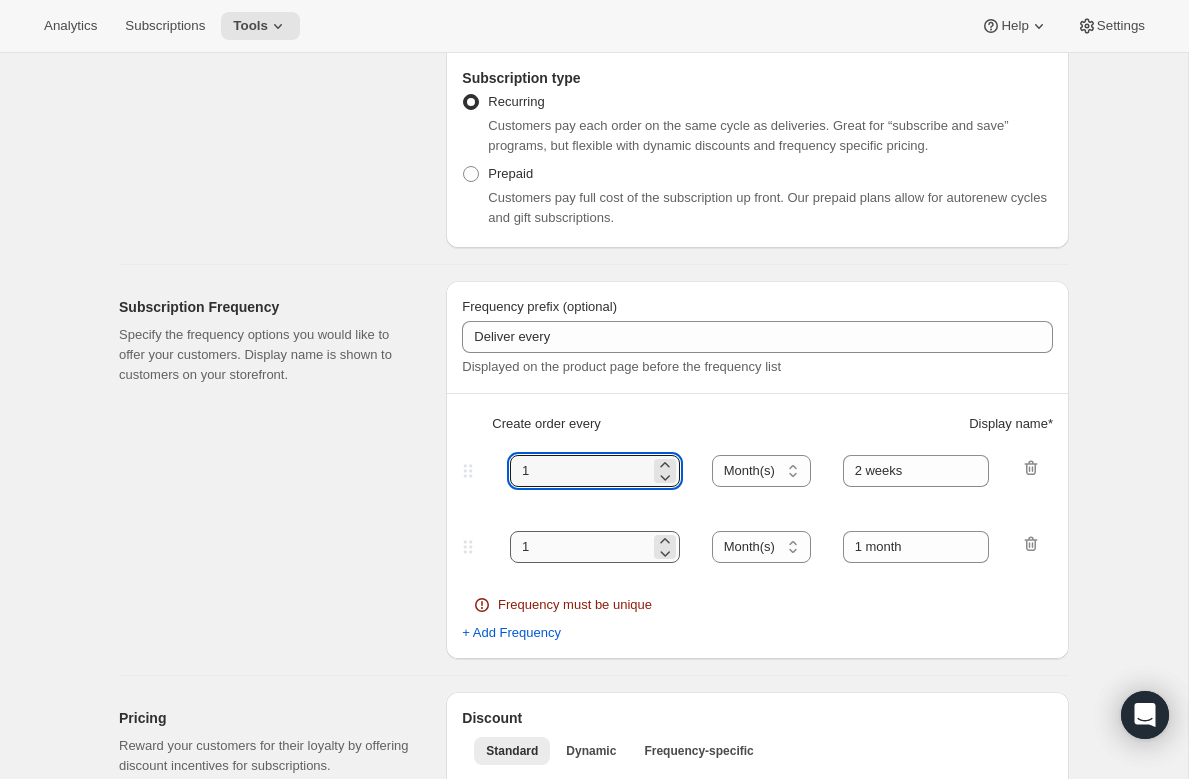 type on "1" 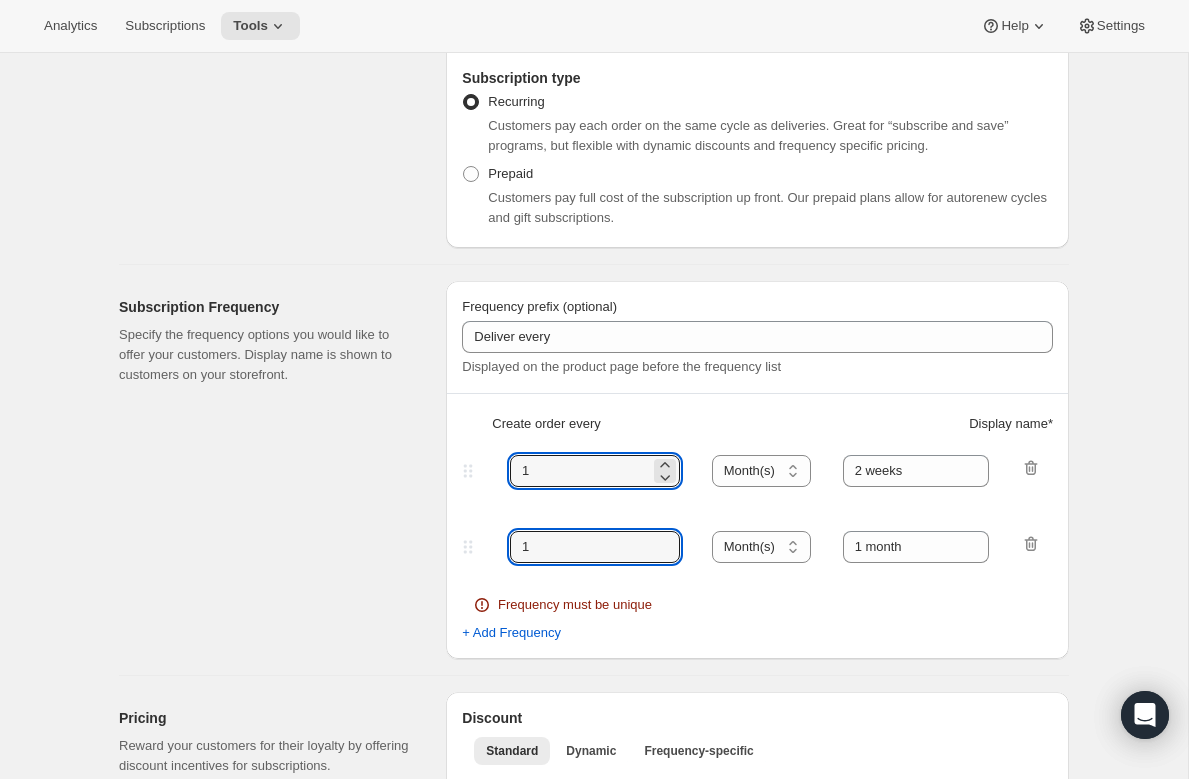 drag, startPoint x: 525, startPoint y: 537, endPoint x: 484, endPoint y: 536, distance: 41.01219 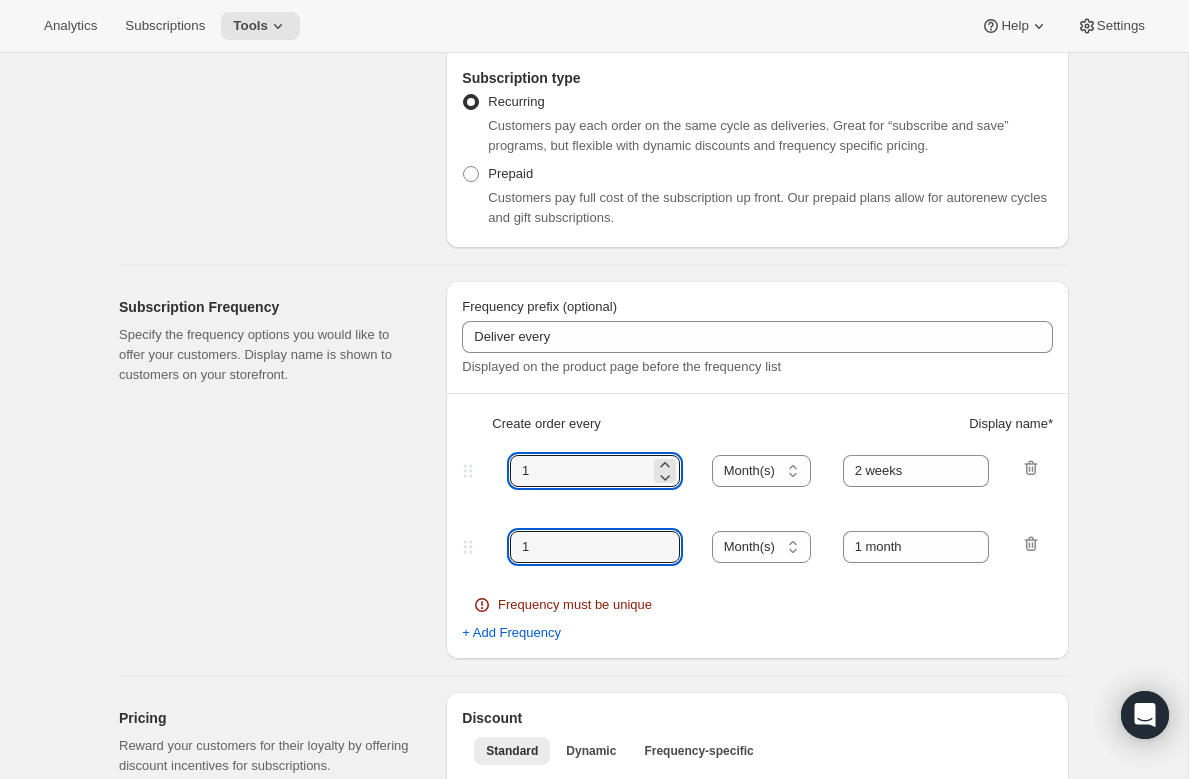 click on "1 Day(s) Week(s) Month(s) Year(s) Month(s) 1 month" at bounding box center [749, 547] 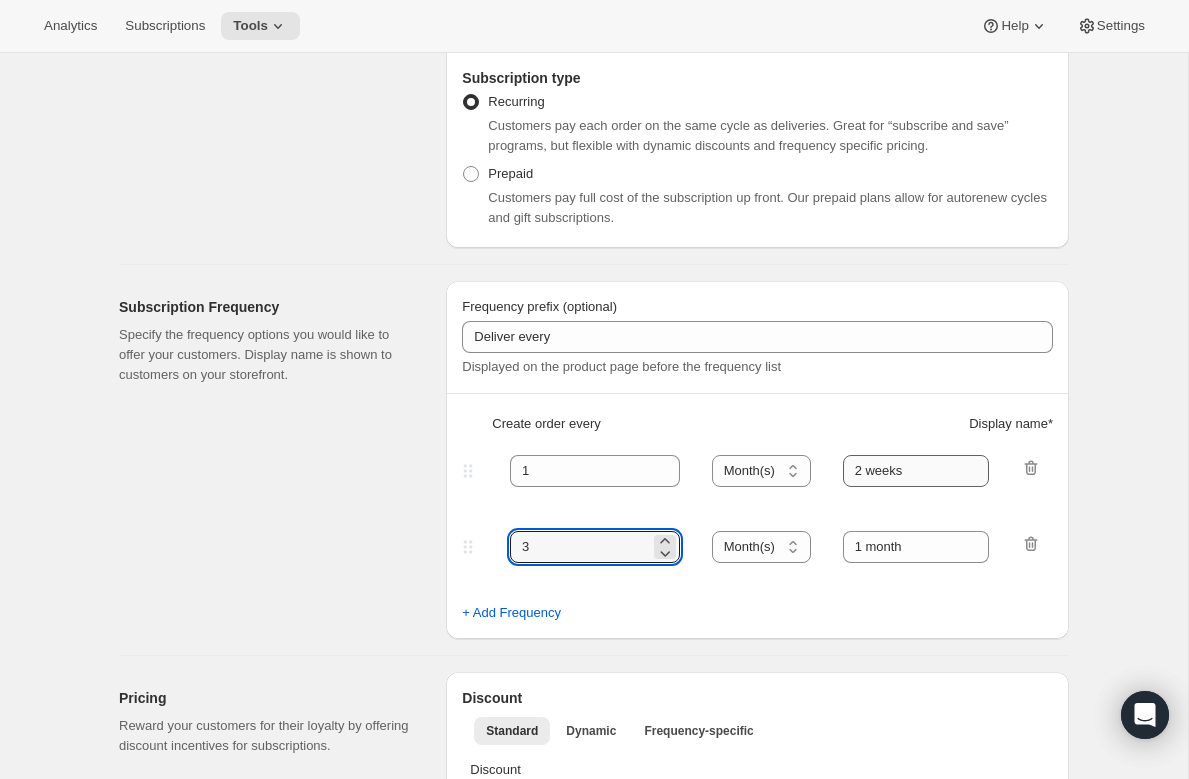 type on "3" 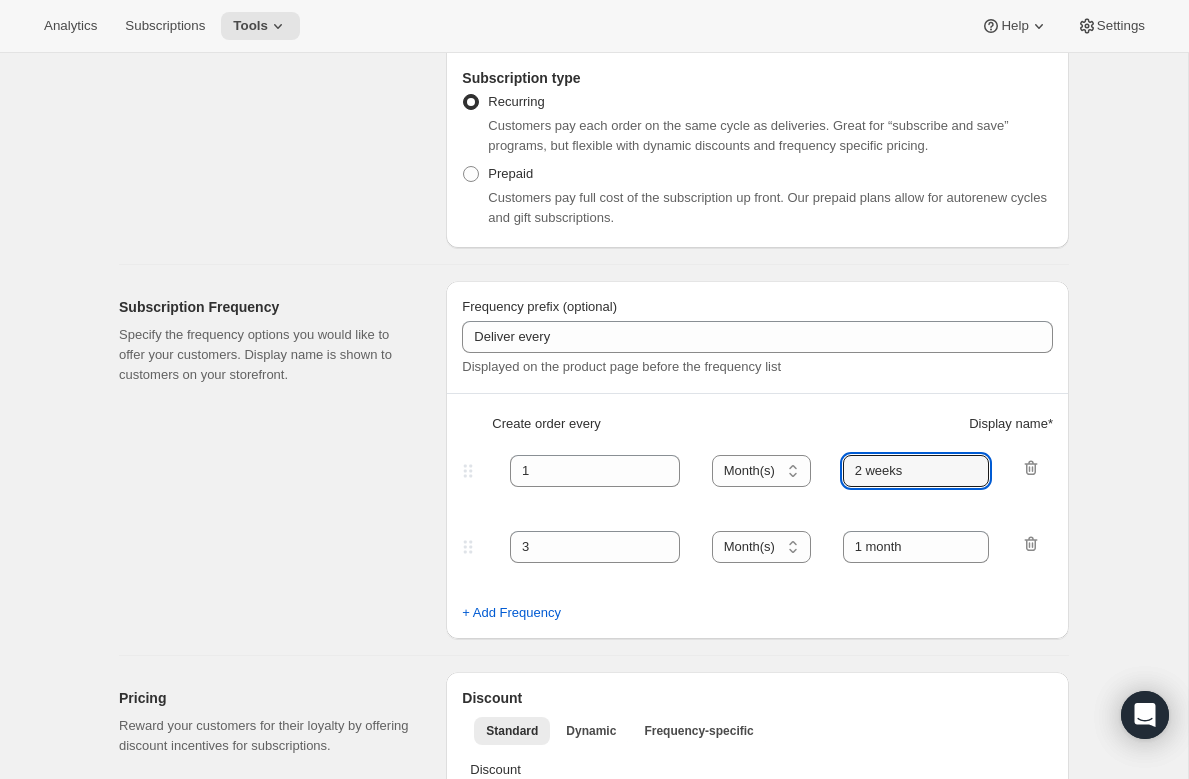 drag, startPoint x: 865, startPoint y: 471, endPoint x: 834, endPoint y: 473, distance: 31.06445 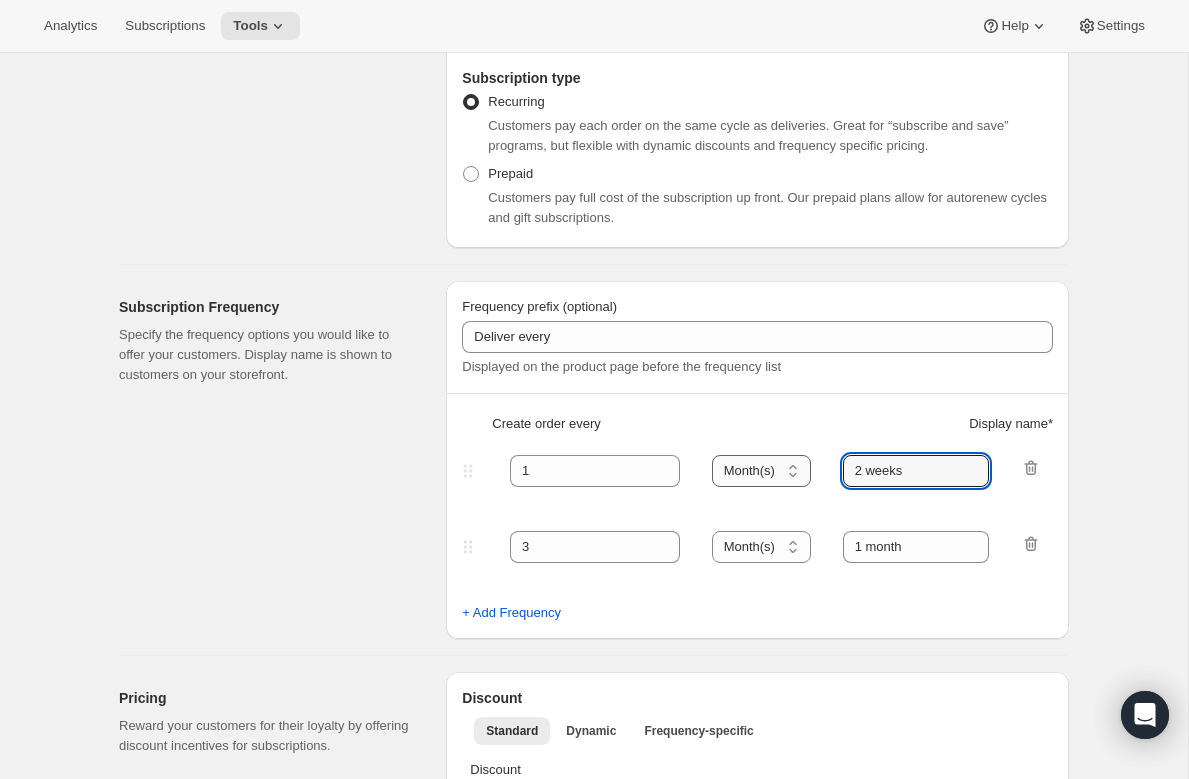 drag, startPoint x: 927, startPoint y: 474, endPoint x: 782, endPoint y: 470, distance: 145.05516 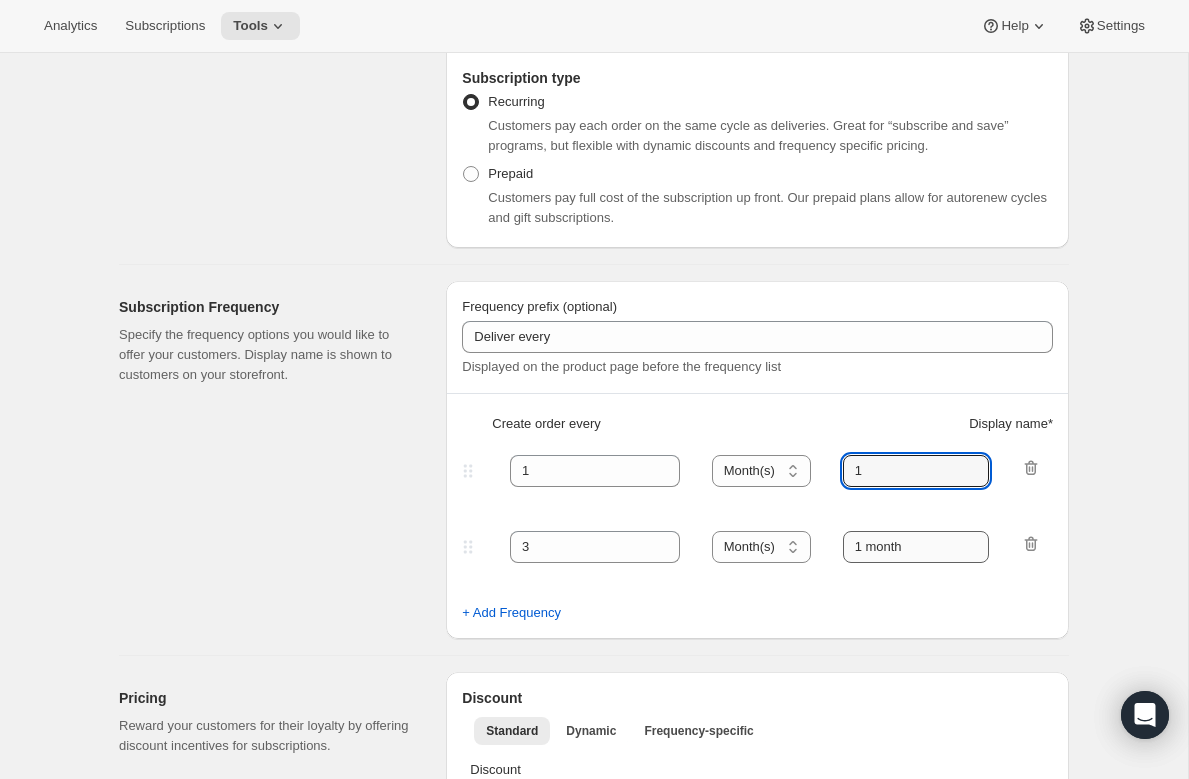 type on "1" 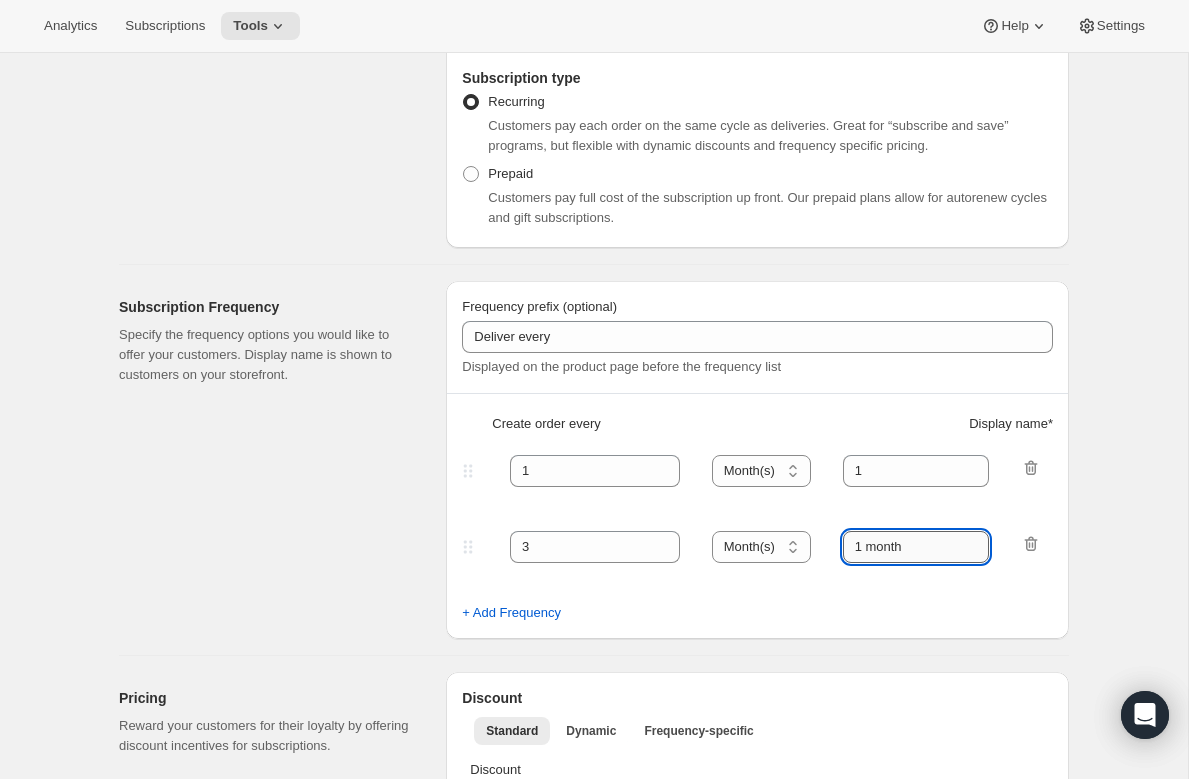 drag, startPoint x: 864, startPoint y: 554, endPoint x: 848, endPoint y: 551, distance: 16.27882 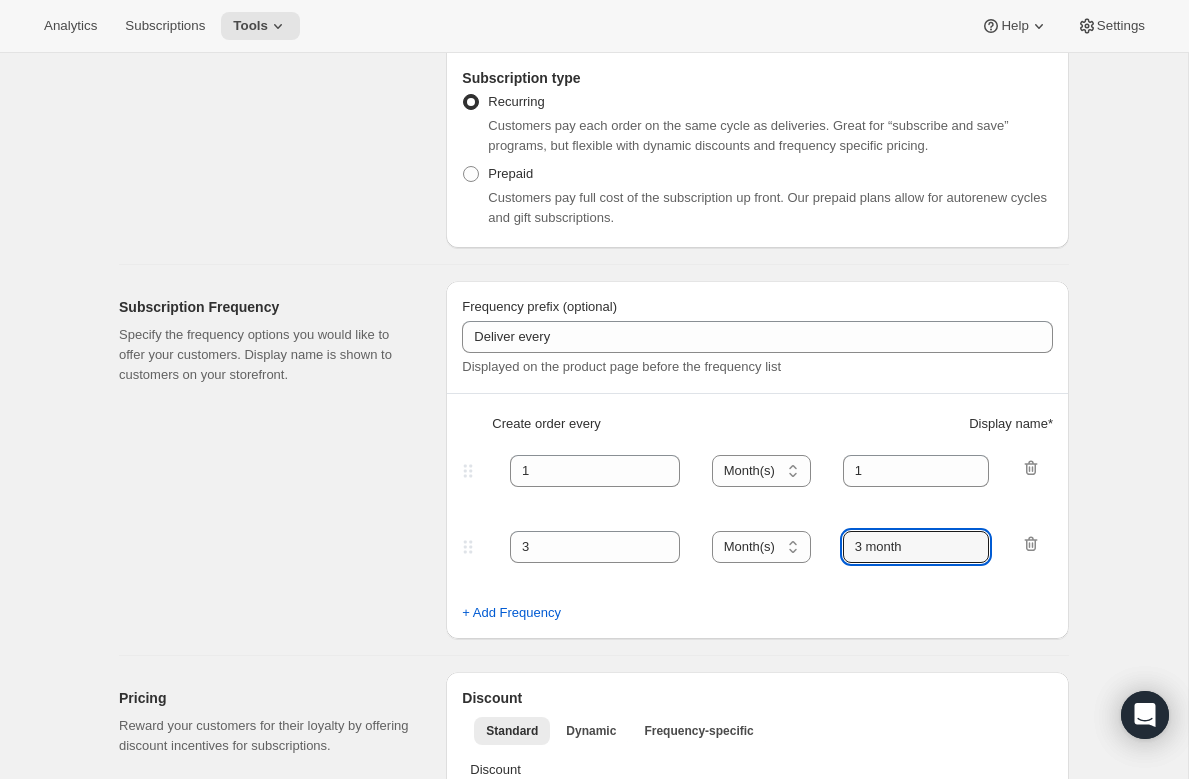 type on "3 month" 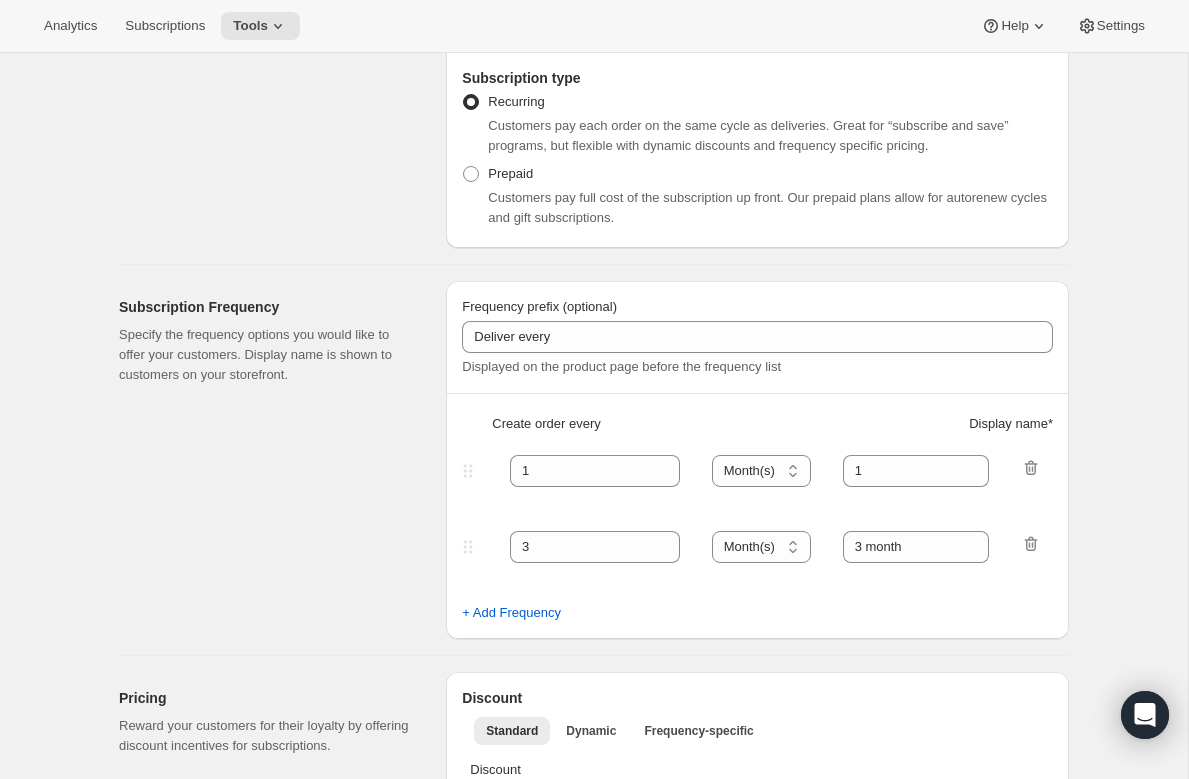 click on "1 Day(s) Week(s) Month(s) Year(s) Month(s) 1" at bounding box center [757, 488] 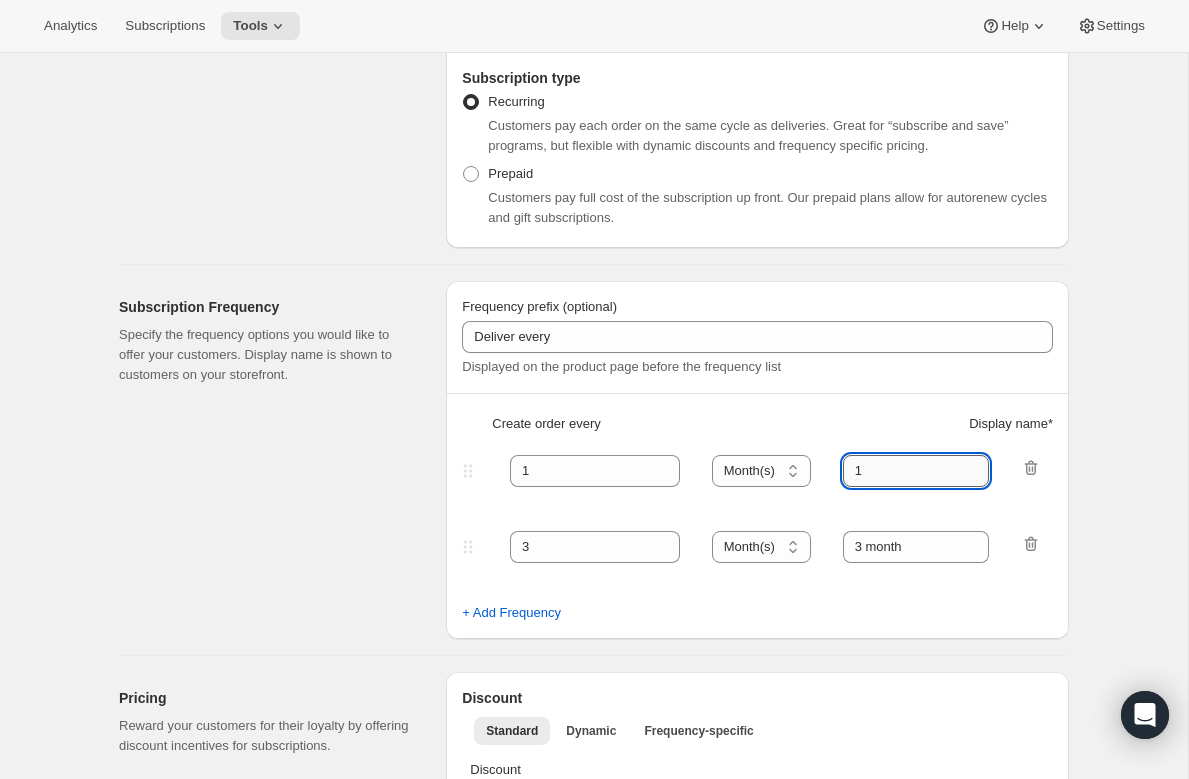 click on "1" at bounding box center (916, 471) 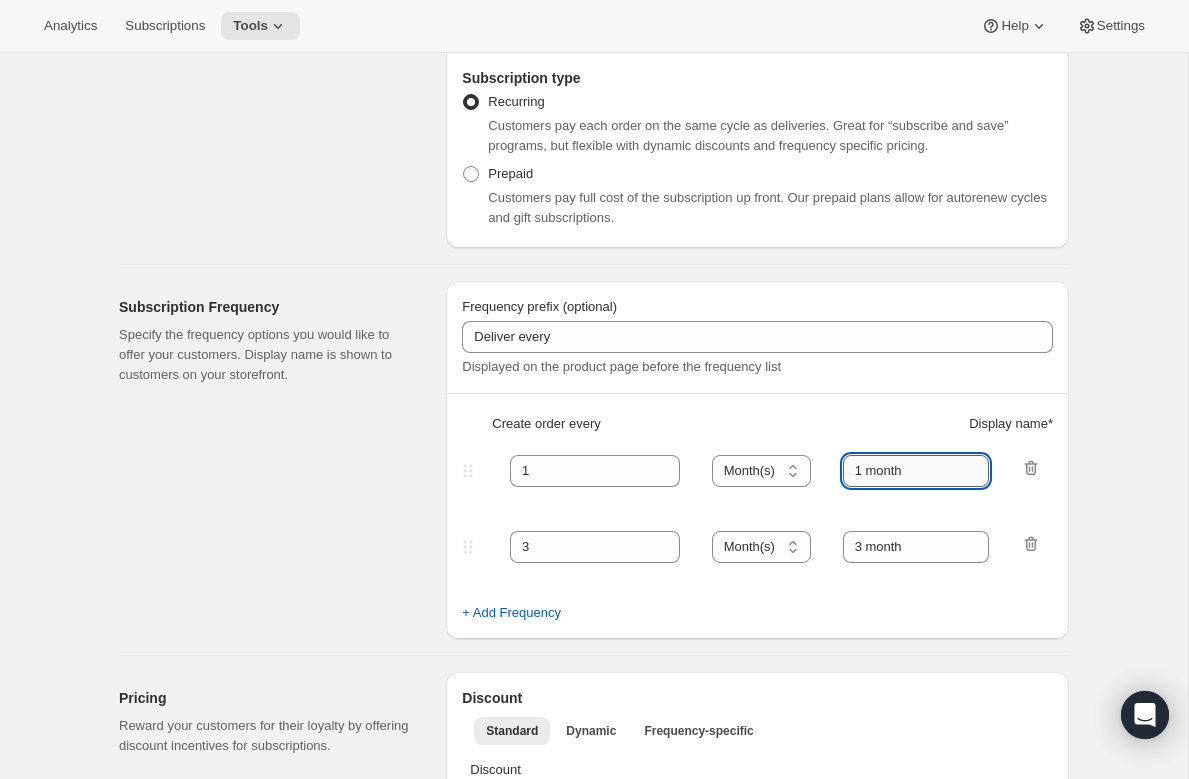 type on "1 month" 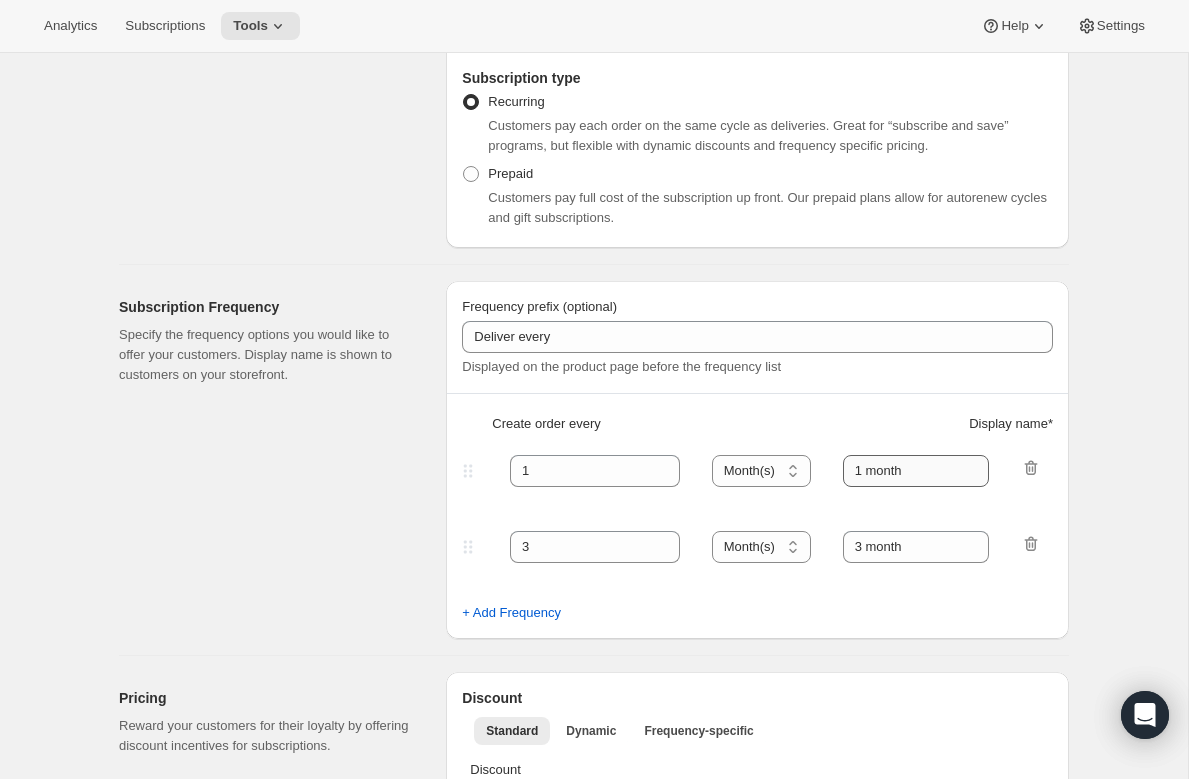 type 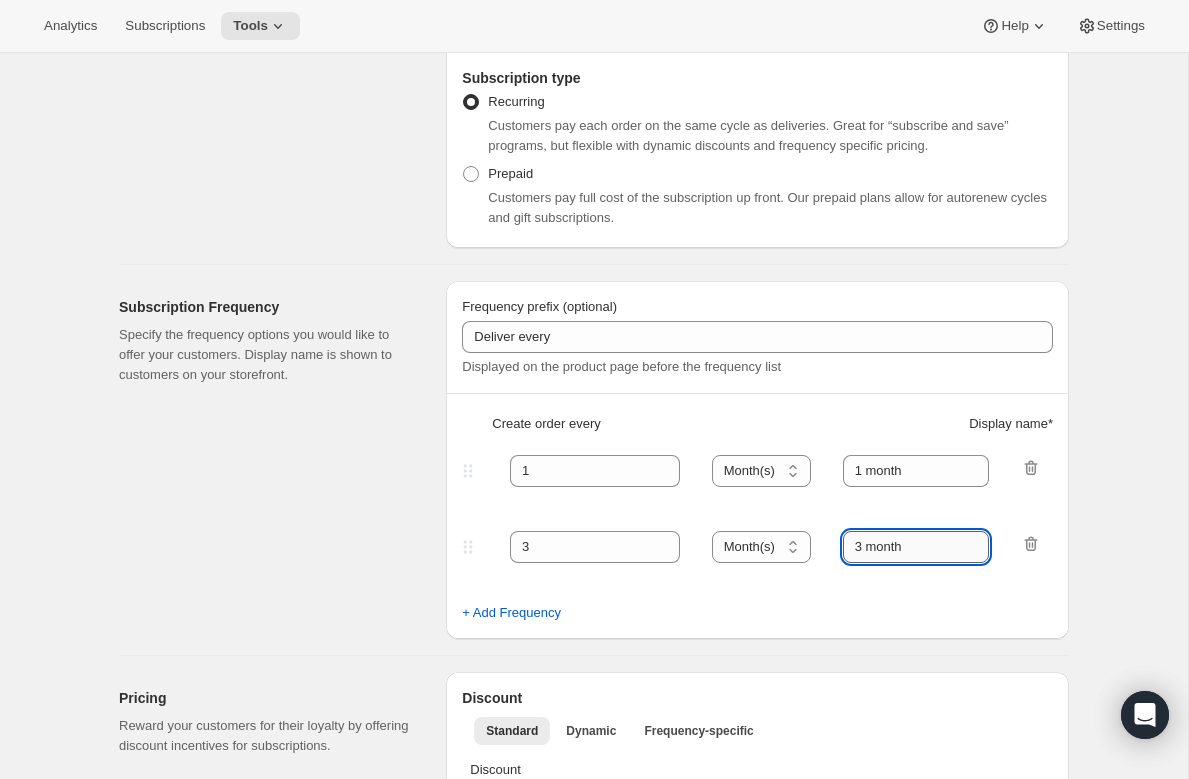 click on "3 month" at bounding box center [916, 547] 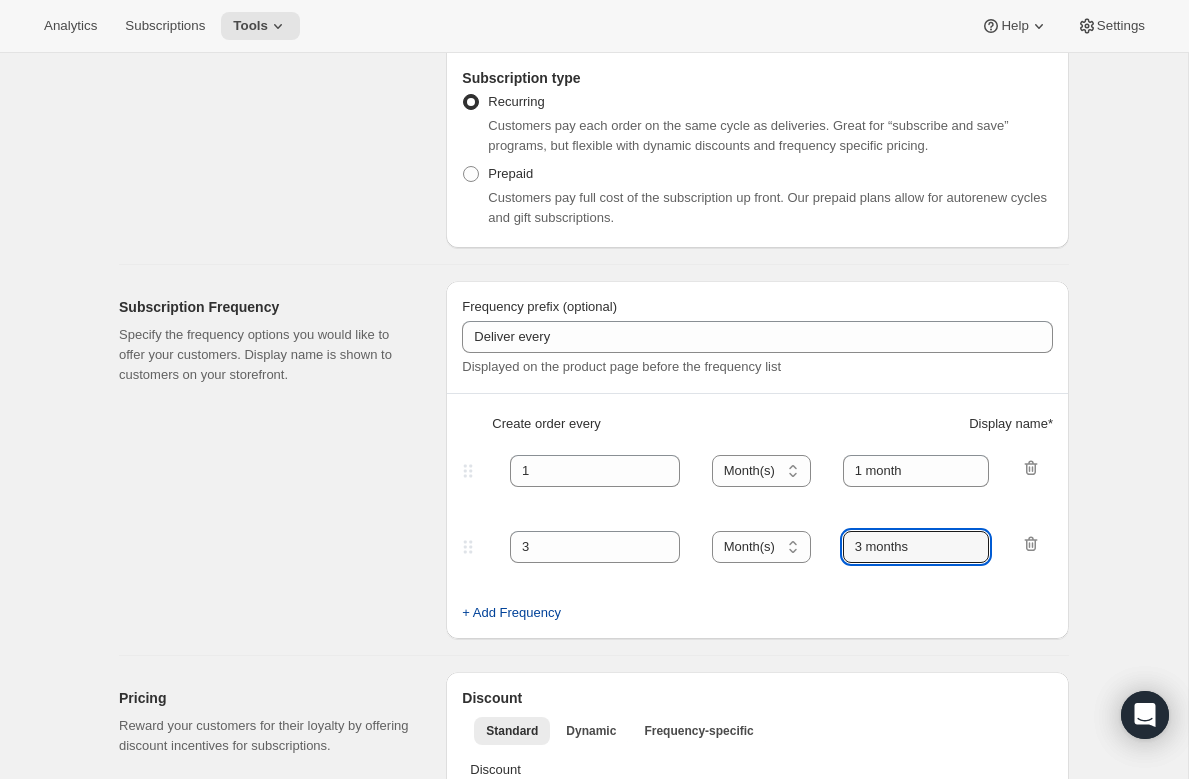 type on "3 months" 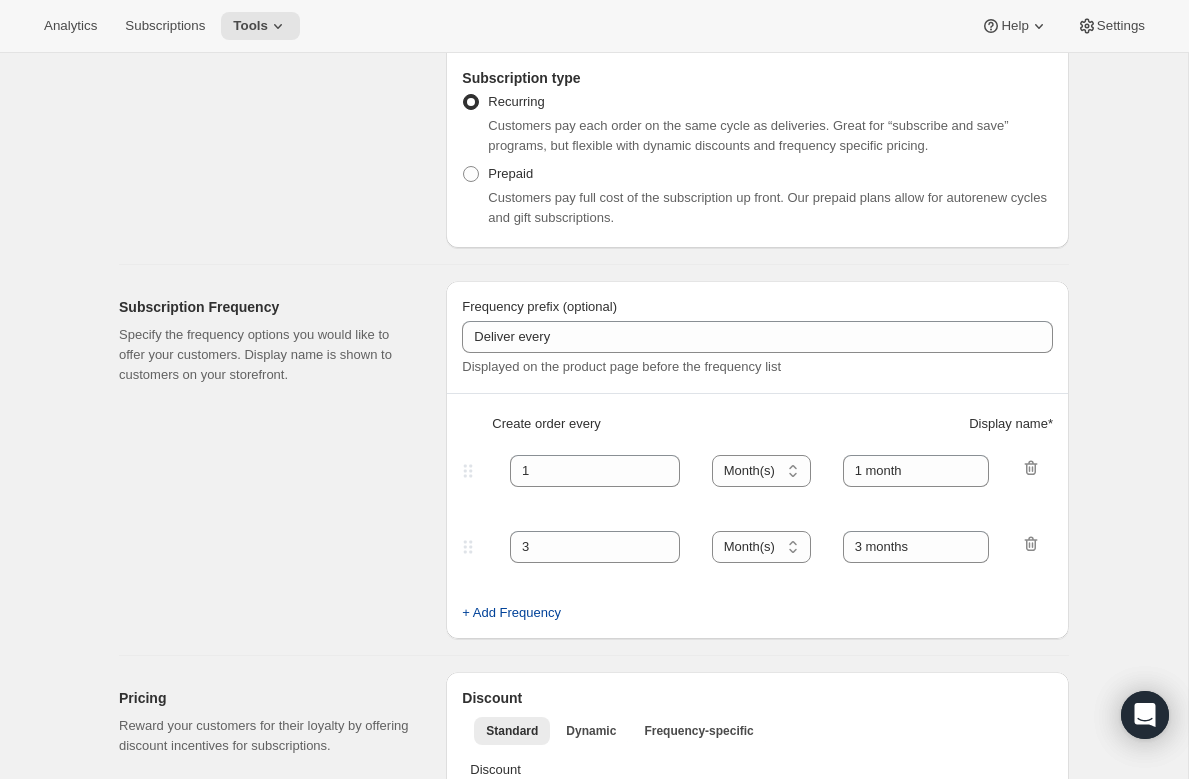 click on "+ Add Frequency" at bounding box center [511, 613] 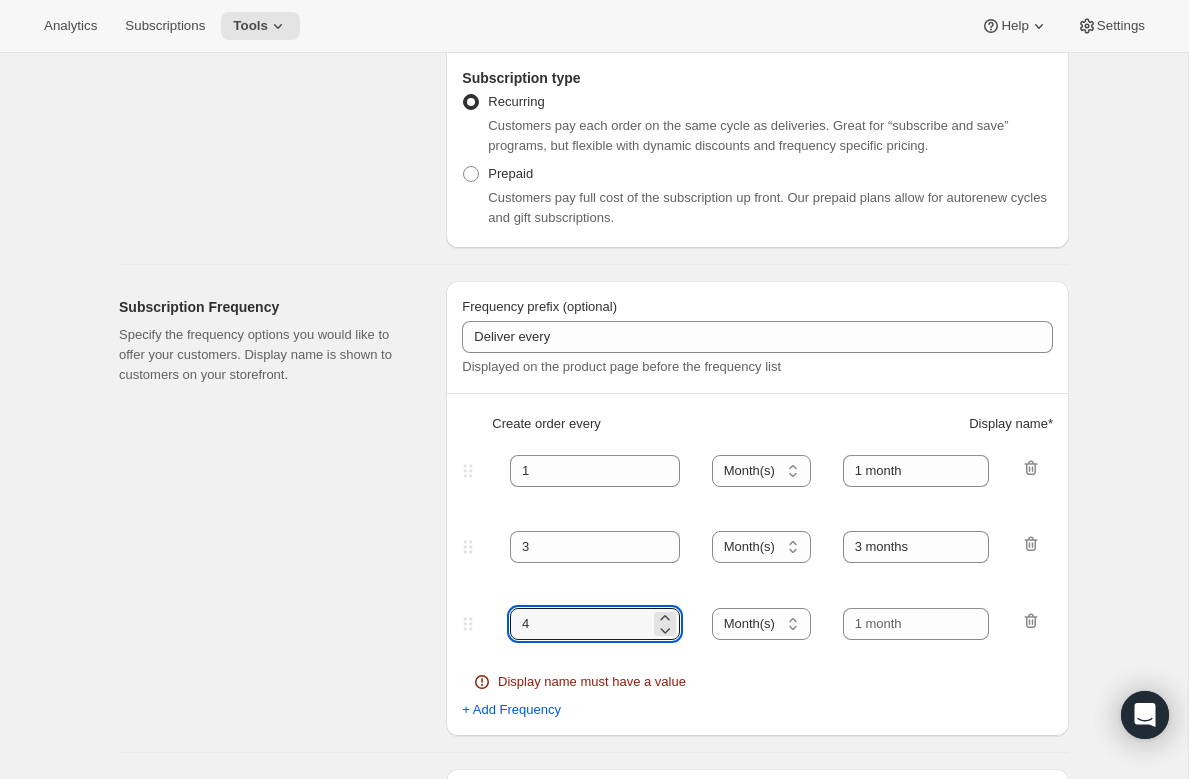 drag, startPoint x: 563, startPoint y: 626, endPoint x: 438, endPoint y: 614, distance: 125.57468 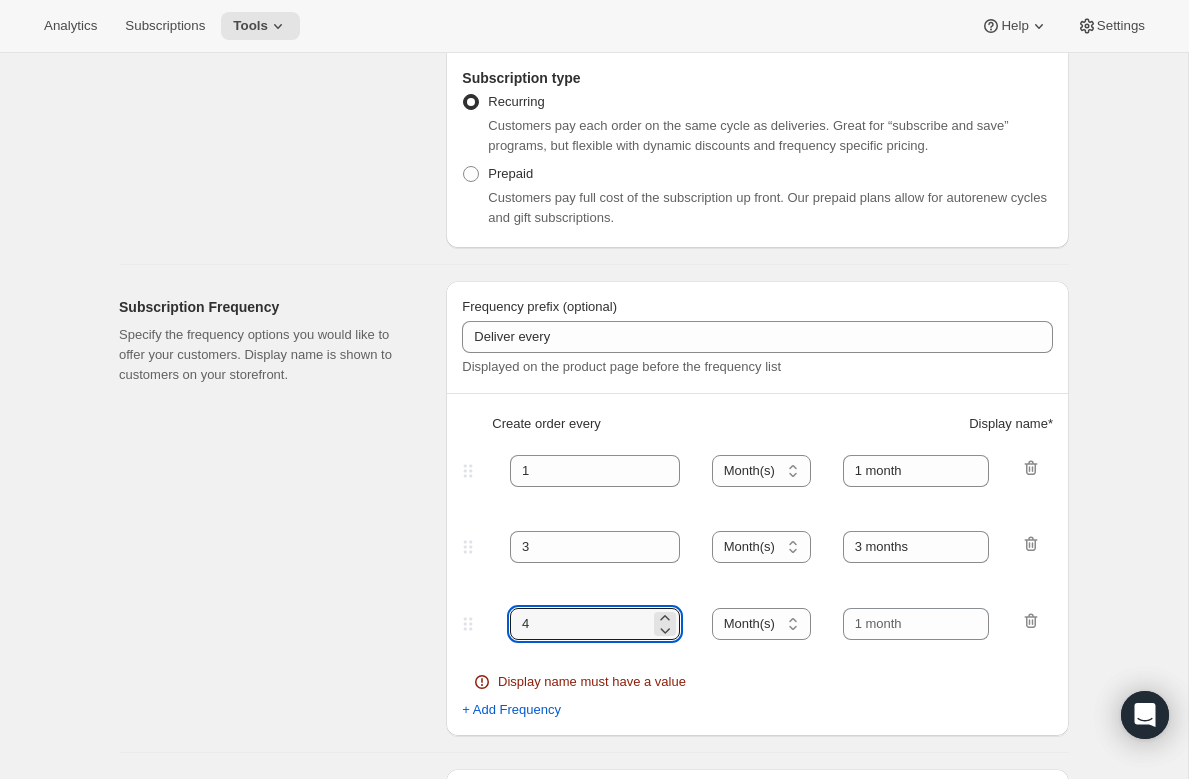 click on "Subscription Frequency Specify the frequency options you would like to offer your customers. Display name is shown to customers on your storefront. Frequency prefix (optional) Deliver every Displayed on the product page before the frequency list Create order every Display name * 1 Day(s) Week(s) Month(s) Year(s) Month(s) 1 month 3 Day(s) Week(s) Month(s) Year(s) Month(s) 3 months 4 Day(s) Week(s) Month(s) Year(s) Month(s) Display name must have a value + Add Frequency" at bounding box center [586, 500] 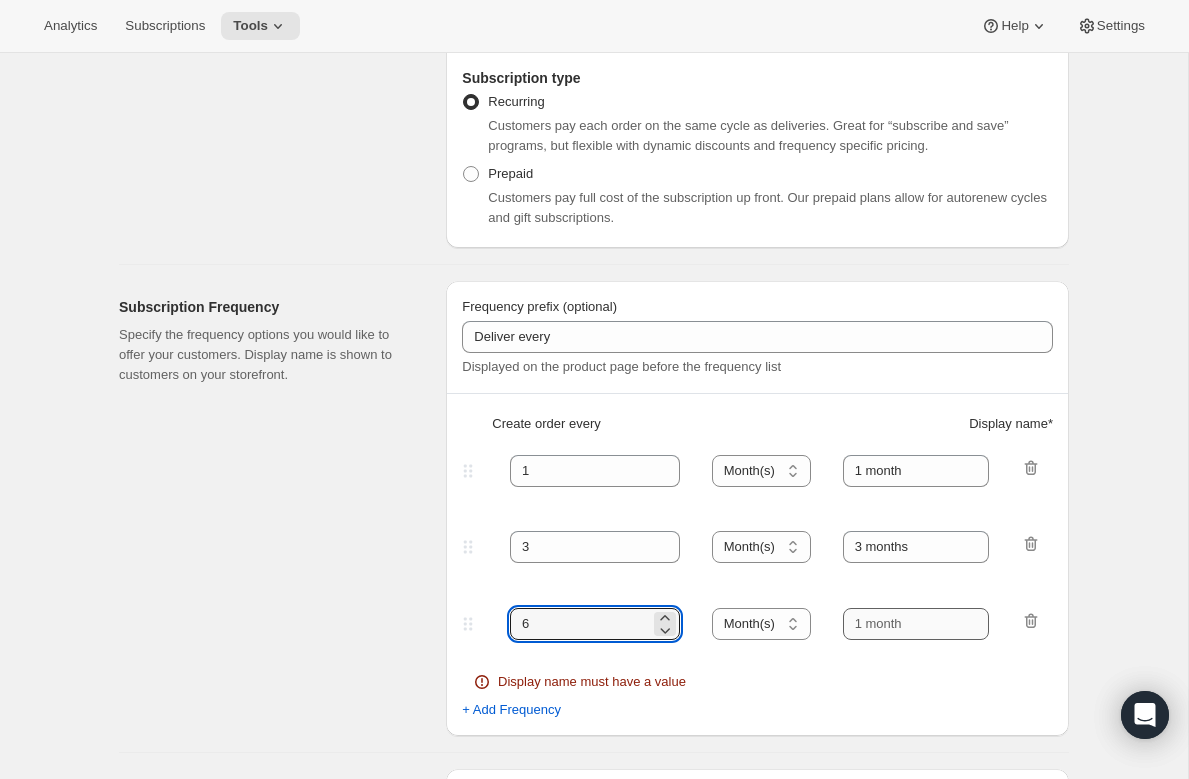 type on "6" 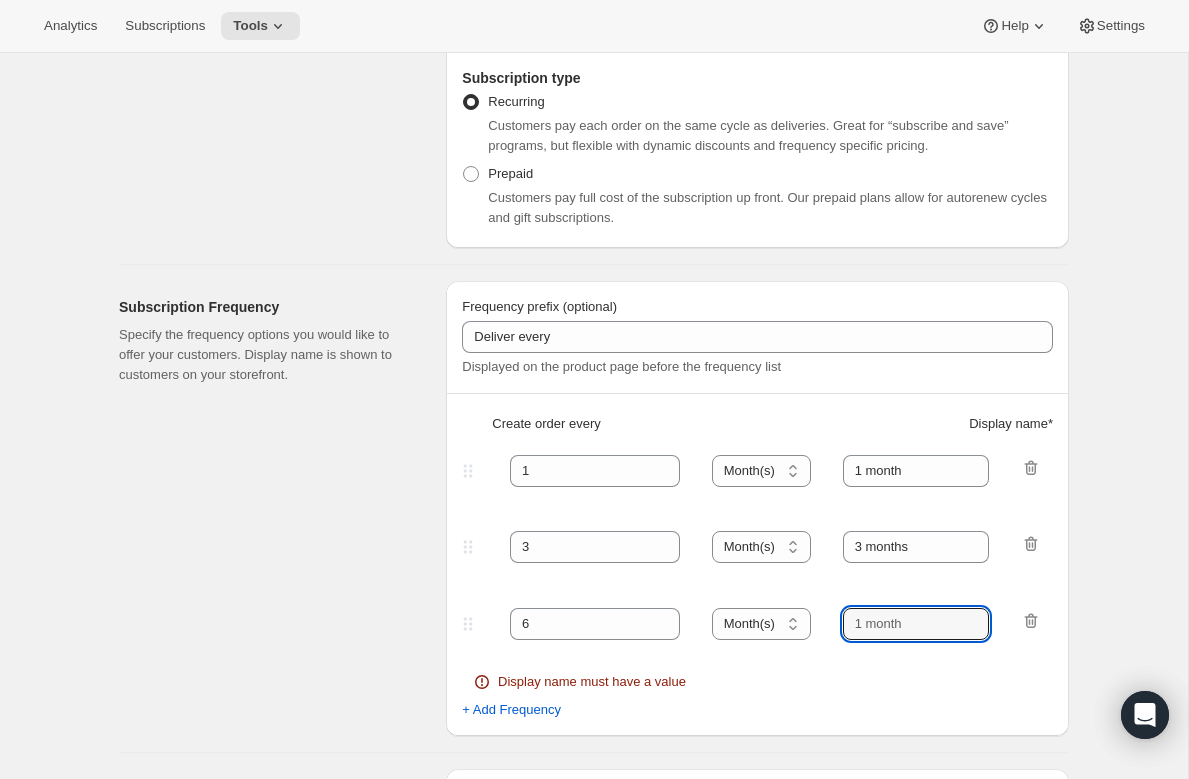 drag, startPoint x: 853, startPoint y: 624, endPoint x: 831, endPoint y: 625, distance: 22.022715 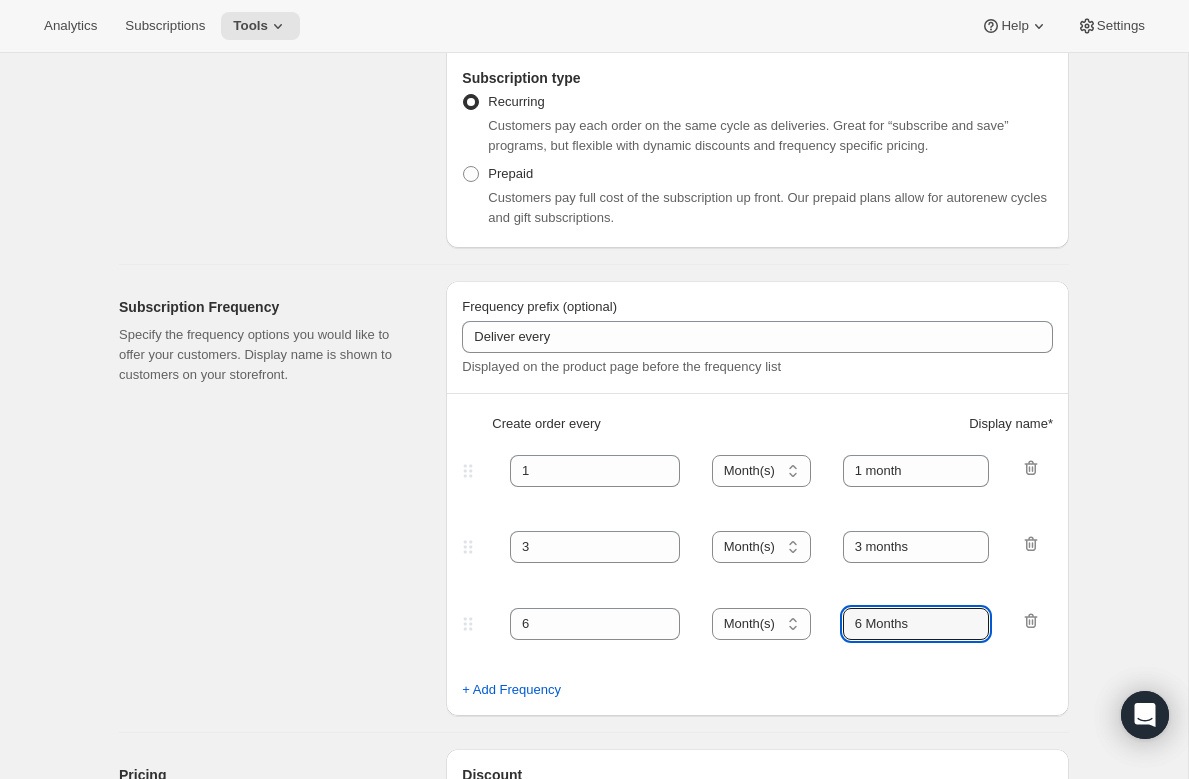 type on "6 Months" 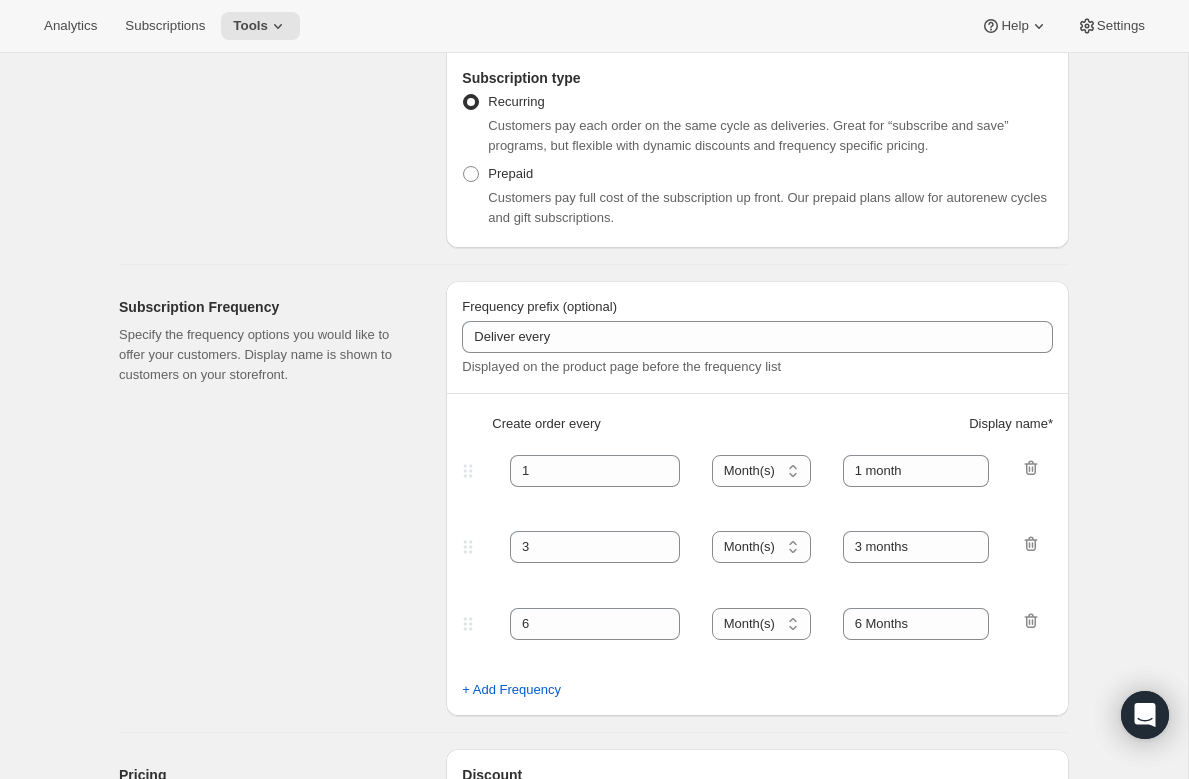 drag, startPoint x: 1152, startPoint y: 173, endPoint x: 1111, endPoint y: 191, distance: 44.777225 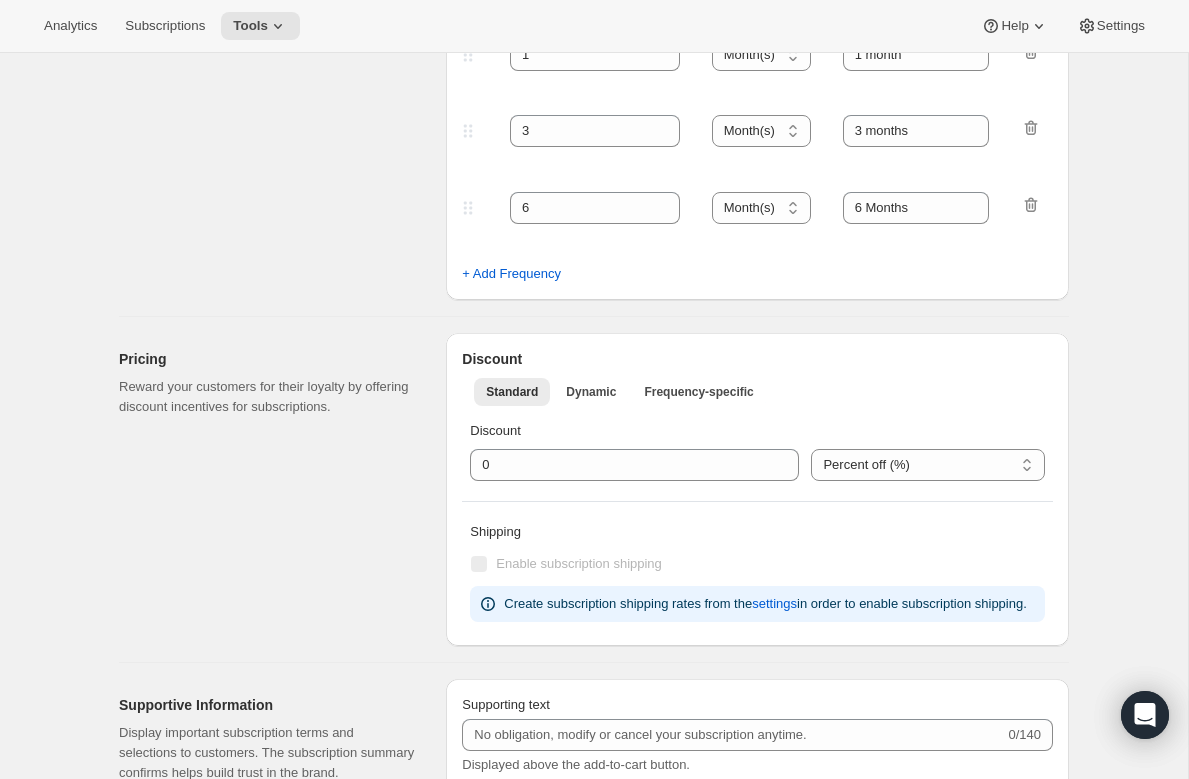 scroll, scrollTop: 748, scrollLeft: 0, axis: vertical 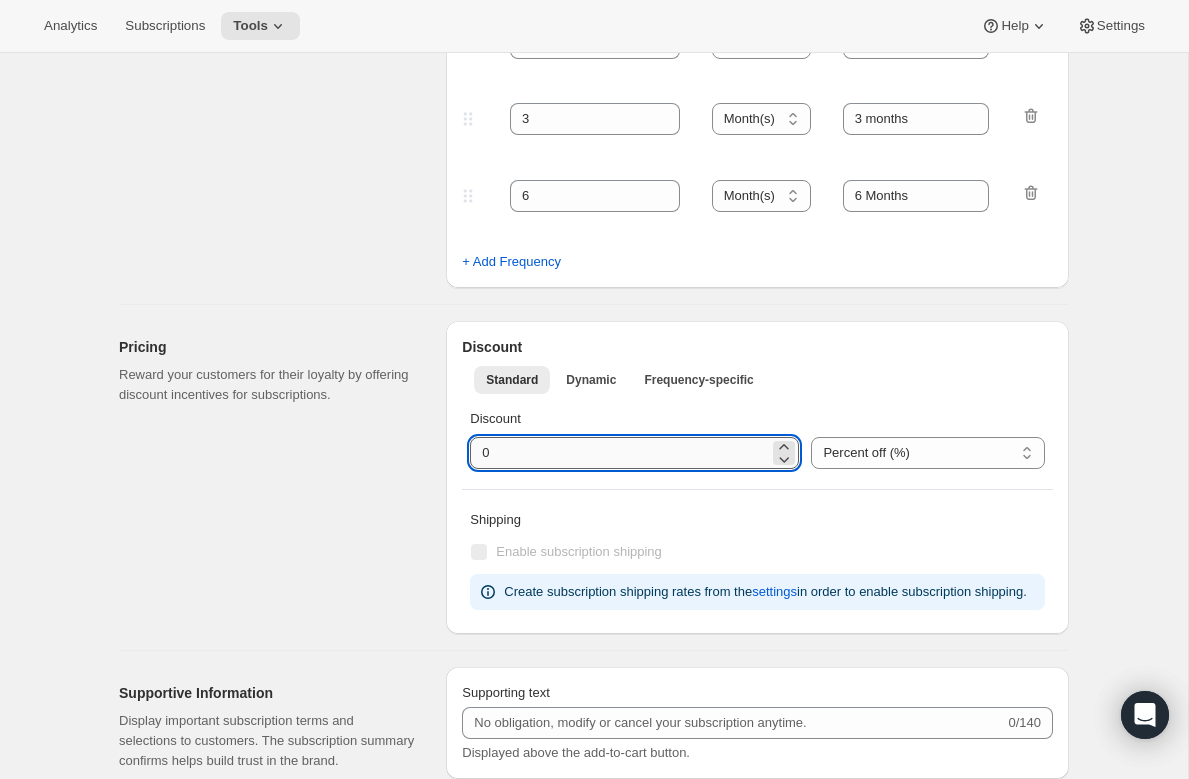 click at bounding box center (619, 453) 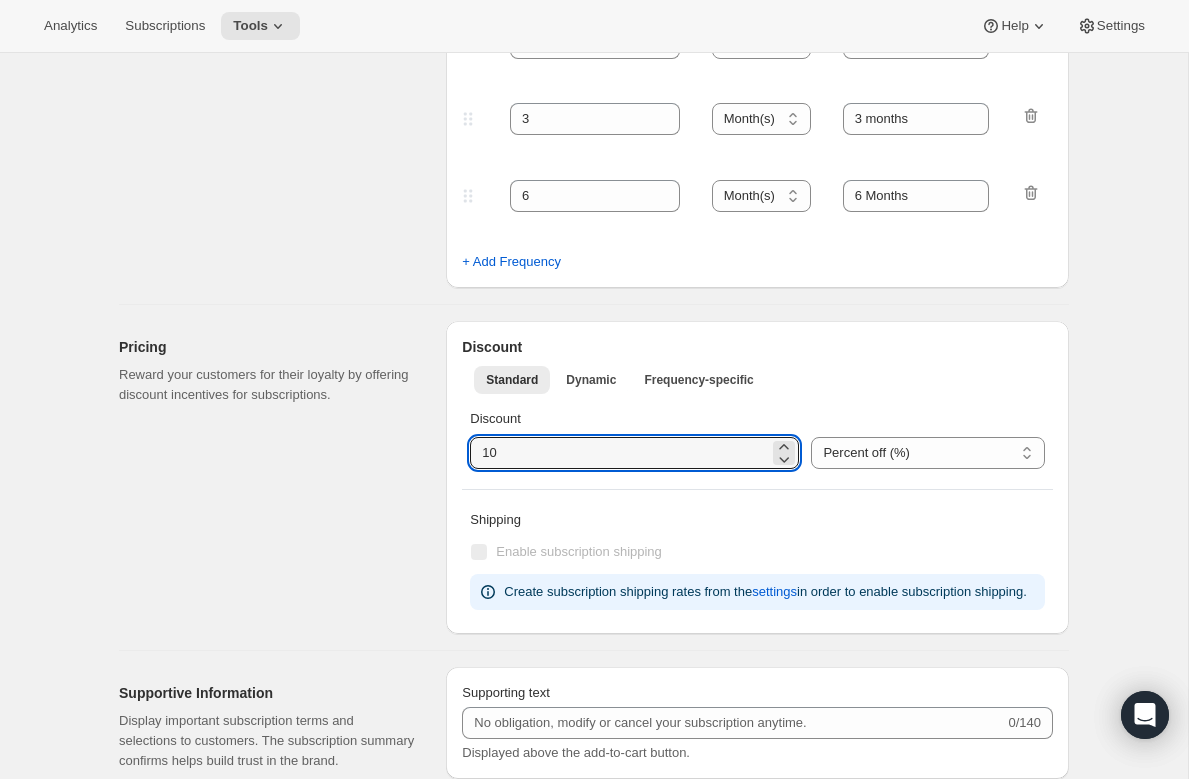 type on "10" 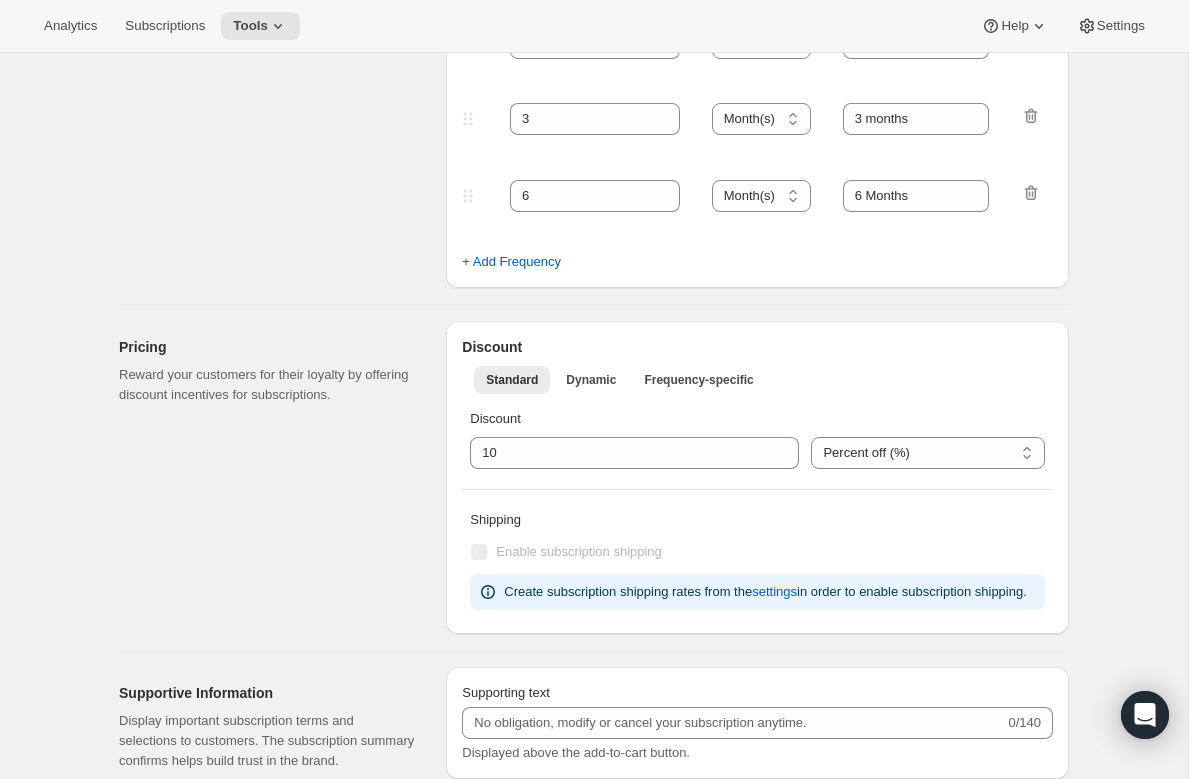 drag, startPoint x: 1015, startPoint y: 370, endPoint x: 824, endPoint y: 360, distance: 191.2616 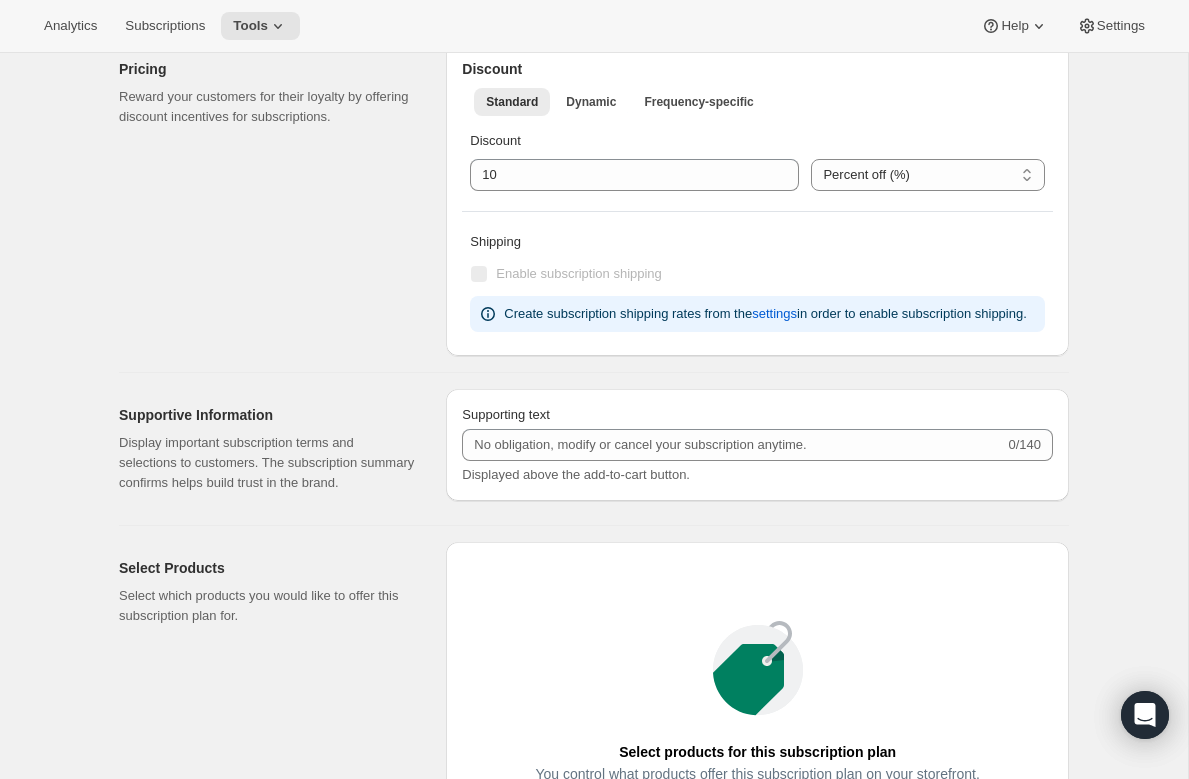 scroll, scrollTop: 1030, scrollLeft: 0, axis: vertical 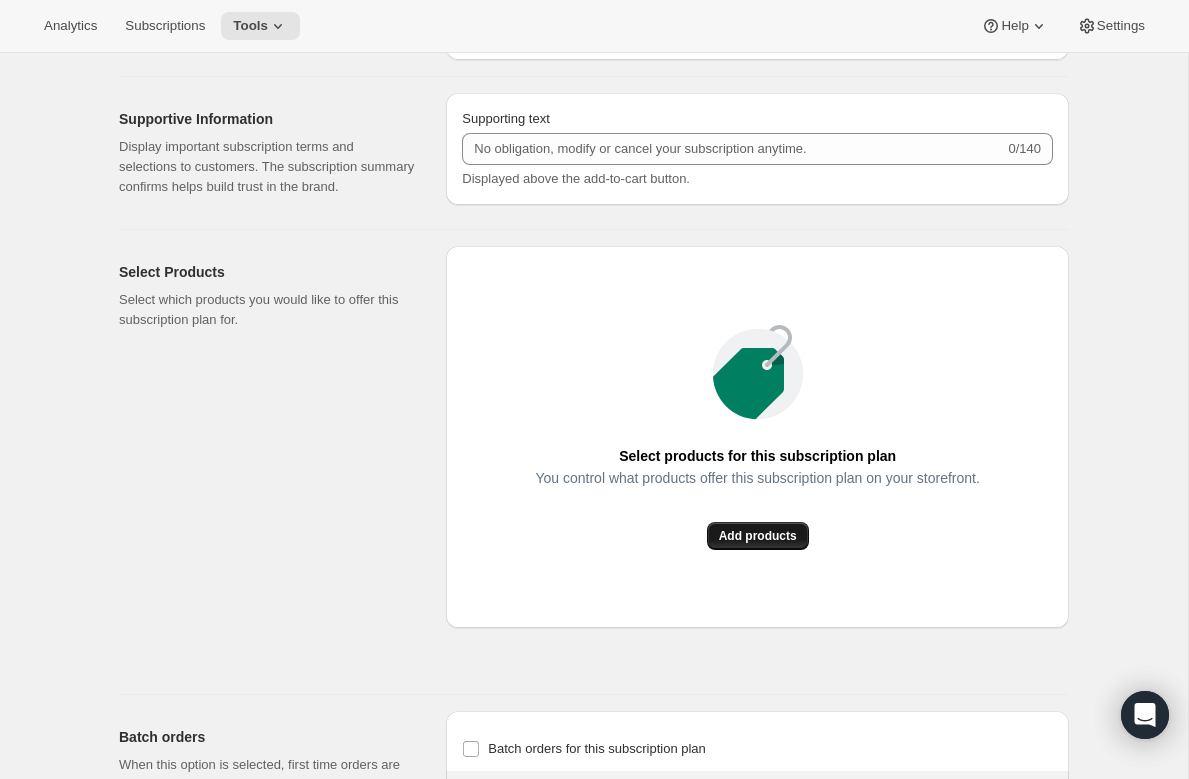 click on "Add products" at bounding box center [758, 536] 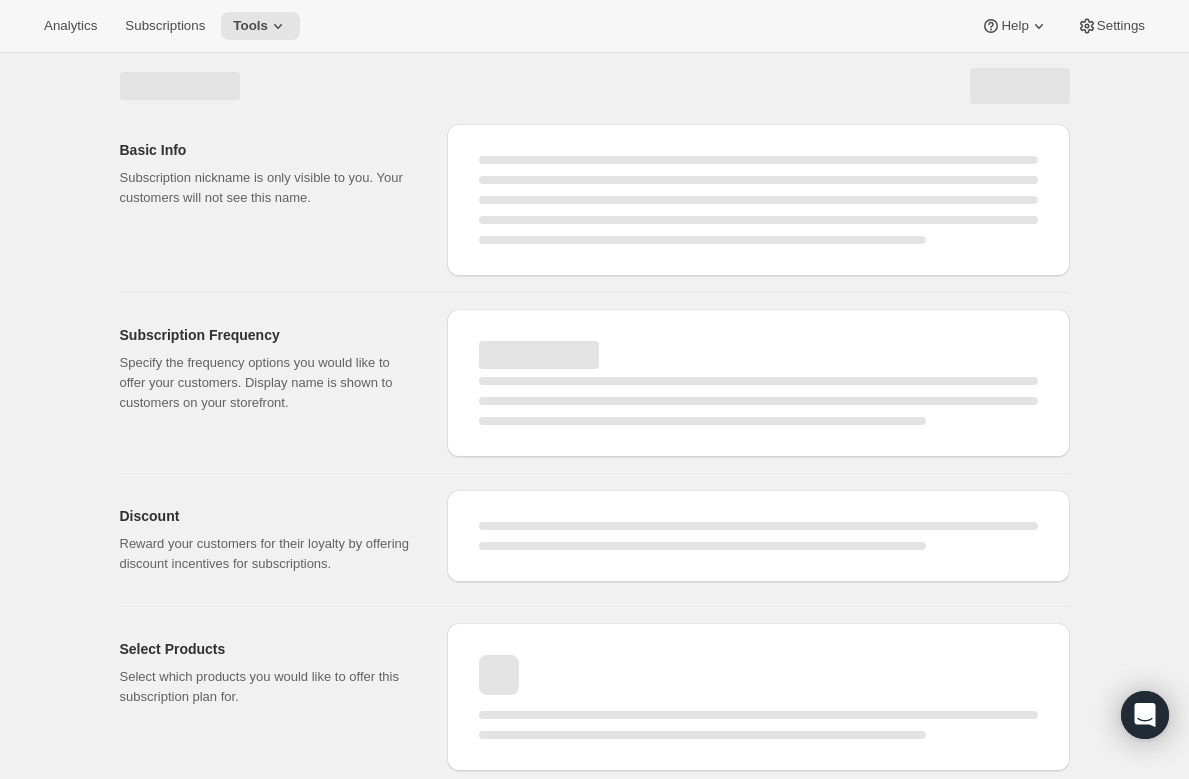 select on "WEEK" 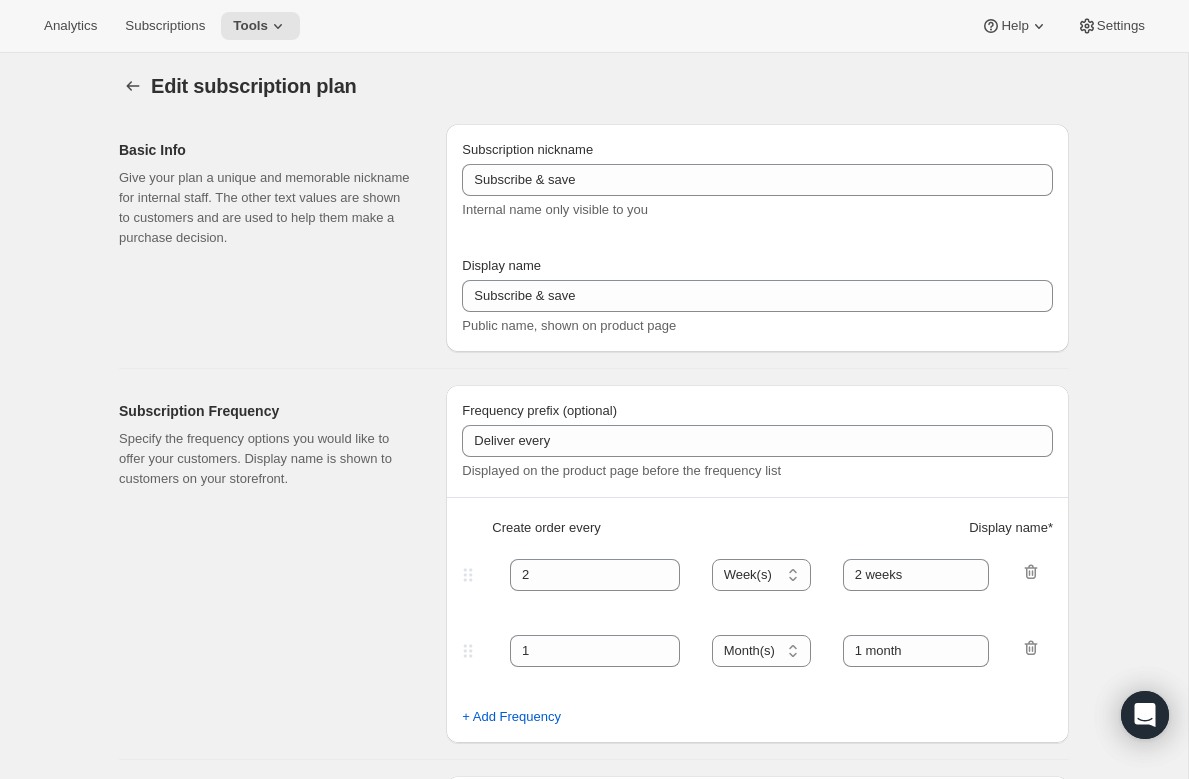 scroll, scrollTop: 1221, scrollLeft: 0, axis: vertical 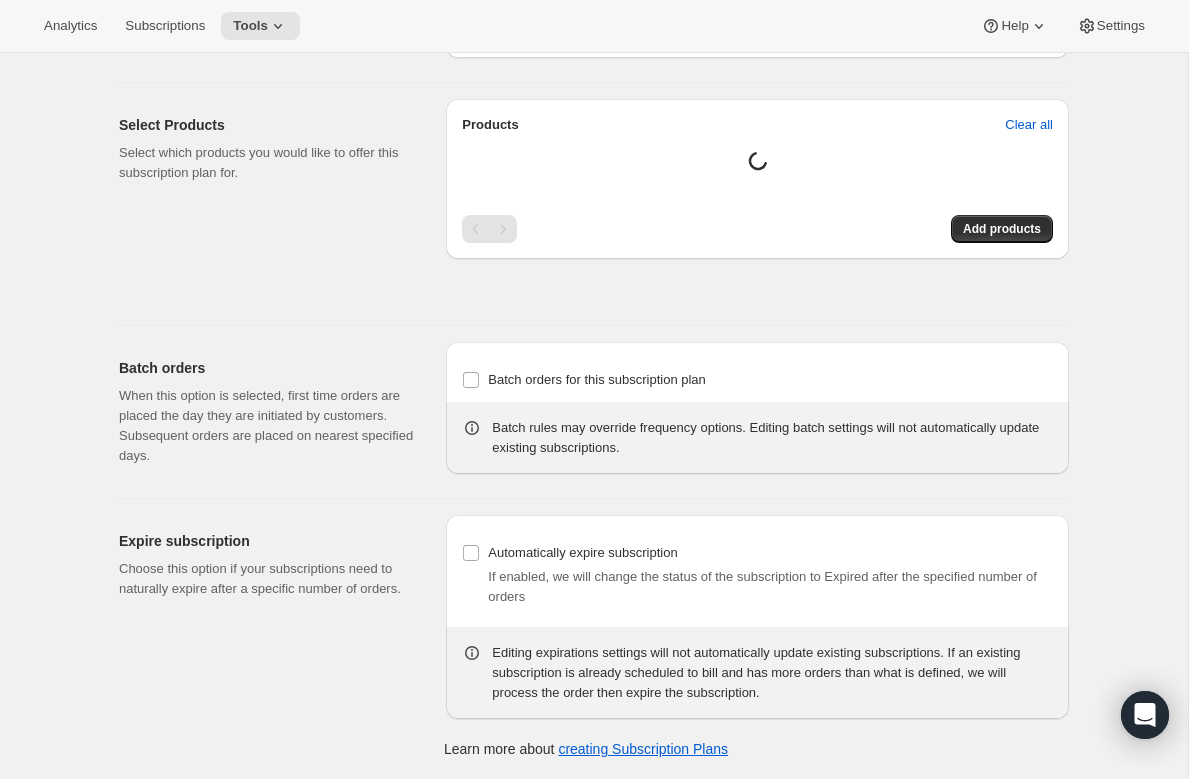 type on "1" 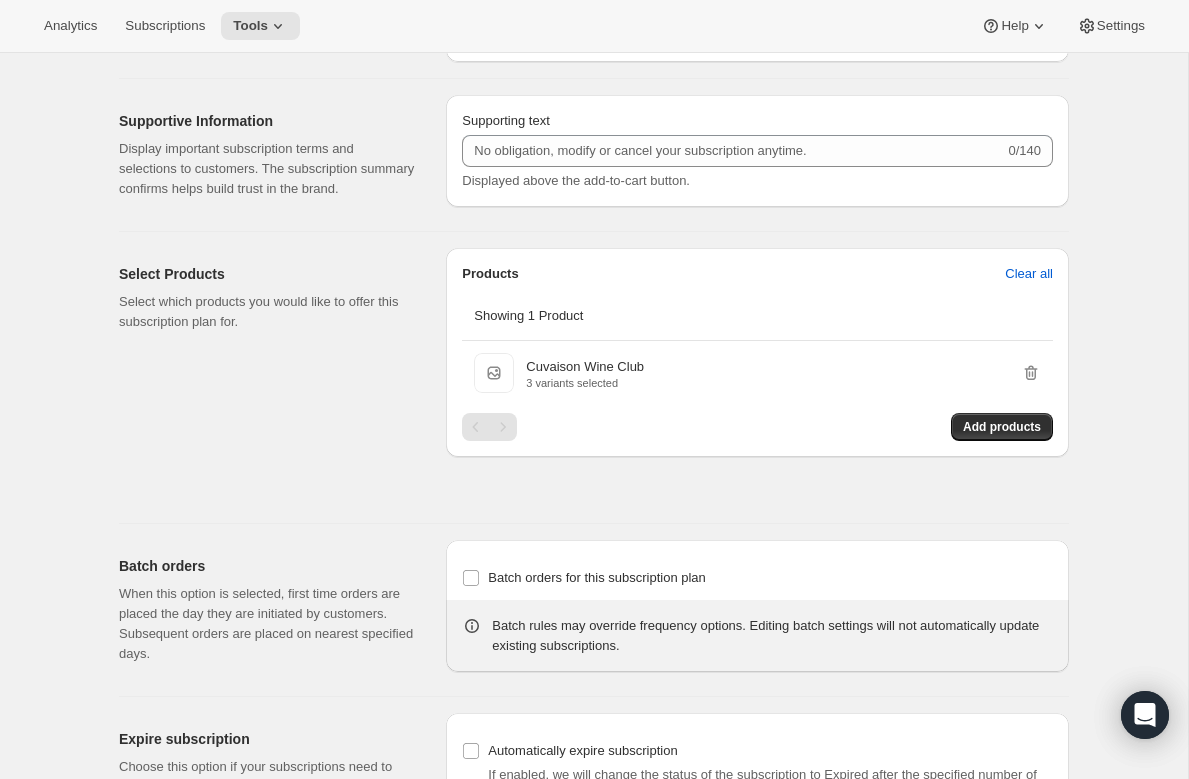 scroll, scrollTop: 0, scrollLeft: 0, axis: both 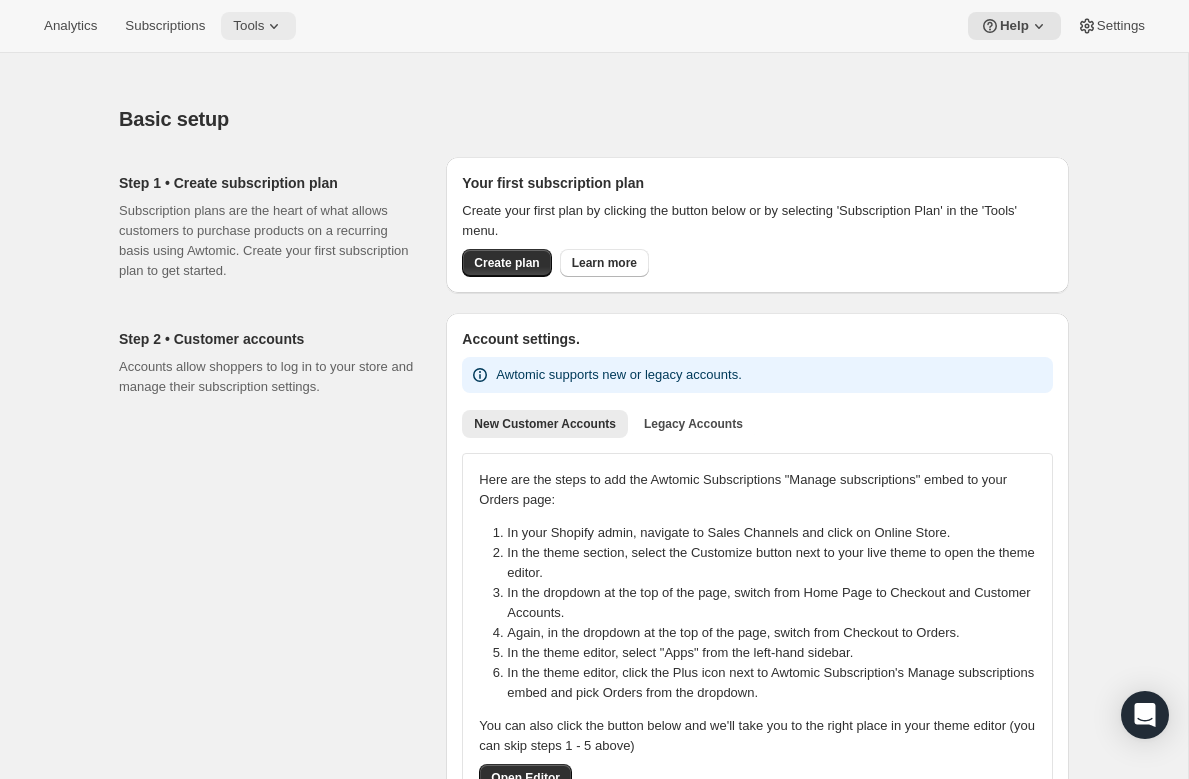 click 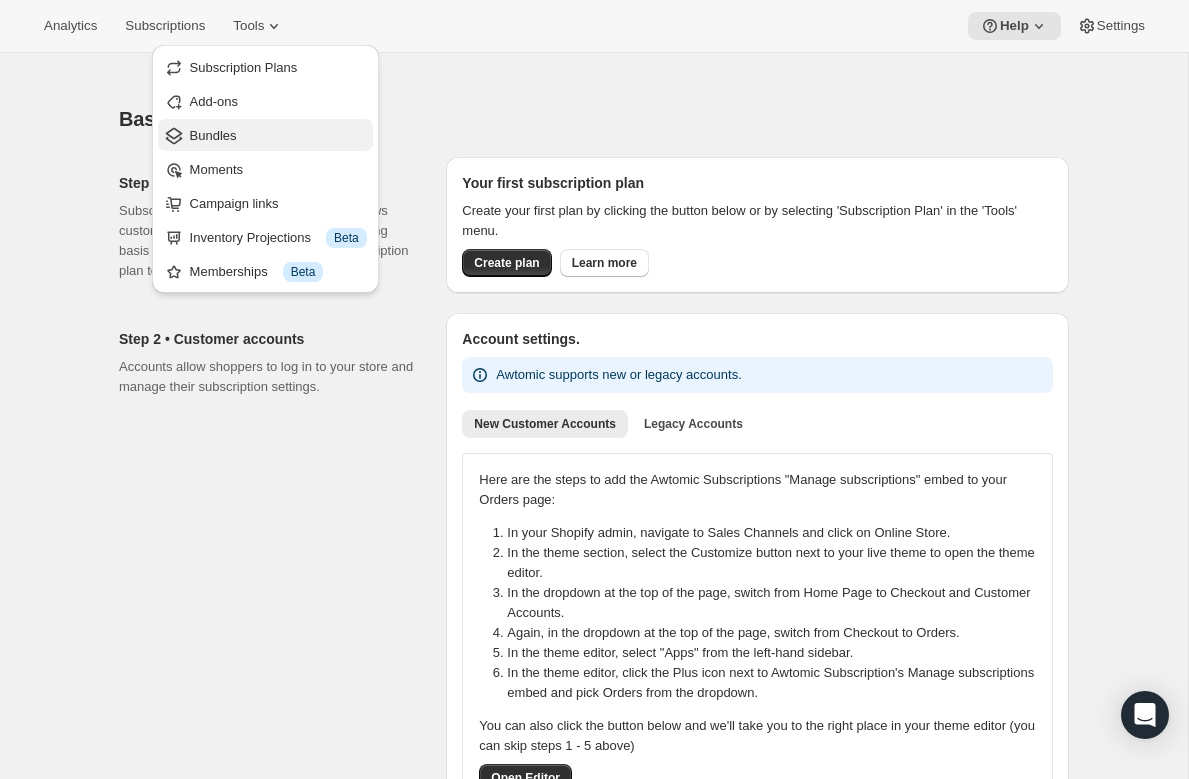 click on "Bundles" at bounding box center [278, 136] 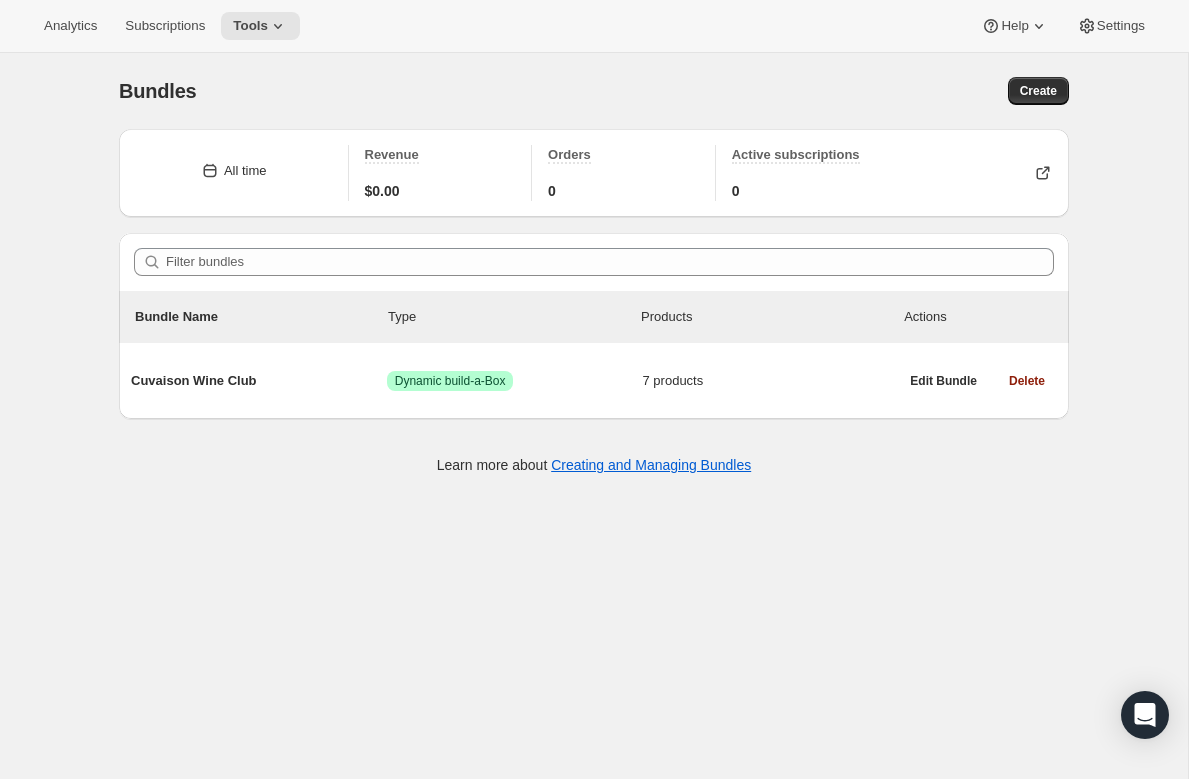 click on "Bundles. This page is ready Bundles Create" at bounding box center [594, 91] 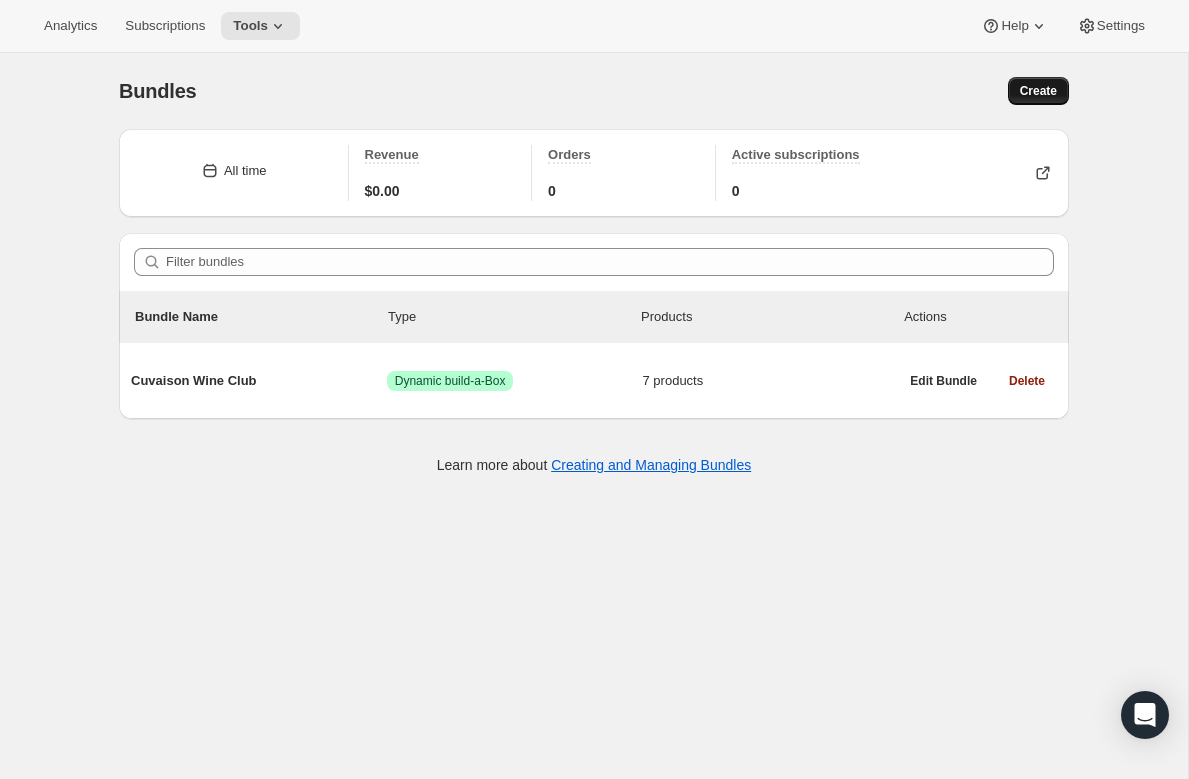 click on "Create" at bounding box center [1038, 91] 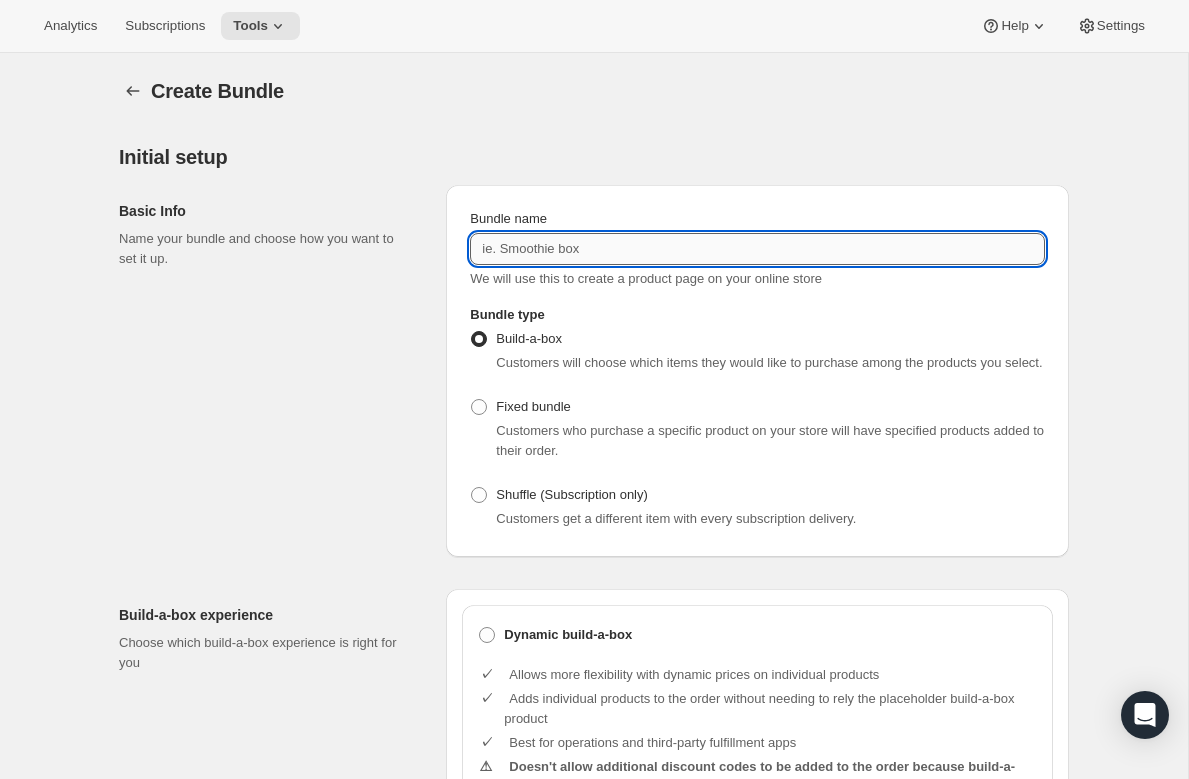 click on "Bundle name" at bounding box center (757, 249) 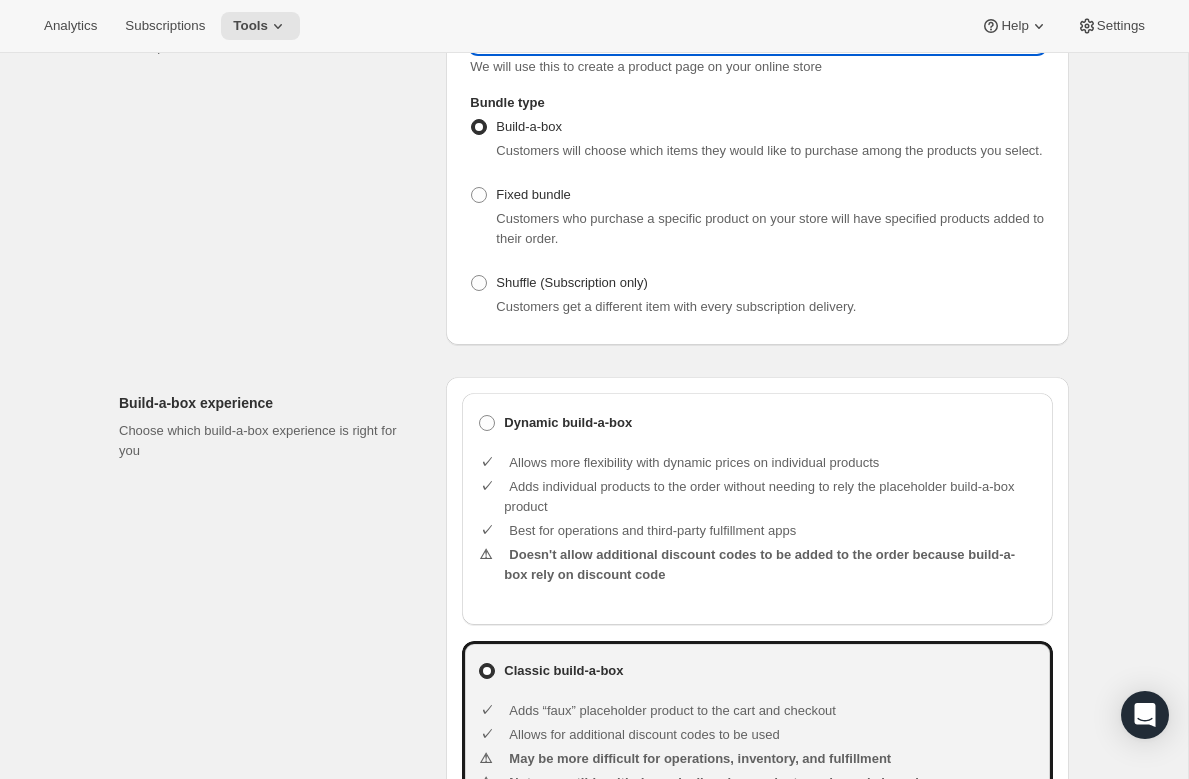 scroll, scrollTop: 223, scrollLeft: 0, axis: vertical 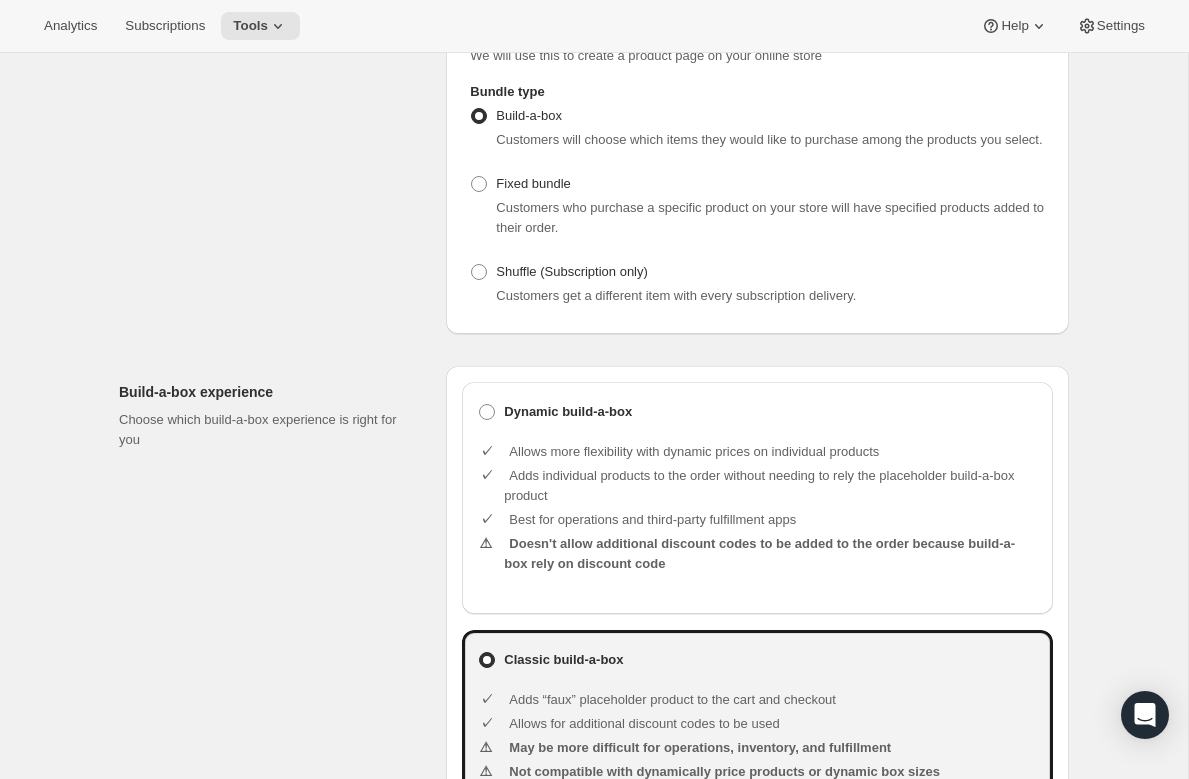 type on "Brandlin Wine Club" 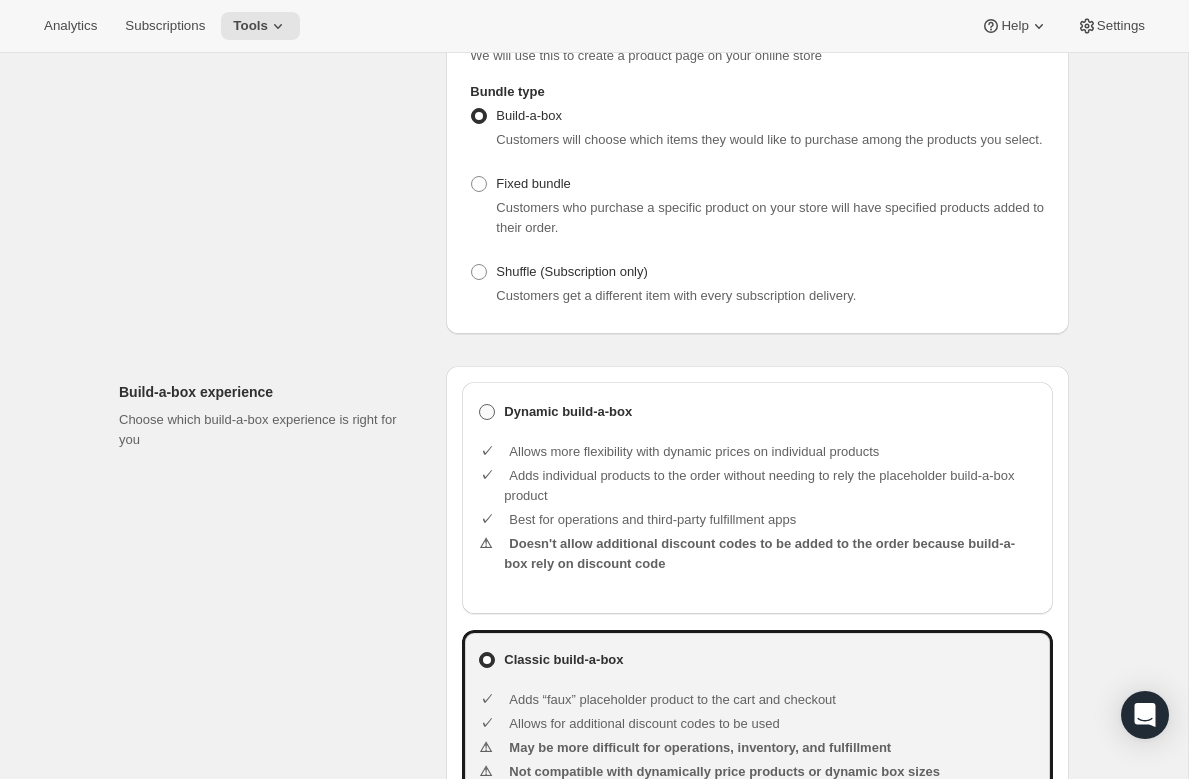 click on "Dynamic build-a-box" at bounding box center (568, 412) 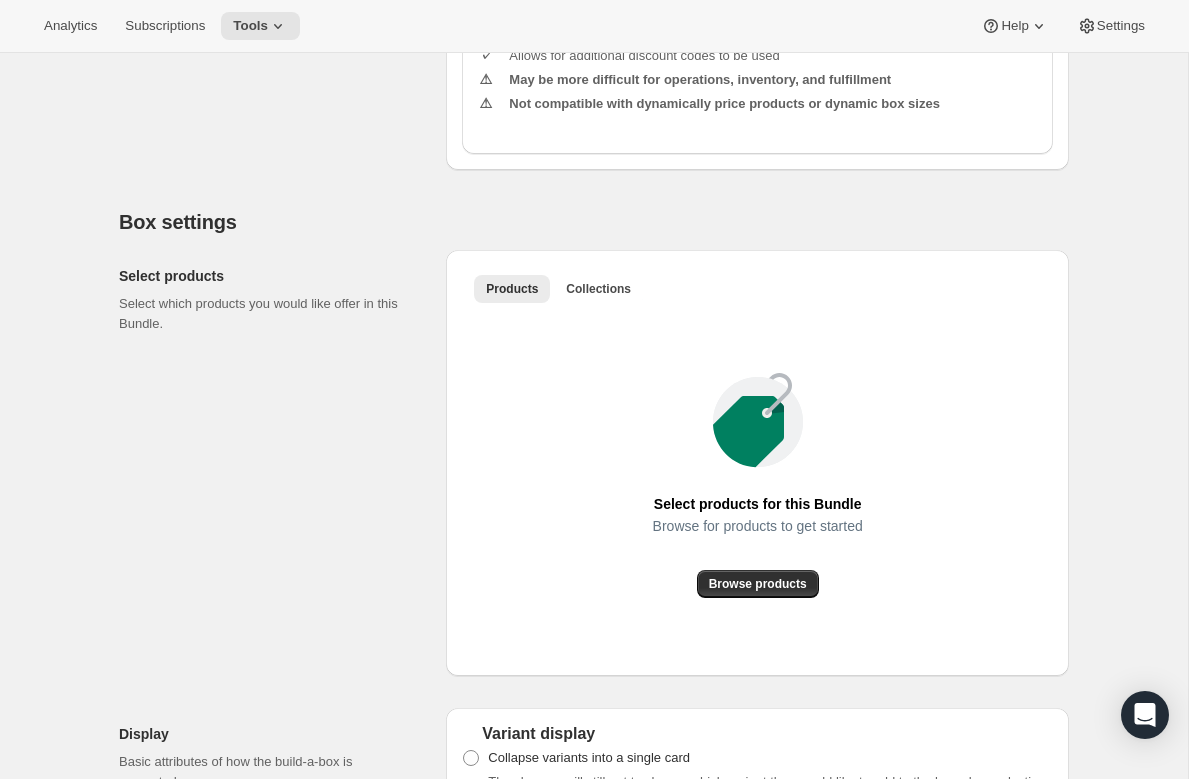 scroll, scrollTop: 936, scrollLeft: 0, axis: vertical 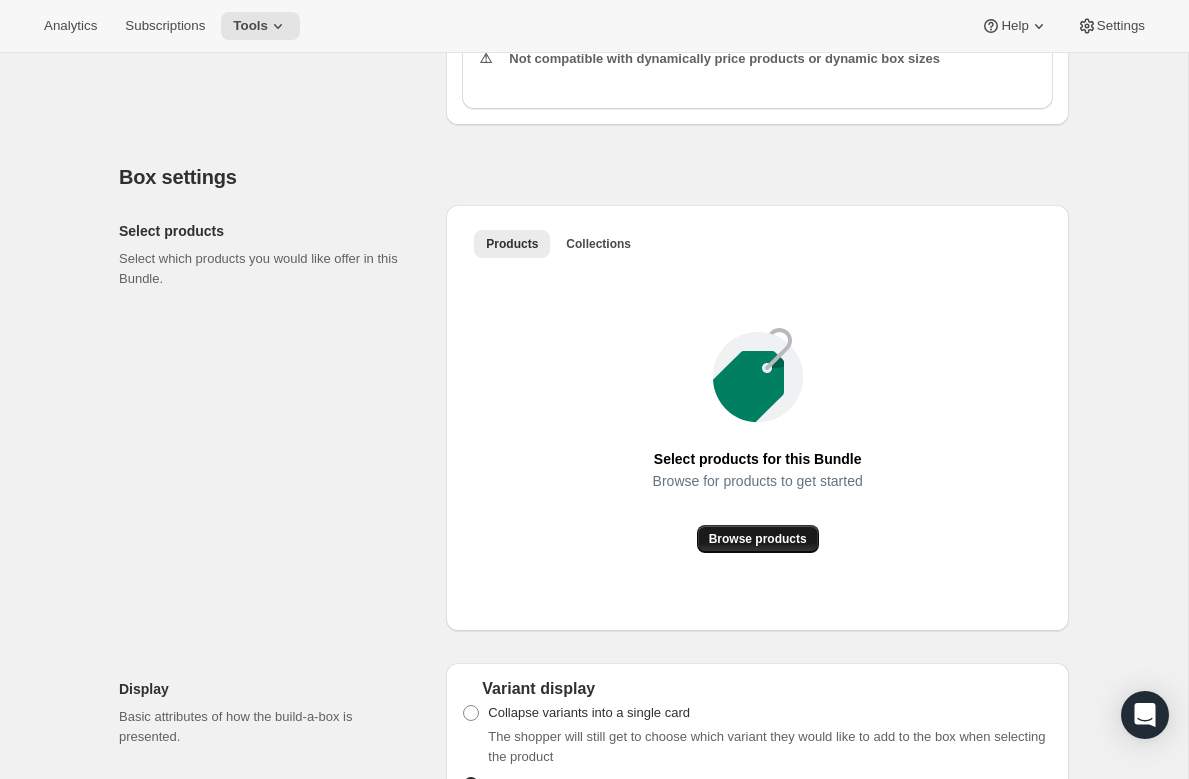 click on "Browse products" at bounding box center (758, 539) 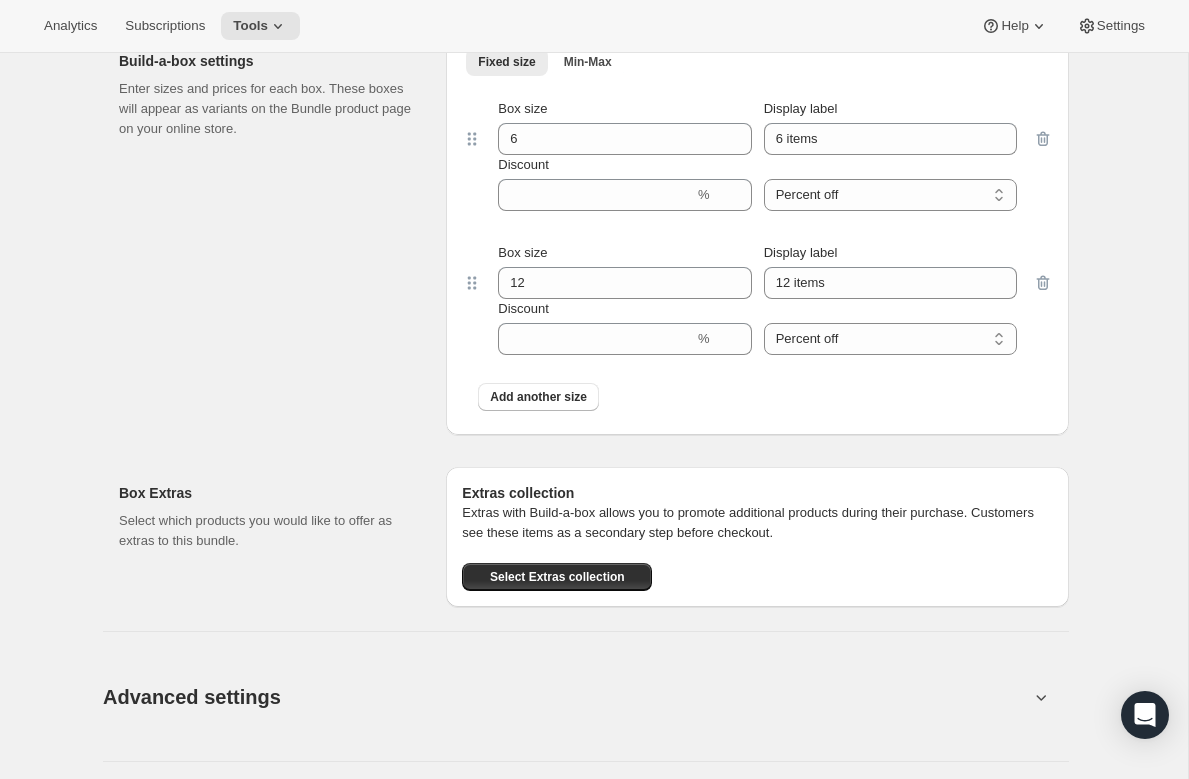scroll, scrollTop: 2090, scrollLeft: 0, axis: vertical 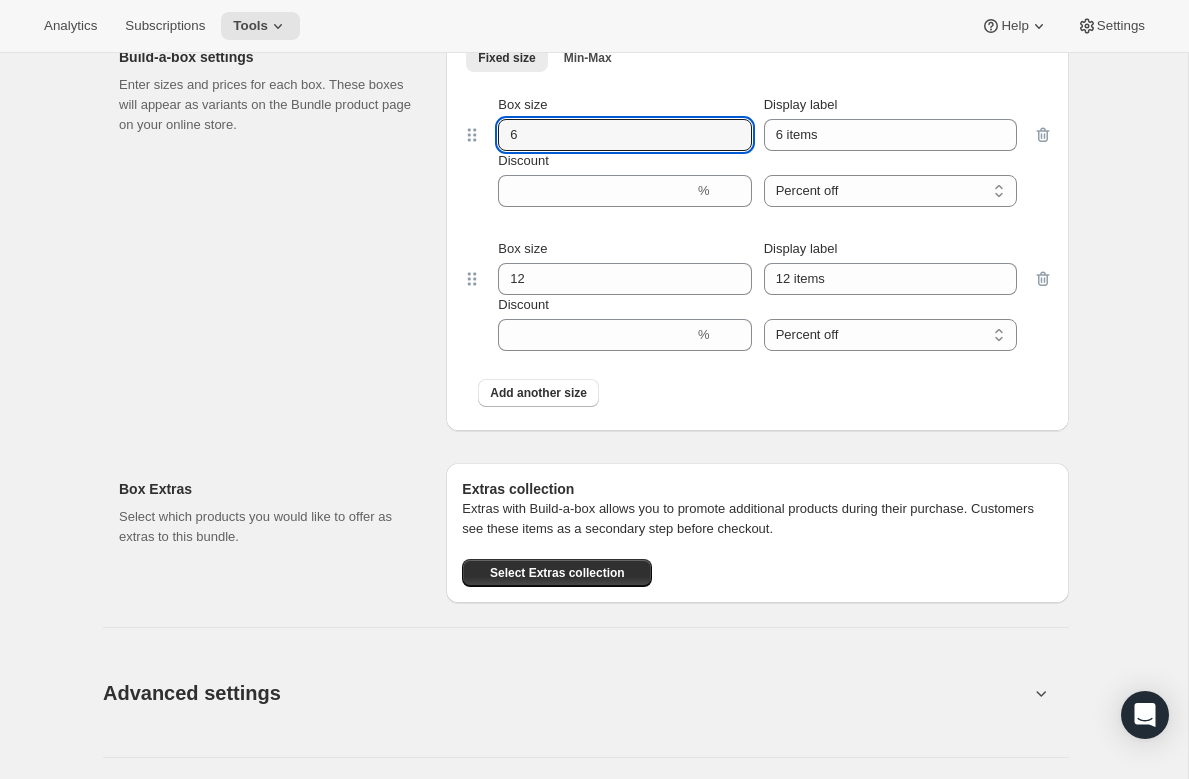 click on "Fixed size Min-Max More views Fixed size Min-Max More views Box size 6 Display label 6 items Discount %   Percent off Amount off Percent off Box size 12 Display label 12 items Discount %   Percent off Amount off Percent off Add another size" at bounding box center (757, 231) 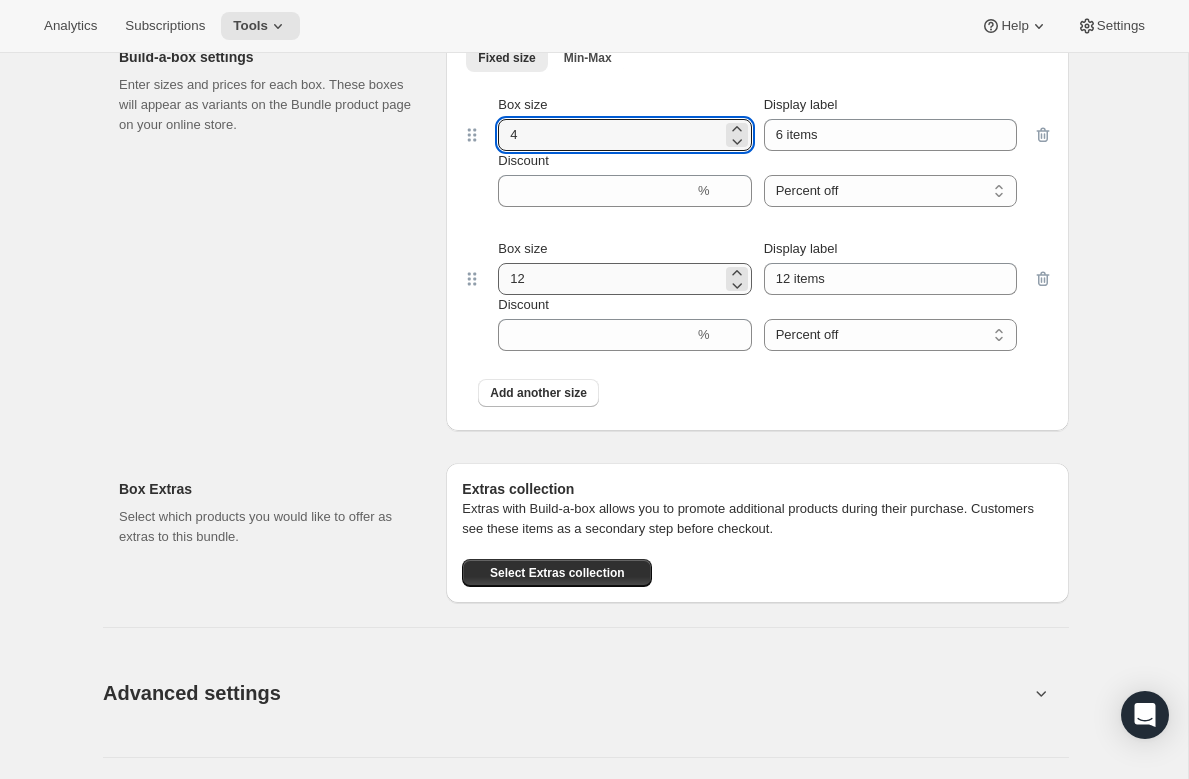 type on "4" 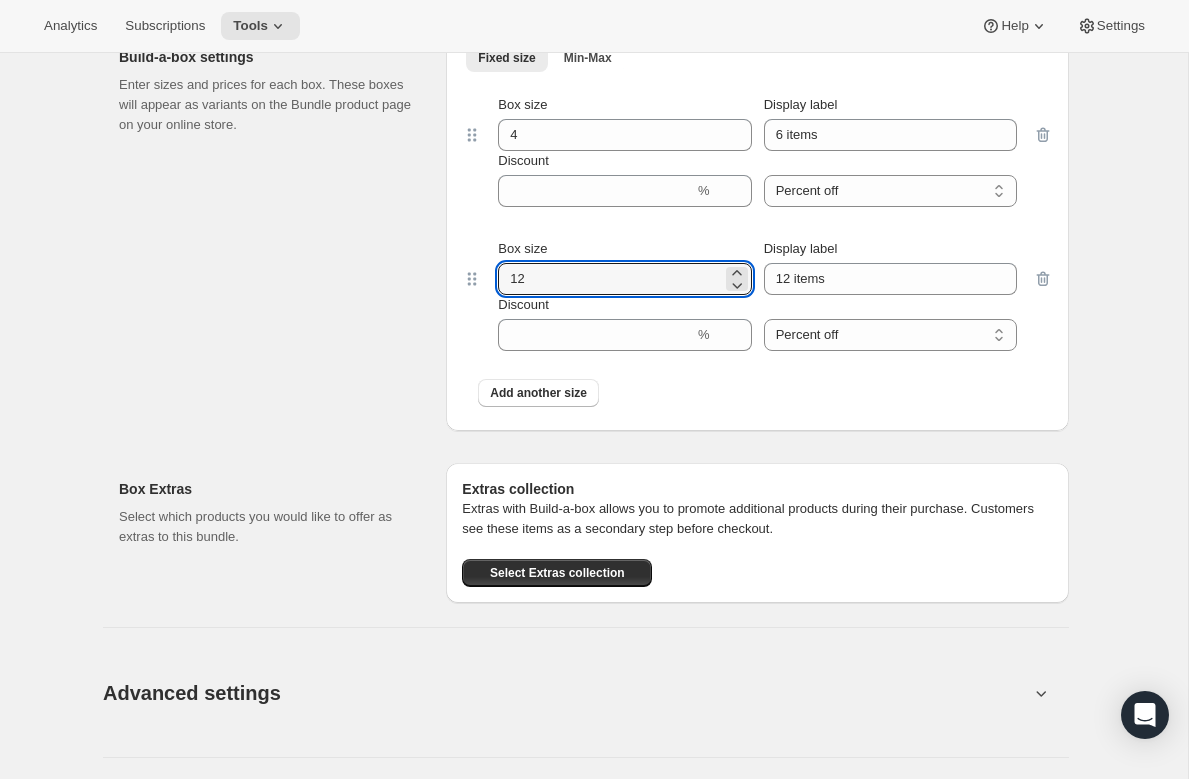 drag, startPoint x: 549, startPoint y: 295, endPoint x: 481, endPoint y: 296, distance: 68.007355 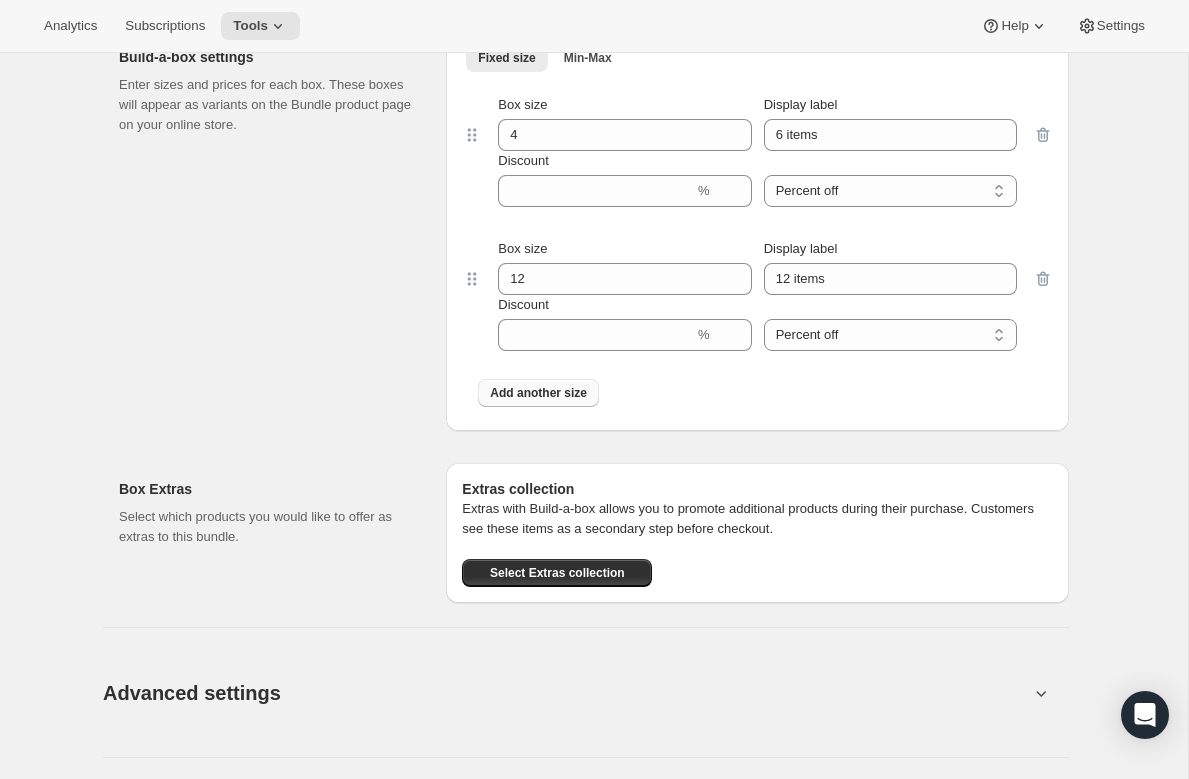 click on "Add another size" at bounding box center (538, 393) 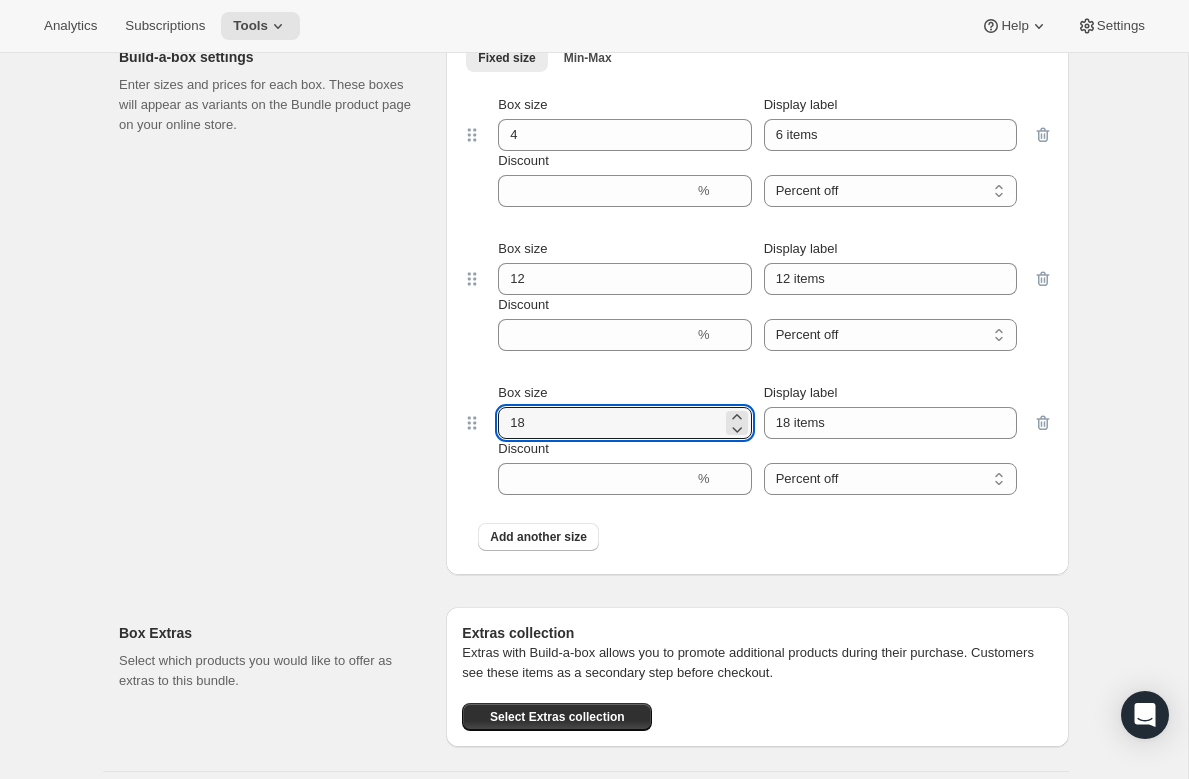 drag, startPoint x: 501, startPoint y: 440, endPoint x: 462, endPoint y: 436, distance: 39.20459 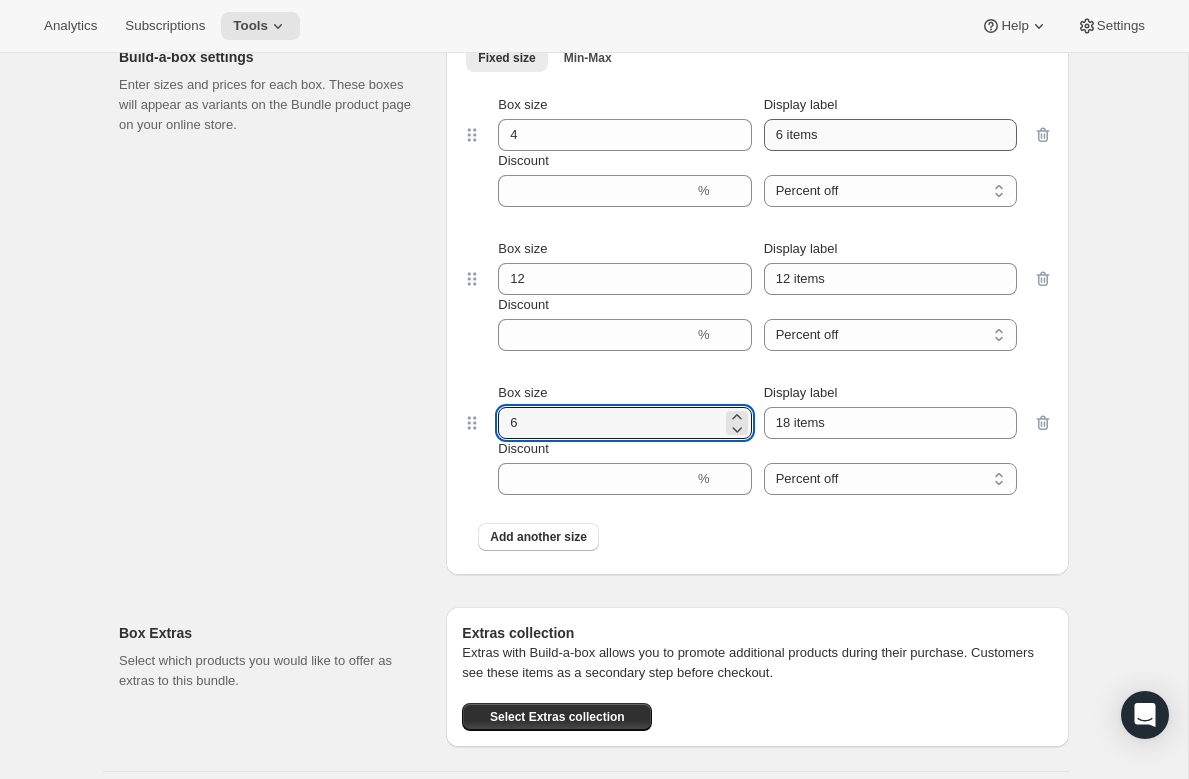 type on "6" 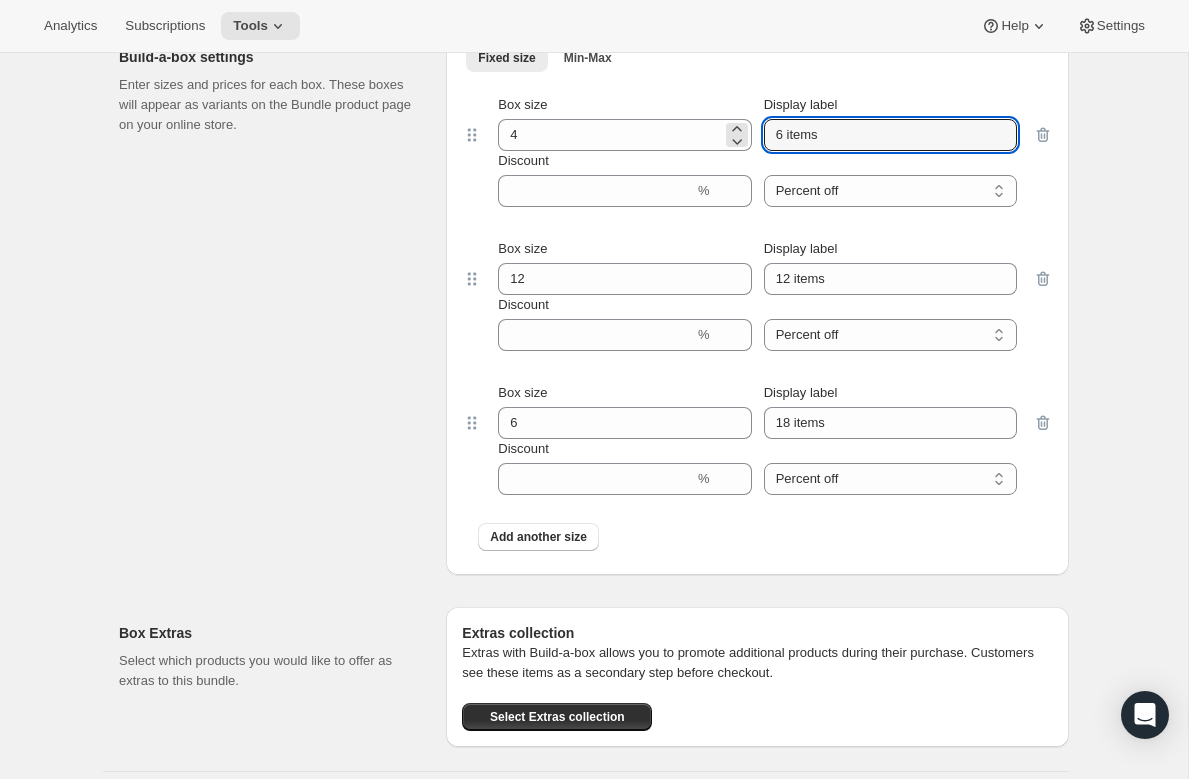 drag, startPoint x: 774, startPoint y: 155, endPoint x: 750, endPoint y: 155, distance: 24 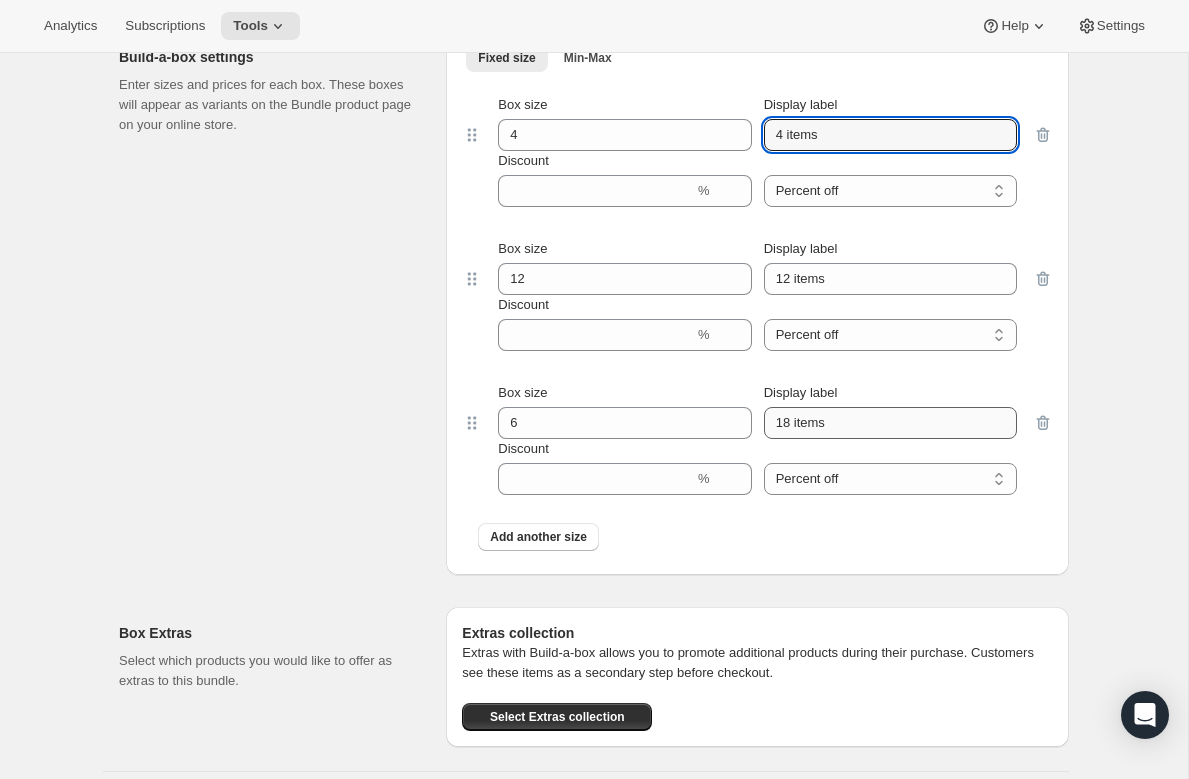 type on "4 items" 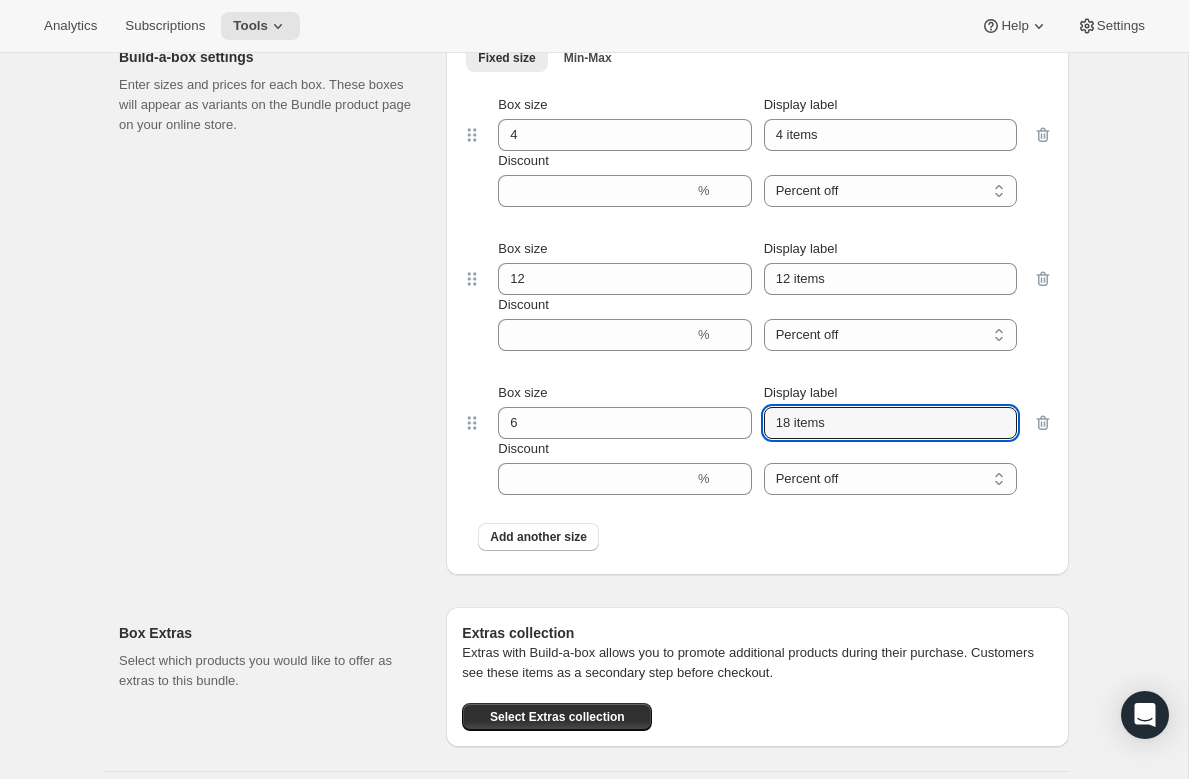 drag, startPoint x: 777, startPoint y: 438, endPoint x: 762, endPoint y: 425, distance: 19.849434 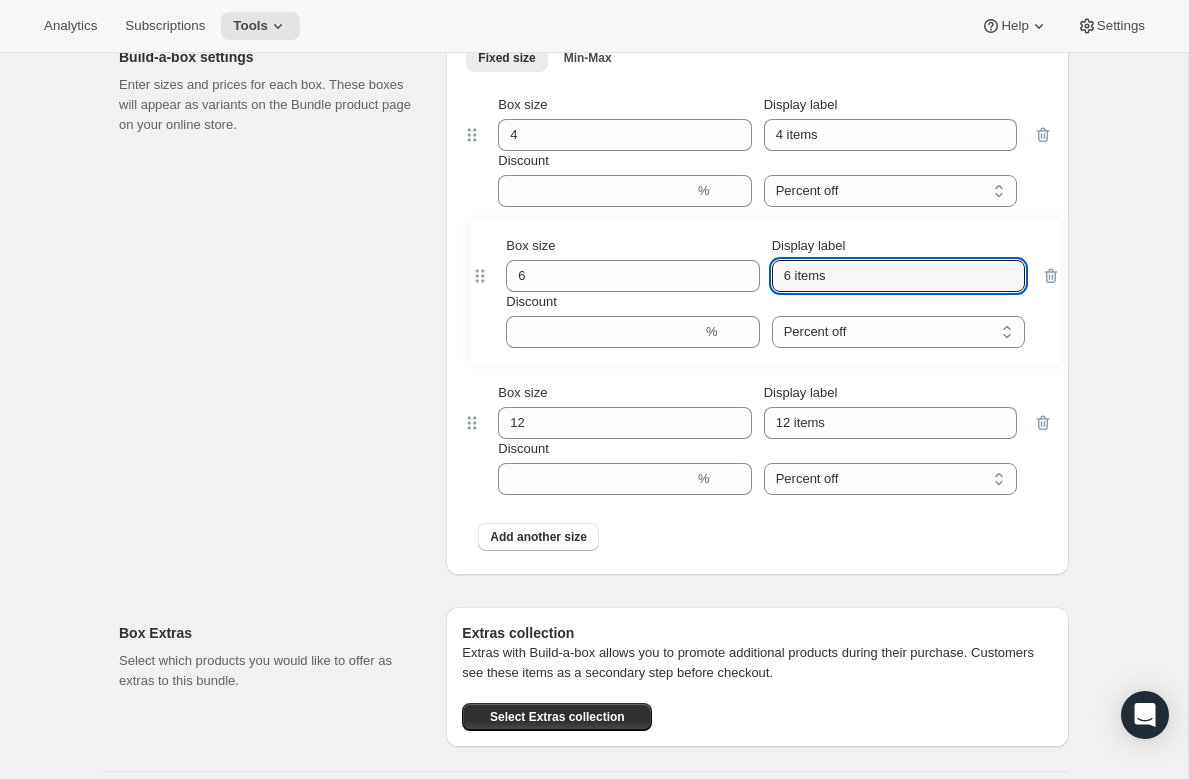 drag, startPoint x: 468, startPoint y: 449, endPoint x: 476, endPoint y: 266, distance: 183.17477 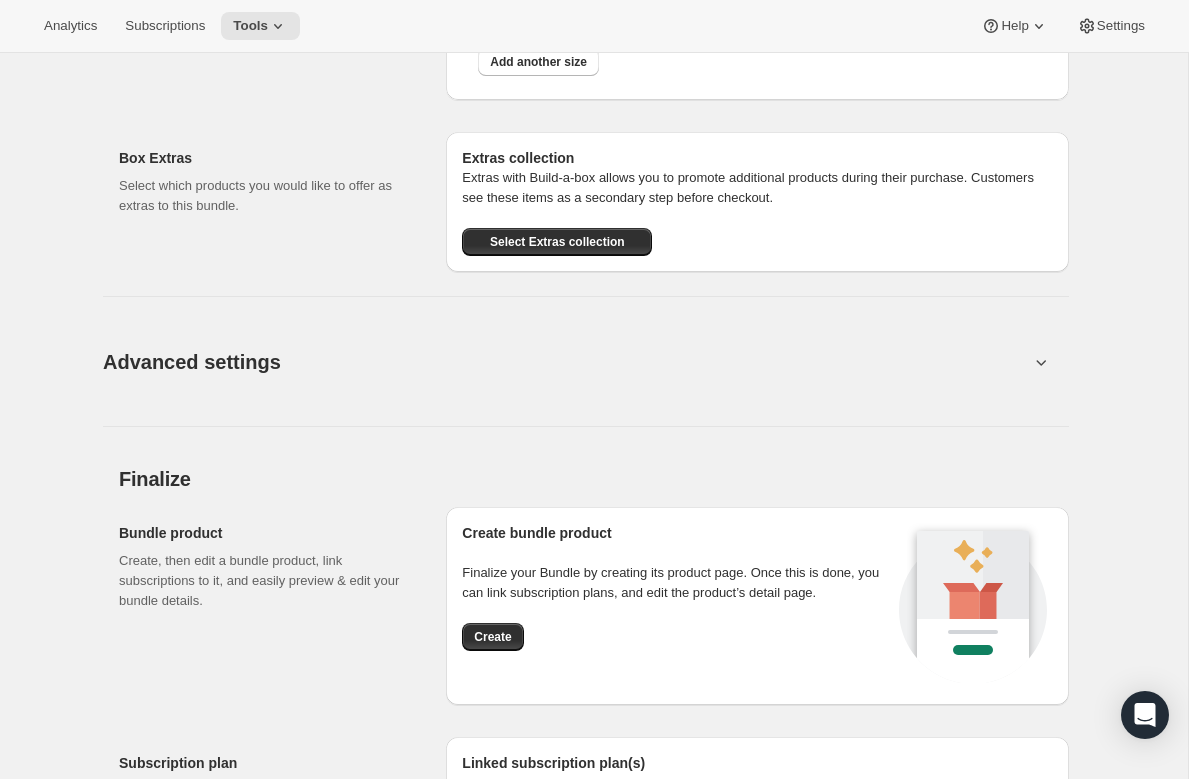scroll, scrollTop: 2631, scrollLeft: 0, axis: vertical 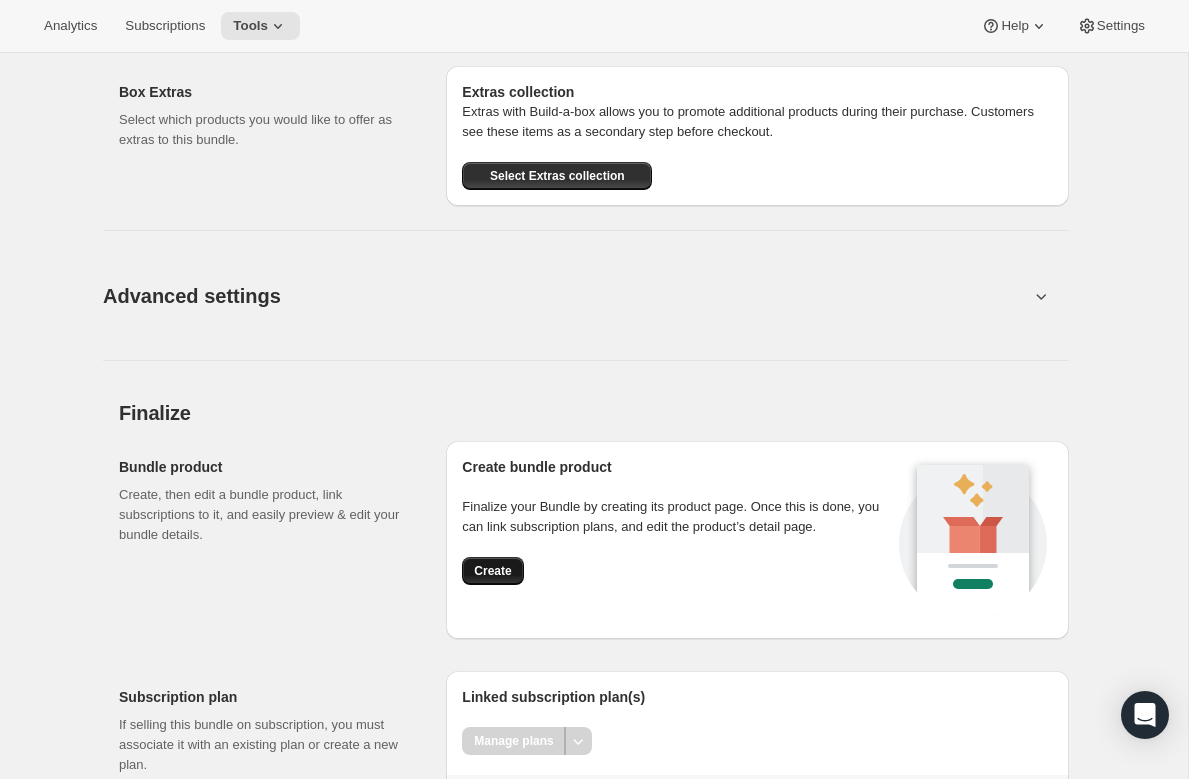 type on "6 items" 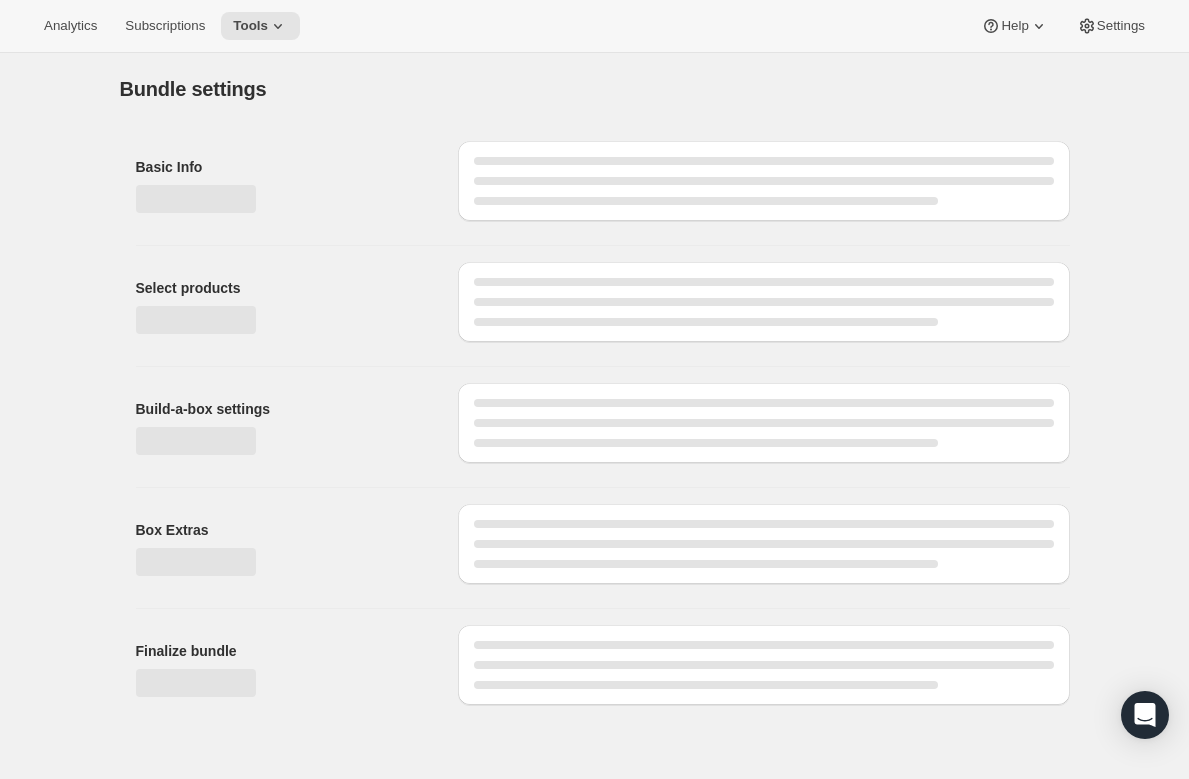 scroll, scrollTop: 0, scrollLeft: 0, axis: both 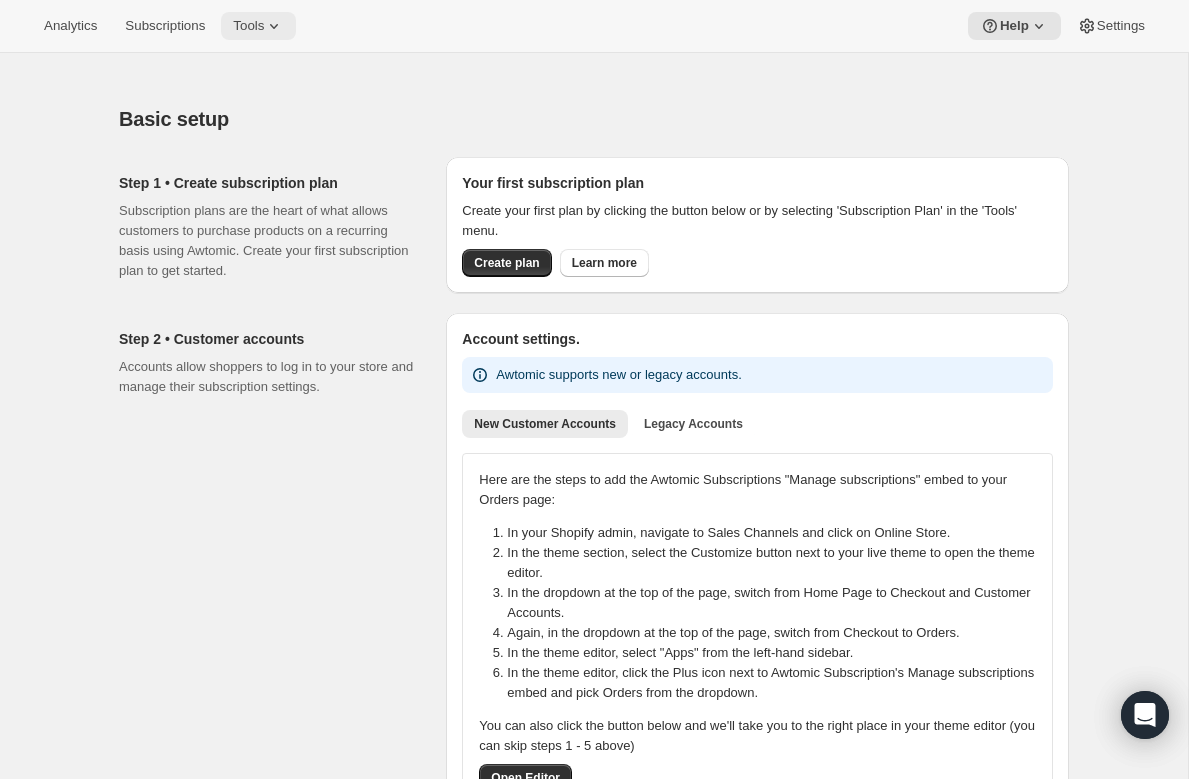 click on "Tools" at bounding box center (248, 26) 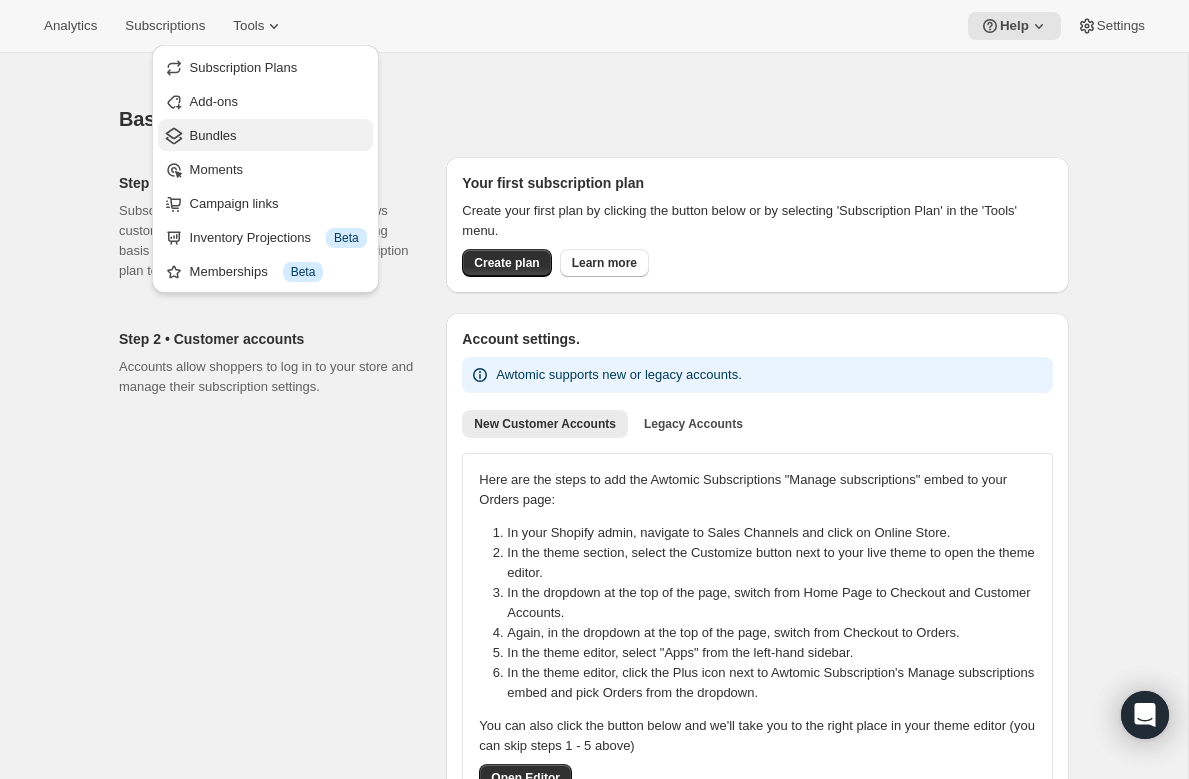 click on "Bundles" at bounding box center (213, 135) 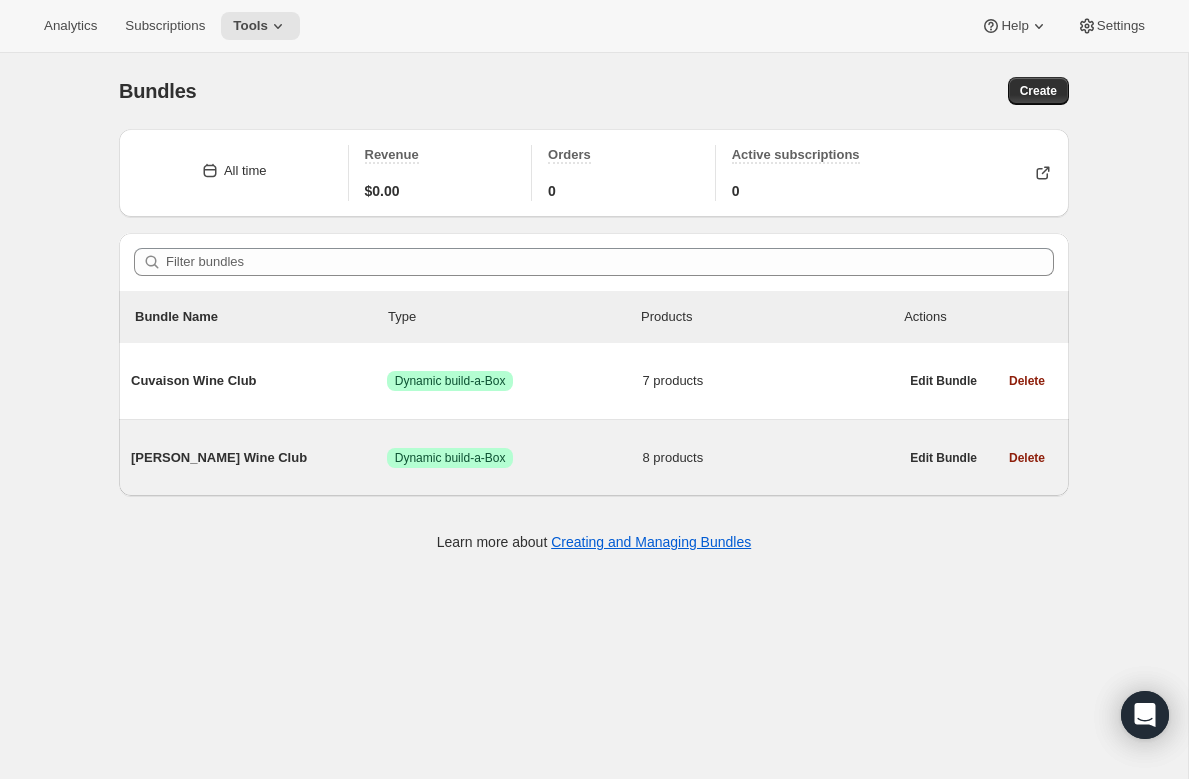 click on "[PERSON_NAME] Wine Club Success Dynamic build-a-Box 8 products" at bounding box center [514, 458] 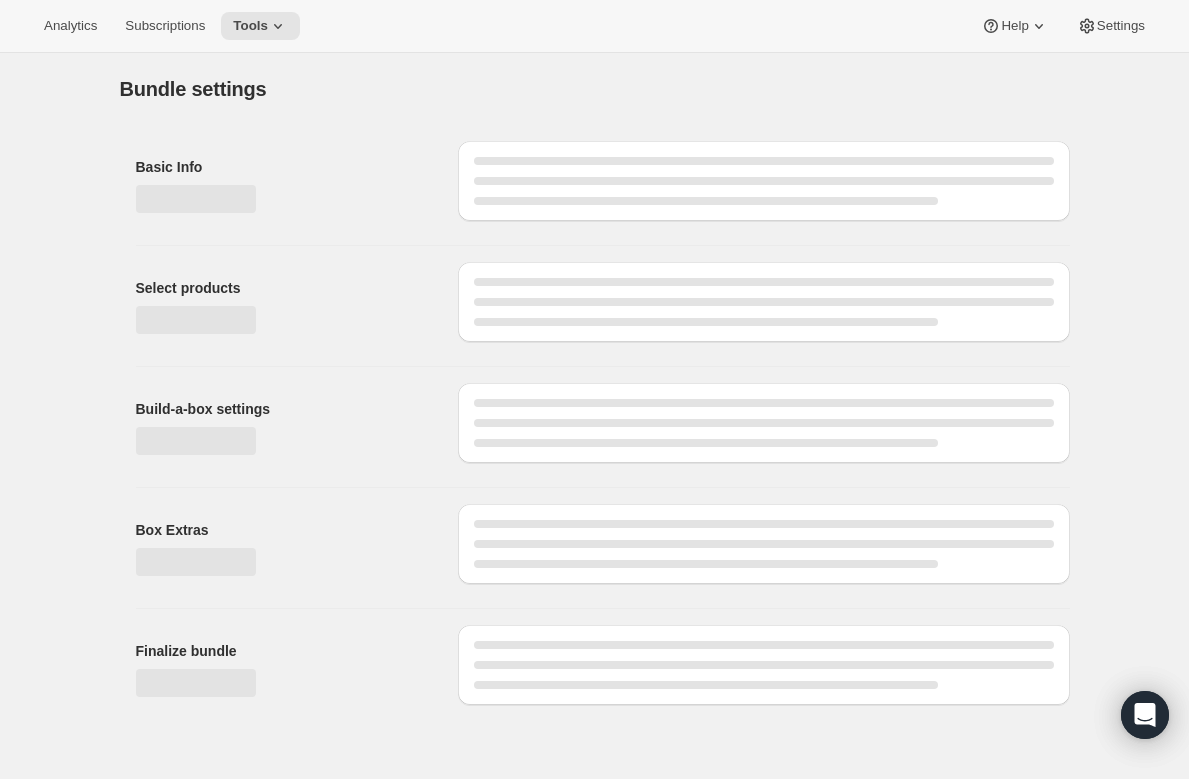 type on "[PERSON_NAME] Wine Club" 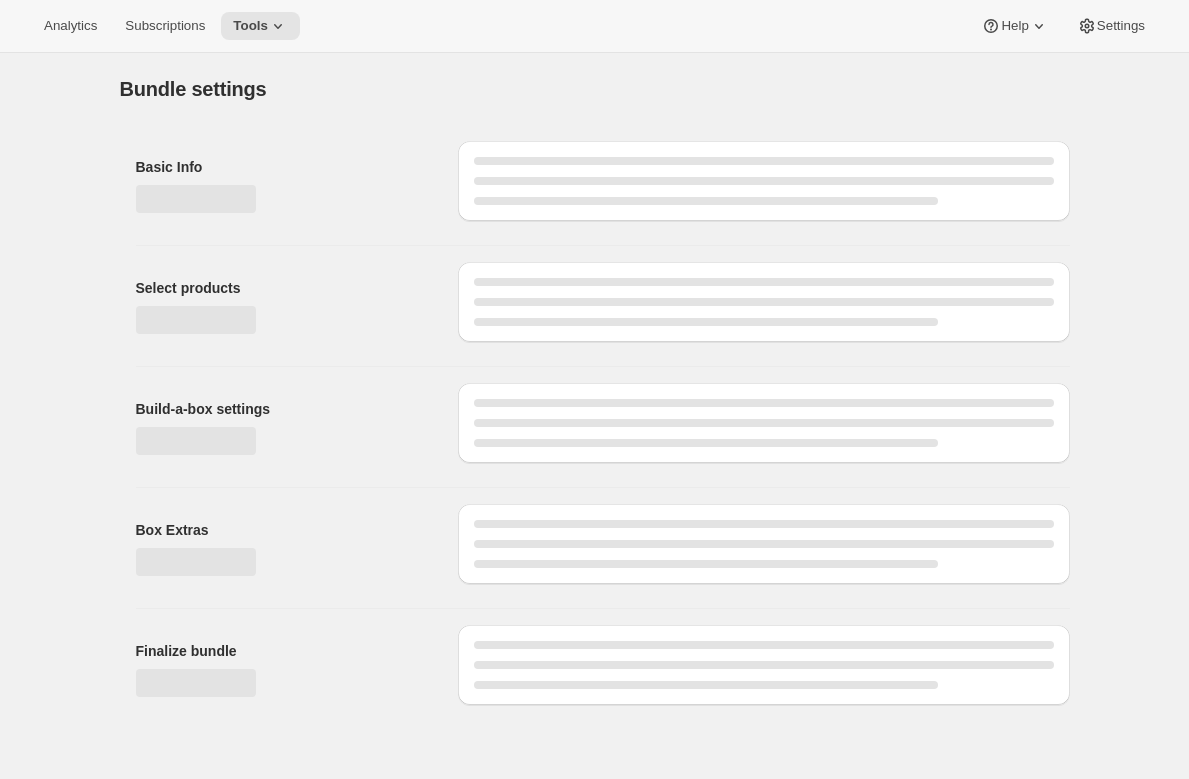 scroll, scrollTop: 0, scrollLeft: 0, axis: both 